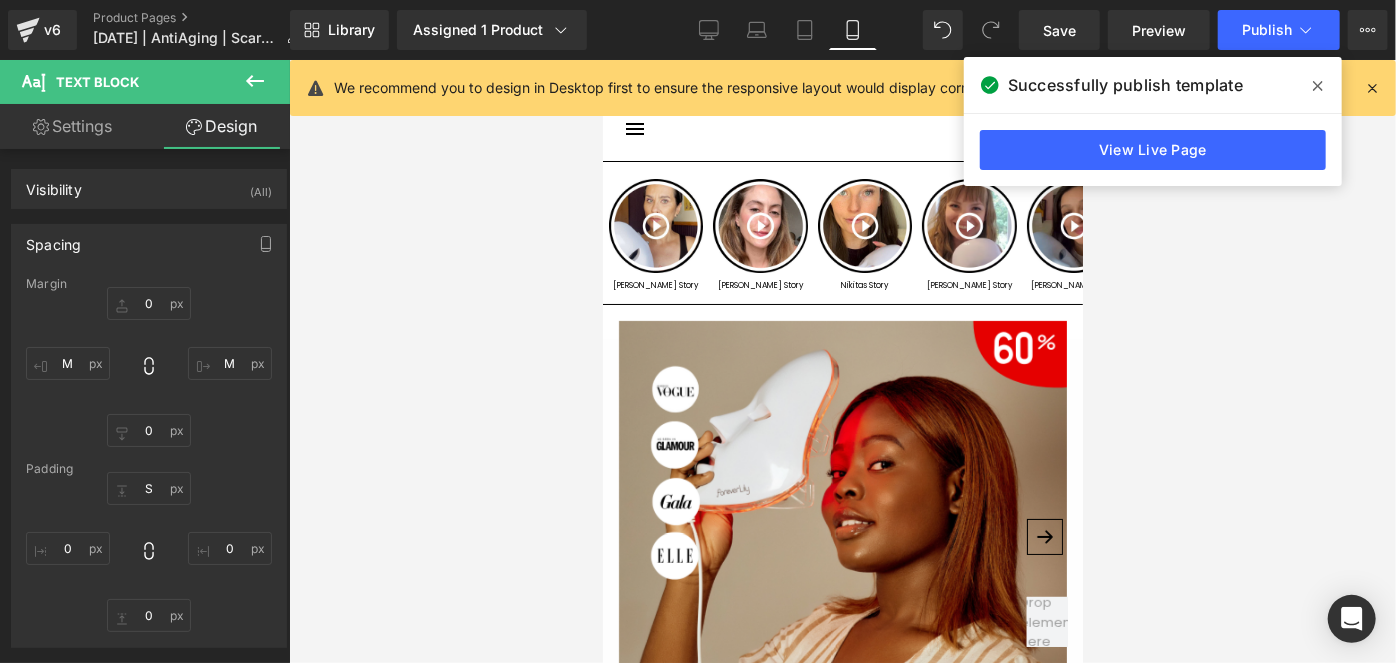 scroll, scrollTop: 4806, scrollLeft: 0, axis: vertical 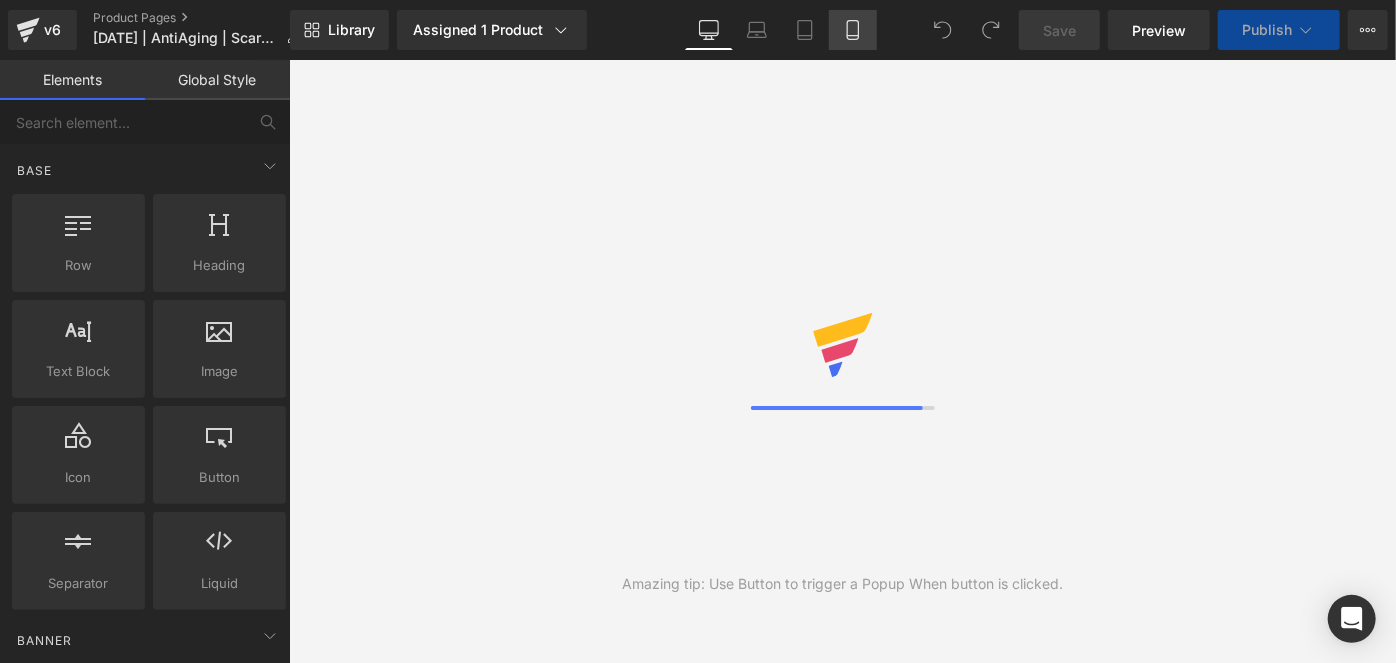 click on "Mobile" at bounding box center [853, 30] 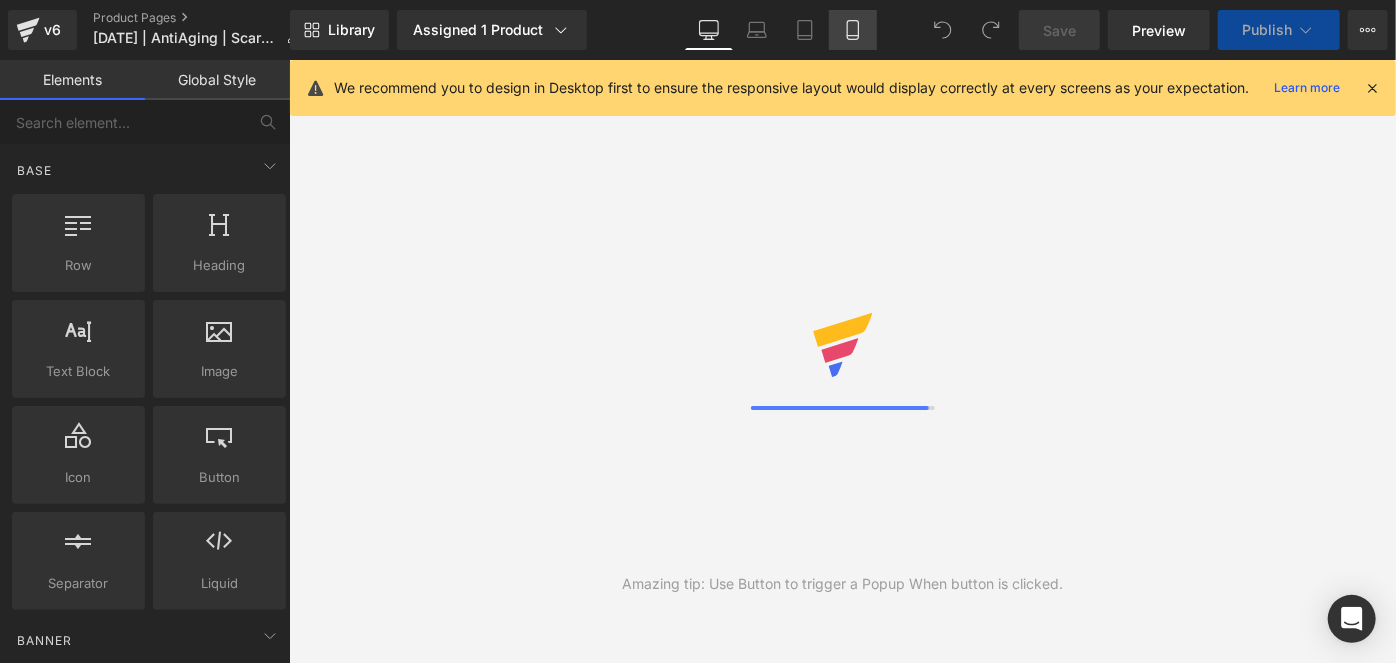 click on "Mobile" at bounding box center [853, 30] 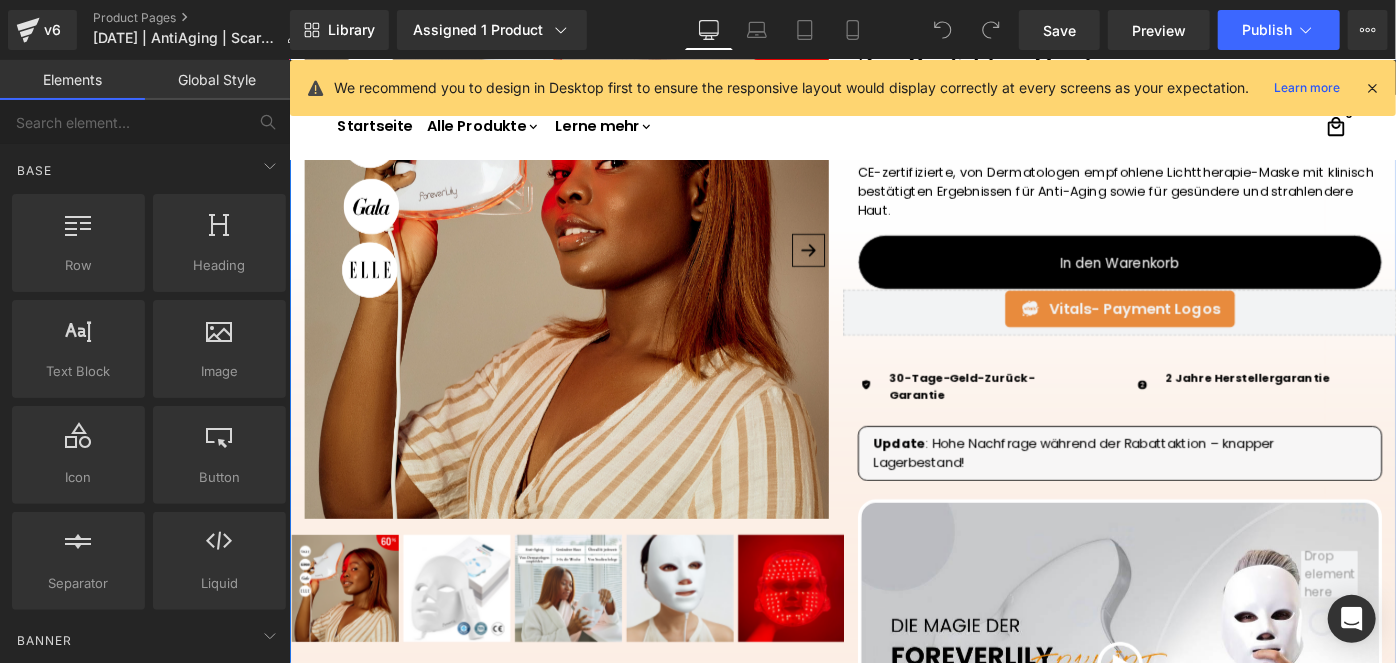 scroll, scrollTop: 363, scrollLeft: 0, axis: vertical 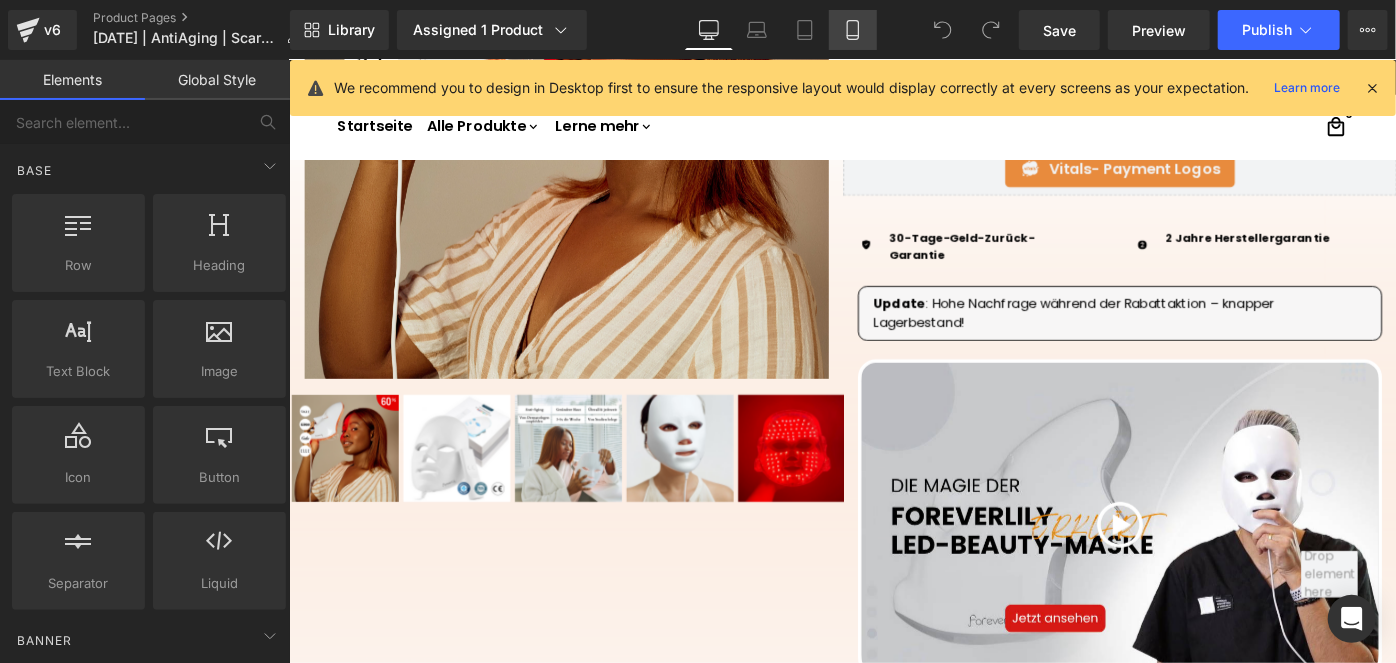 click 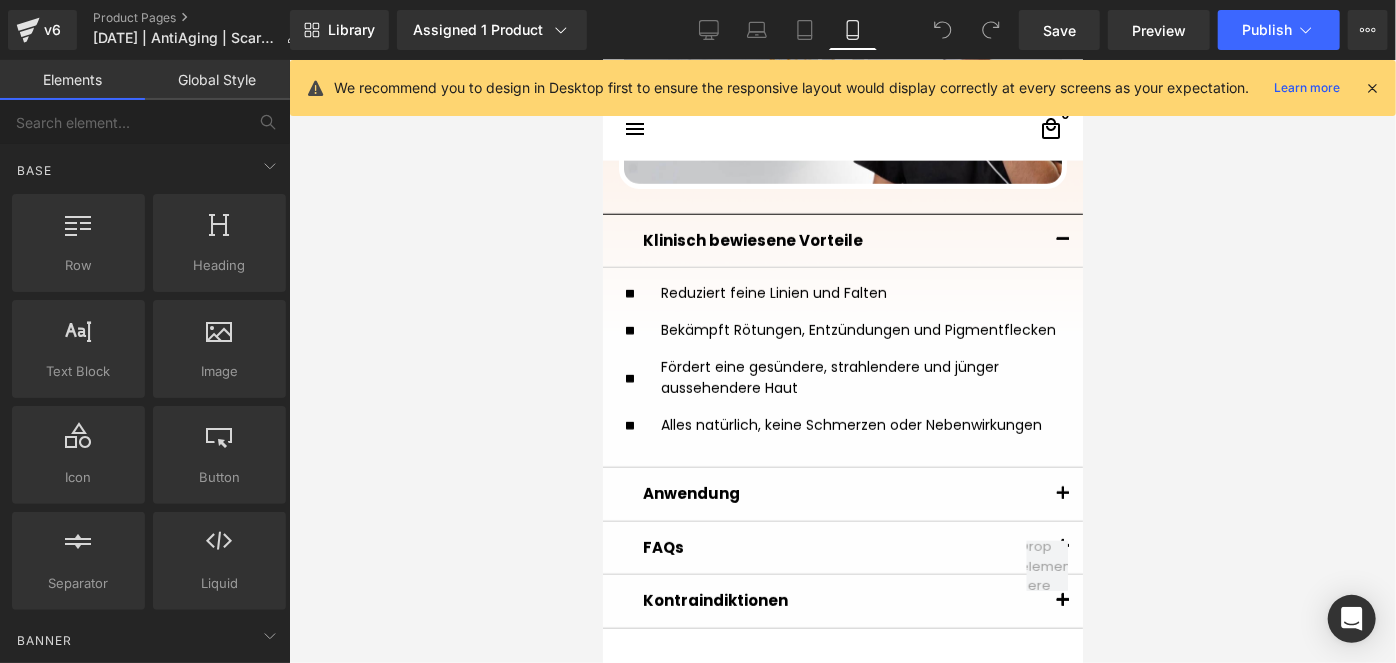 scroll, scrollTop: 1387, scrollLeft: 0, axis: vertical 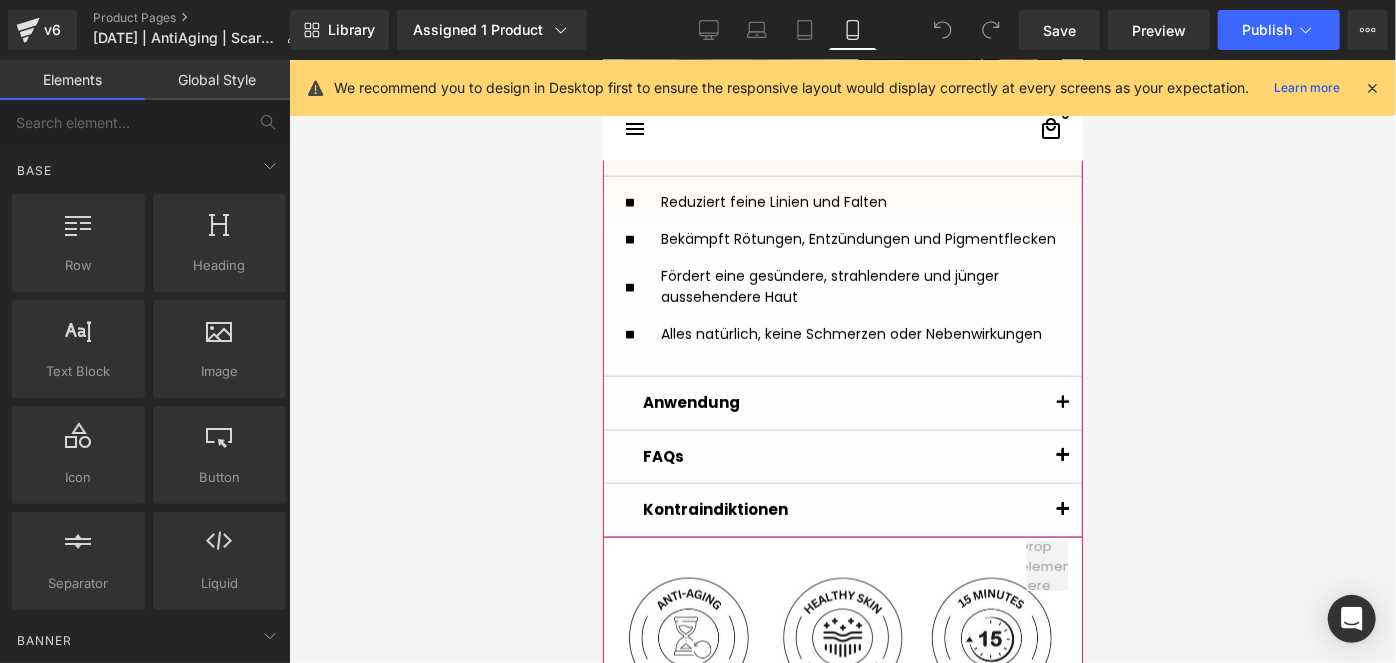 click at bounding box center (1062, 402) 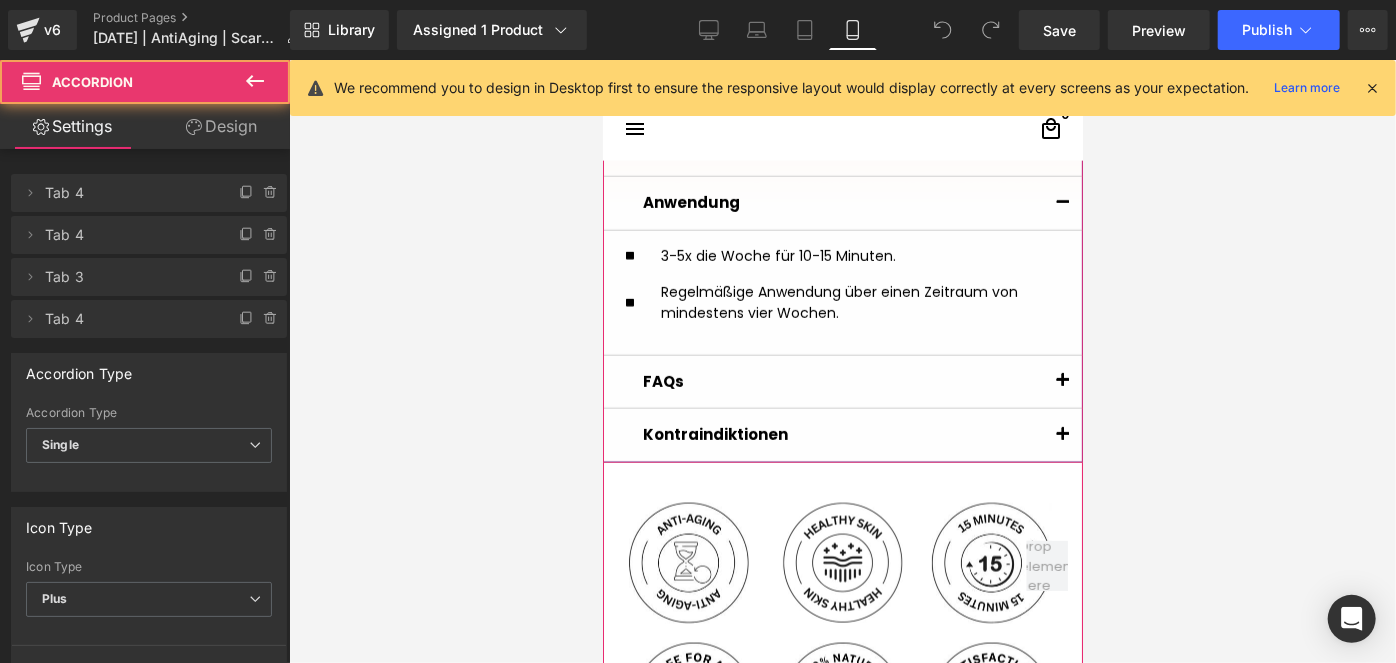 click at bounding box center (1062, 381) 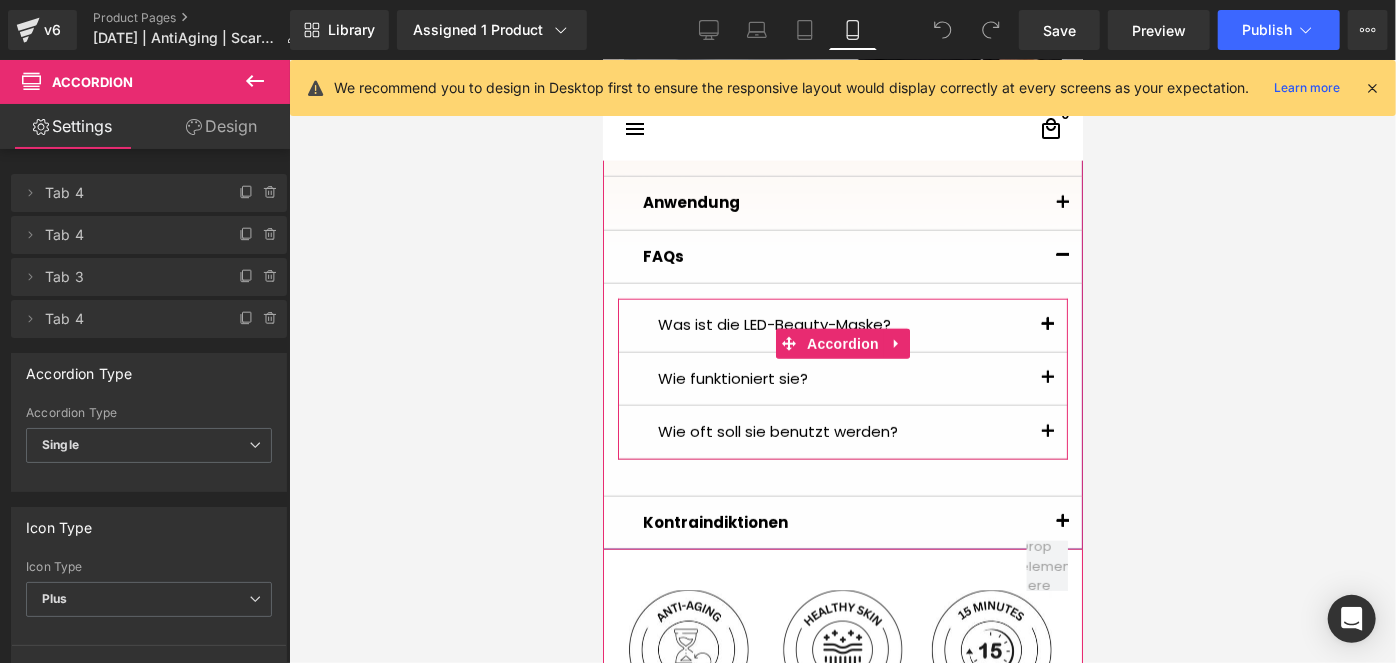 click at bounding box center (1047, 330) 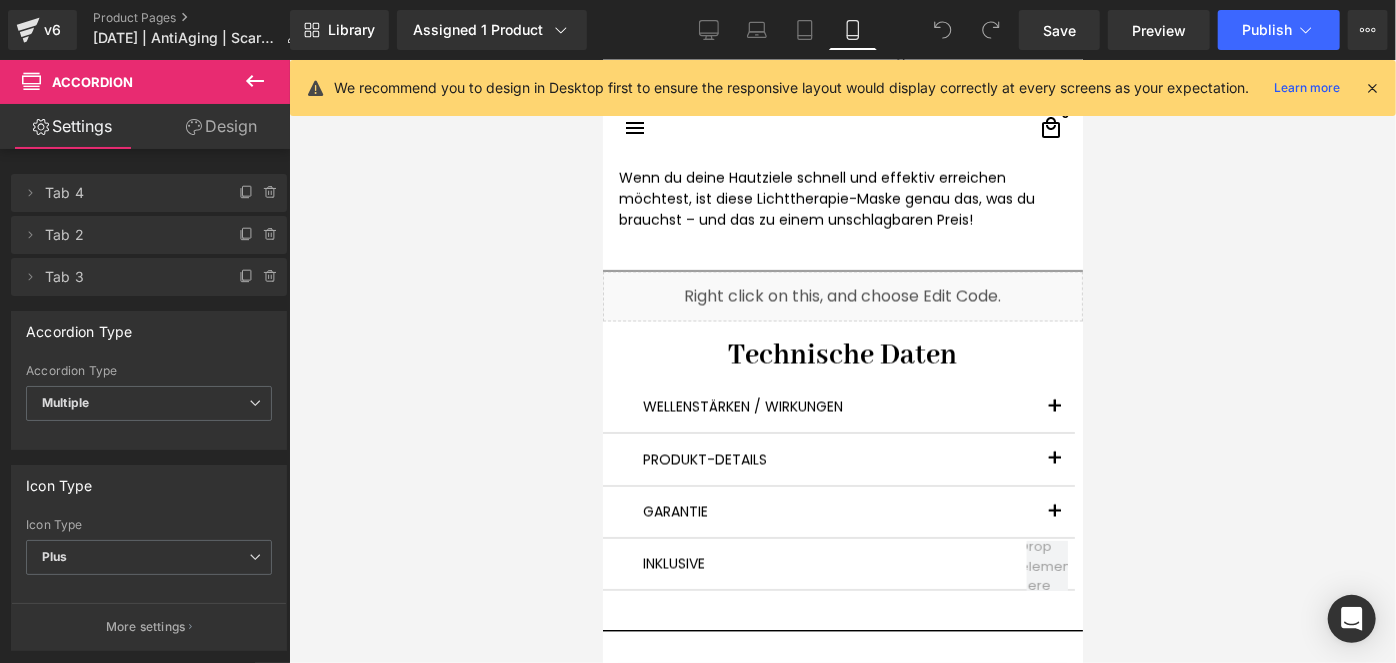scroll, scrollTop: 6024, scrollLeft: 0, axis: vertical 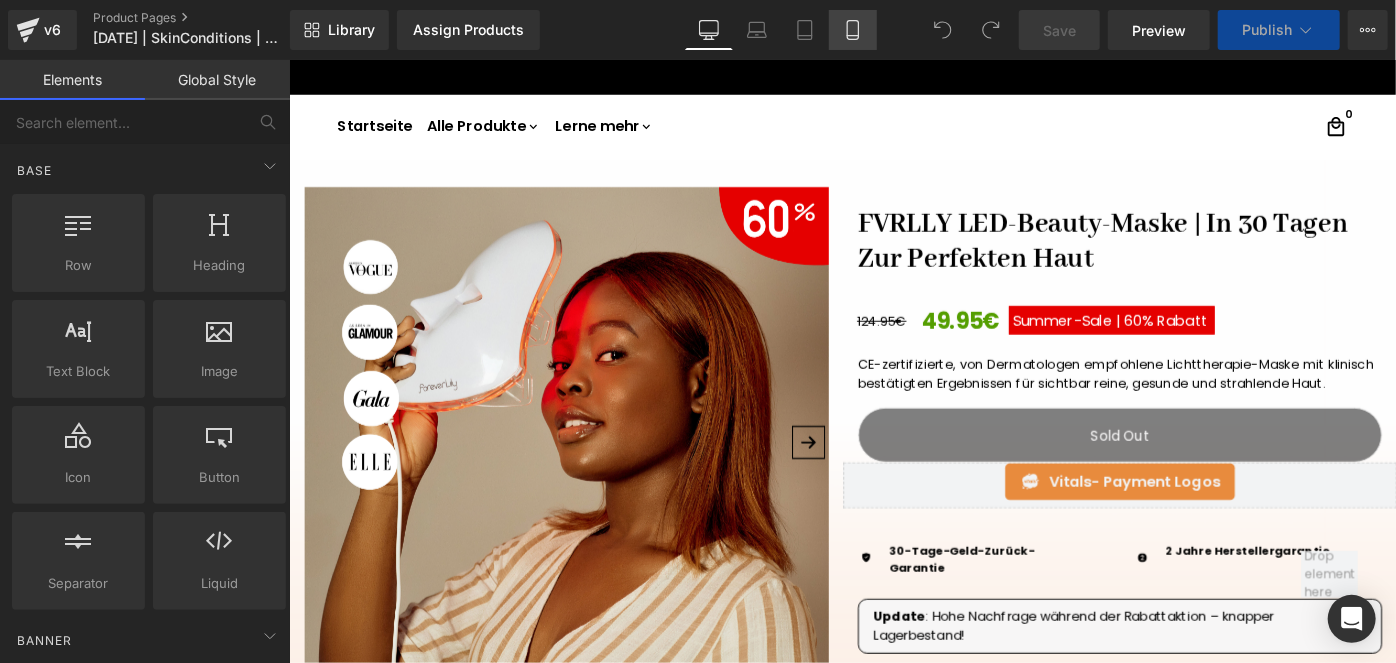 click 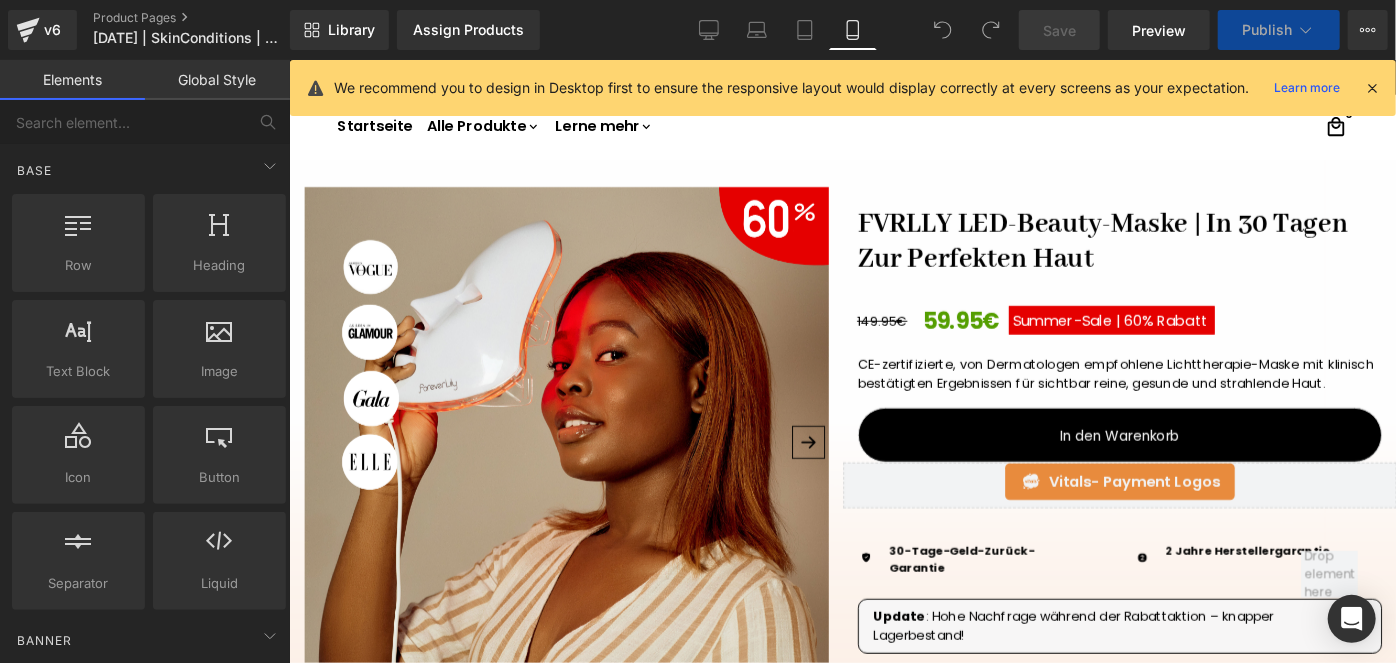 click 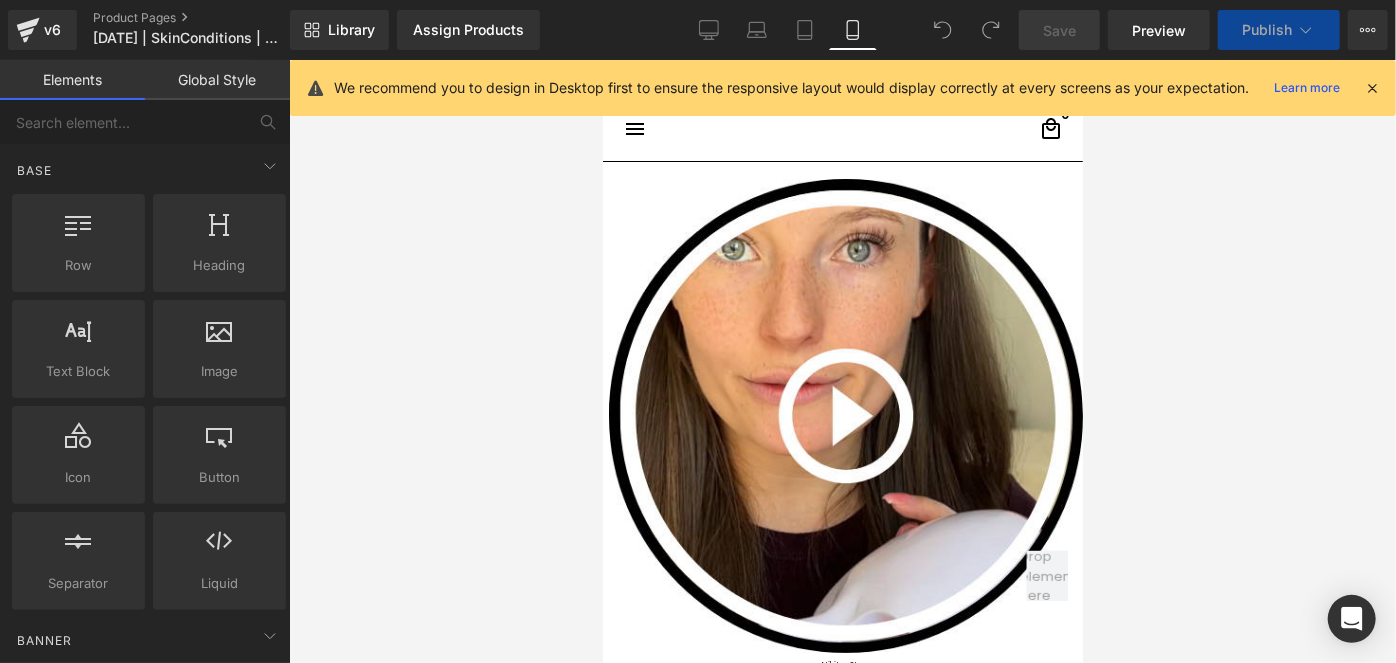 scroll, scrollTop: 108, scrollLeft: 0, axis: vertical 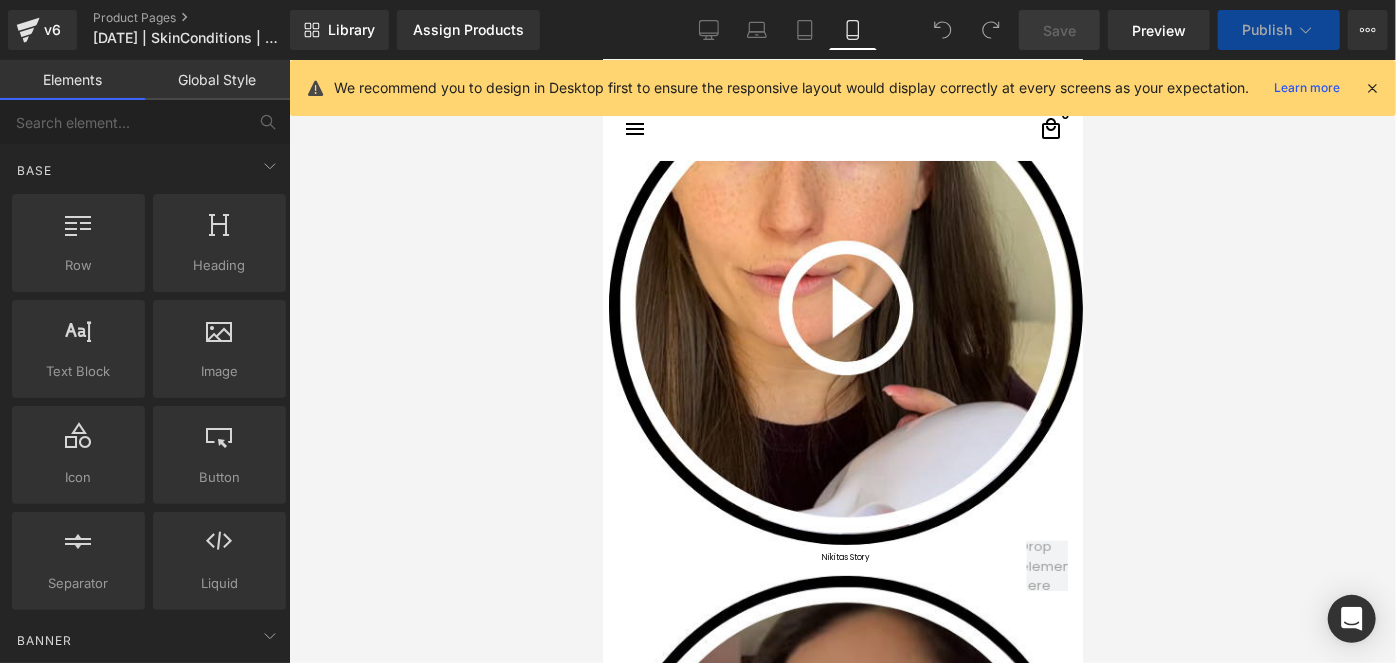 click 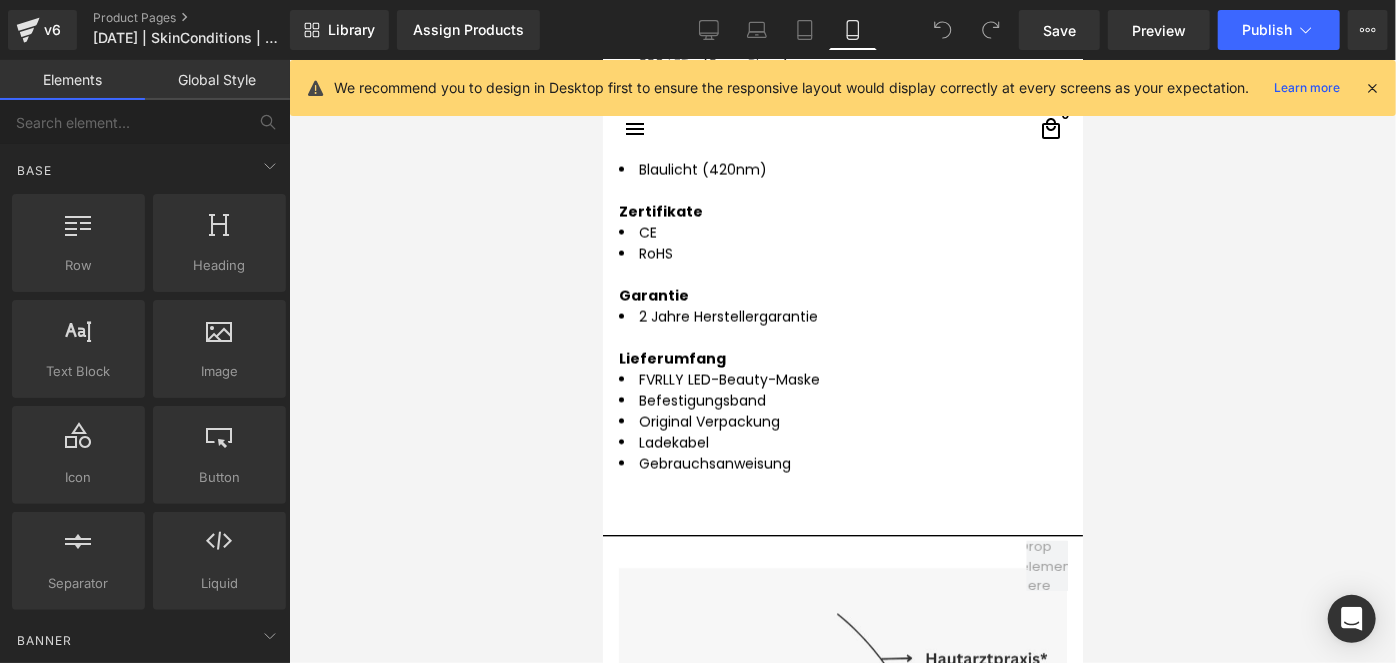 scroll, scrollTop: 6017, scrollLeft: 0, axis: vertical 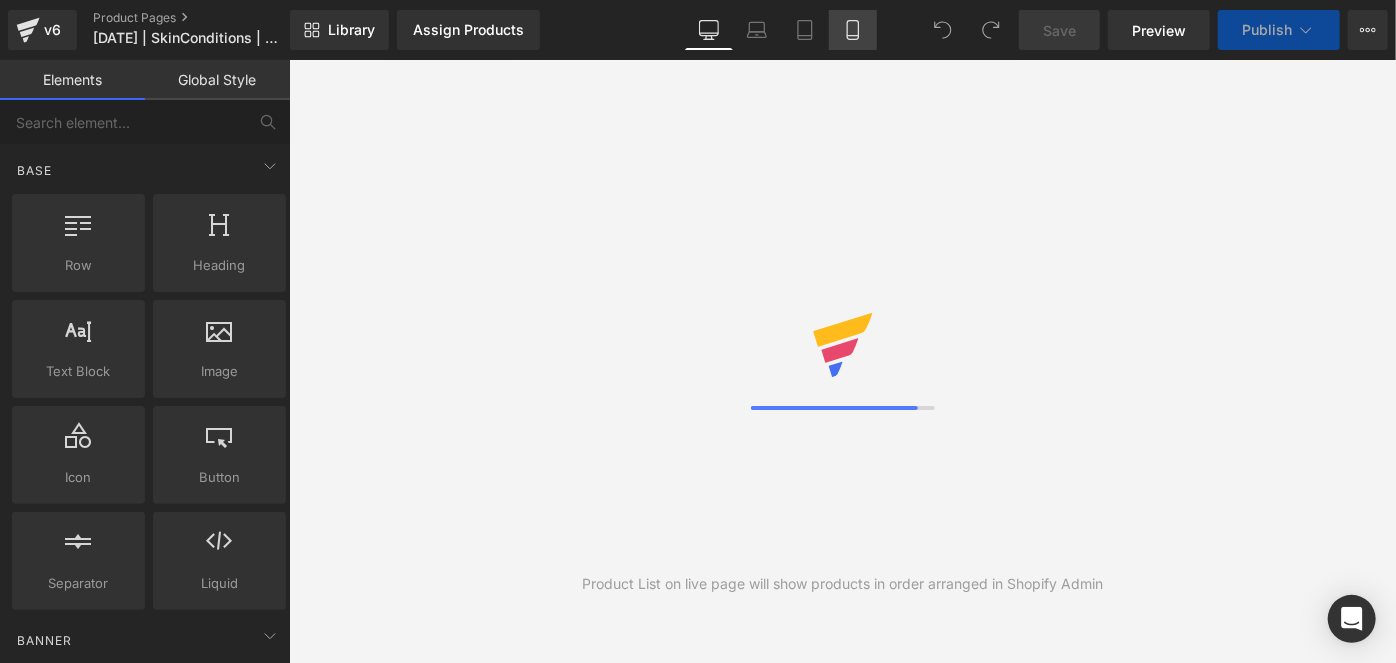 click 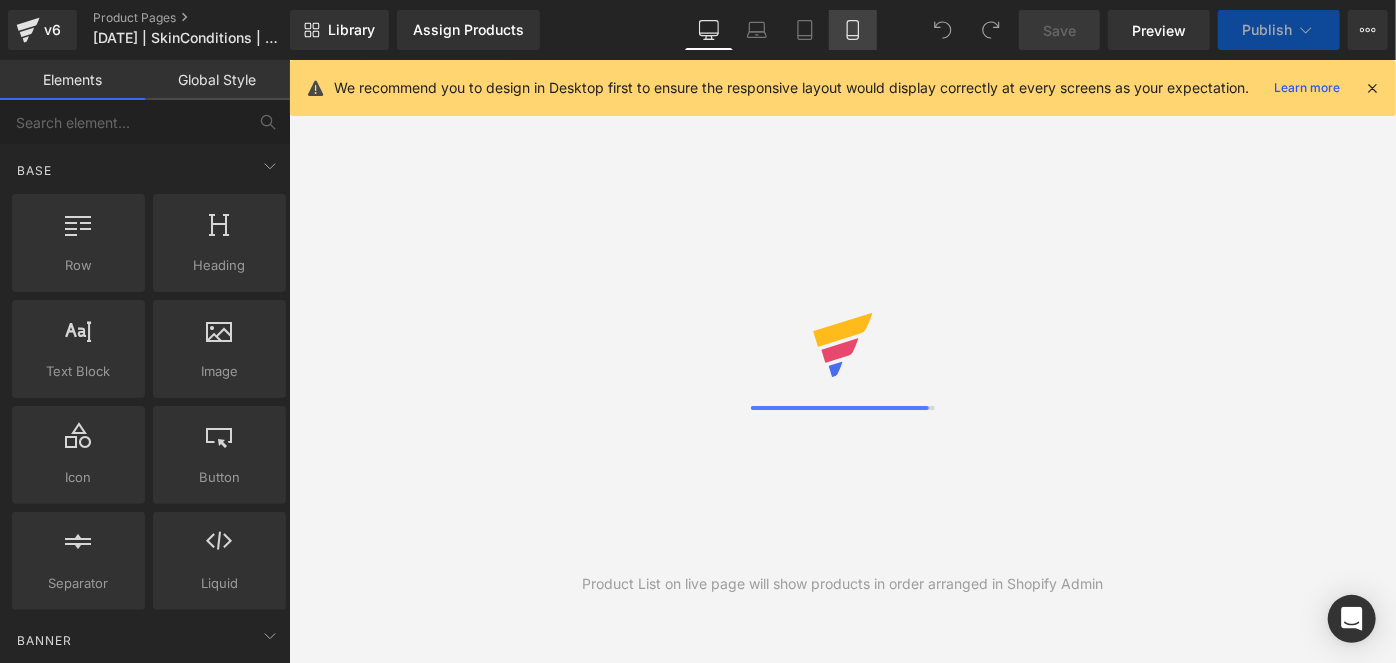 click 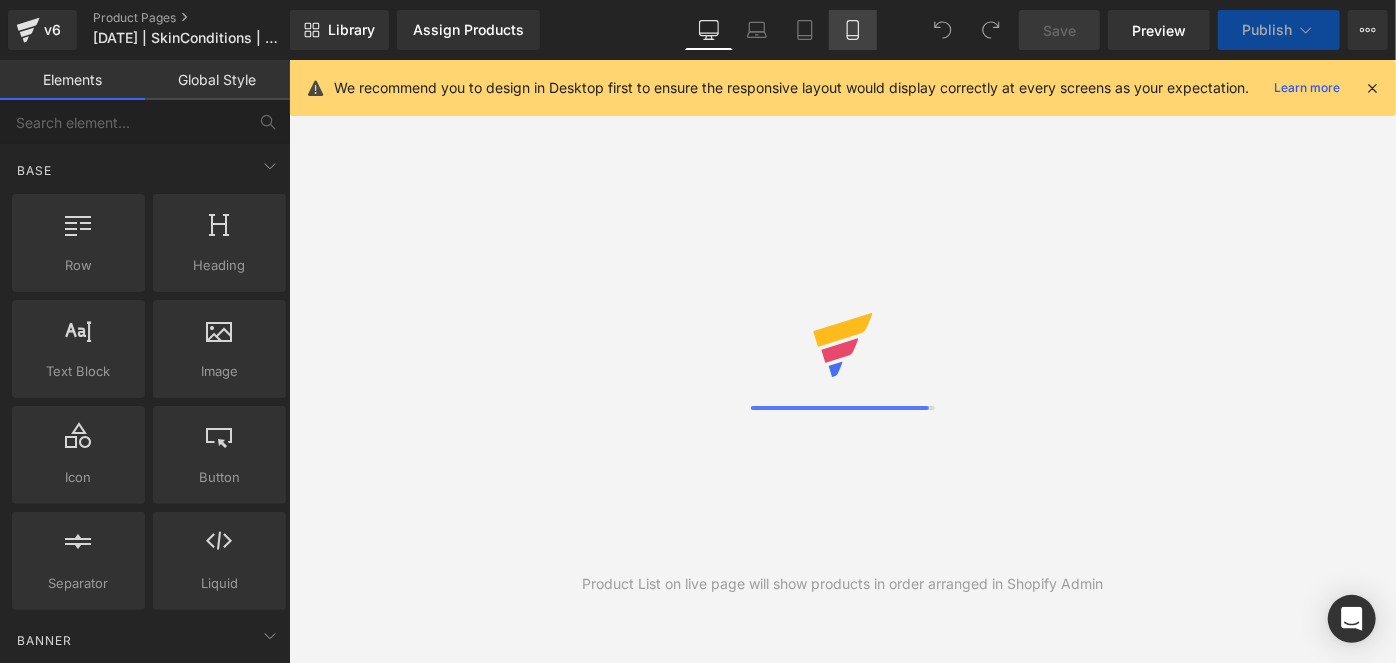 click 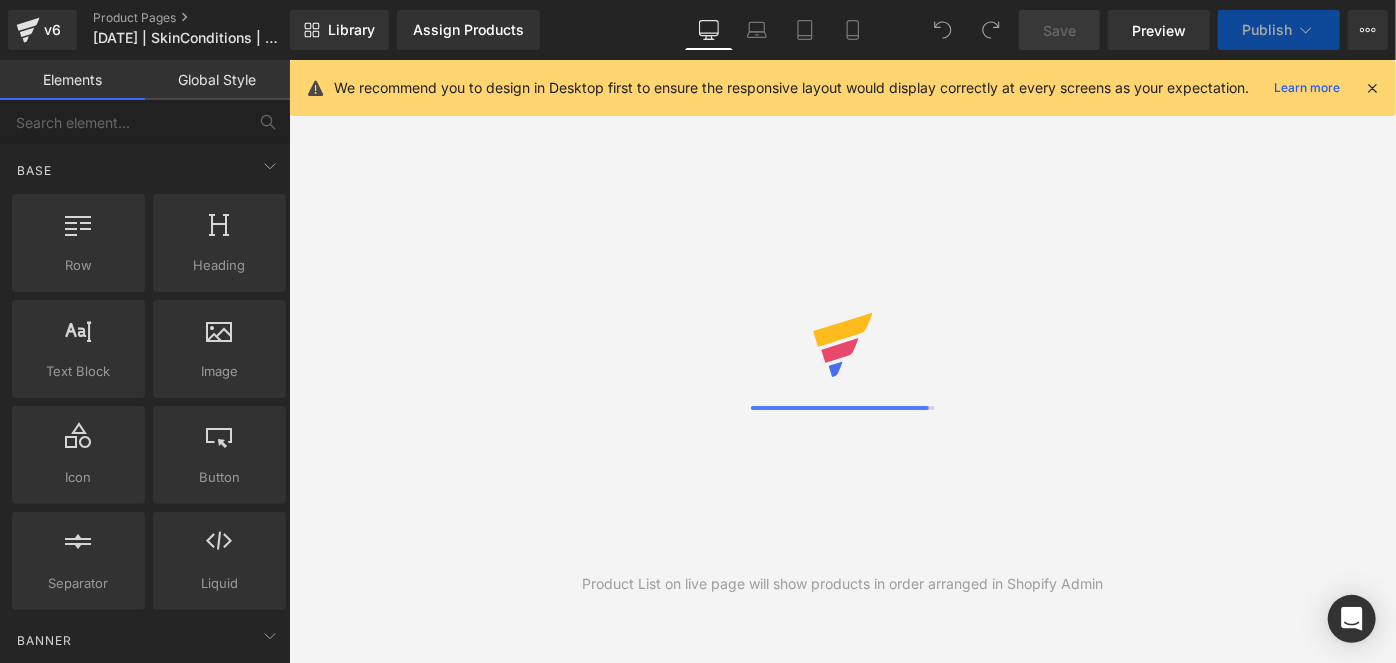 click on "Mobile" at bounding box center [853, 30] 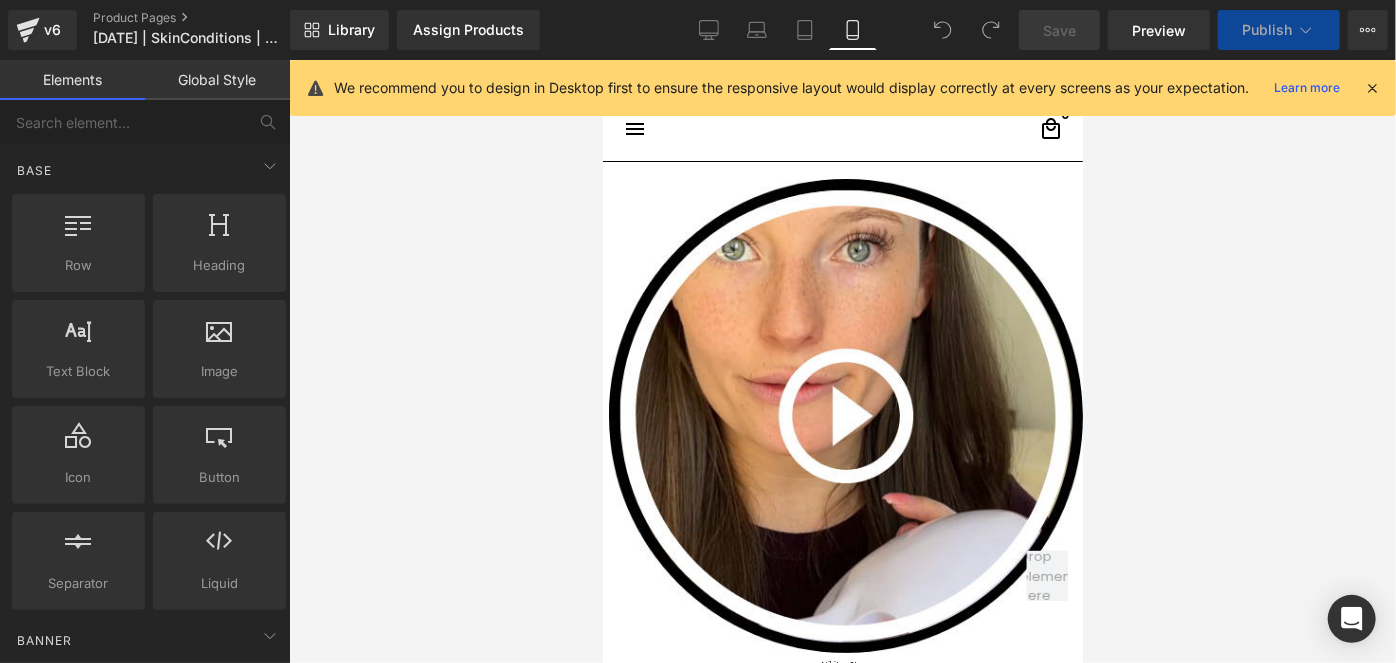 click 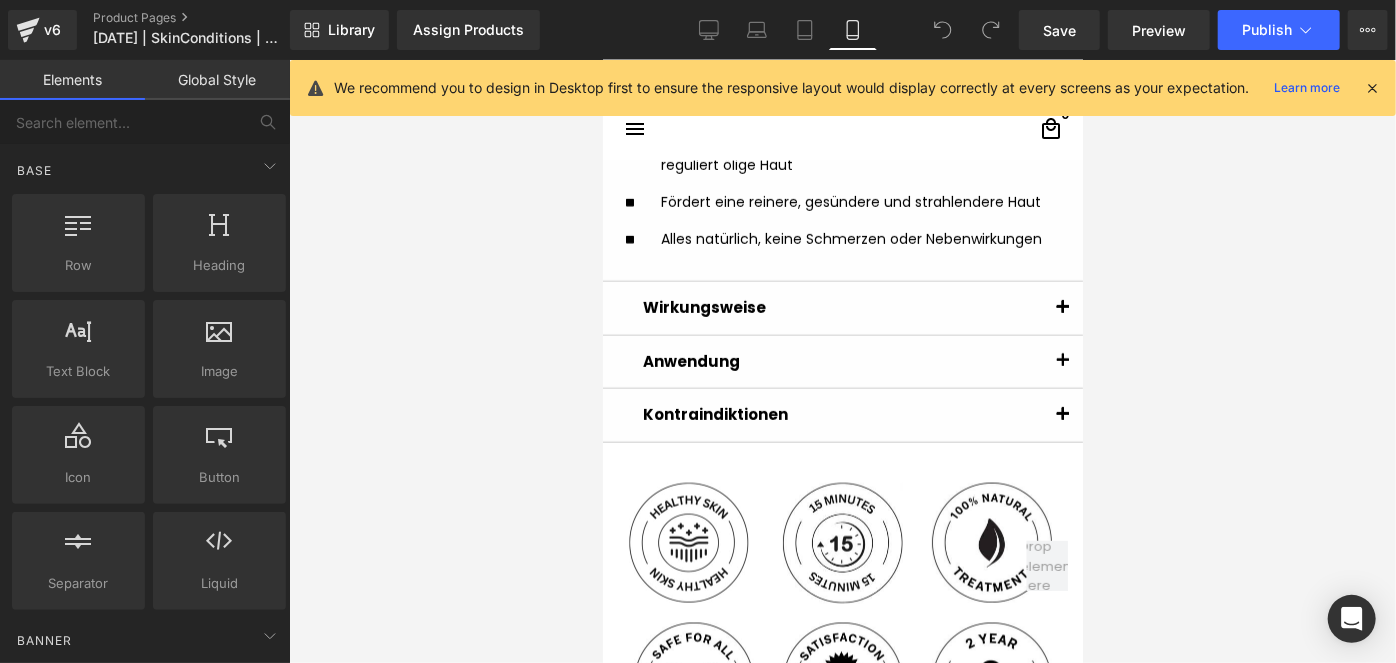 scroll, scrollTop: 1381, scrollLeft: 0, axis: vertical 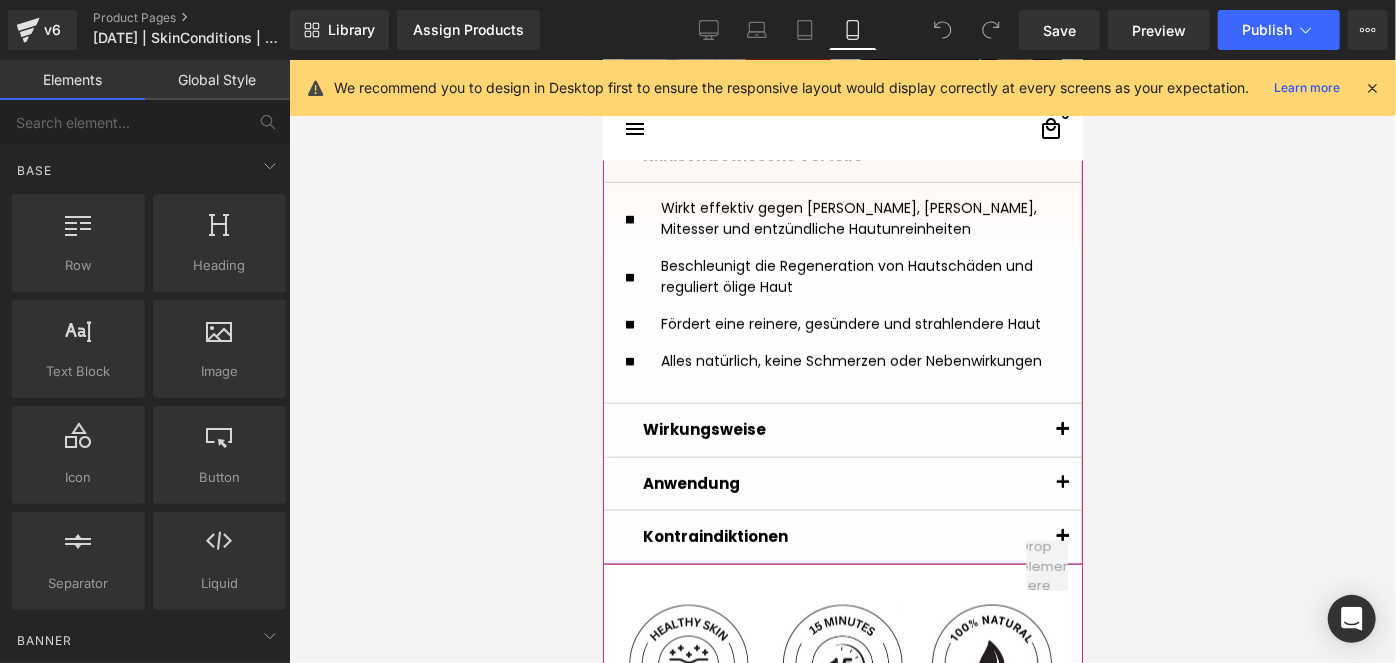 click at bounding box center (1062, 429) 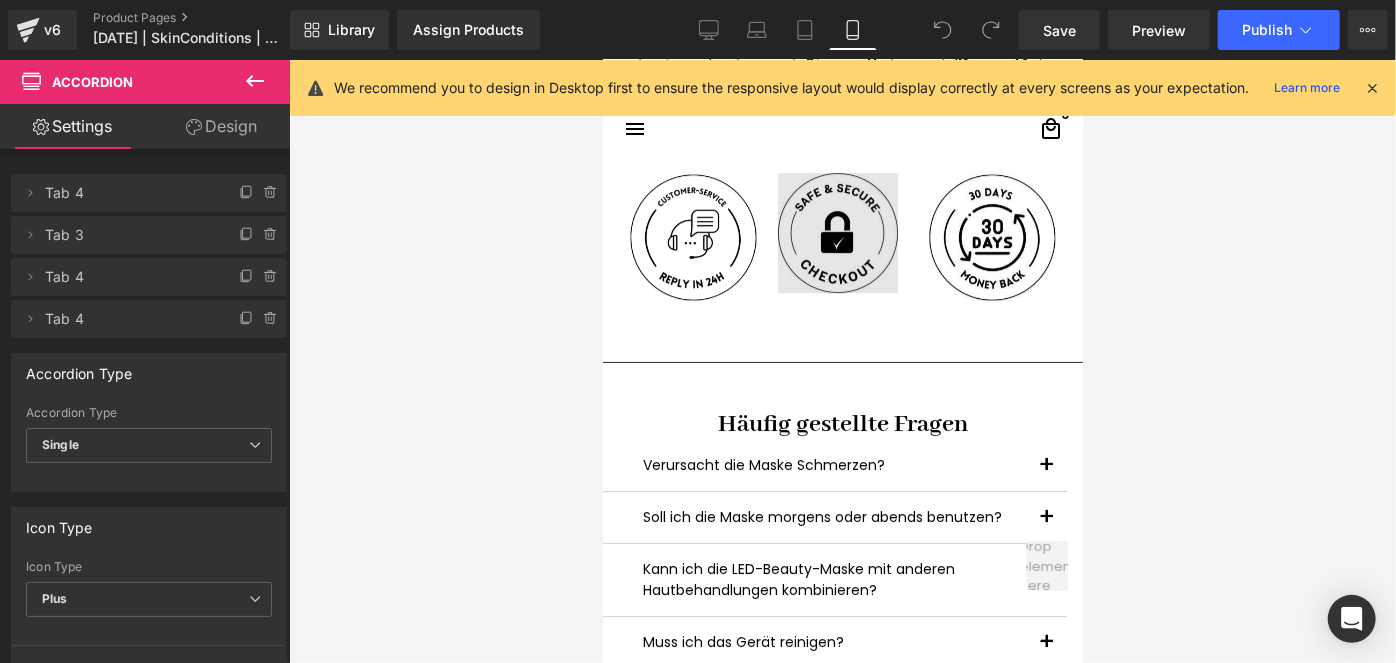 scroll, scrollTop: 7472, scrollLeft: 0, axis: vertical 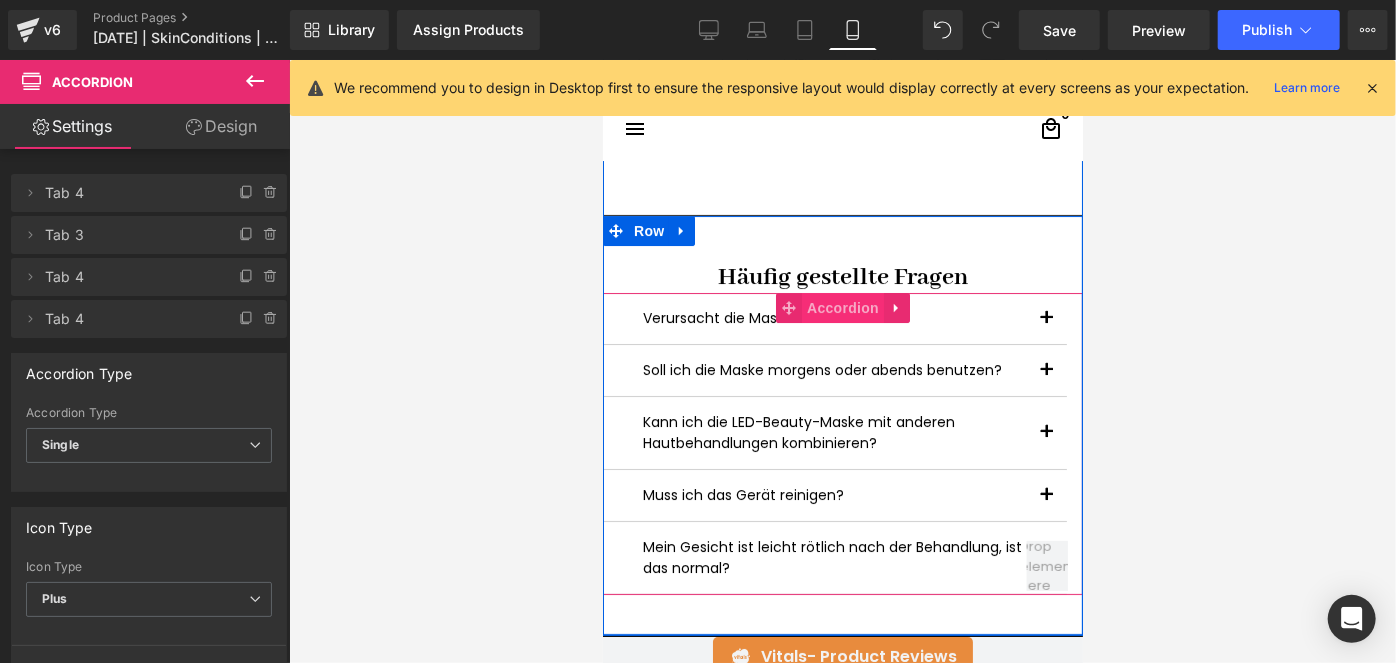 click on "Accordion" at bounding box center (842, 307) 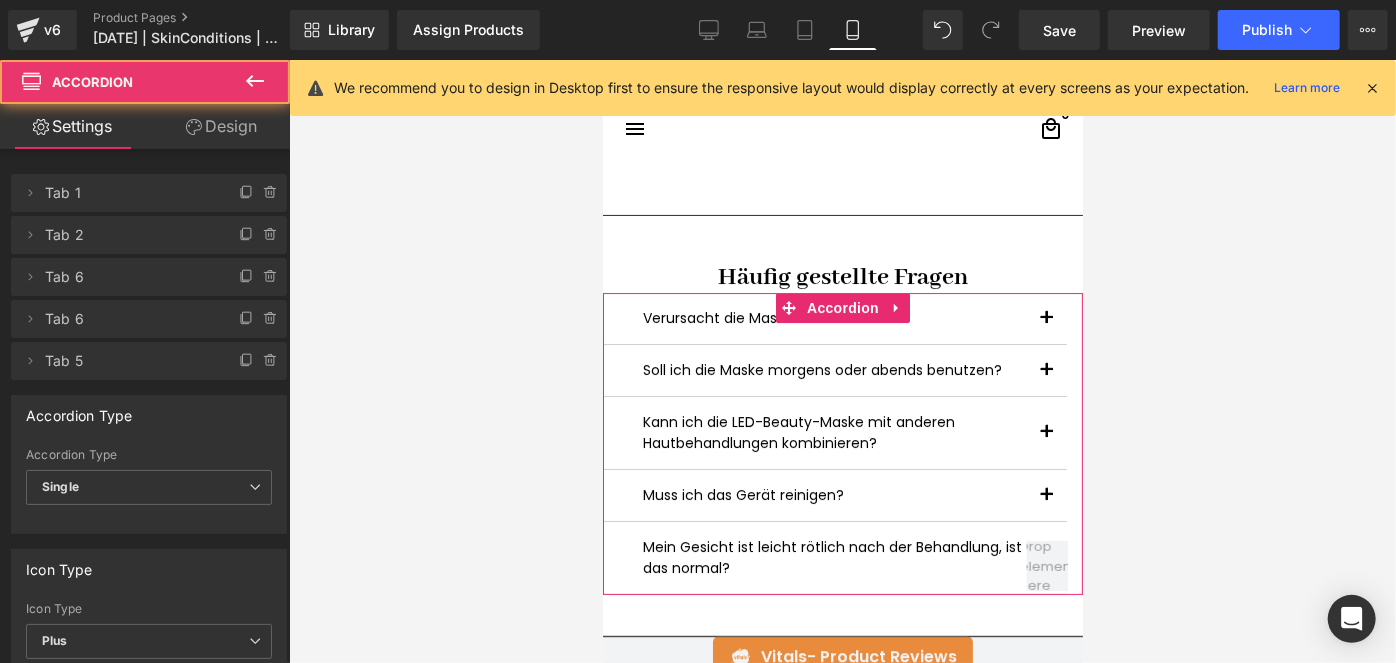 click on "Design" at bounding box center (221, 126) 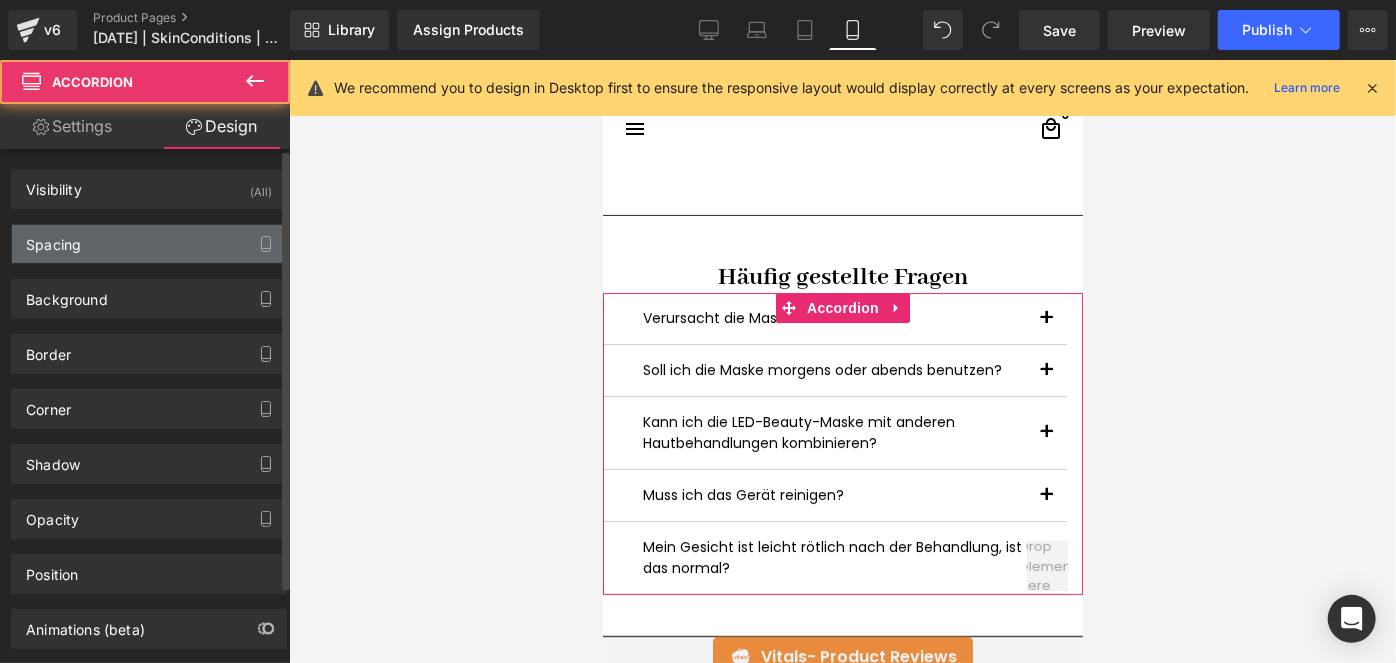 click on "Spacing" at bounding box center (149, 244) 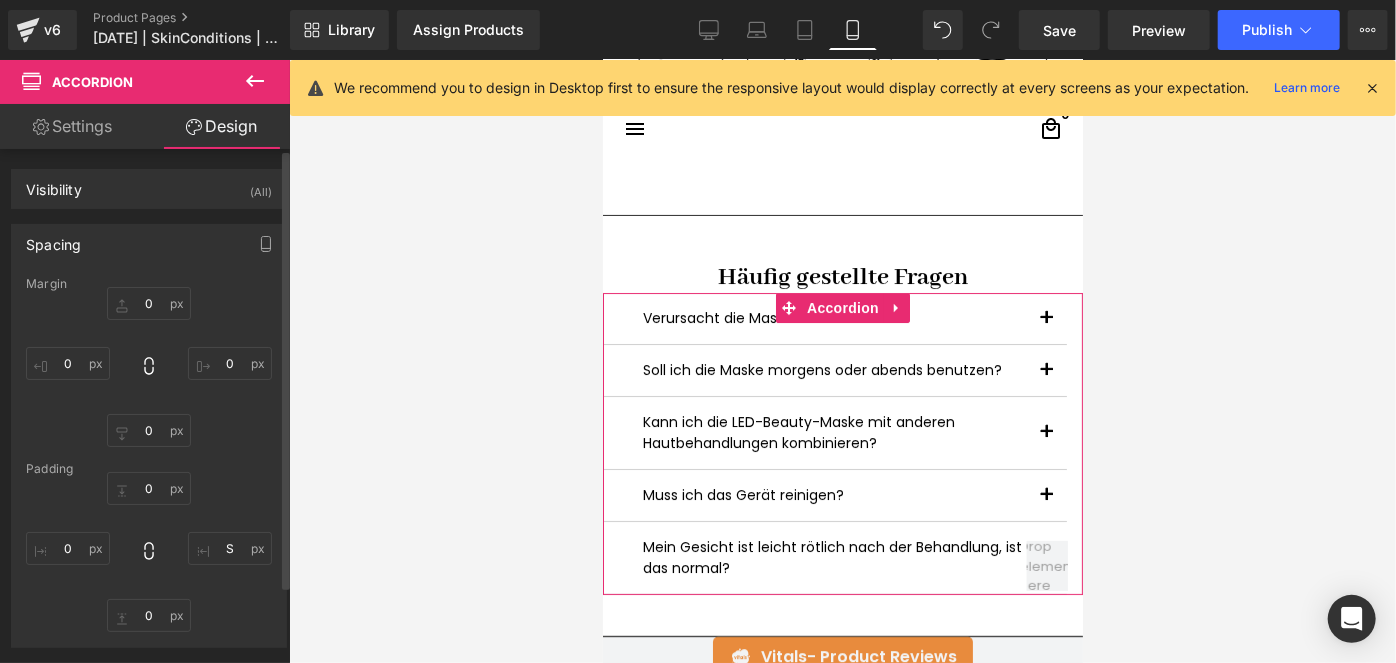 click on "0
S
0
0" at bounding box center [149, 552] 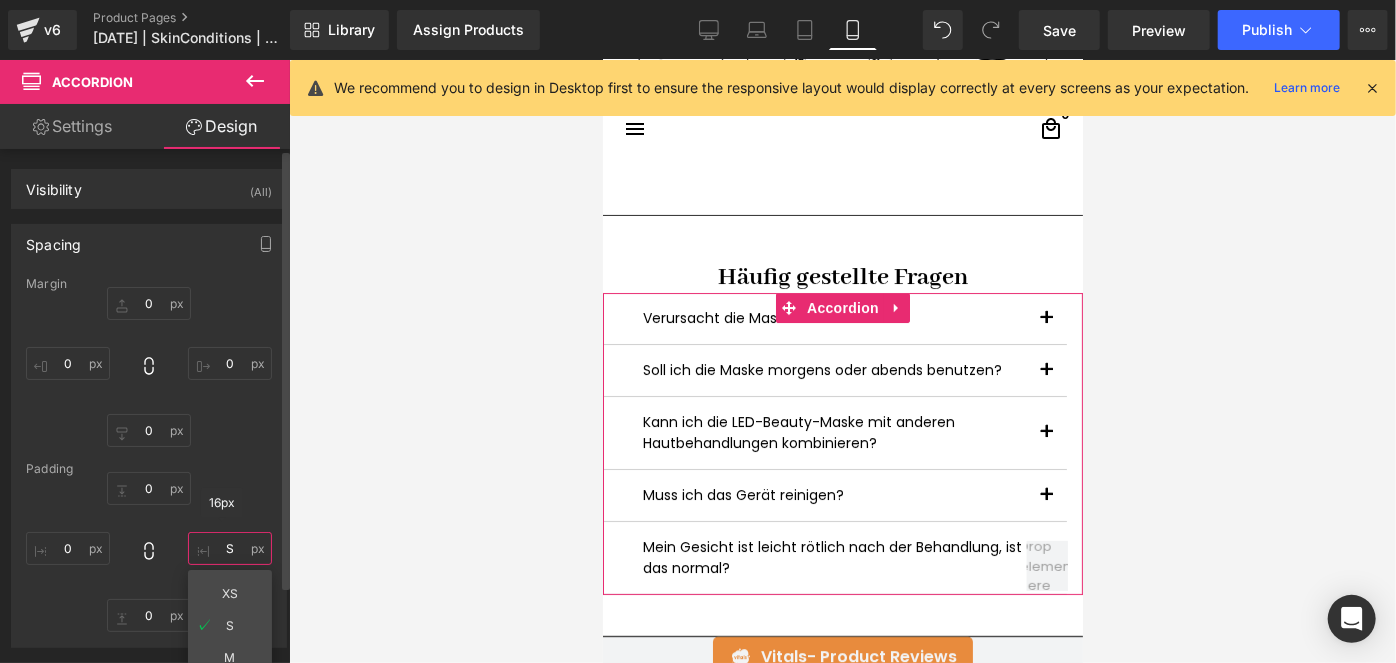click on "S" at bounding box center [230, 548] 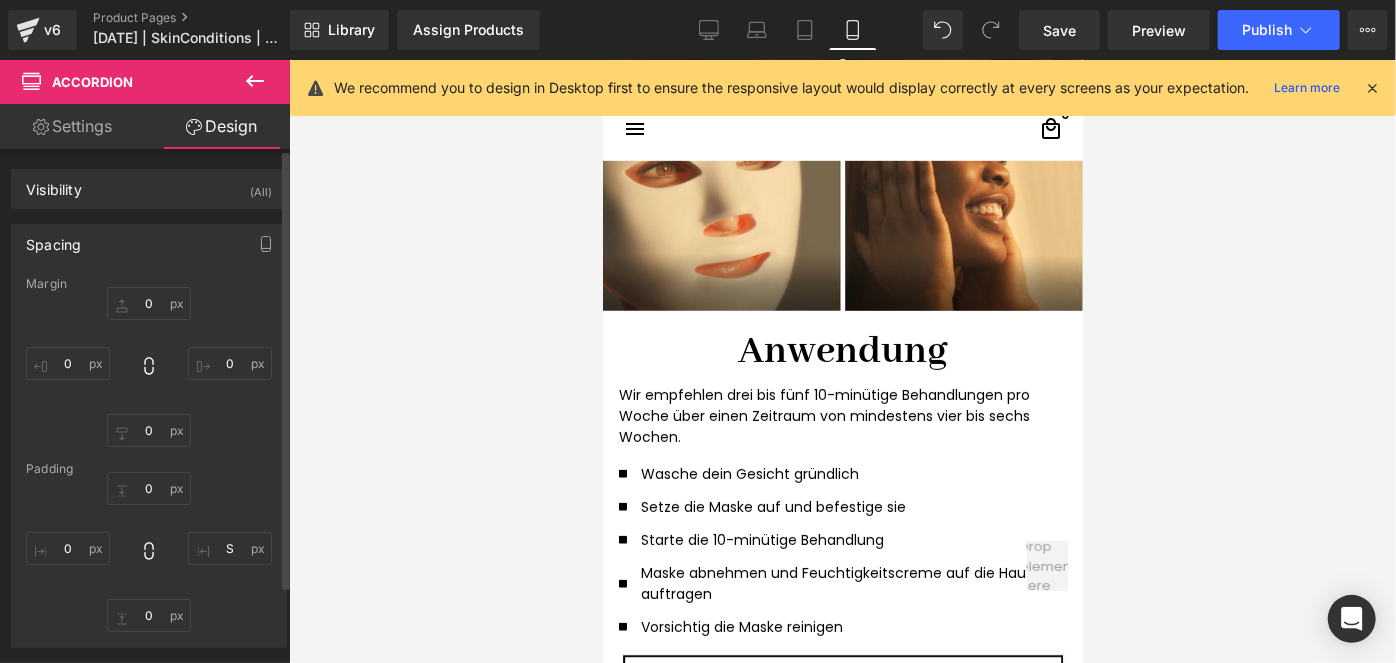 scroll, scrollTop: 4835, scrollLeft: 0, axis: vertical 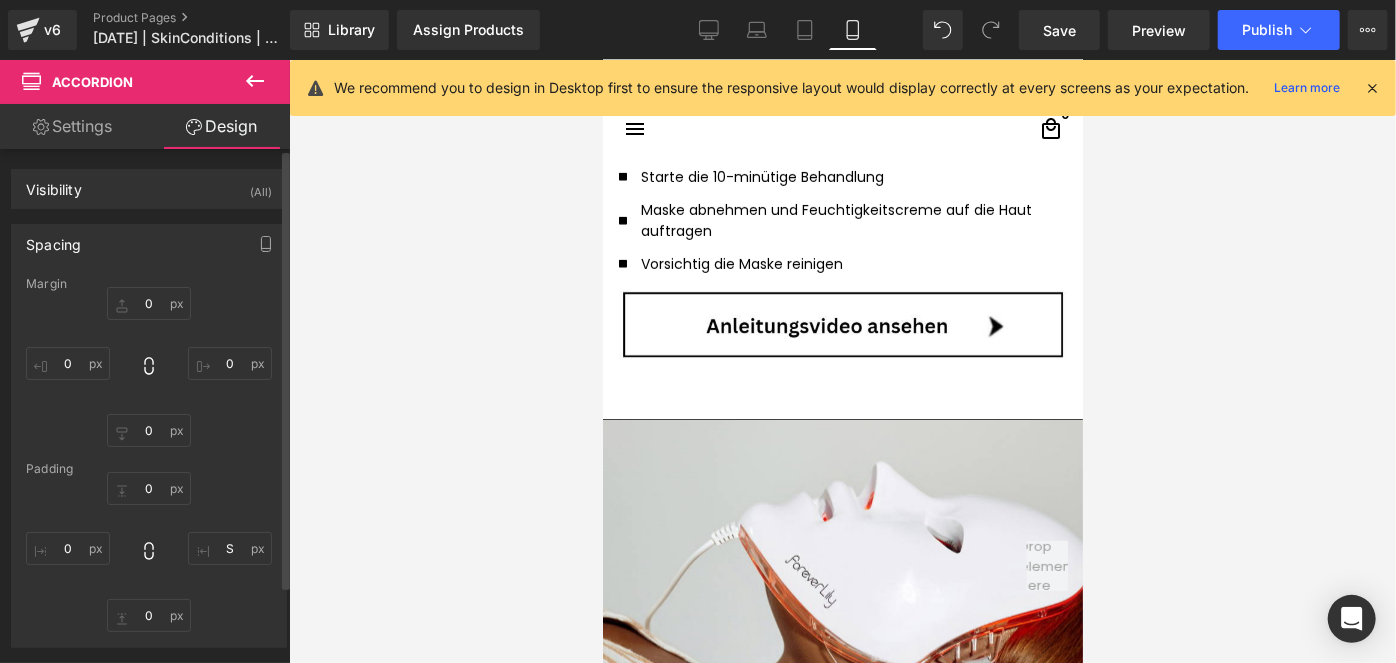 click 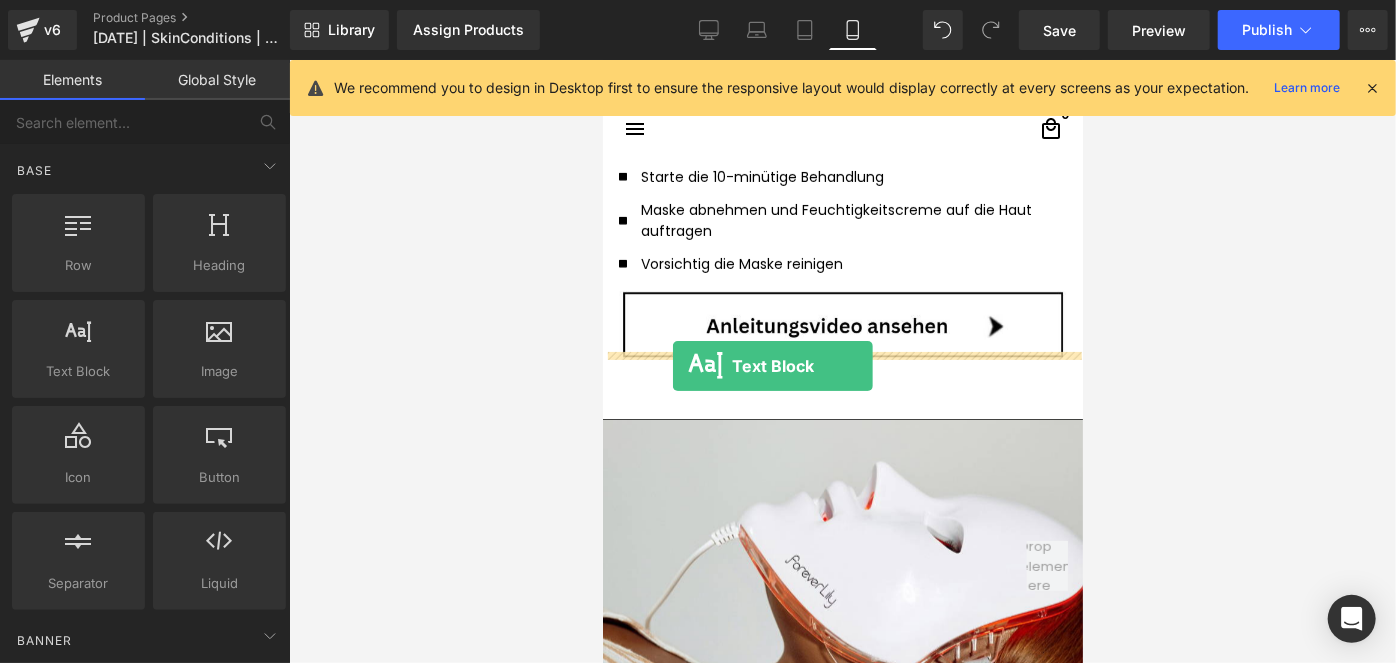 drag, startPoint x: 700, startPoint y: 425, endPoint x: 672, endPoint y: 365, distance: 66.211784 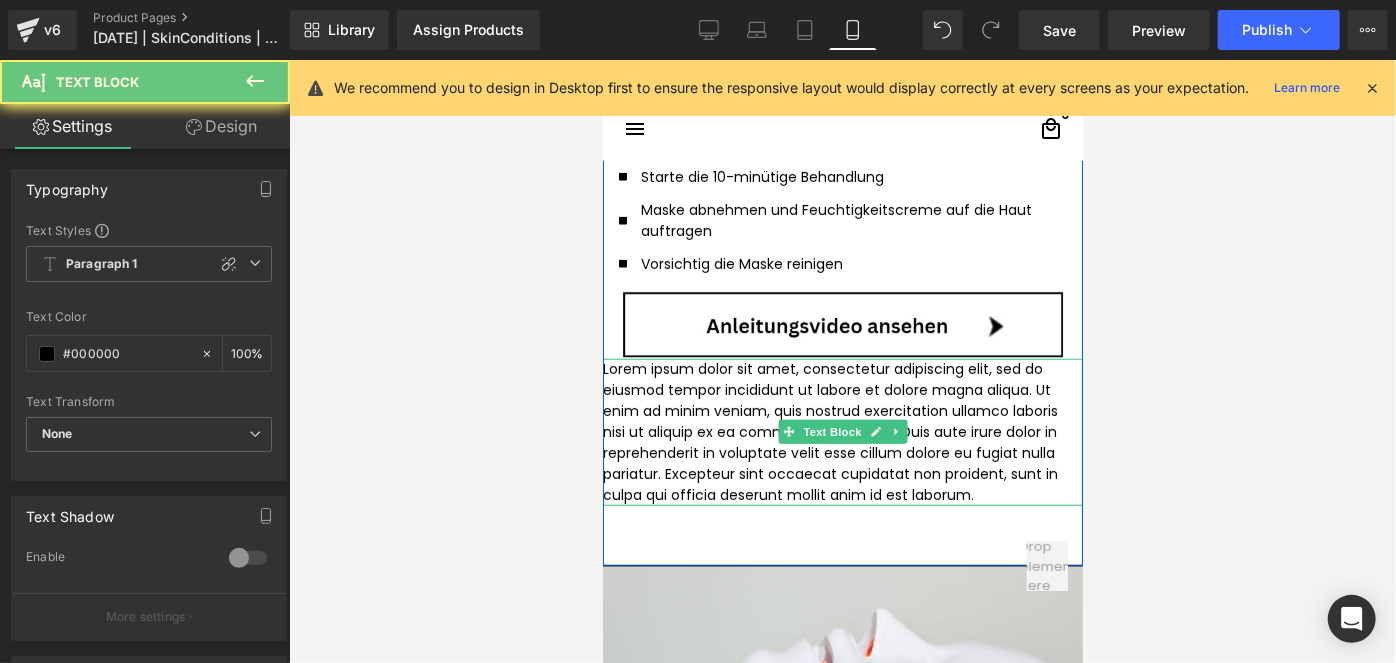 click on "Lorem ipsum dolor sit amet, consectetur adipiscing elit, sed do eiusmod tempor incididunt ut labore et dolore magna aliqua. Ut enim ad minim veniam, quis nostrud exercitation ullamco laboris nisi ut aliquip ex ea commodo consequat. Duis aute irure dolor in reprehenderit in voluptate velit esse cillum dolore eu fugiat nulla pariatur. Excepteur sint occaecat cupidatat non proident, sunt in culpa qui officia deserunt mollit anim id est laborum." at bounding box center (842, 431) 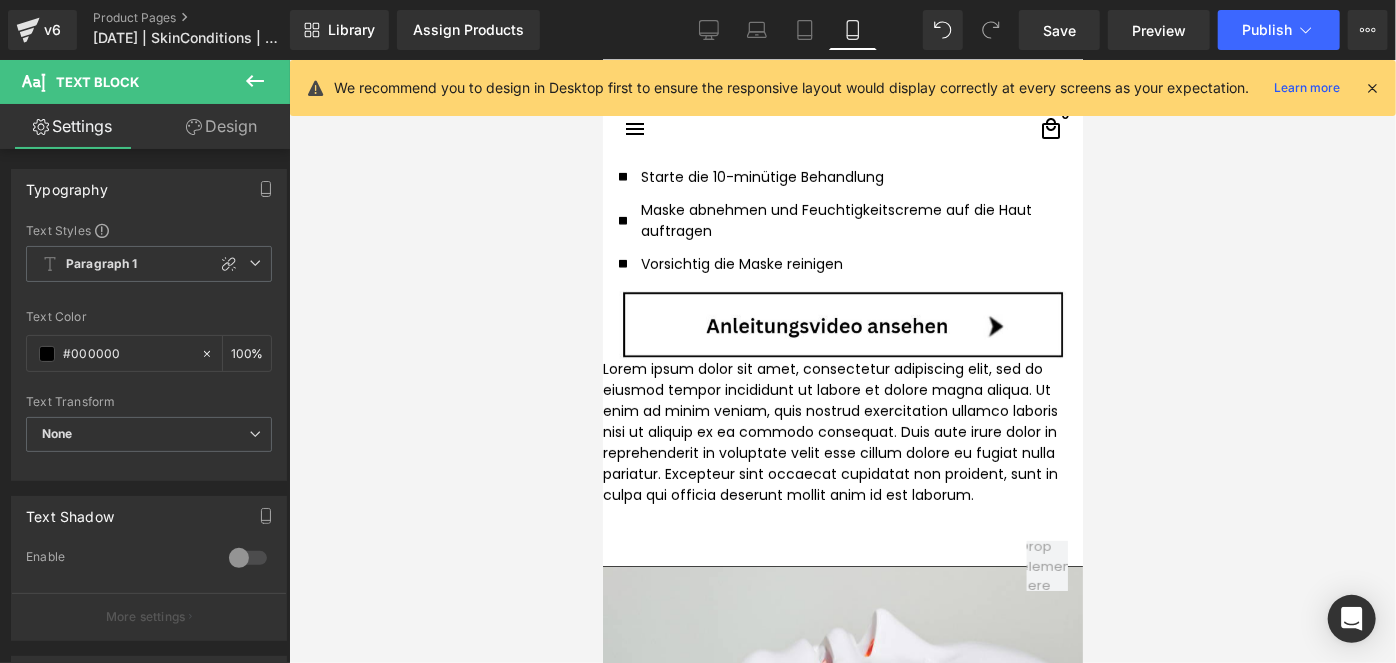click on "Design" at bounding box center (221, 126) 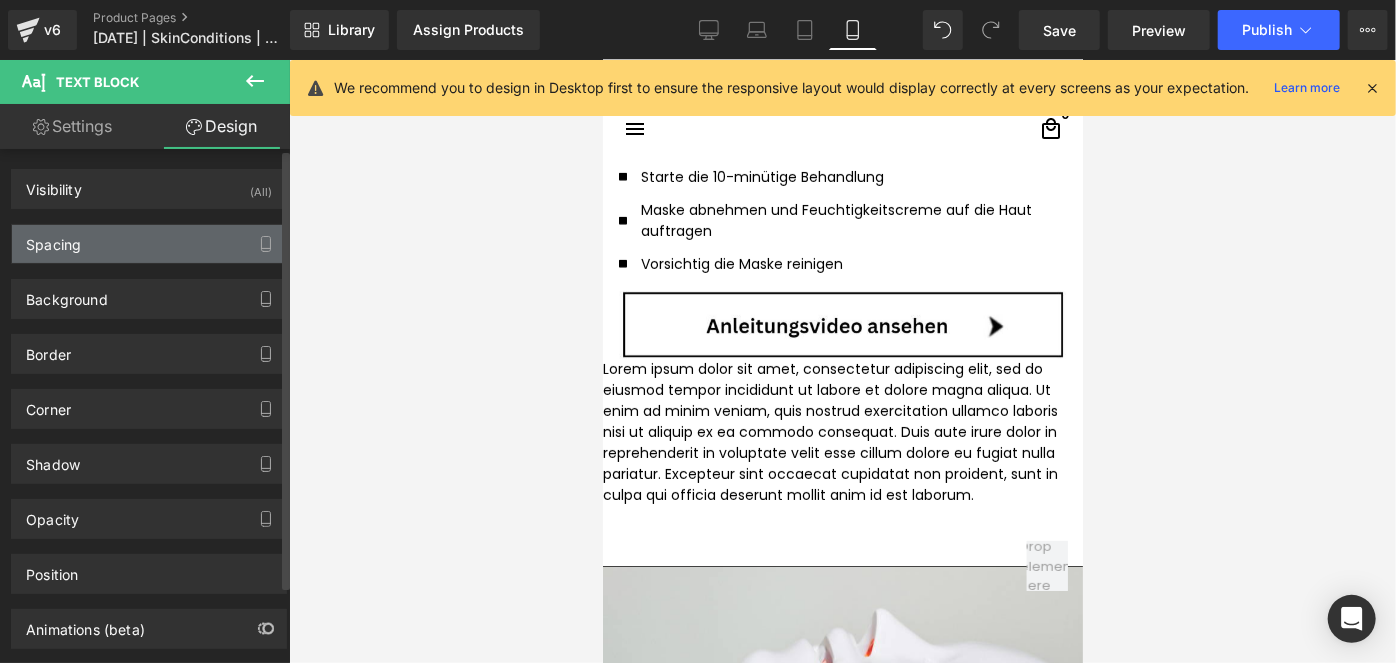 click on "Spacing" at bounding box center [149, 244] 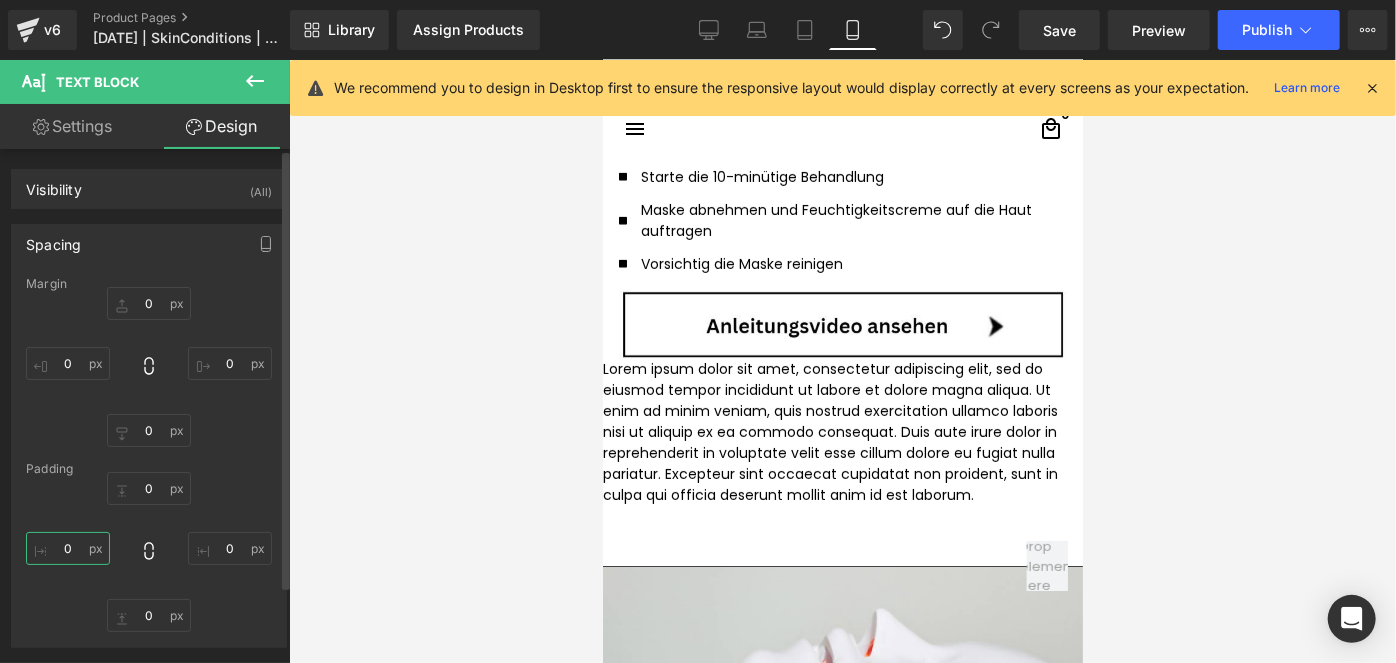 click on "0" at bounding box center [68, 548] 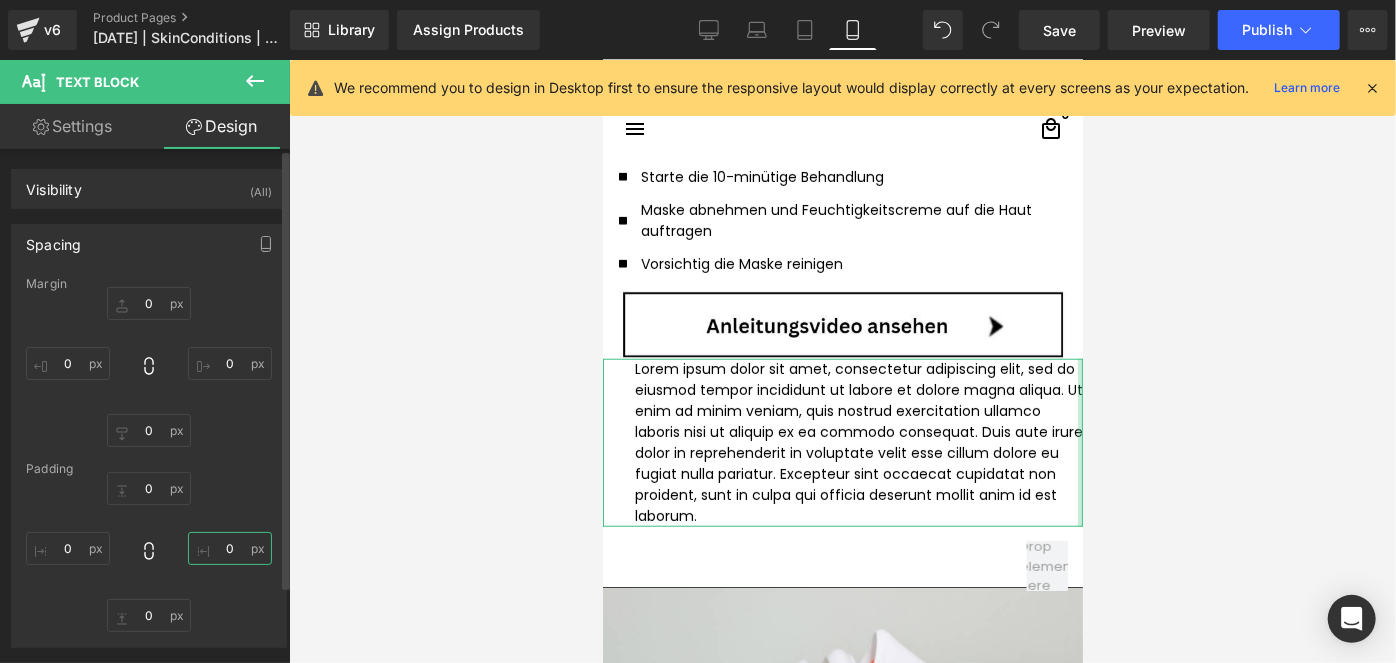 click on "0" at bounding box center [230, 548] 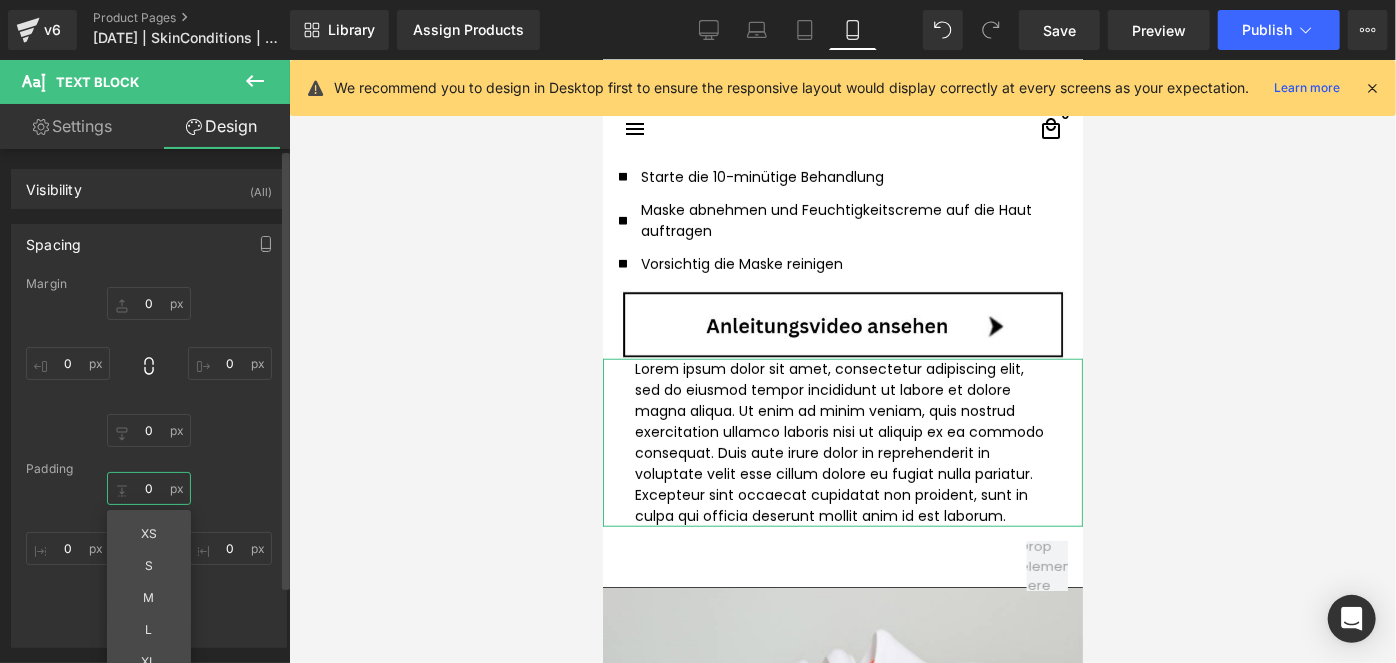 click on "0" at bounding box center (149, 488) 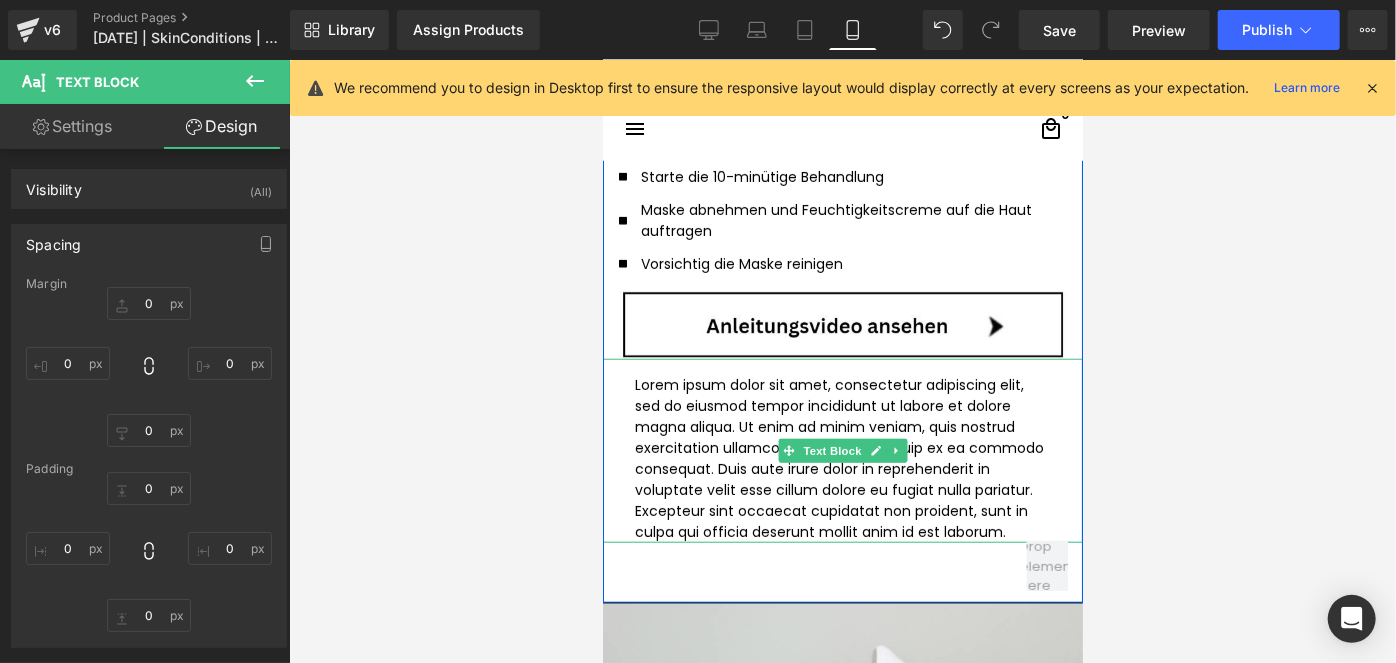 click on "Lorem ipsum dolor sit amet, consectetur adipiscing elit, sed do eiusmod tempor incididunt ut labore et dolore magna aliqua. Ut enim ad minim veniam, quis nostrud exercitation ullamco laboris nisi ut aliquip ex ea commodo consequat. Duis aute irure dolor in reprehenderit in voluptate velit esse cillum dolore eu fugiat nulla pariatur. Excepteur sint occaecat cupidatat non proident, sunt in culpa qui officia deserunt mollit anim id est laborum." at bounding box center (842, 458) 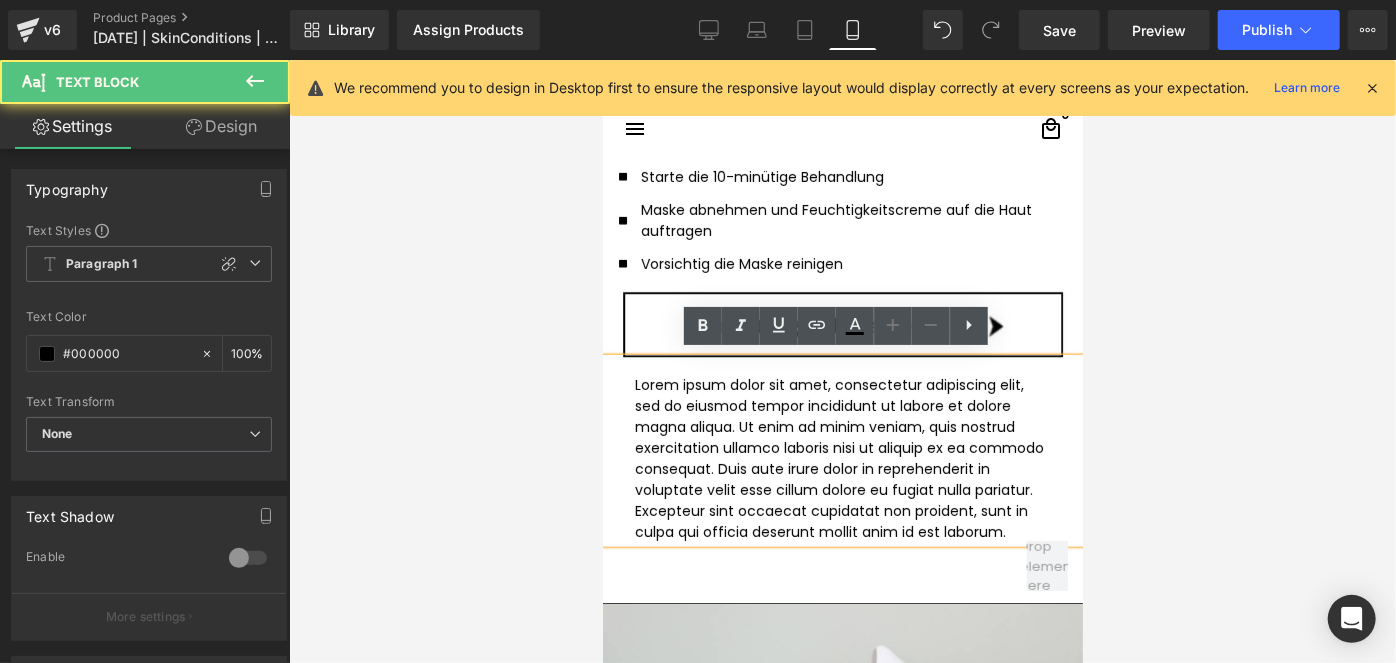 click on "Lorem ipsum dolor sit amet, consectetur adipiscing elit, sed do eiusmod tempor incididunt ut labore et dolore magna aliqua. Ut enim ad minim veniam, quis nostrud exercitation ullamco laboris nisi ut aliquip ex ea commodo consequat. Duis aute irure dolor in reprehenderit in voluptate velit esse cillum dolore eu fugiat nulla pariatur. Excepteur sint occaecat cupidatat non proident, sunt in culpa qui officia deserunt mollit anim id est laborum." at bounding box center (842, 458) 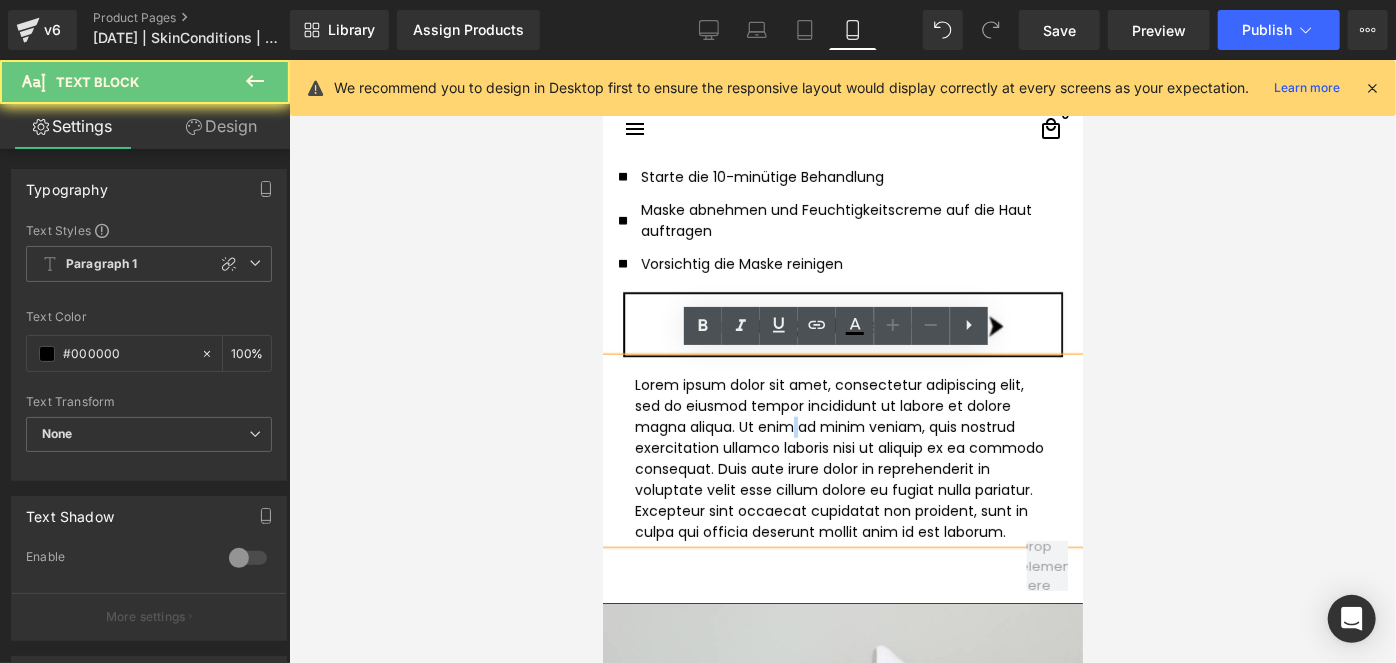 click on "Lorem ipsum dolor sit amet, consectetur adipiscing elit, sed do eiusmod tempor incididunt ut labore et dolore magna aliqua. Ut enim ad minim veniam, quis nostrud exercitation ullamco laboris nisi ut aliquip ex ea commodo consequat. Duis aute irure dolor in reprehenderit in voluptate velit esse cillum dolore eu fugiat nulla pariatur. Excepteur sint occaecat cupidatat non proident, sunt in culpa qui officia deserunt mollit anim id est laborum." at bounding box center (842, 458) 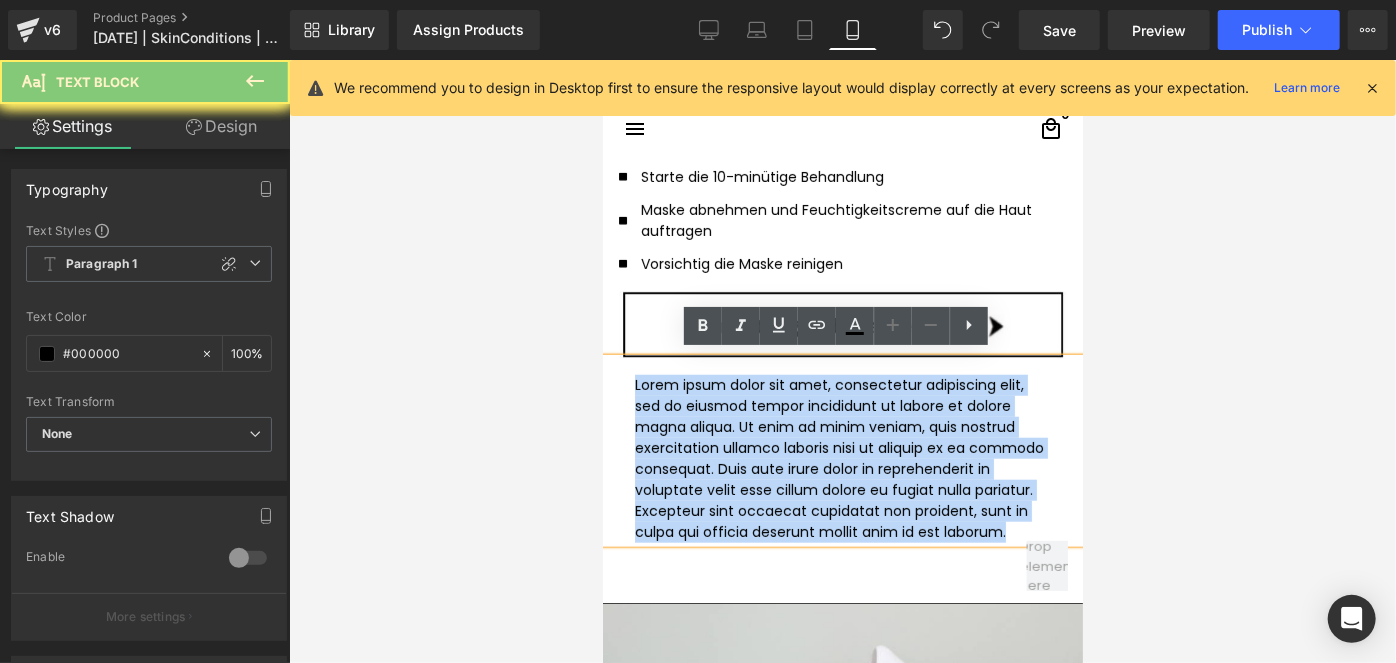 click on "Lorem ipsum dolor sit amet, consectetur adipiscing elit, sed do eiusmod tempor incididunt ut labore et dolore magna aliqua. Ut enim ad minim veniam, quis nostrud exercitation ullamco laboris nisi ut aliquip ex ea commodo consequat. Duis aute irure dolor in reprehenderit in voluptate velit esse cillum dolore eu fugiat nulla pariatur. Excepteur sint occaecat cupidatat non proident, sunt in culpa qui officia deserunt mollit anim id est laborum." at bounding box center (842, 458) 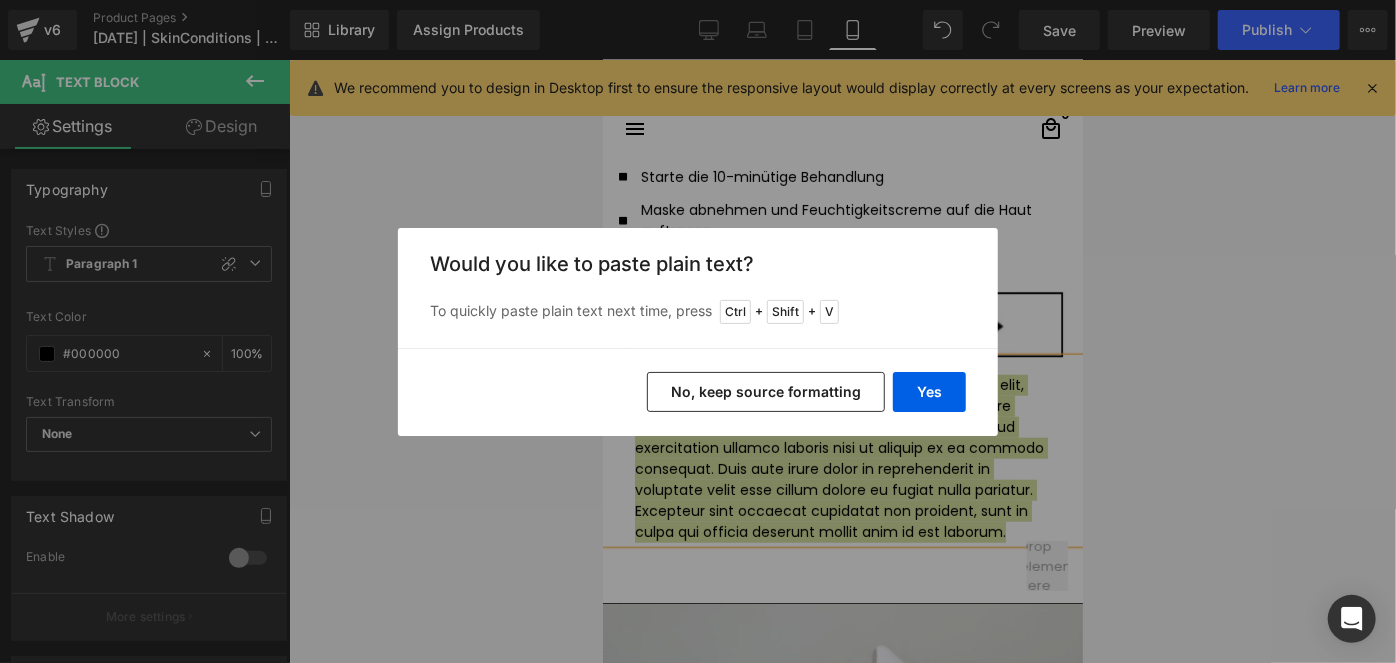 click on "No, keep source formatting" at bounding box center [766, 392] 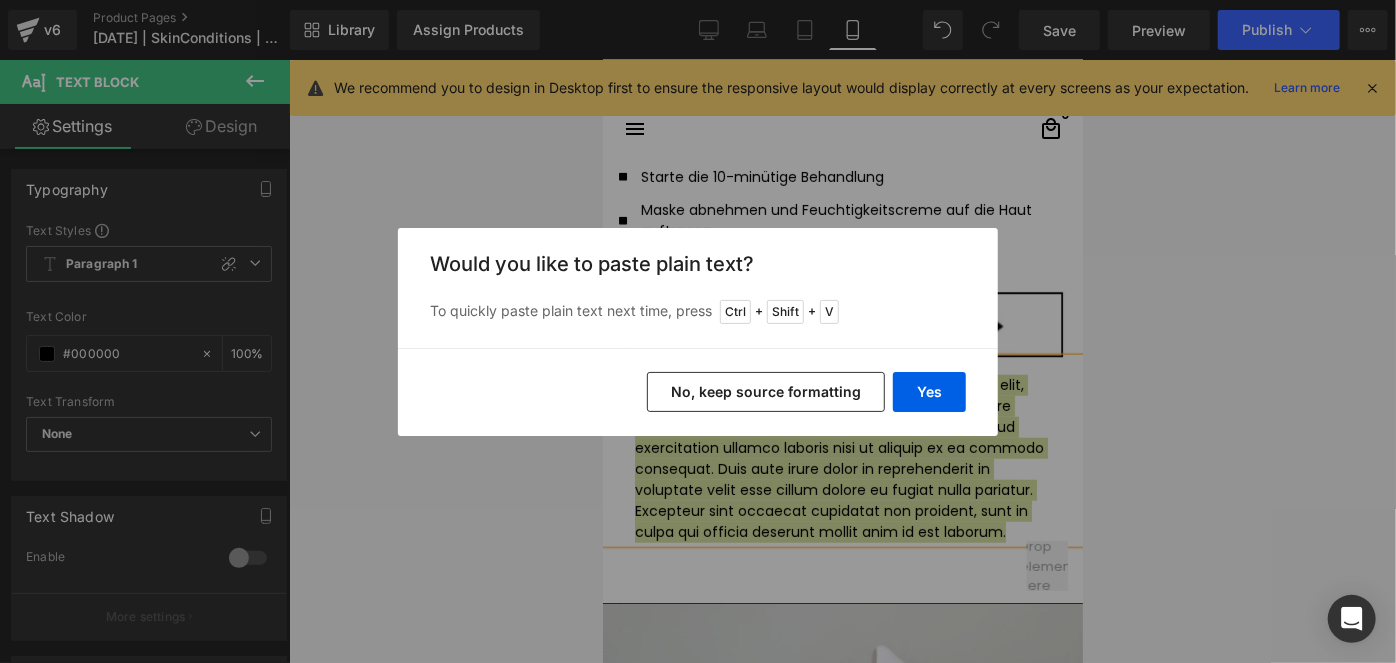 type 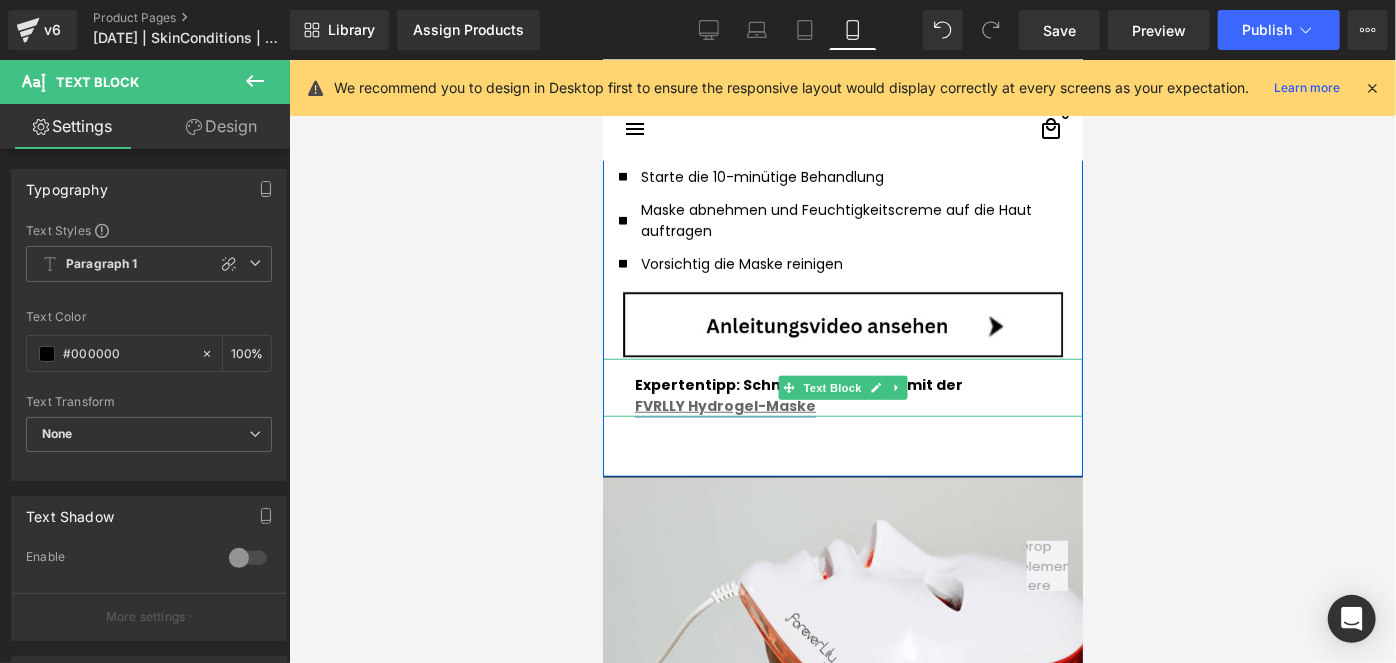 click on "FVRLLY Hydrogel-Maske" at bounding box center [724, 405] 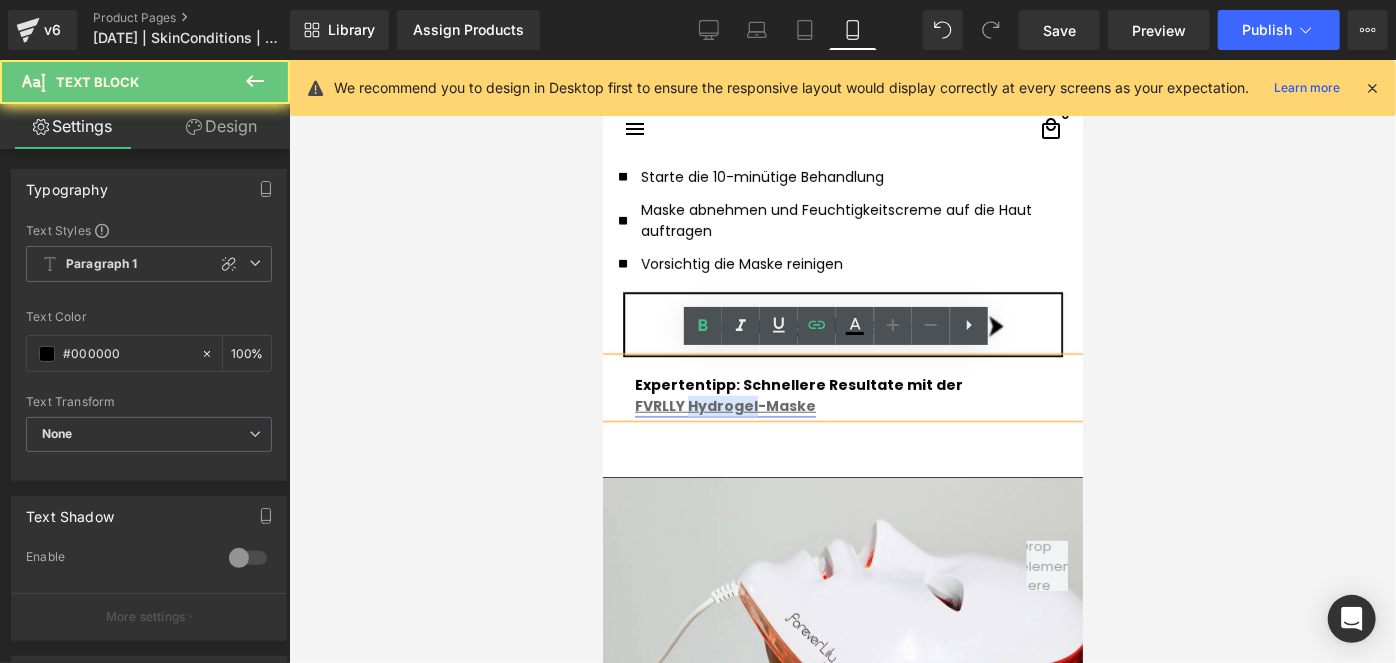 click on "FVRLLY Hydrogel-Maske" at bounding box center (724, 405) 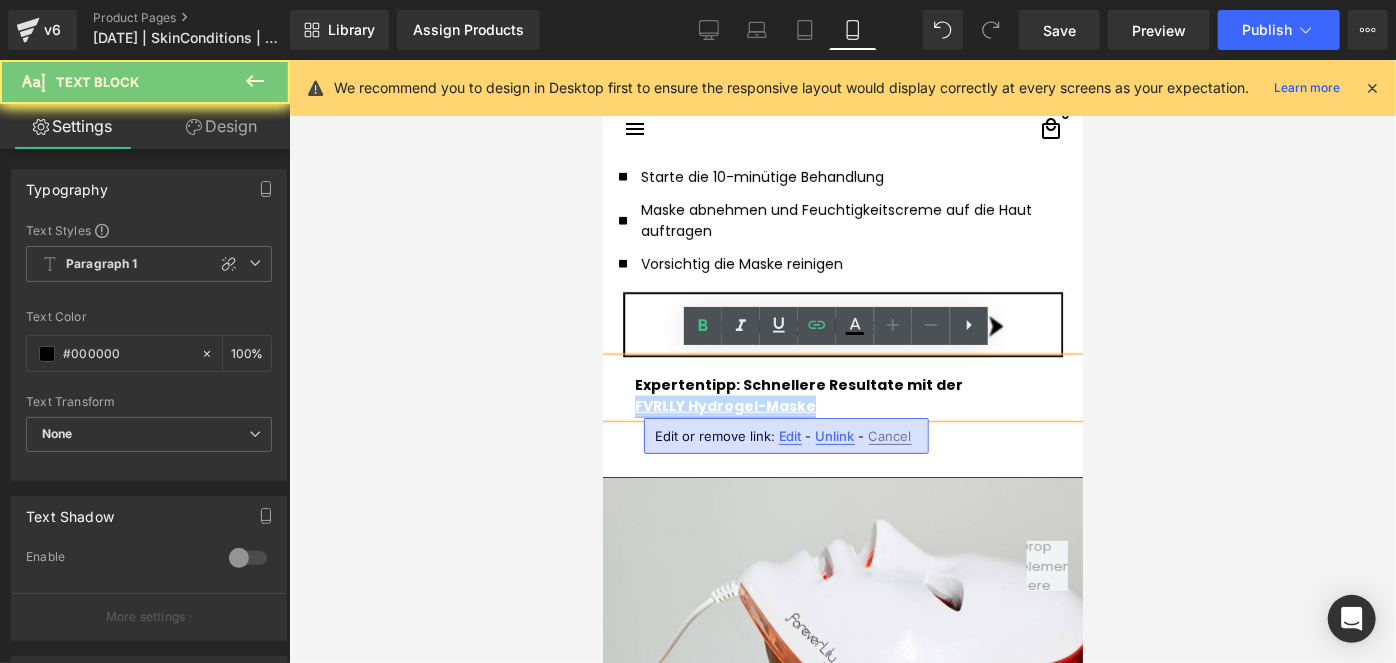 click on "FVRLLY Hydrogel-Maske" at bounding box center [724, 405] 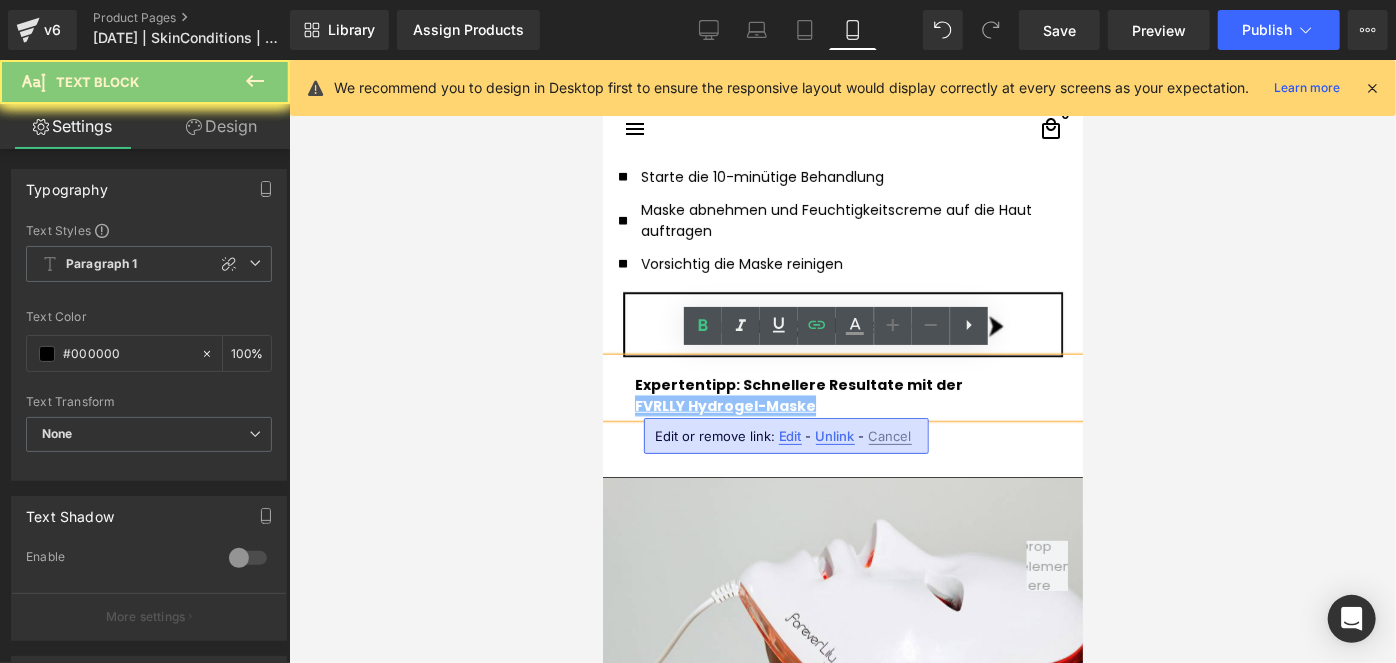 click on "FVRLLY Hydrogel-Maske" at bounding box center [842, 405] 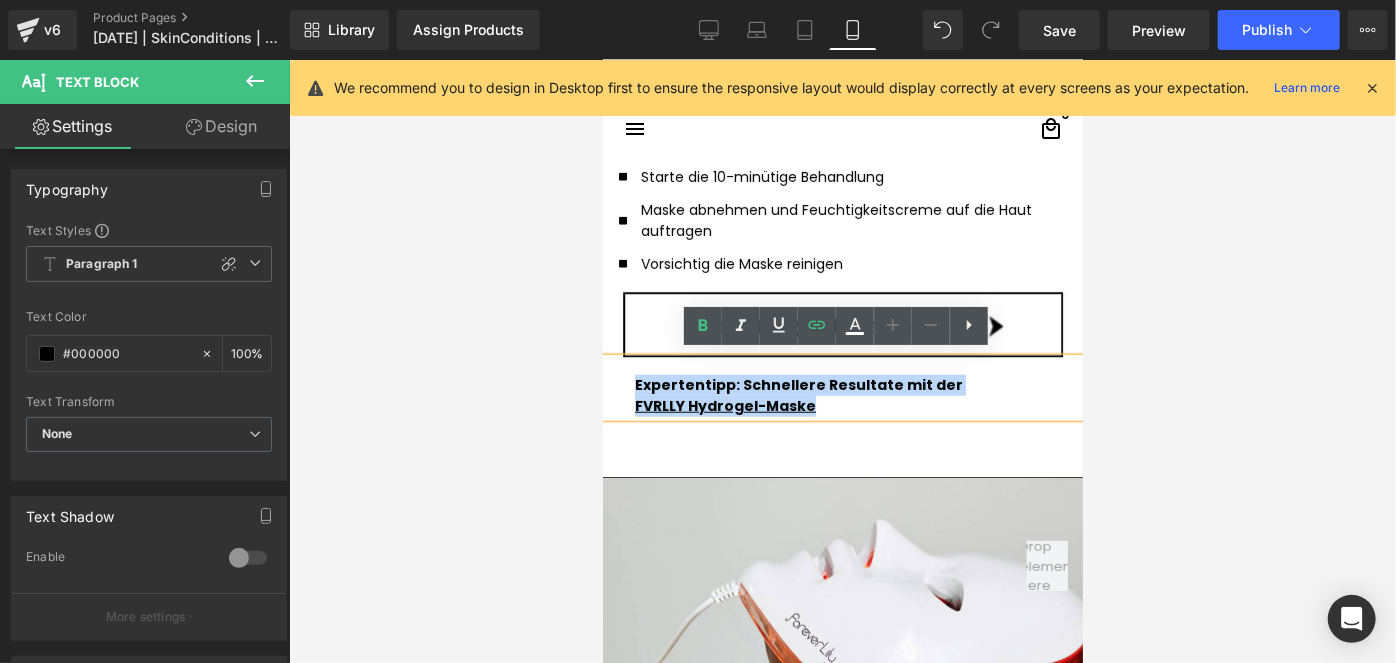 drag, startPoint x: 839, startPoint y: 396, endPoint x: 602, endPoint y: 373, distance: 238.11342 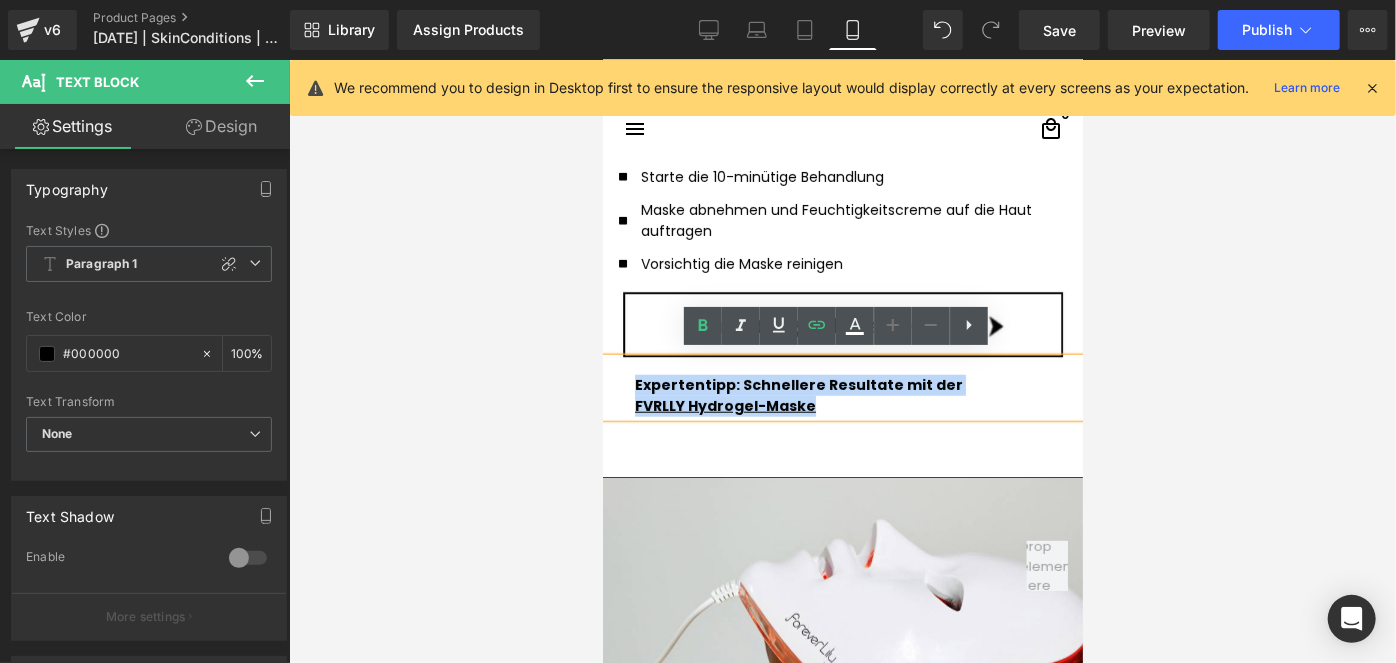 click on "Expertentipp: Schnellere Resultate mit der  FVRLLY Hydrogel-Maske" at bounding box center [842, 387] 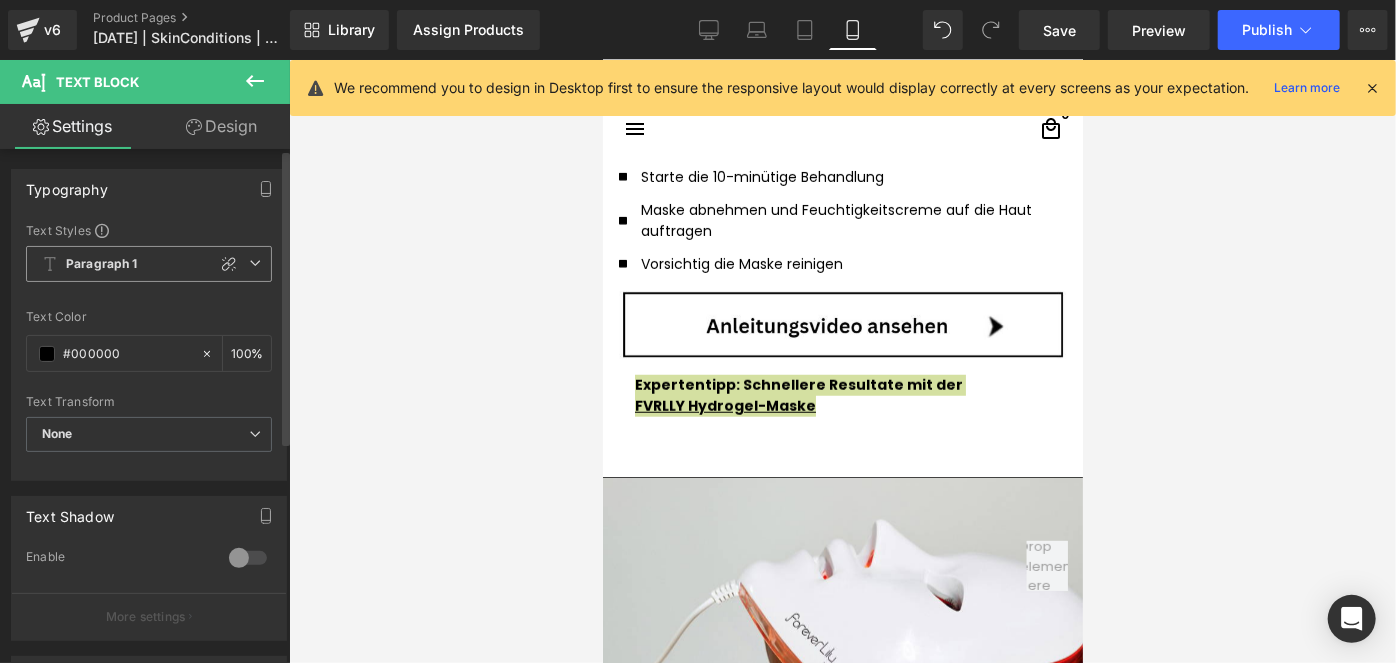 click on "Paragraph 1" at bounding box center [149, 264] 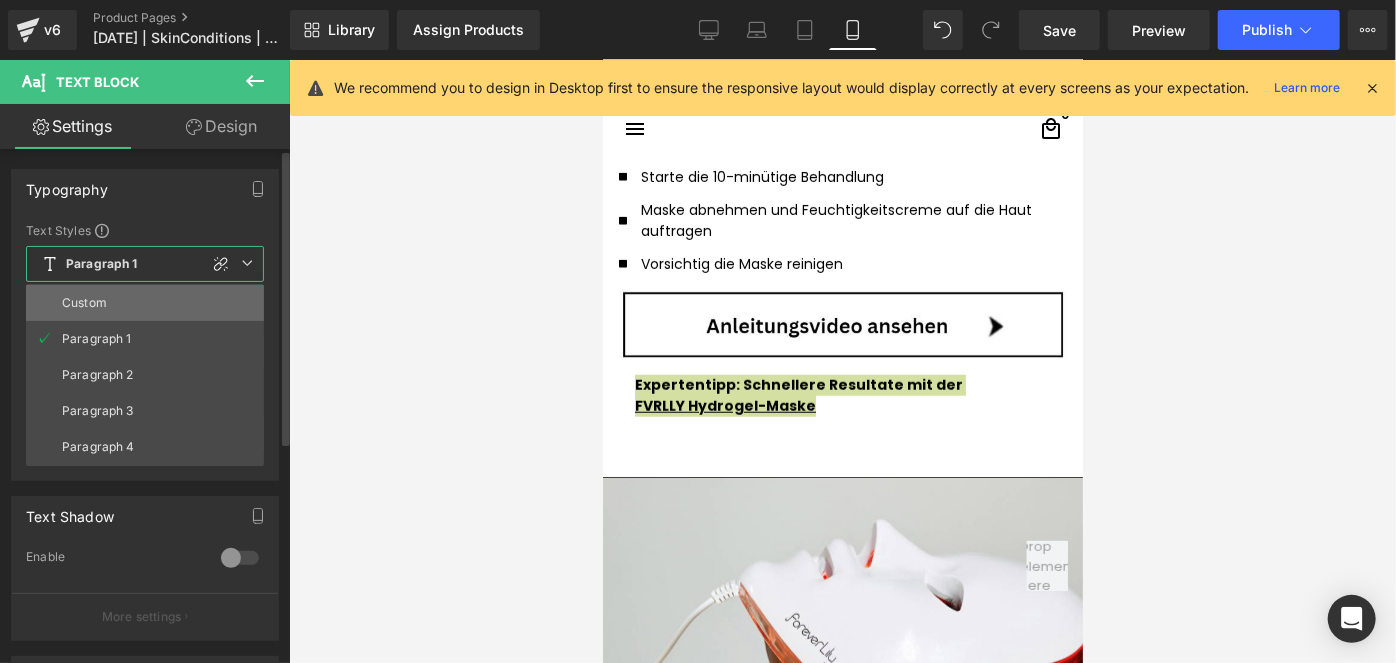 click on "Custom" at bounding box center (145, 303) 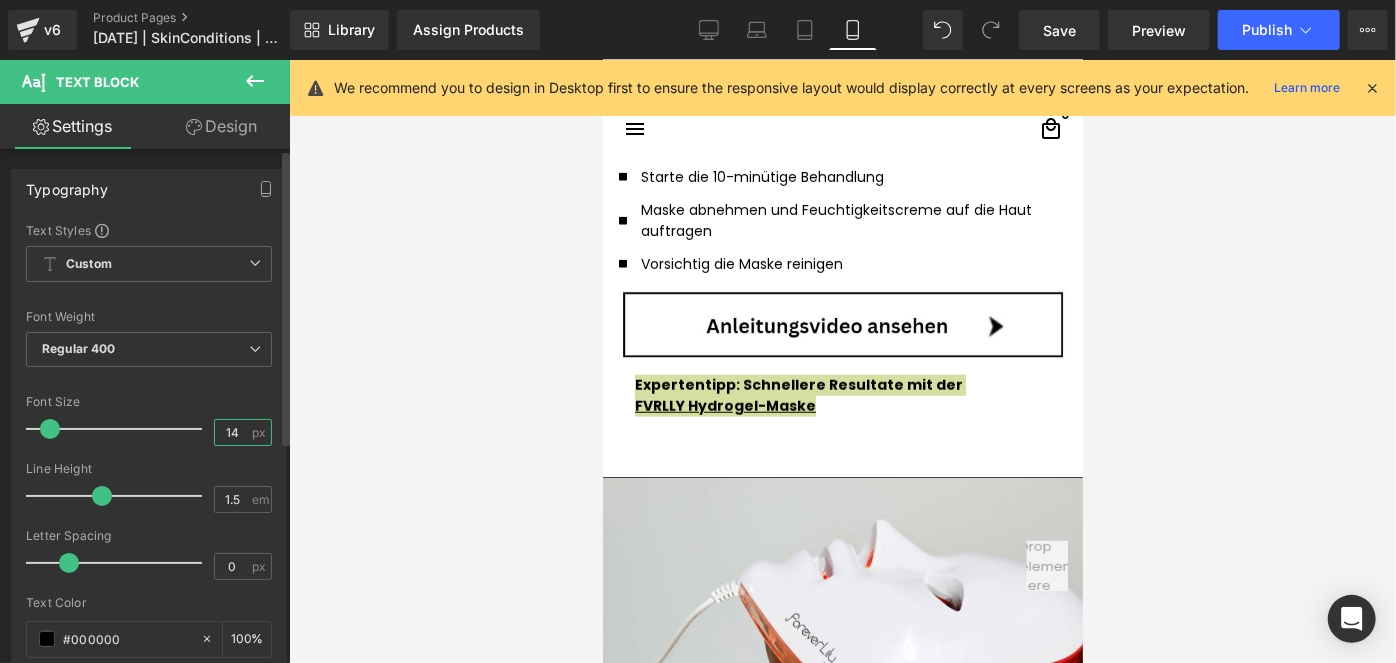 click on "14" at bounding box center (232, 432) 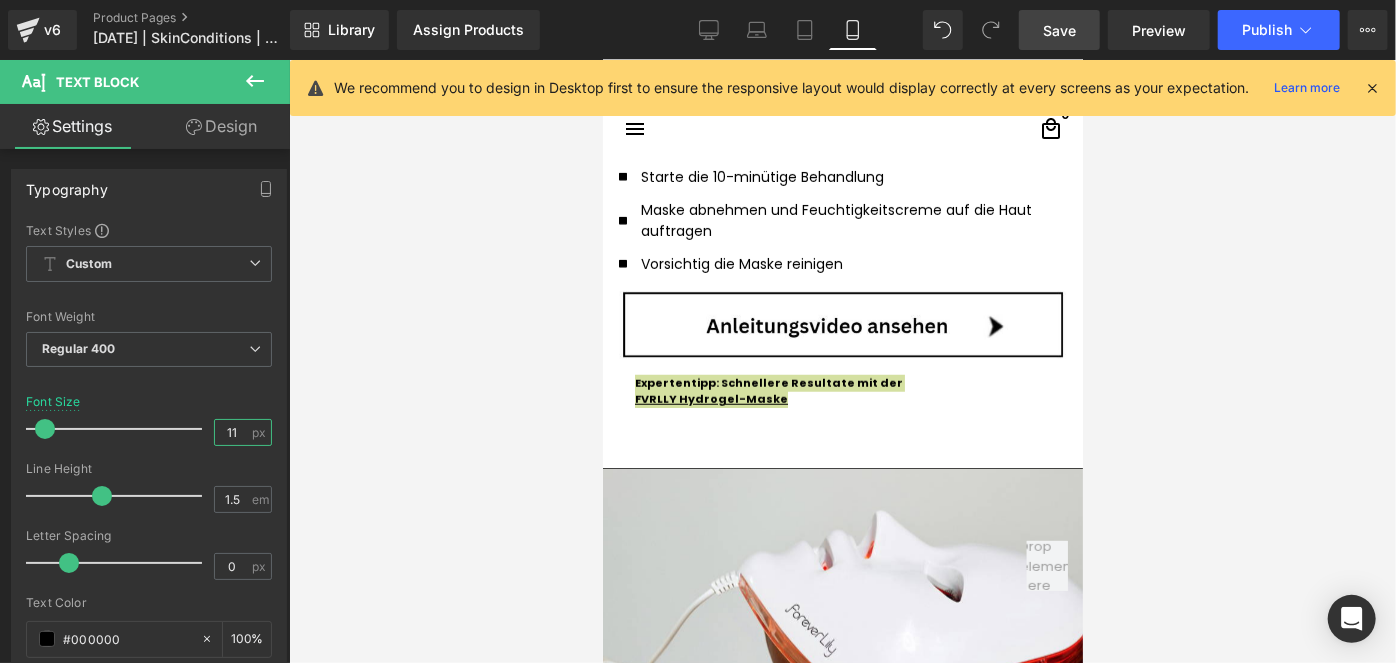 type on "11" 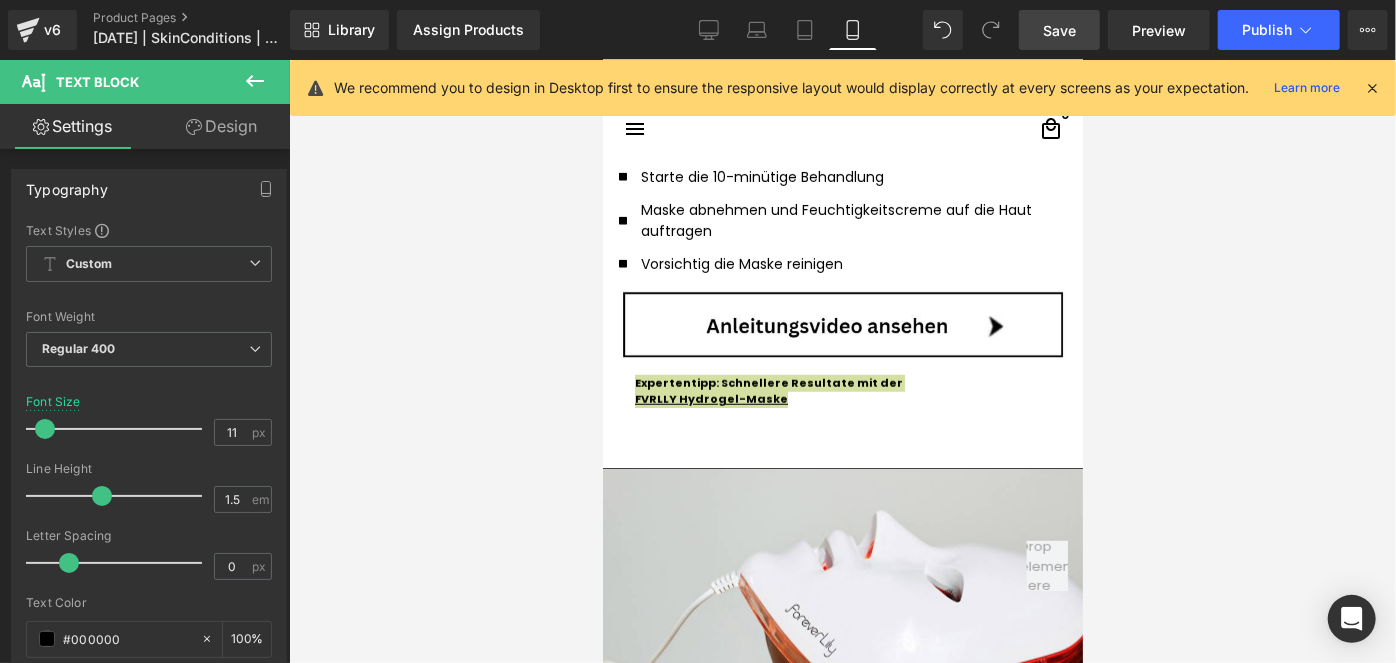 click on "Save" at bounding box center (1059, 30) 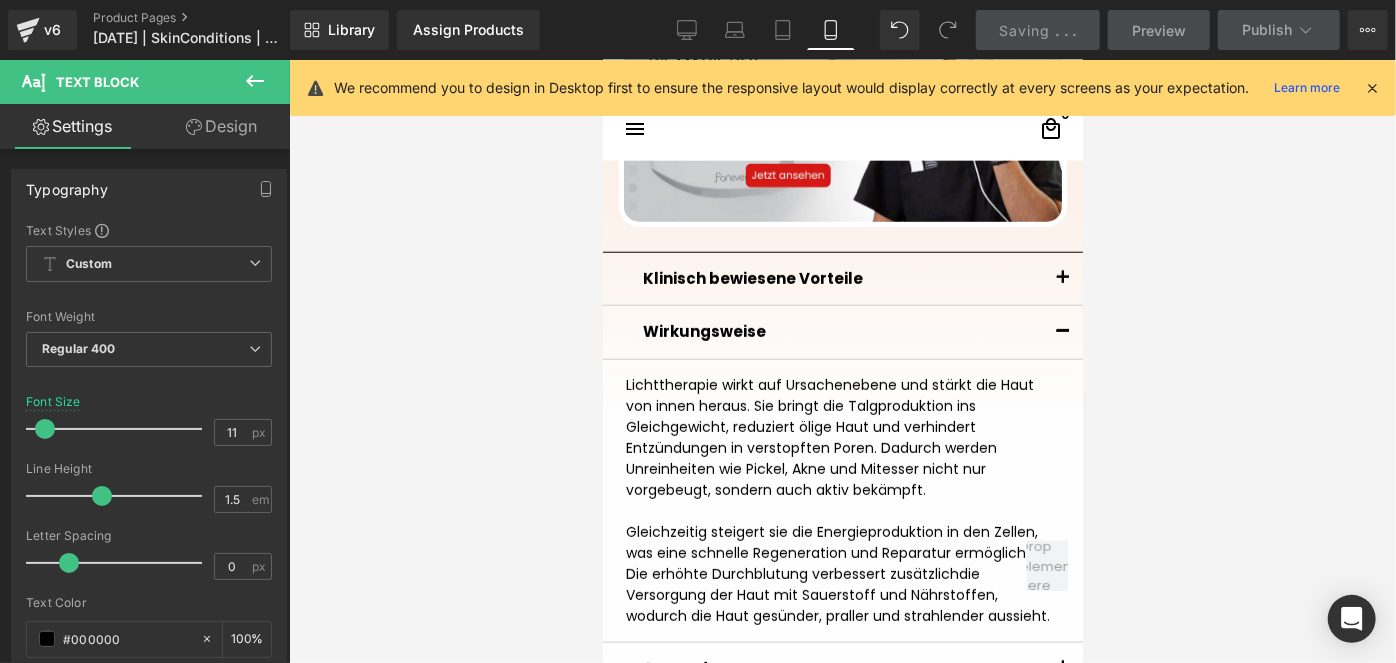 scroll, scrollTop: 1290, scrollLeft: 0, axis: vertical 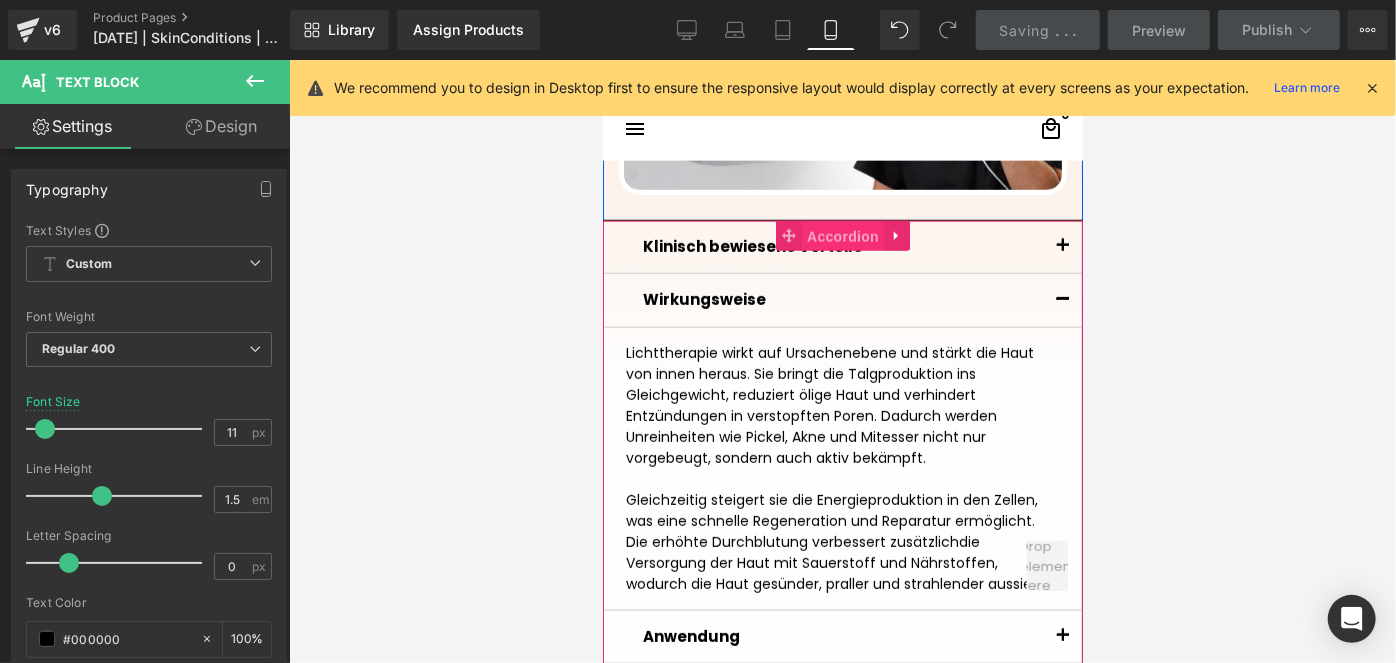 click on "Accordion" at bounding box center (842, 236) 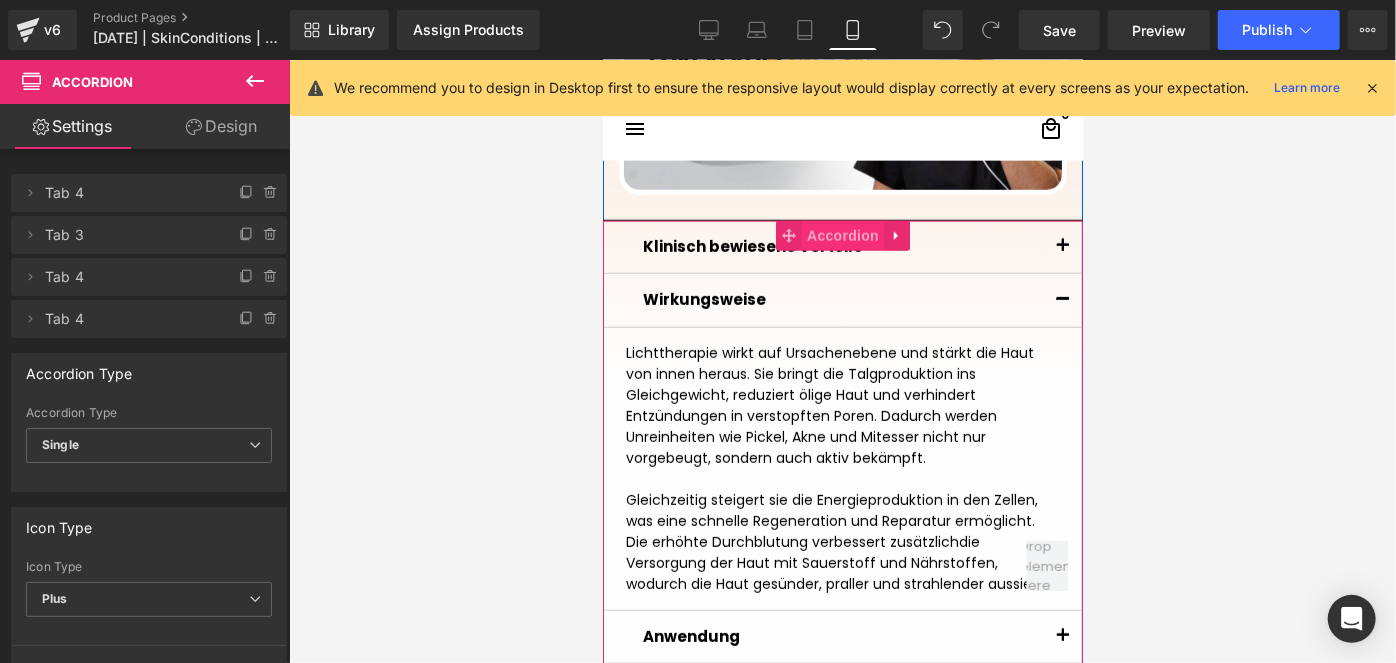 click on "Accordion" at bounding box center (842, 235) 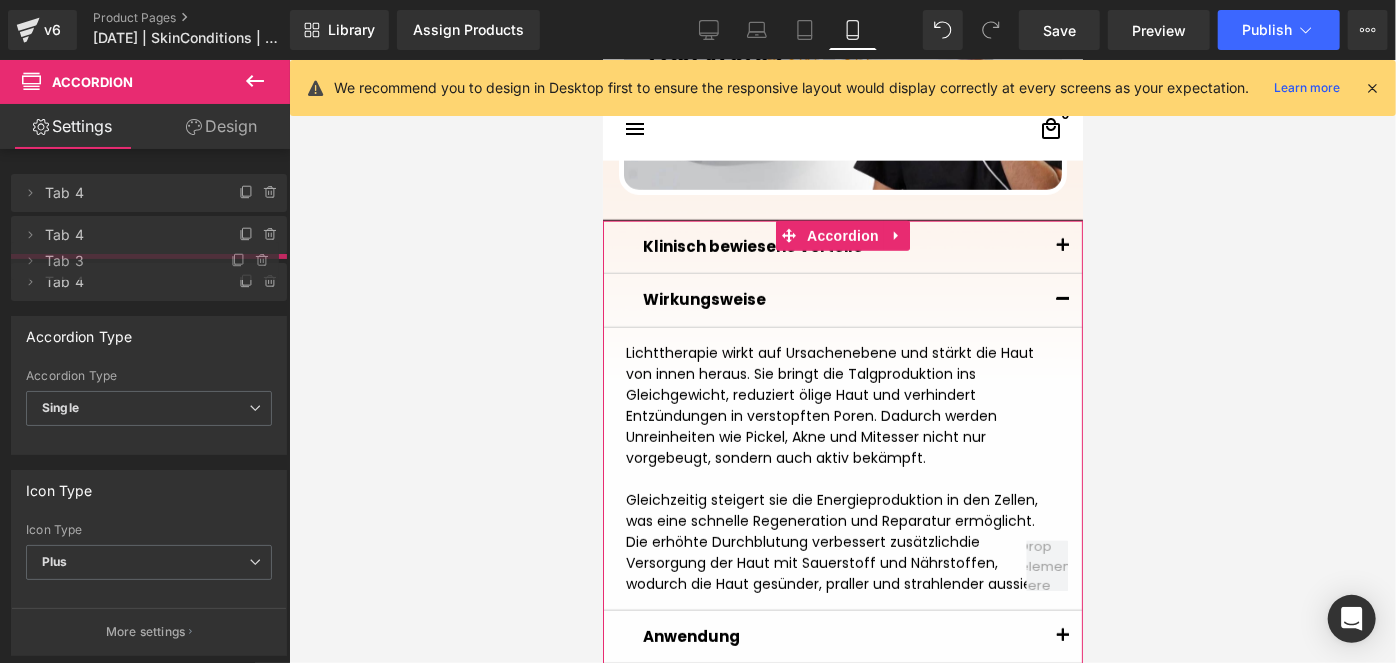 drag, startPoint x: 90, startPoint y: 246, endPoint x: 93, endPoint y: 272, distance: 26.172504 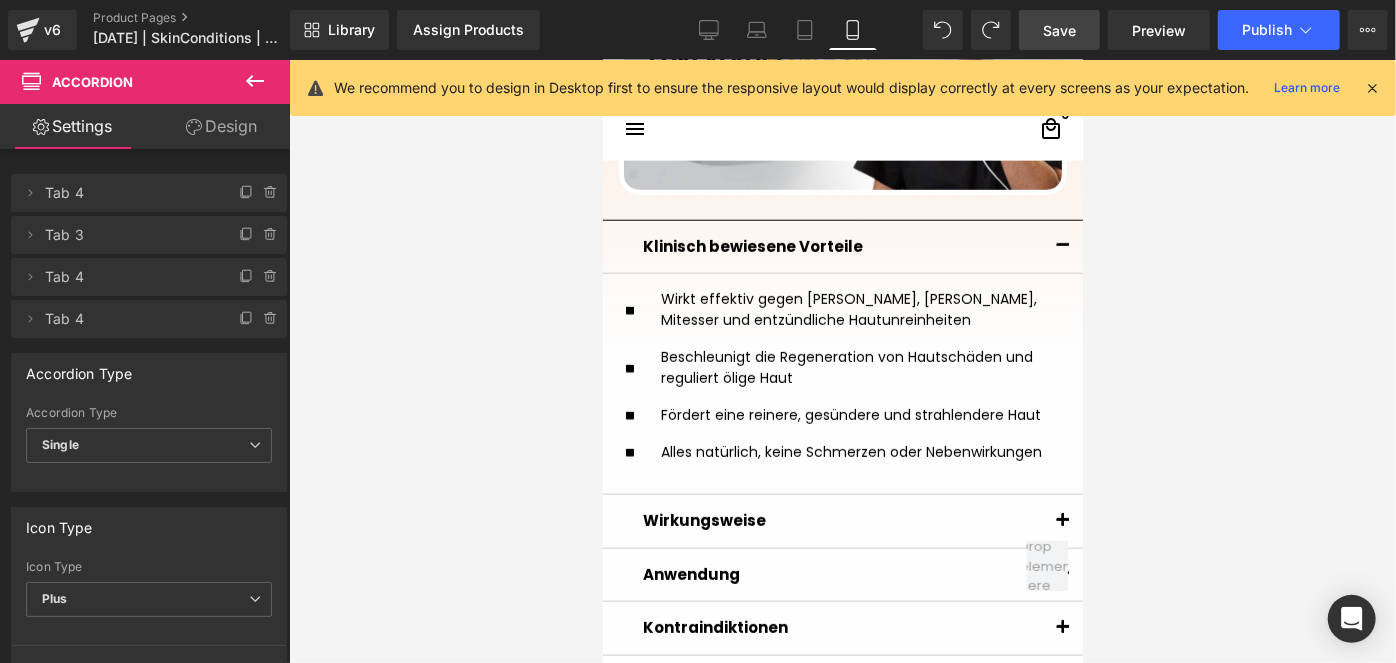 click on "Save" at bounding box center (1059, 30) 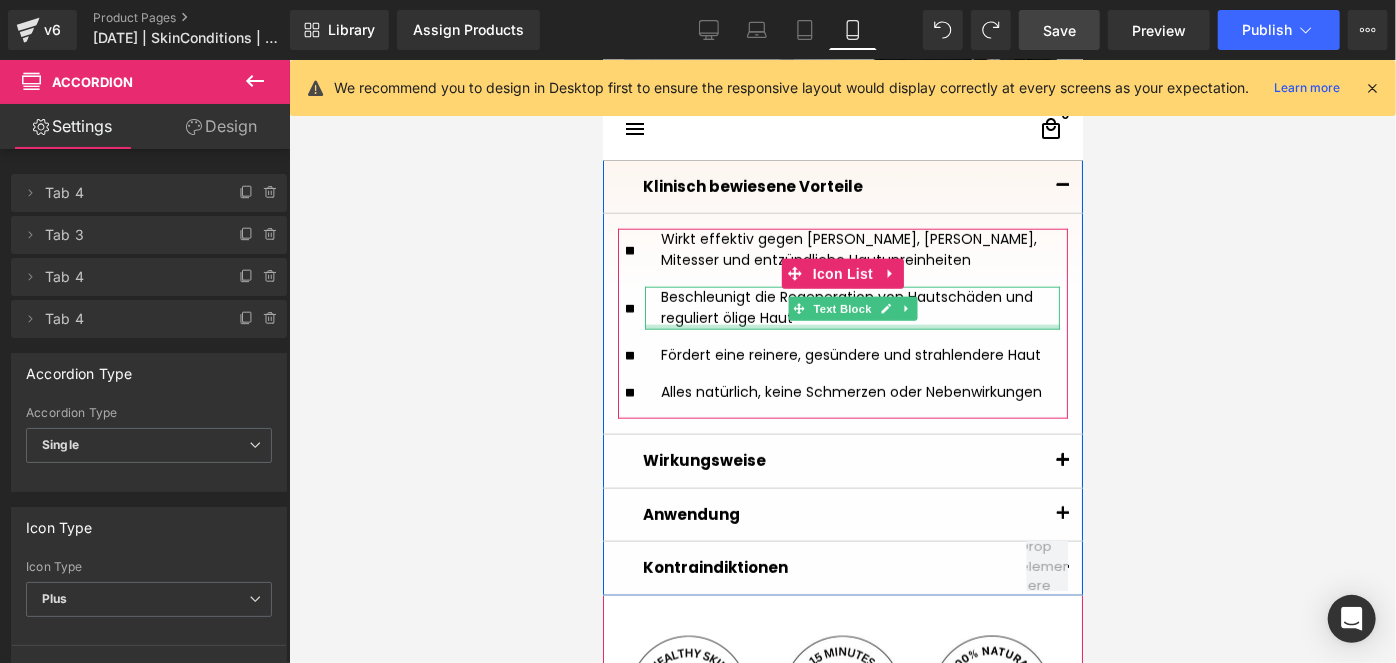 scroll, scrollTop: 1472, scrollLeft: 0, axis: vertical 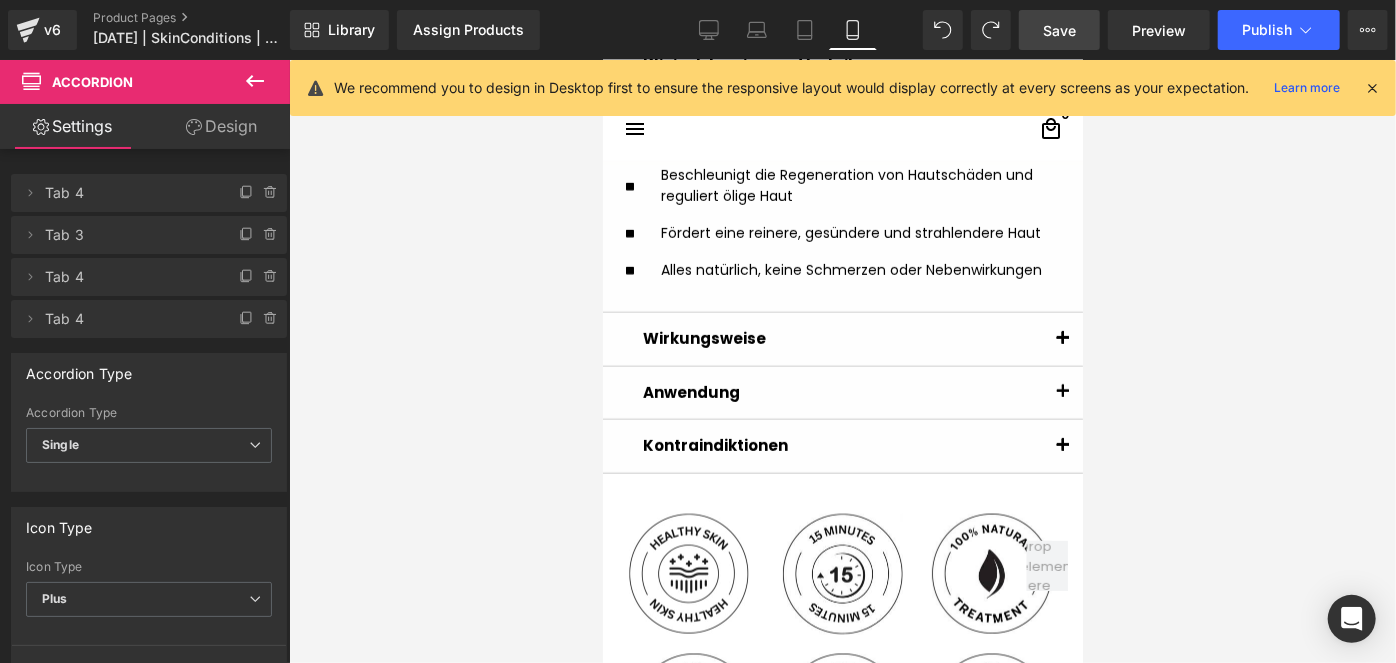 click on "Save" at bounding box center (1059, 30) 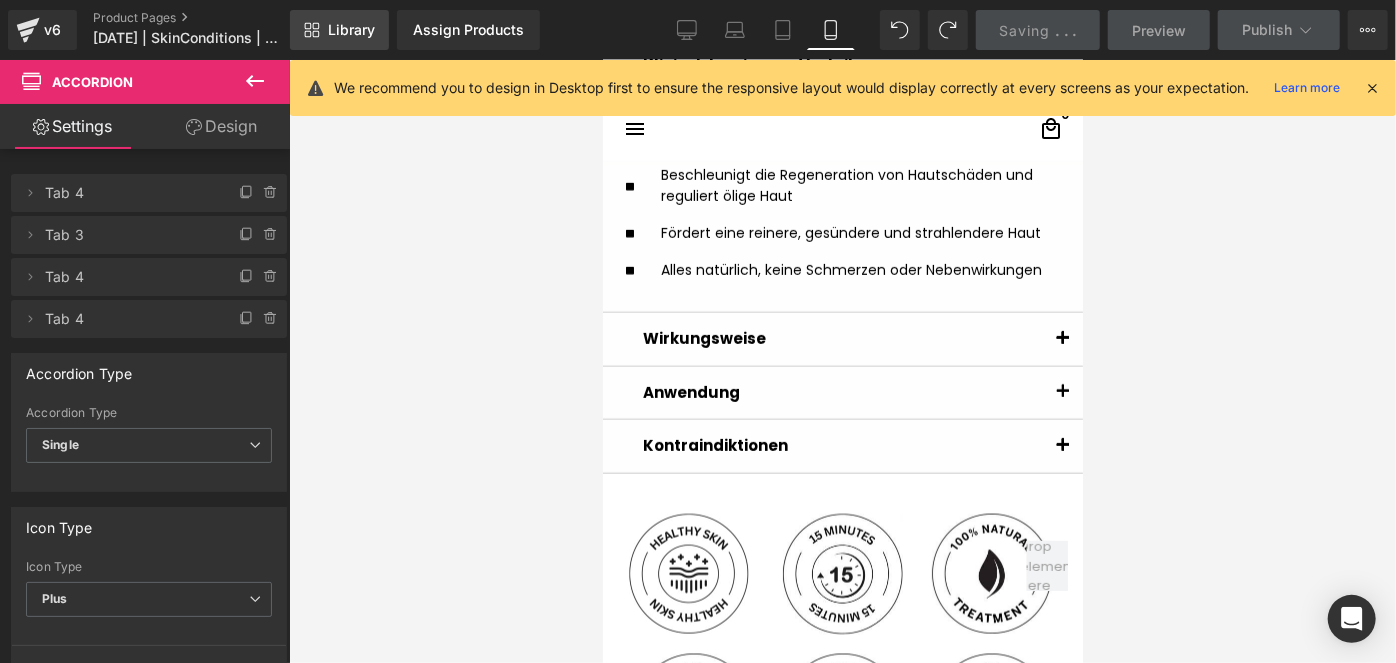 scroll, scrollTop: 1381, scrollLeft: 0, axis: vertical 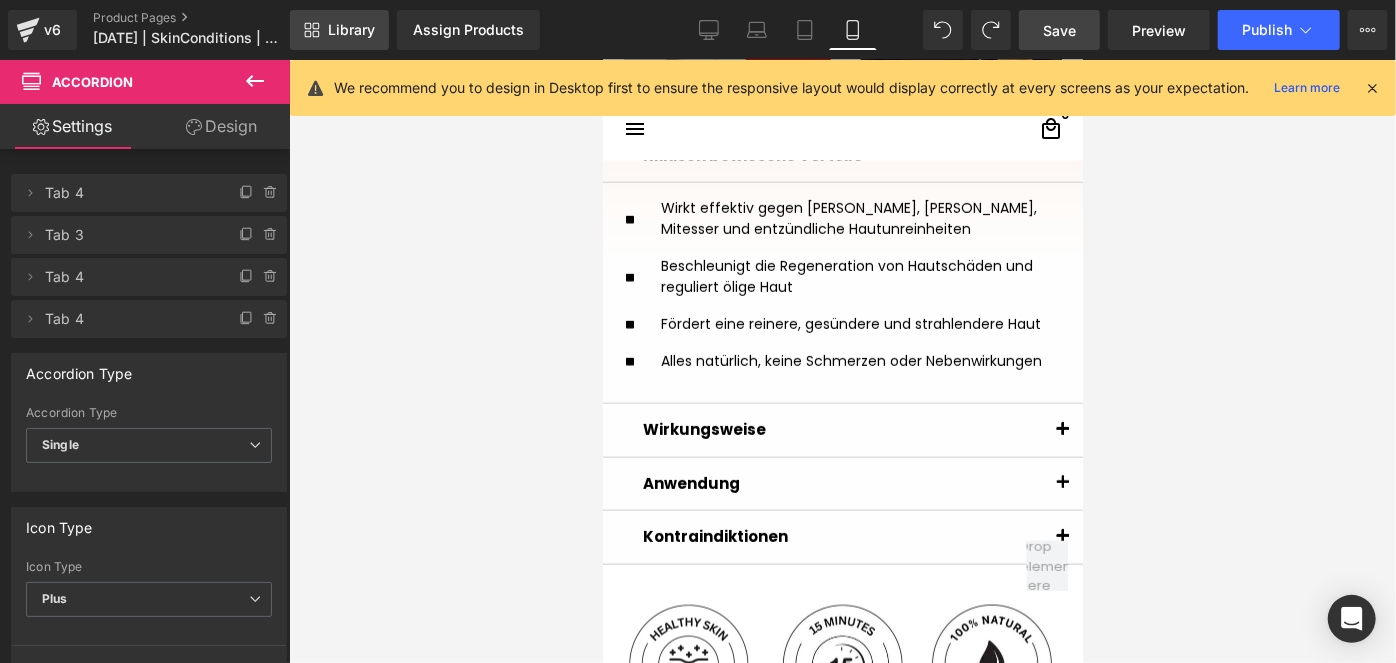 click on "Library" at bounding box center (351, 30) 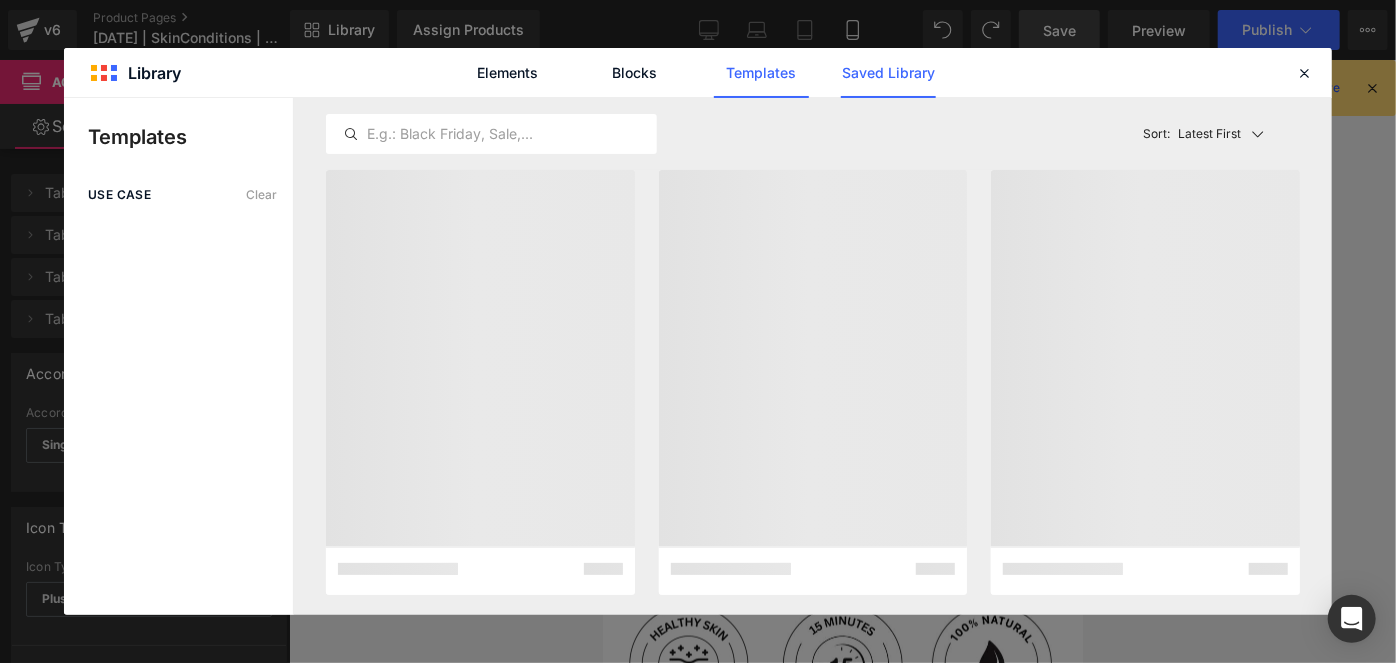 click on "Saved Library" 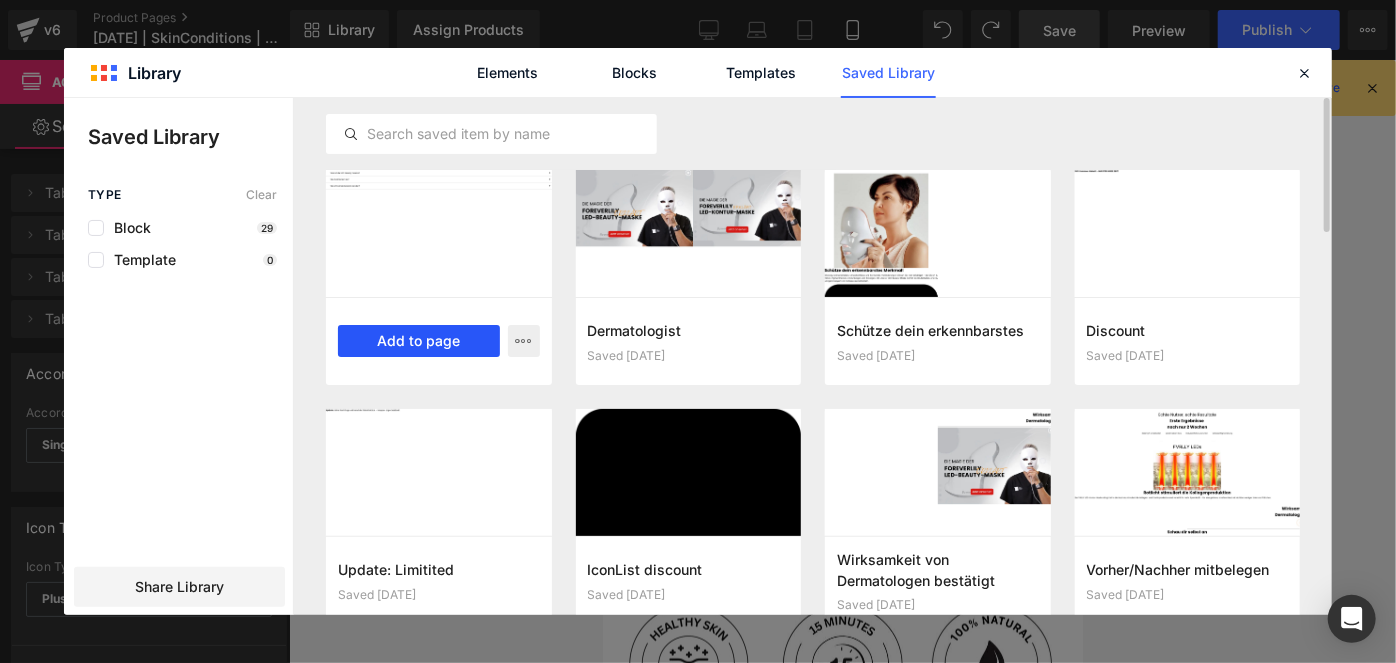 click on "Add to page" at bounding box center (419, 341) 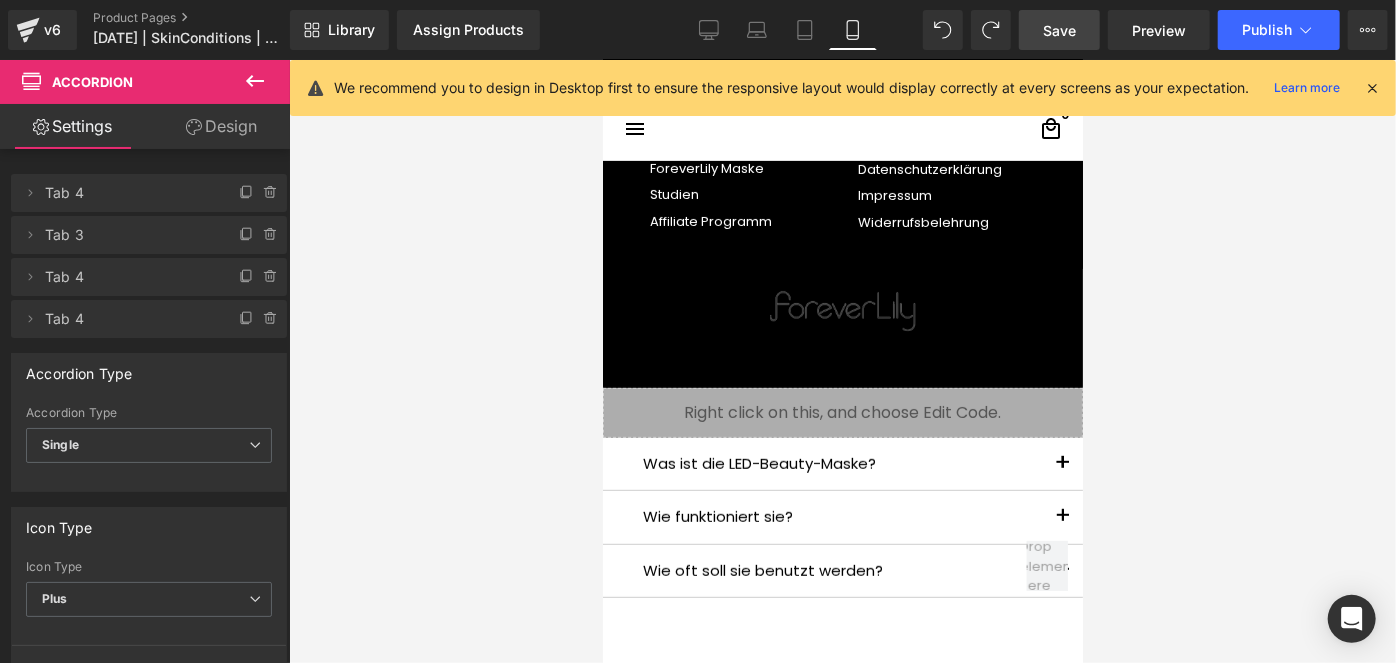 scroll, scrollTop: 8120, scrollLeft: 0, axis: vertical 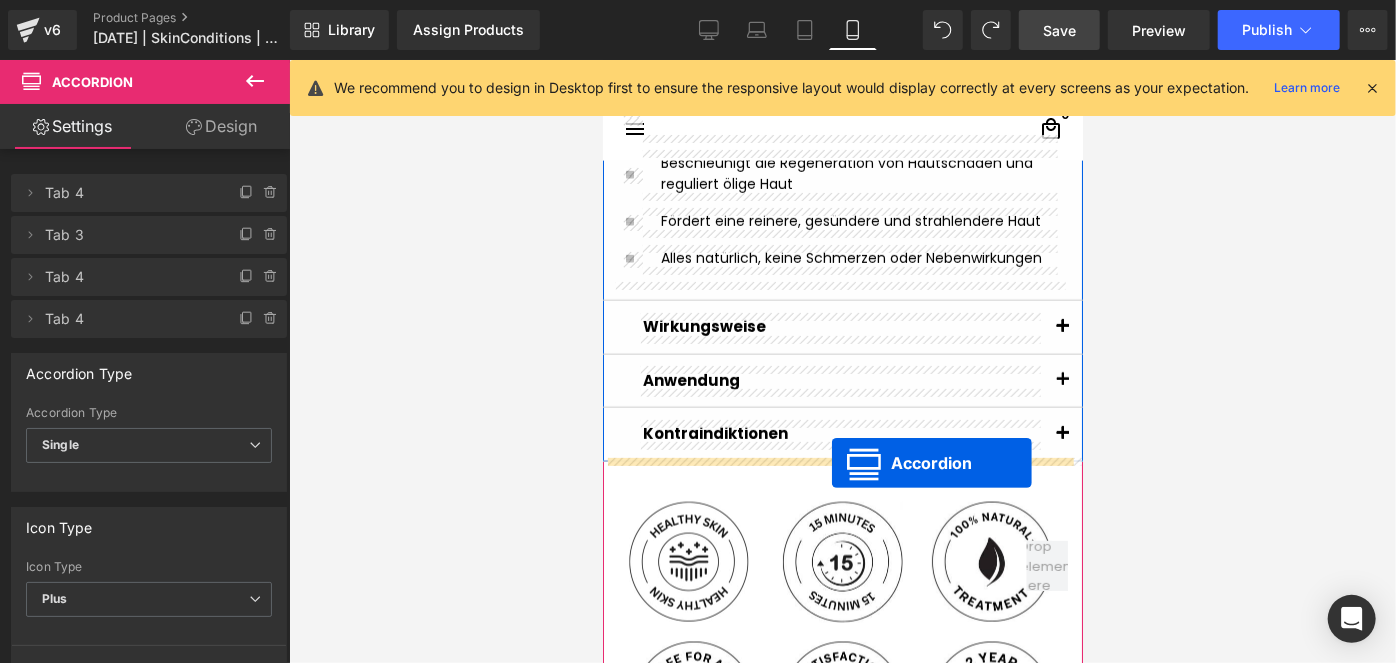 drag, startPoint x: 818, startPoint y: 446, endPoint x: 831, endPoint y: 461, distance: 19.849434 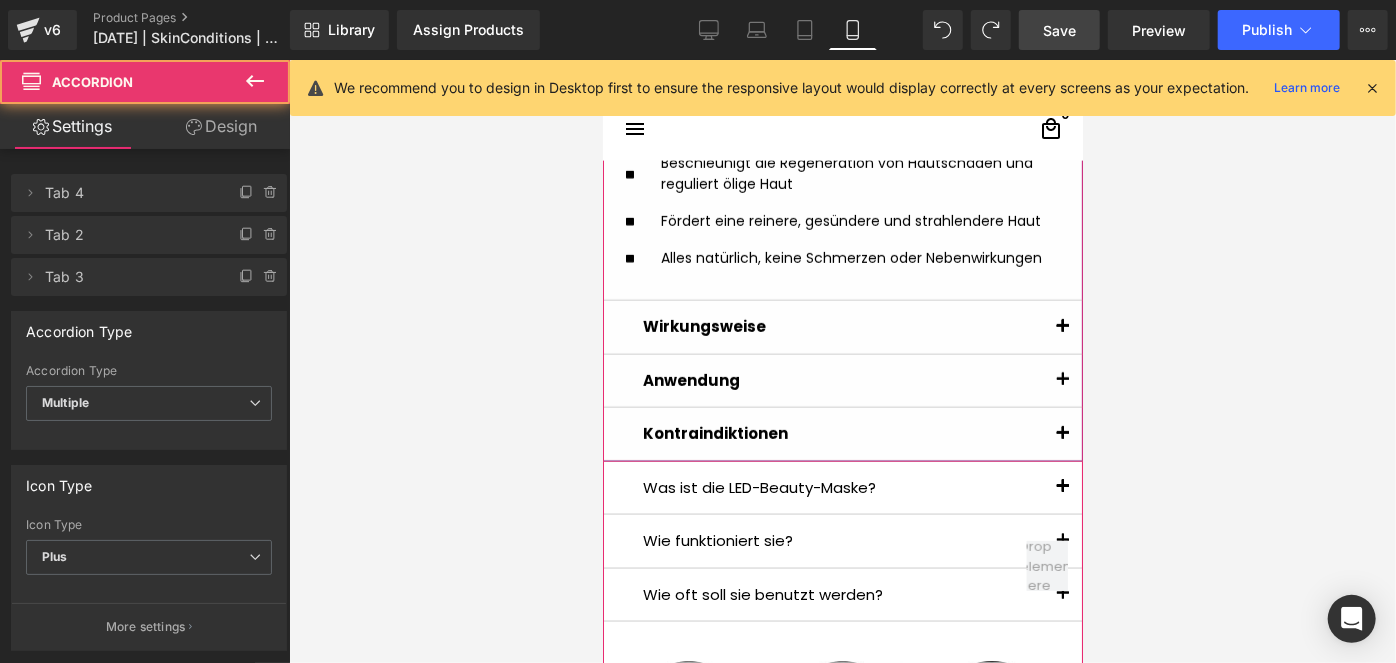 click at bounding box center (1062, 326) 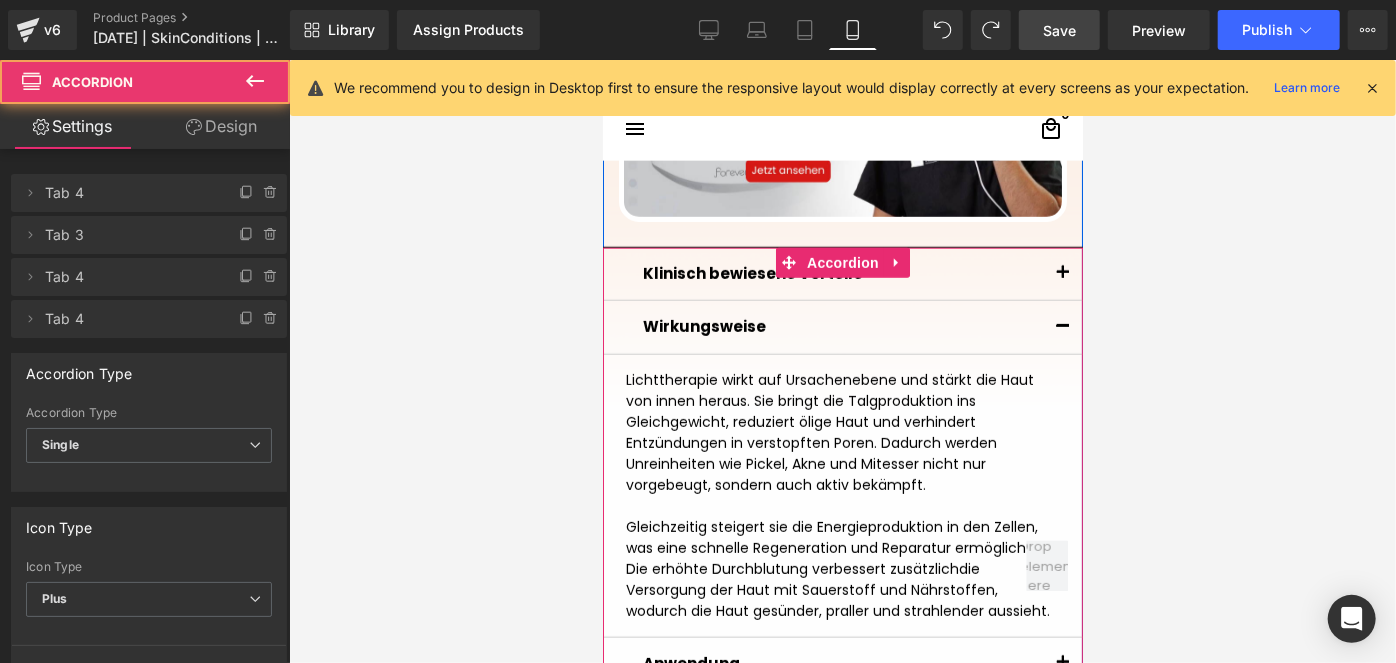 scroll, scrollTop: 1445, scrollLeft: 0, axis: vertical 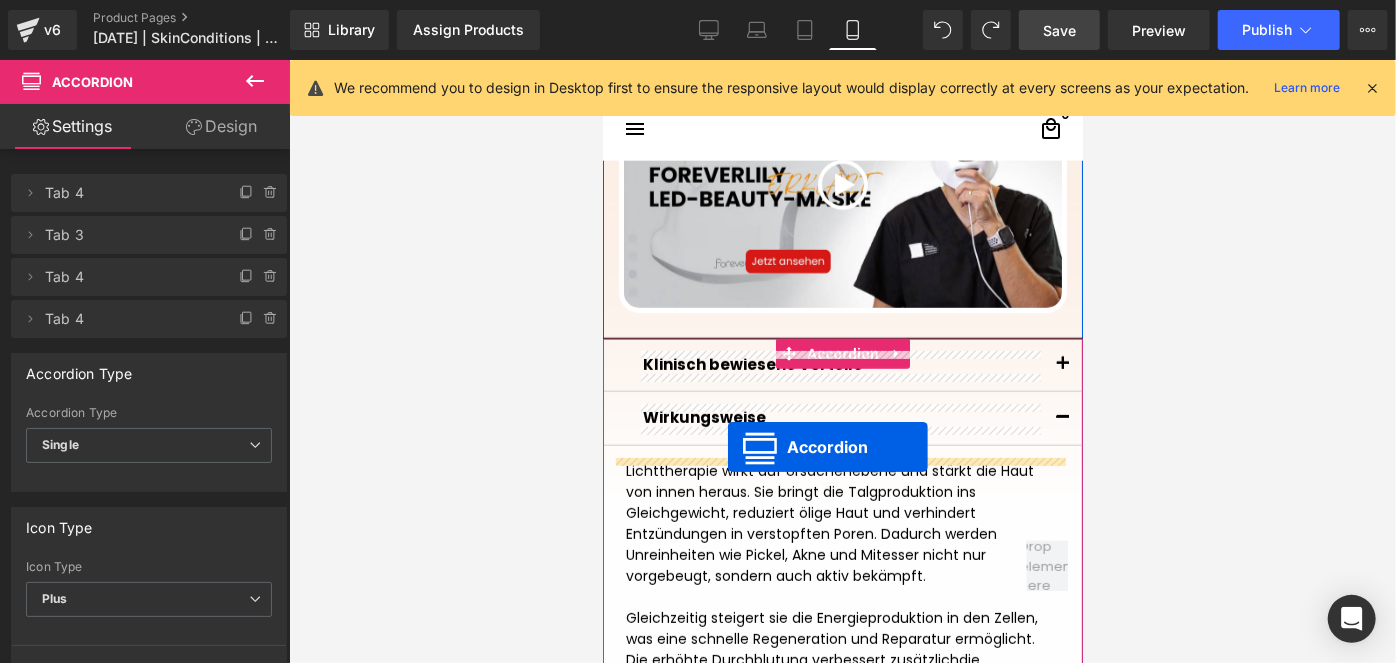 drag, startPoint x: 827, startPoint y: 597, endPoint x: 727, endPoint y: 446, distance: 181.11046 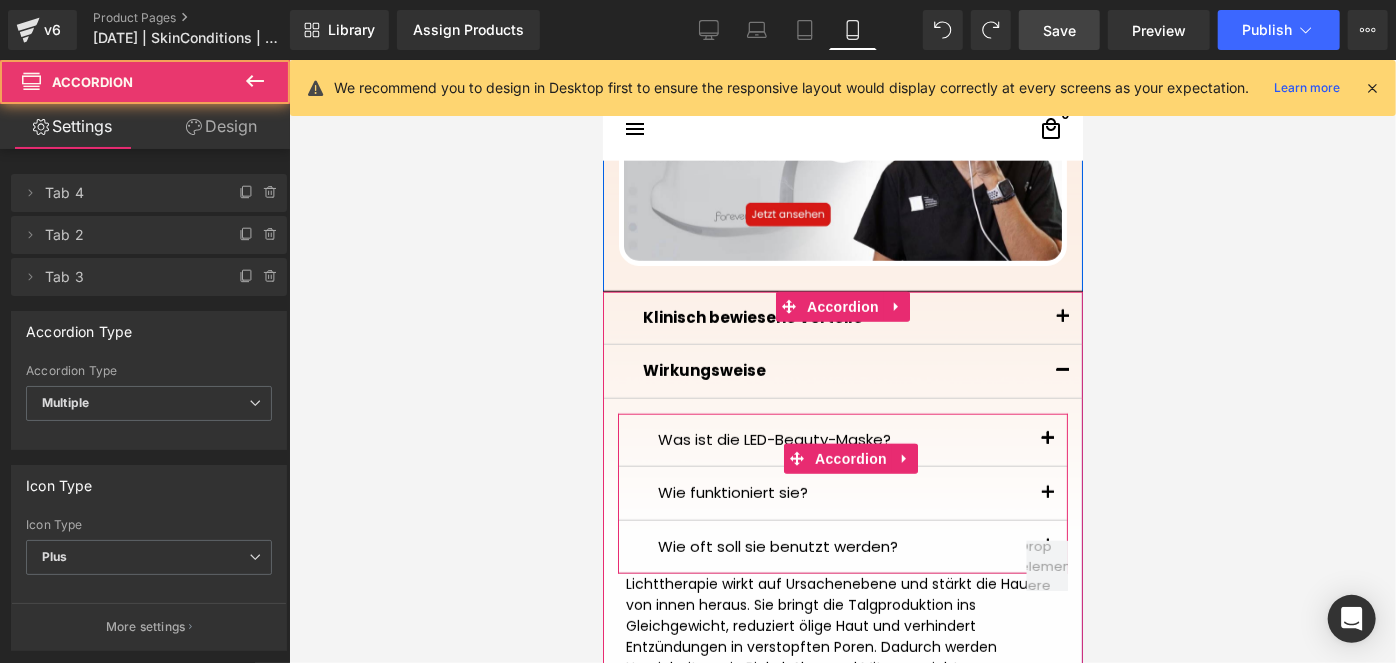 scroll, scrollTop: 1354, scrollLeft: 0, axis: vertical 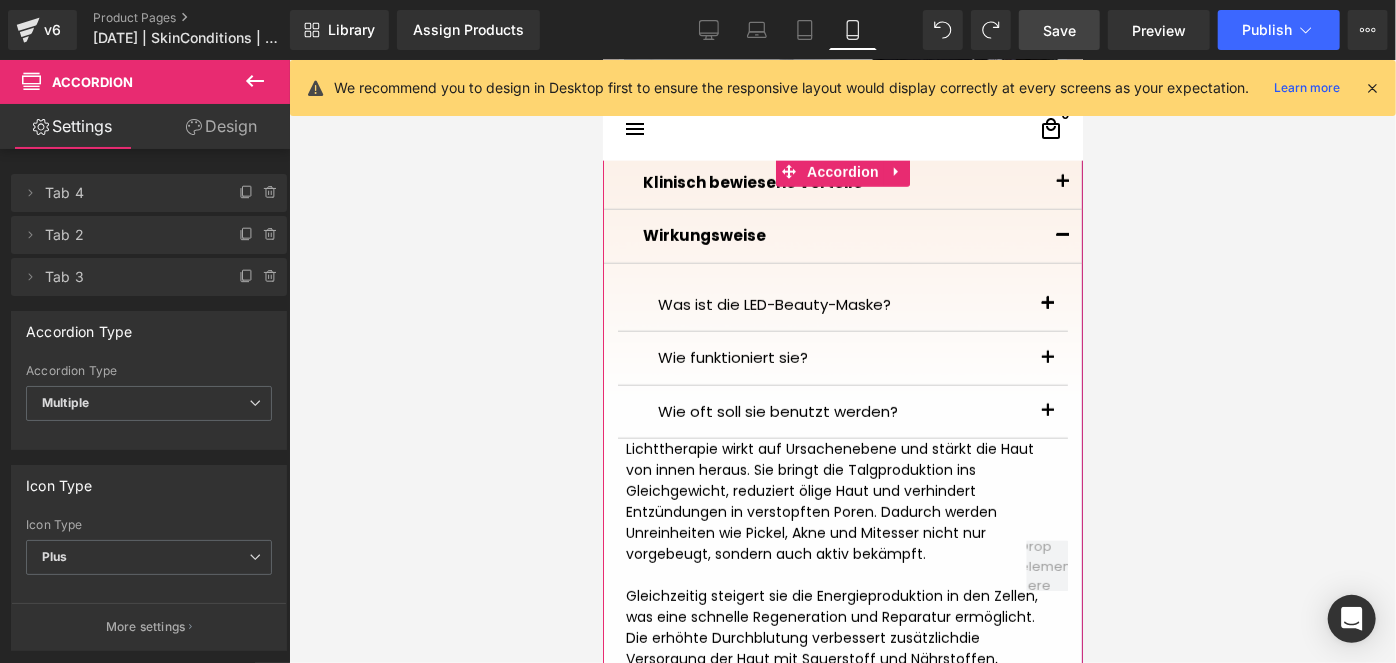 click on "Lichttherapie wirkt auf Ursachenebene und stärkt die Haut von innen heraus. Sie bringt die Talgproduktion ins Gleichgewicht, reduziert ölige Haut und verhindert Entzündungen in verstopften Poren . Dadurch werden Unreinheiten wie Pickel, Akne und Mitesser nicht nur vorgebeugt, sondern auch aktiv bekämpft. Gleichzeitig steigert sie die Energieproduktion in den Zellen, was eine schnelle Regeneration und Reparatur ermöglicht. Die erhöhte Durchblutung verbessert zusätzlich  die Versorgung der Haut mit Sauerstoff und Nährstoffen, wodurch die Haut gesünder, praller und strahlender aussieht." at bounding box center [842, 564] 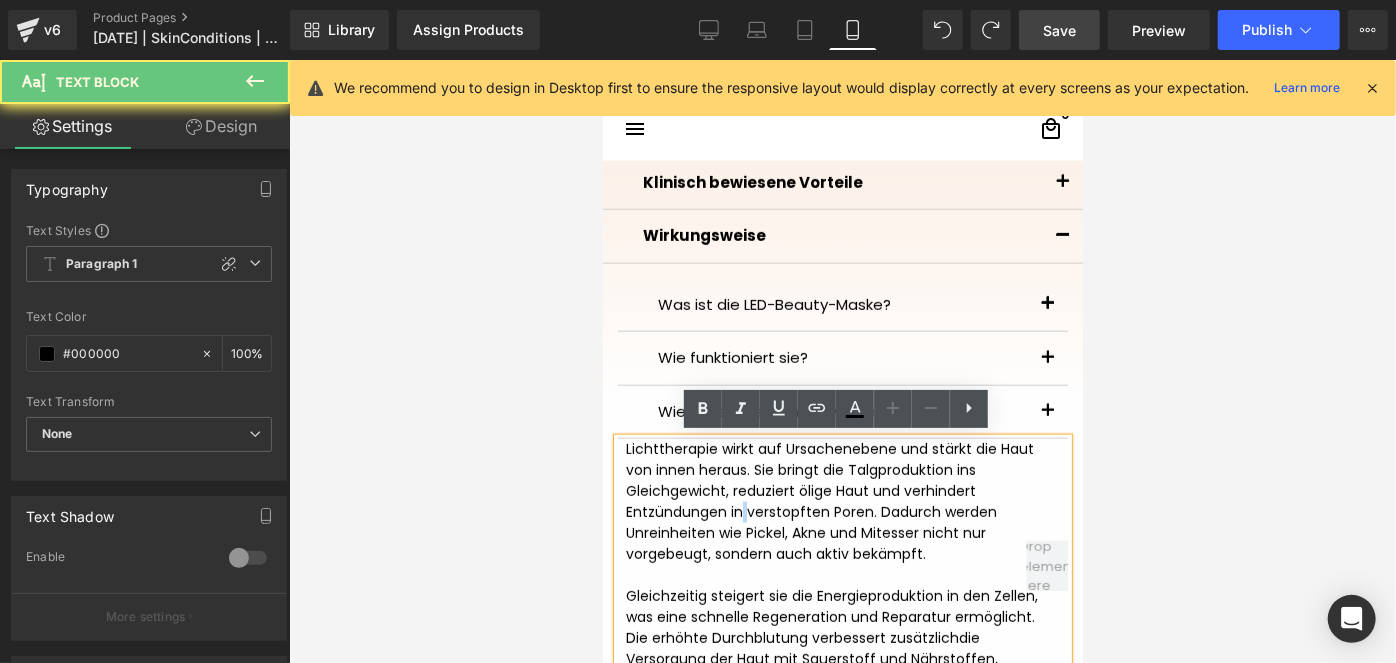 click on "Lichttherapie wirkt auf Ursachenebene und stärkt die Haut von innen heraus. Sie bringt die Talgproduktion ins Gleichgewicht, reduziert ölige Haut und verhindert Entzündungen in verstopften Poren . Dadurch werden Unreinheiten wie Pickel, Akne und Mitesser nicht nur vorgebeugt, sondern auch aktiv bekämpft. Gleichzeitig steigert sie die Energieproduktion in den Zellen, was eine schnelle Regeneration und Reparatur ermöglicht. Die erhöhte Durchblutung verbessert zusätzlich  die Versorgung der Haut mit Sauerstoff und Nährstoffen, wodurch die Haut gesünder, praller und strahlender aussieht." at bounding box center [842, 564] 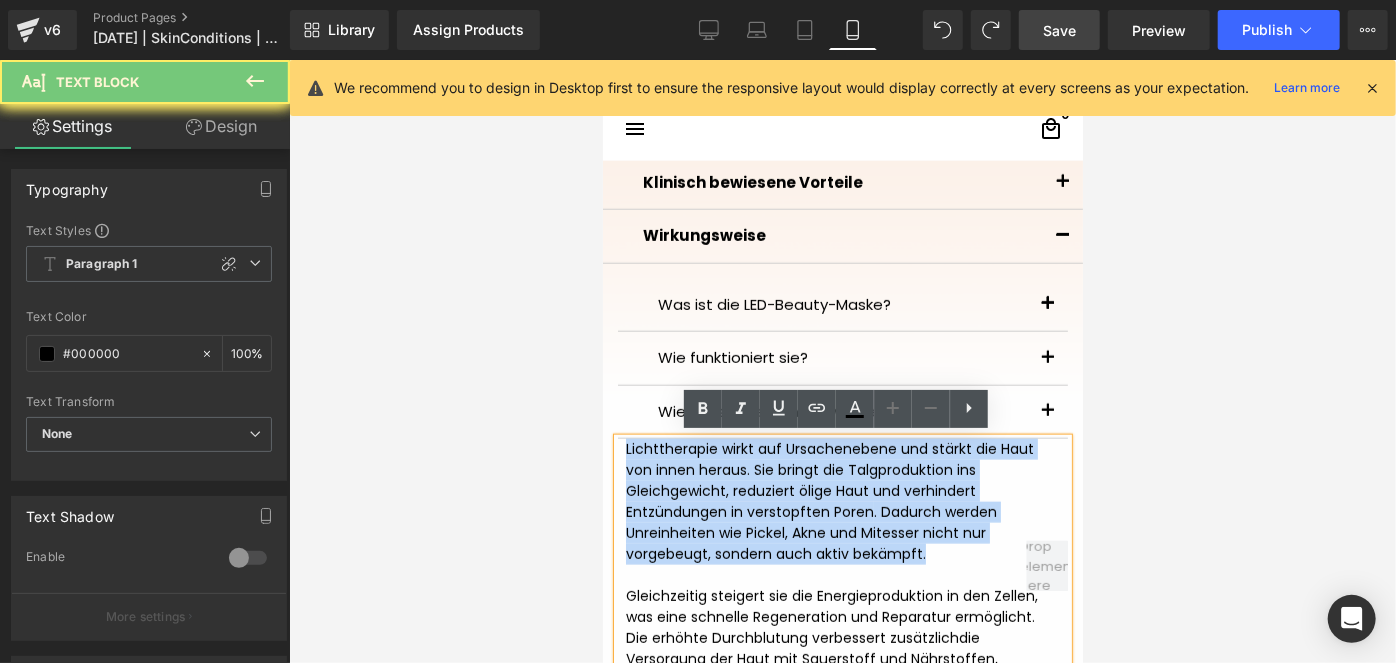 click on "Lichttherapie wirkt auf Ursachenebene und stärkt die Haut von innen heraus. Sie bringt die Talgproduktion ins Gleichgewicht, reduziert ölige Haut und verhindert Entzündungen in verstopften Poren . Dadurch werden Unreinheiten wie Pickel, Akne und Mitesser nicht nur vorgebeugt, sondern auch aktiv bekämpft. Gleichzeitig steigert sie die Energieproduktion in den Zellen, was eine schnelle Regeneration und Reparatur ermöglicht. Die erhöhte Durchblutung verbessert zusätzlich  die Versorgung der Haut mit Sauerstoff und Nährstoffen, wodurch die Haut gesünder, praller und strahlender aussieht." at bounding box center [842, 564] 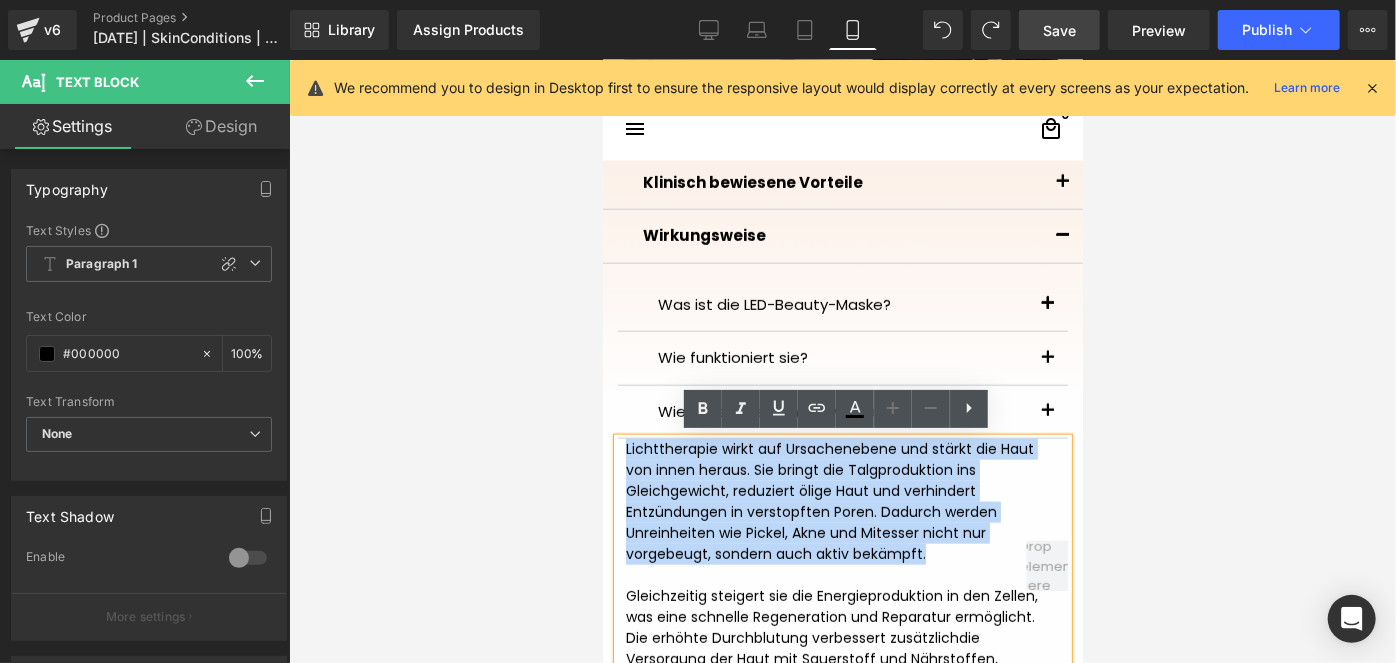 click on ". Dadurch werden Unreinheiten wie Pickel, Akne und Mitesser nicht nur vorgebeugt, sondern auch aktiv bekämpft." at bounding box center [810, 532] 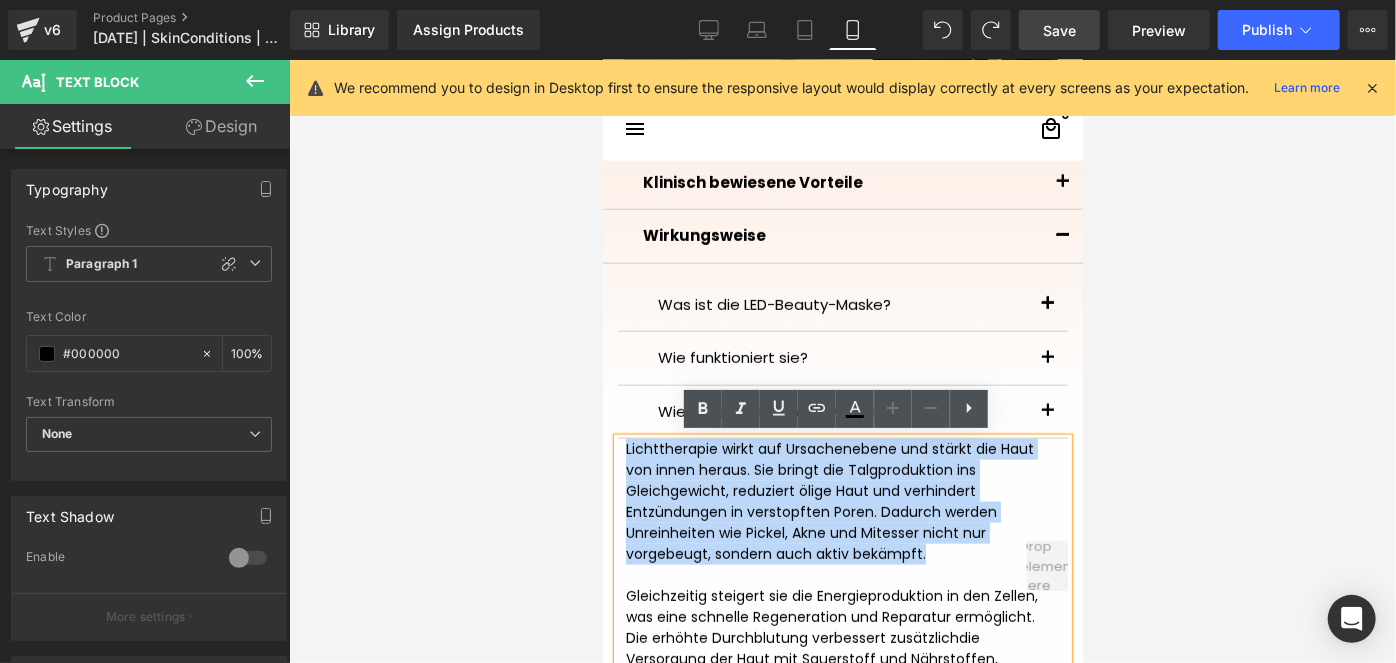 drag, startPoint x: 930, startPoint y: 549, endPoint x: 1199, endPoint y: 504, distance: 272.73798 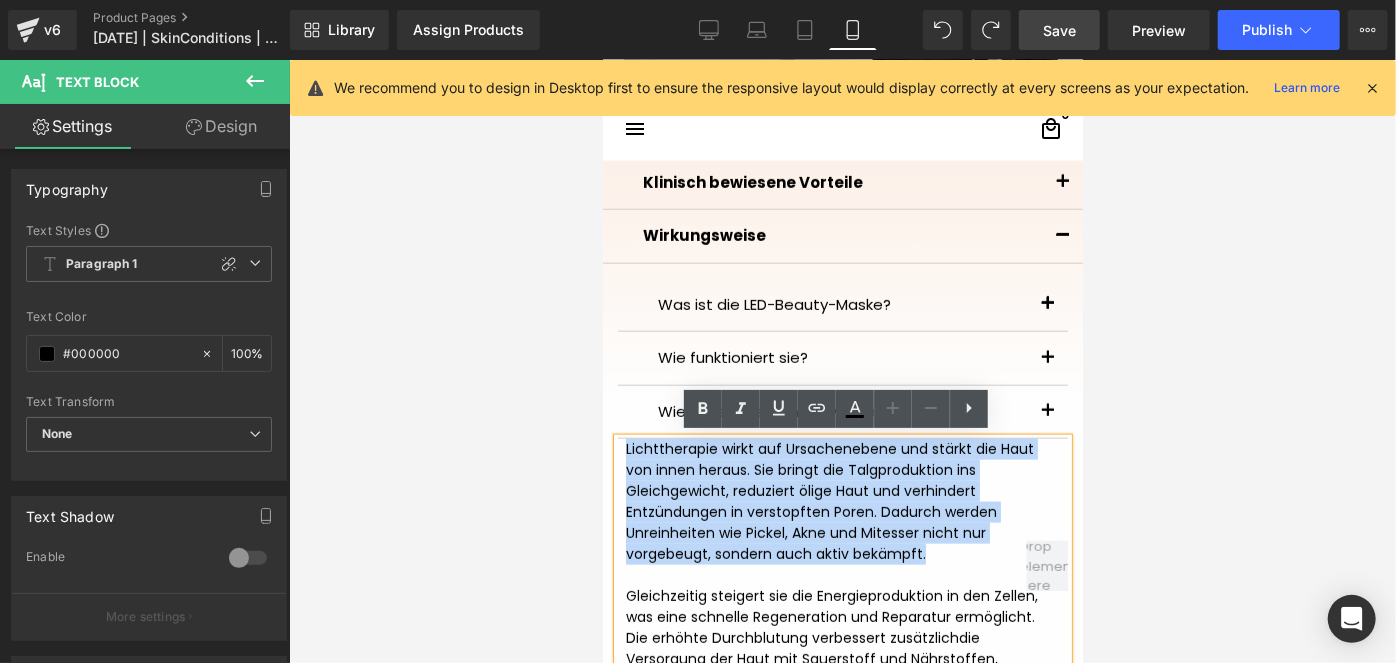 click on "□
search
close
menu
Menu
close
Startseite
Alle Produkte
add" at bounding box center [842, -994] 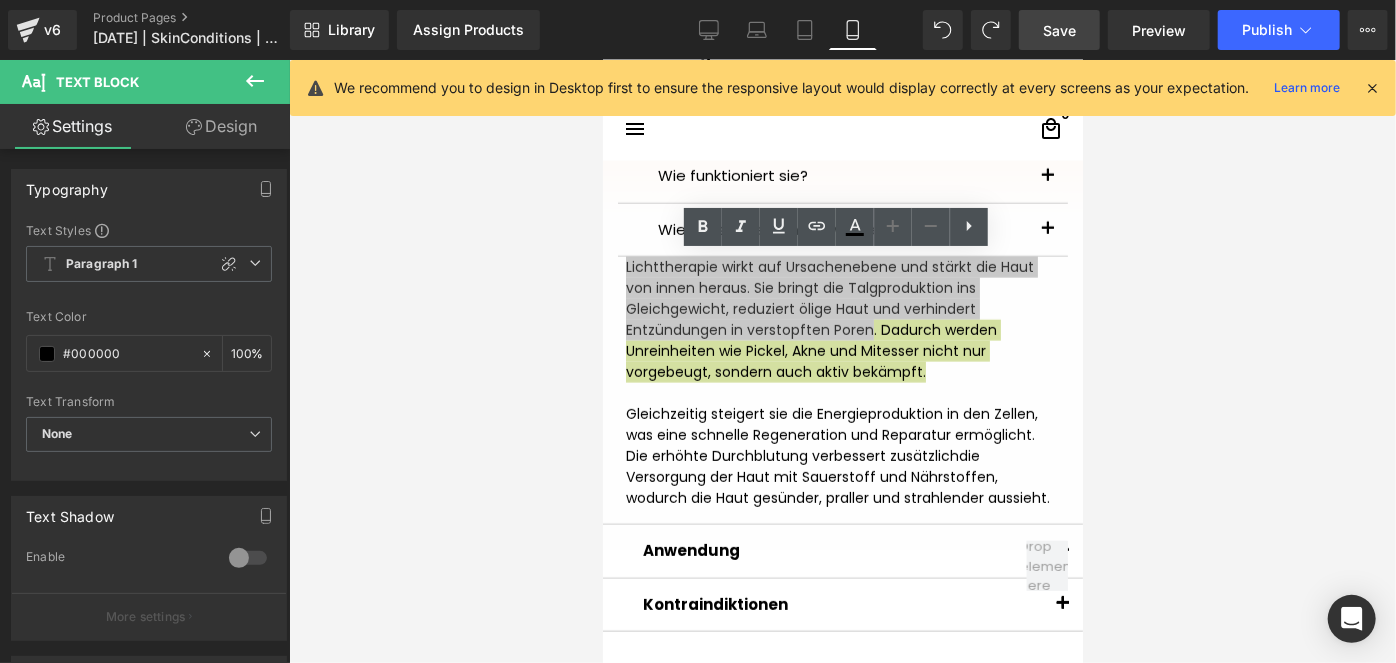 click at bounding box center (842, 361) 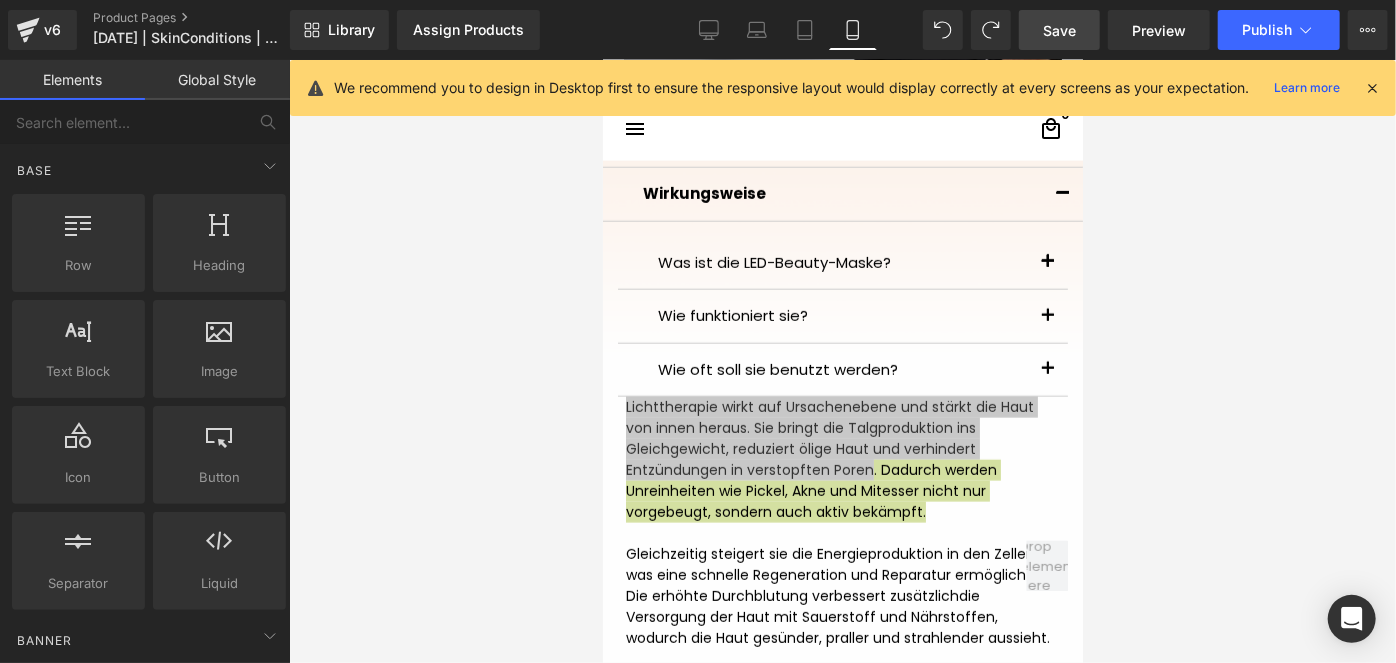 scroll, scrollTop: 1263, scrollLeft: 0, axis: vertical 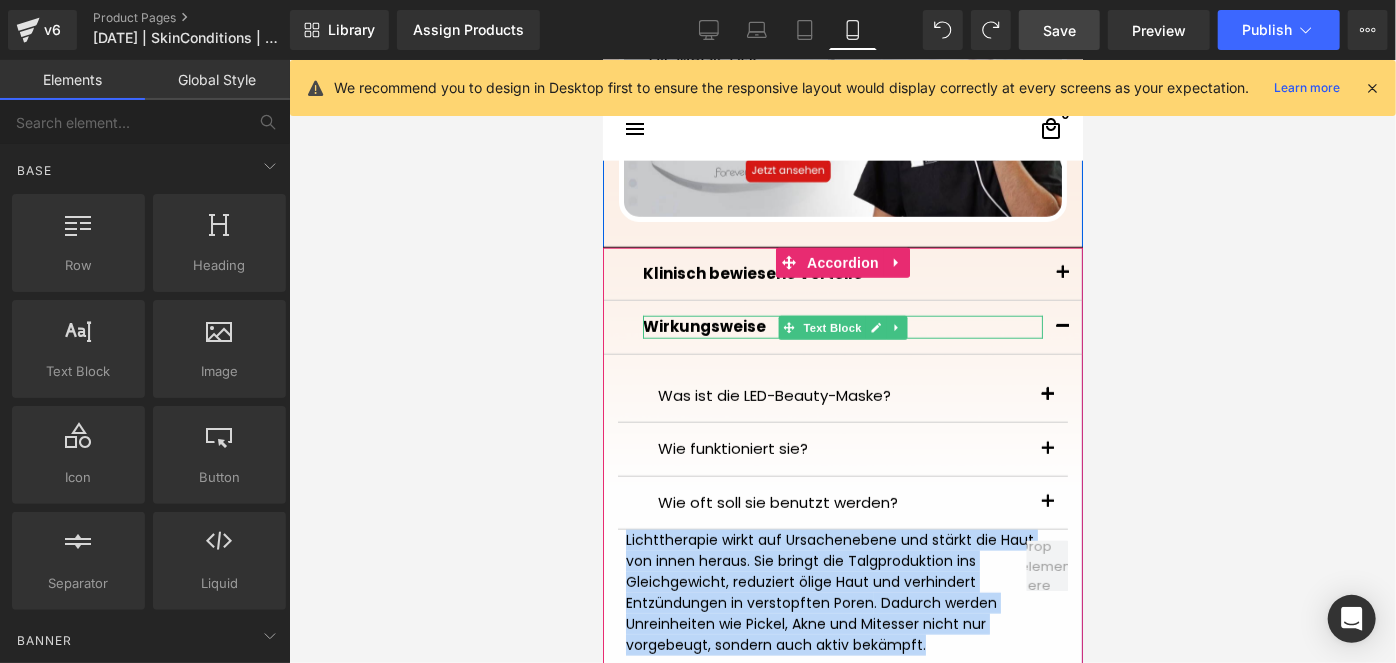 click on "Wirkungsweise" at bounding box center [703, 325] 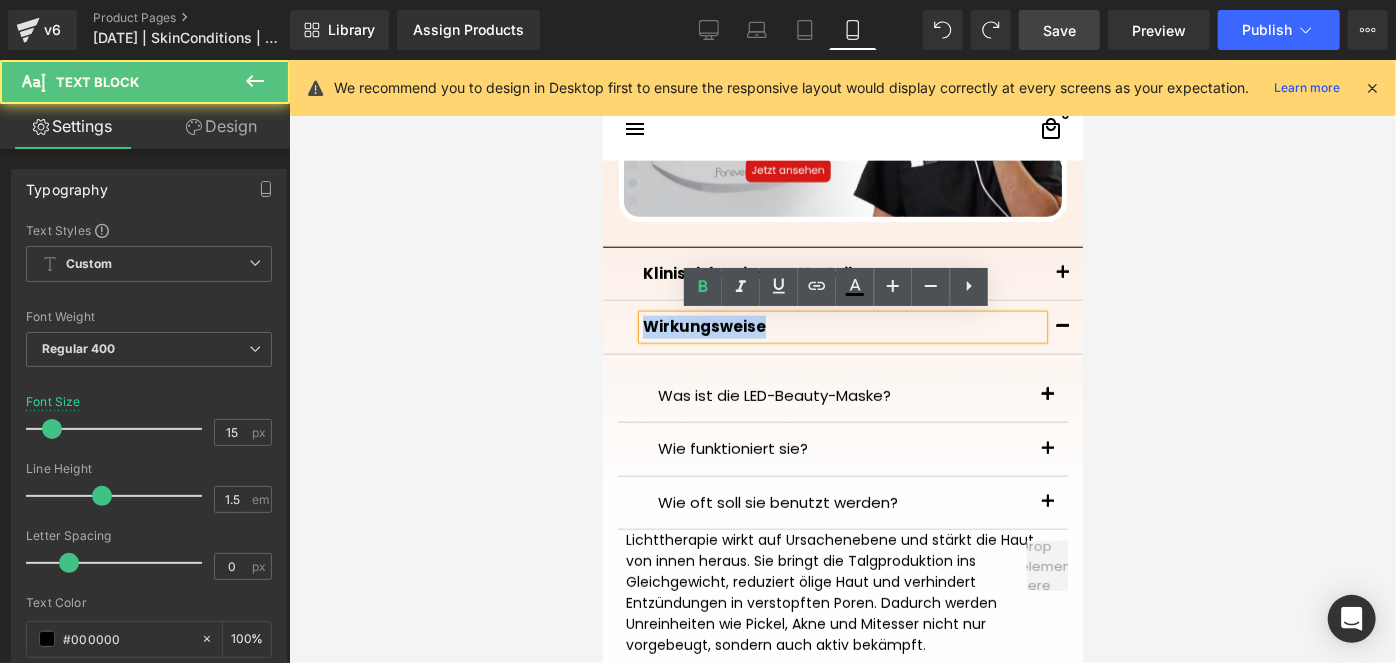 click on "Wirkungsweise" at bounding box center (703, 325) 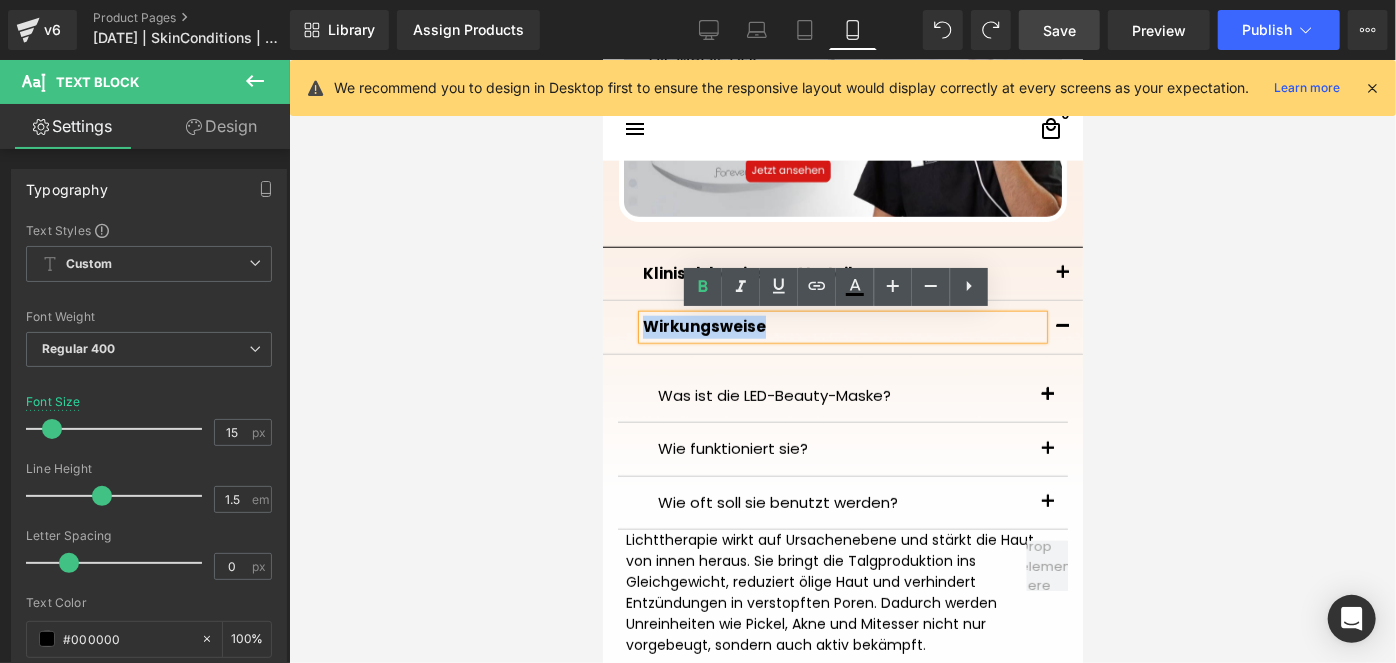 type 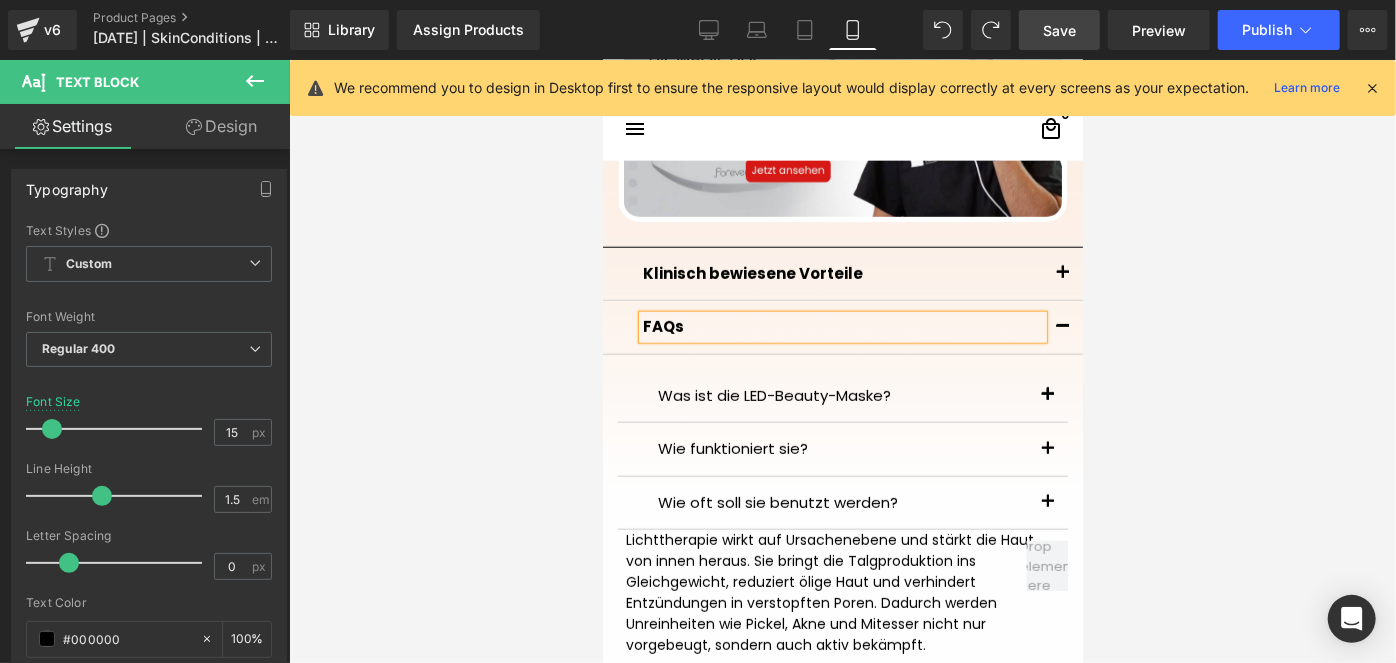 click at bounding box center (842, 361) 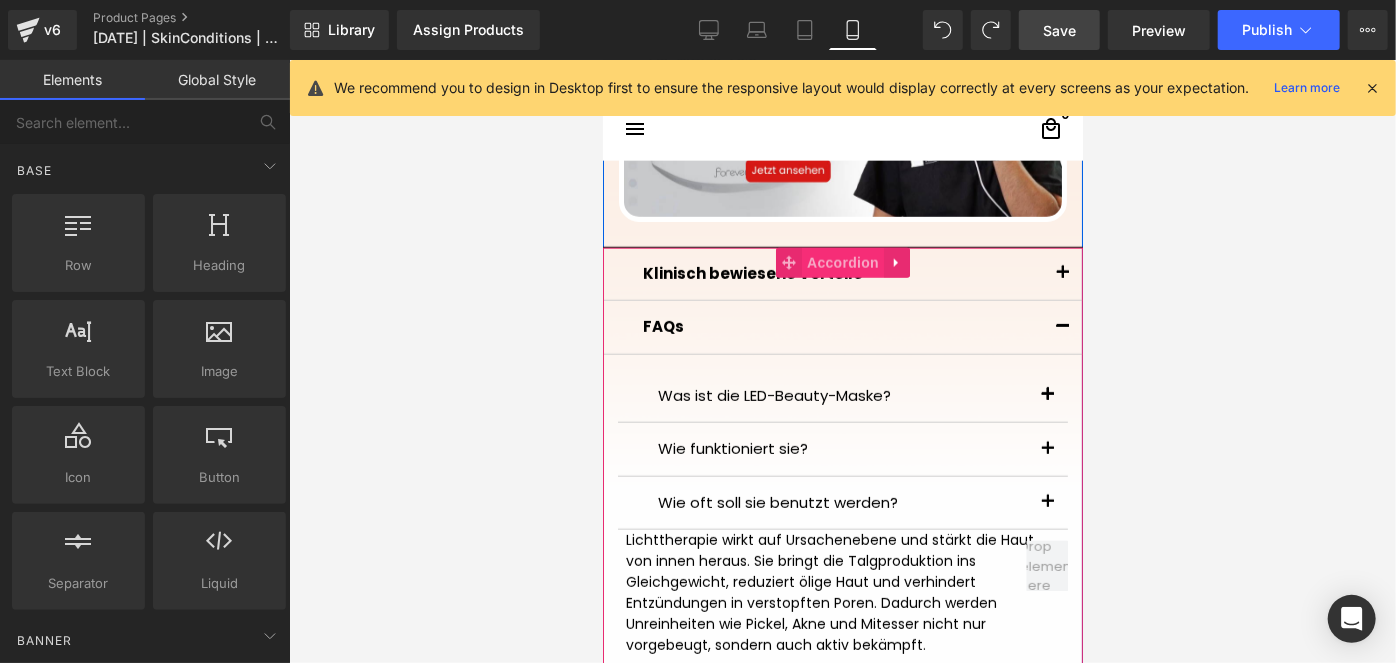 click on "Accordion" at bounding box center (842, 262) 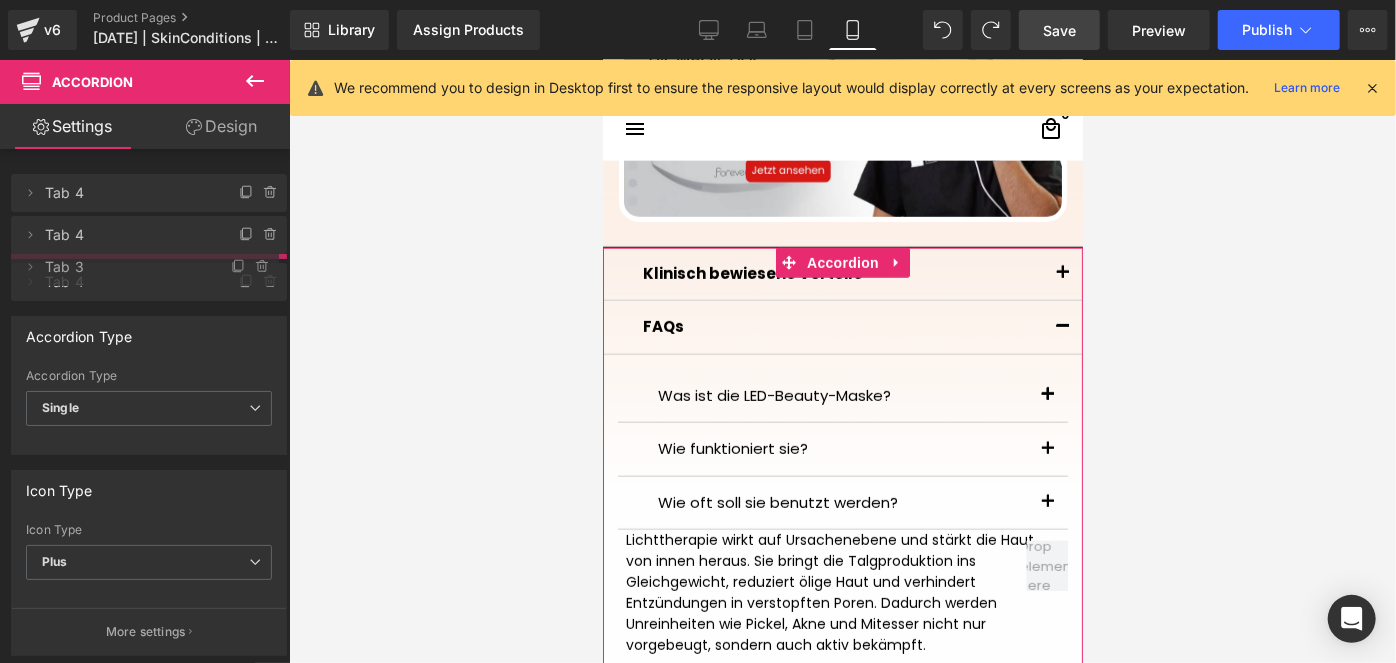 drag, startPoint x: 80, startPoint y: 232, endPoint x: 152, endPoint y: 275, distance: 83.86298 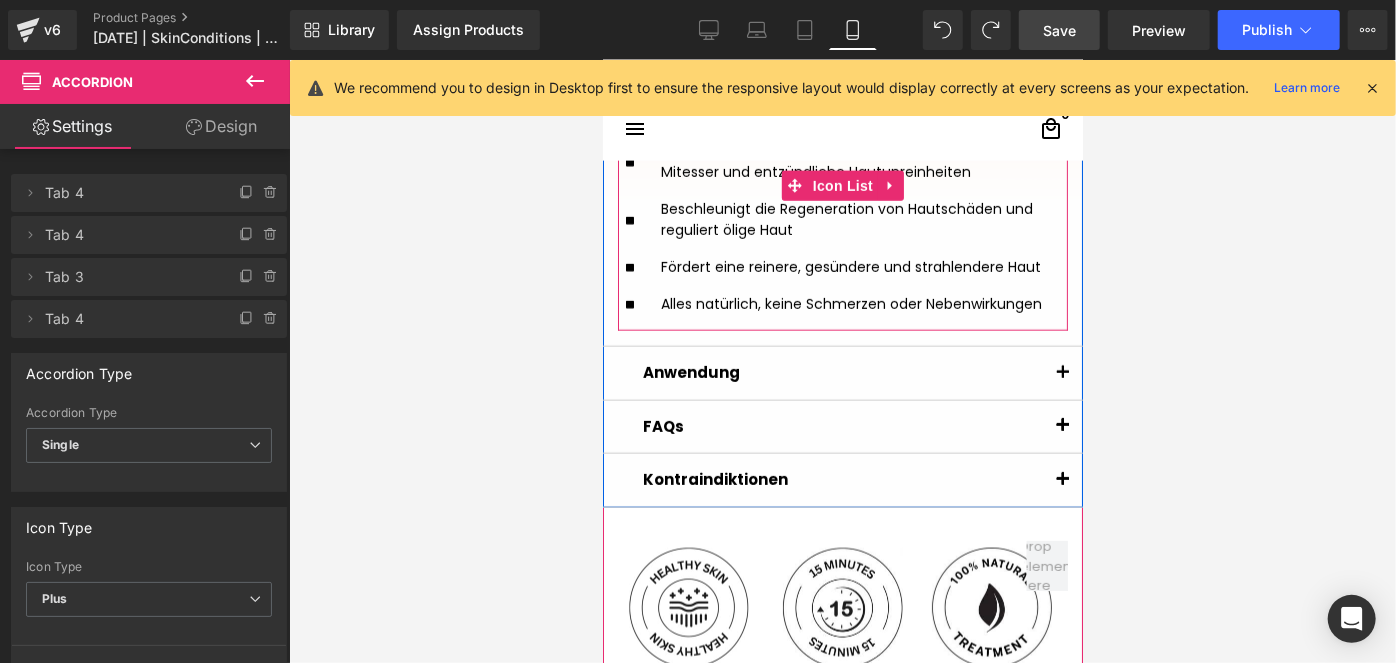 scroll, scrollTop: 1445, scrollLeft: 0, axis: vertical 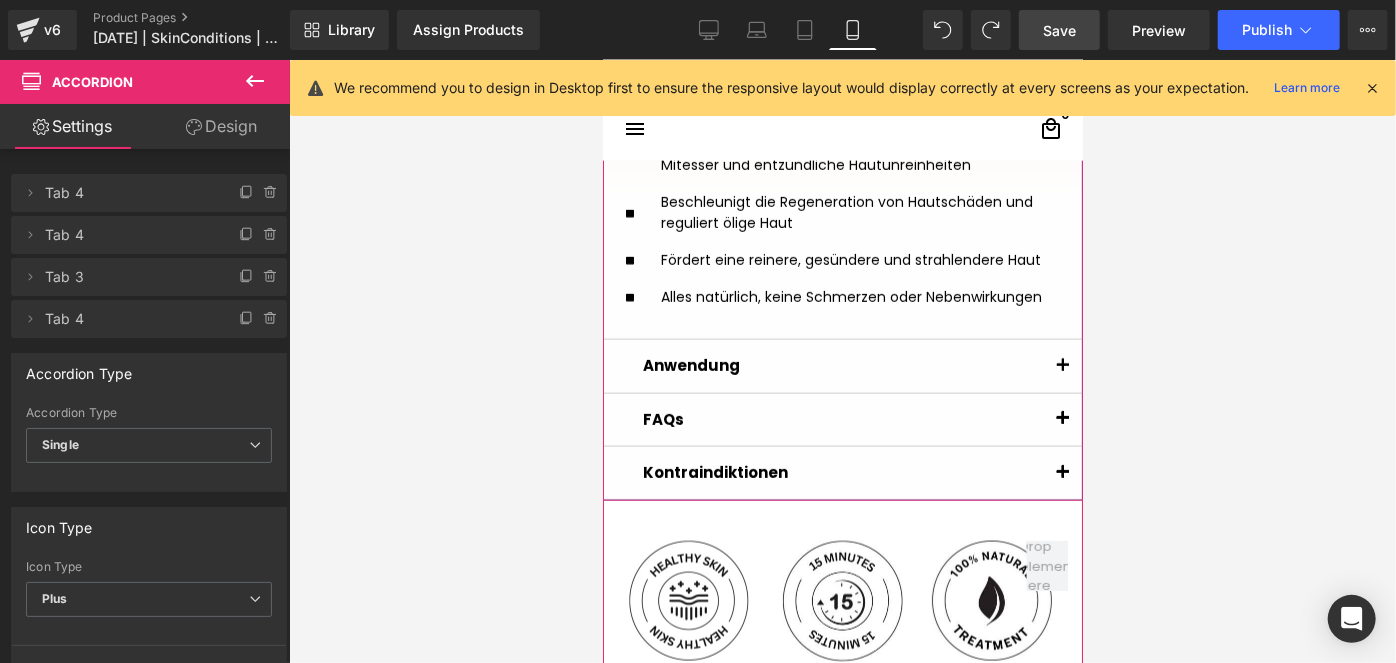 click at bounding box center [1062, 371] 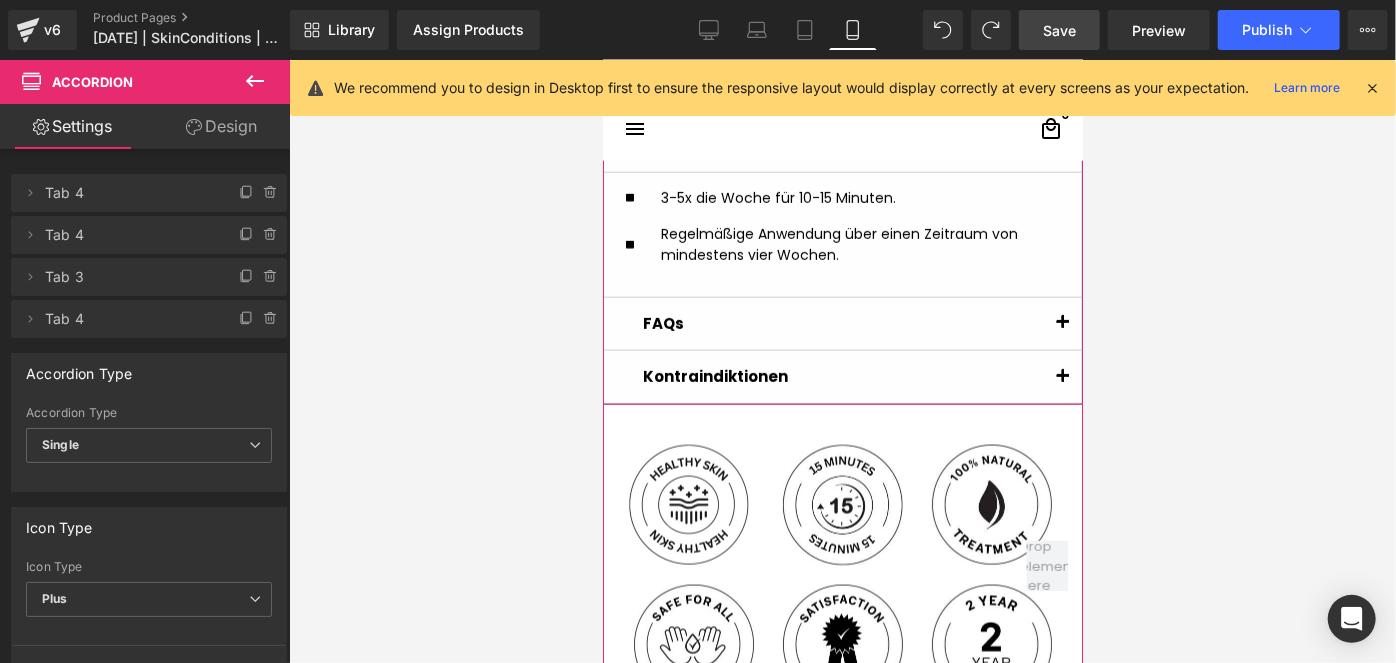 click at bounding box center (1062, 323) 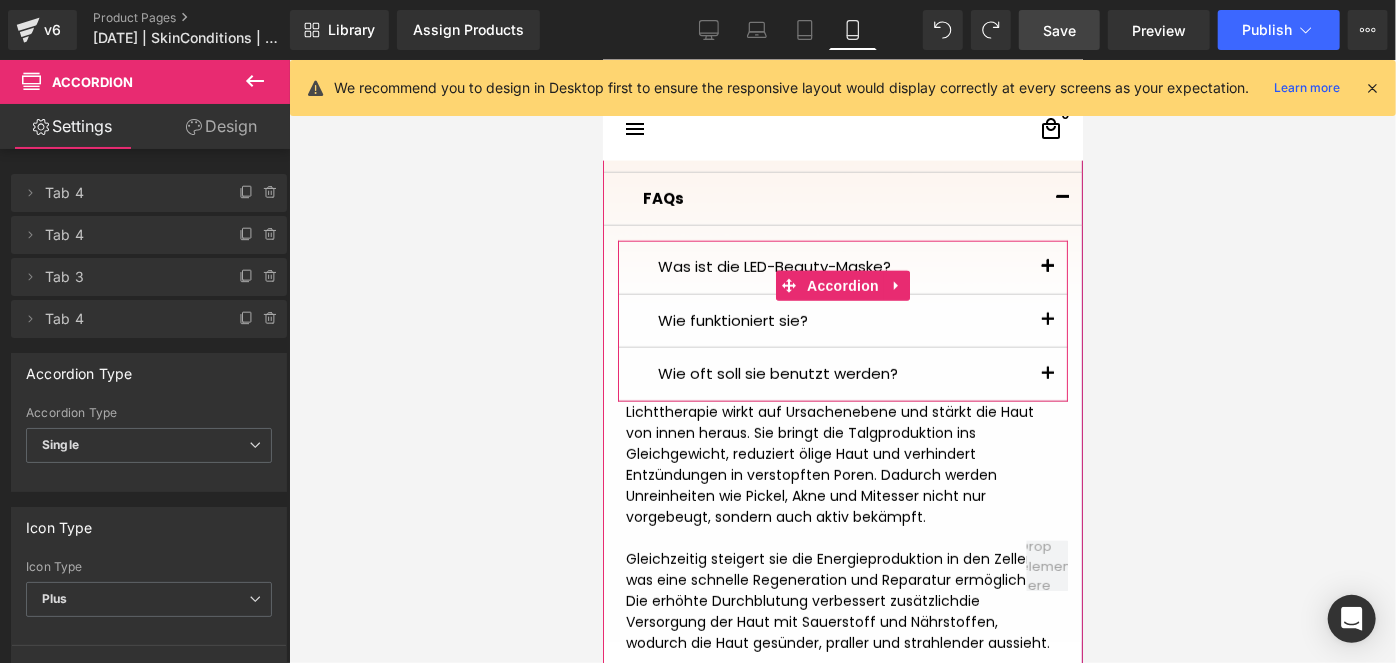 click at bounding box center (1047, 272) 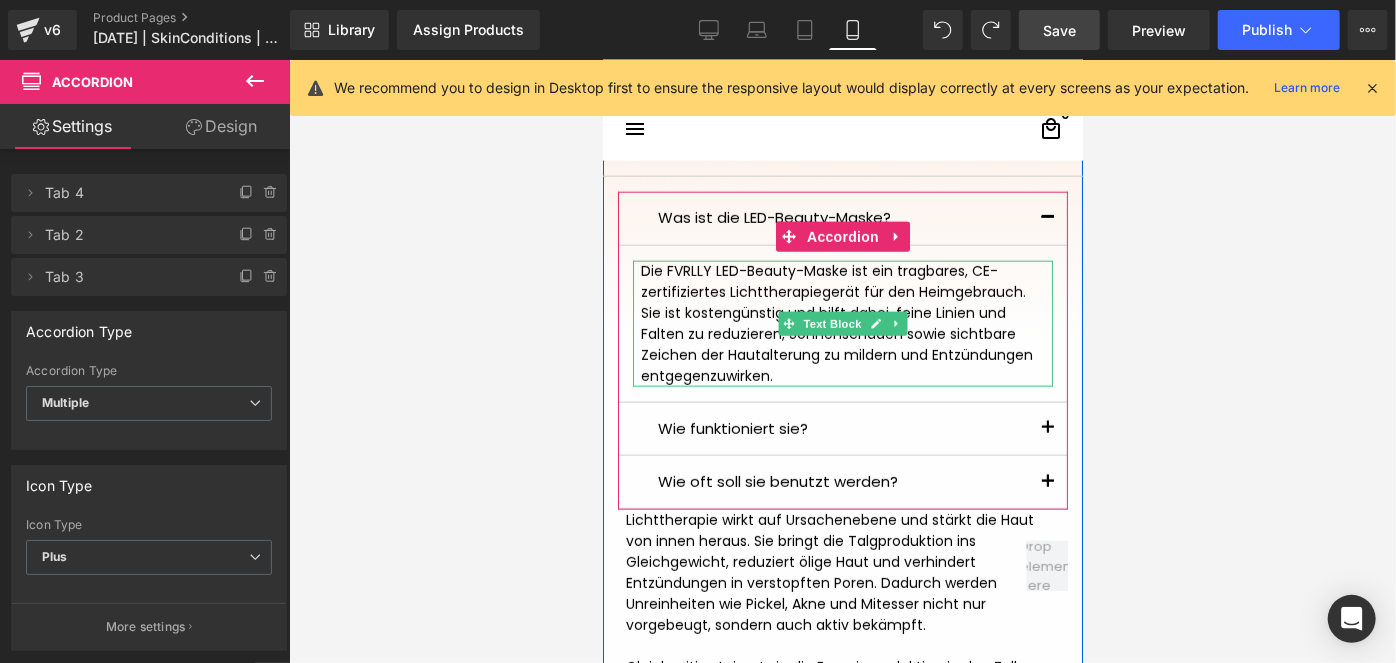 scroll, scrollTop: 1536, scrollLeft: 0, axis: vertical 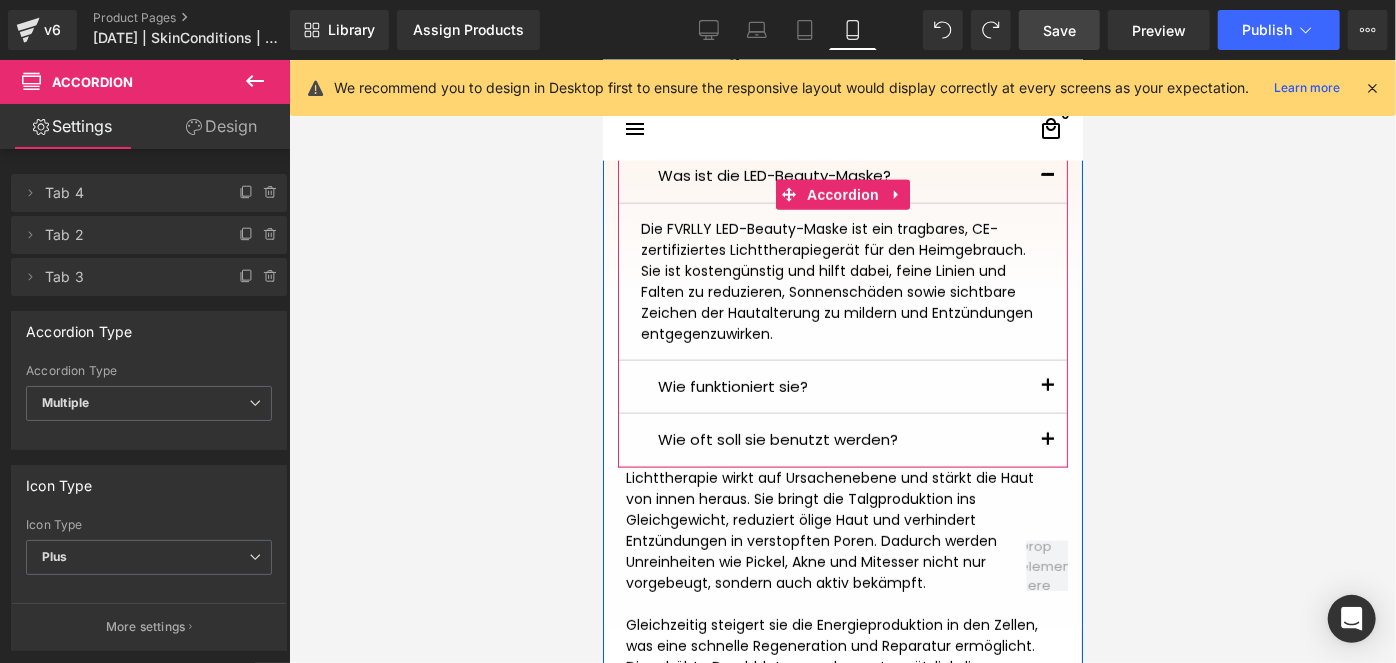 click at bounding box center (1047, 386) 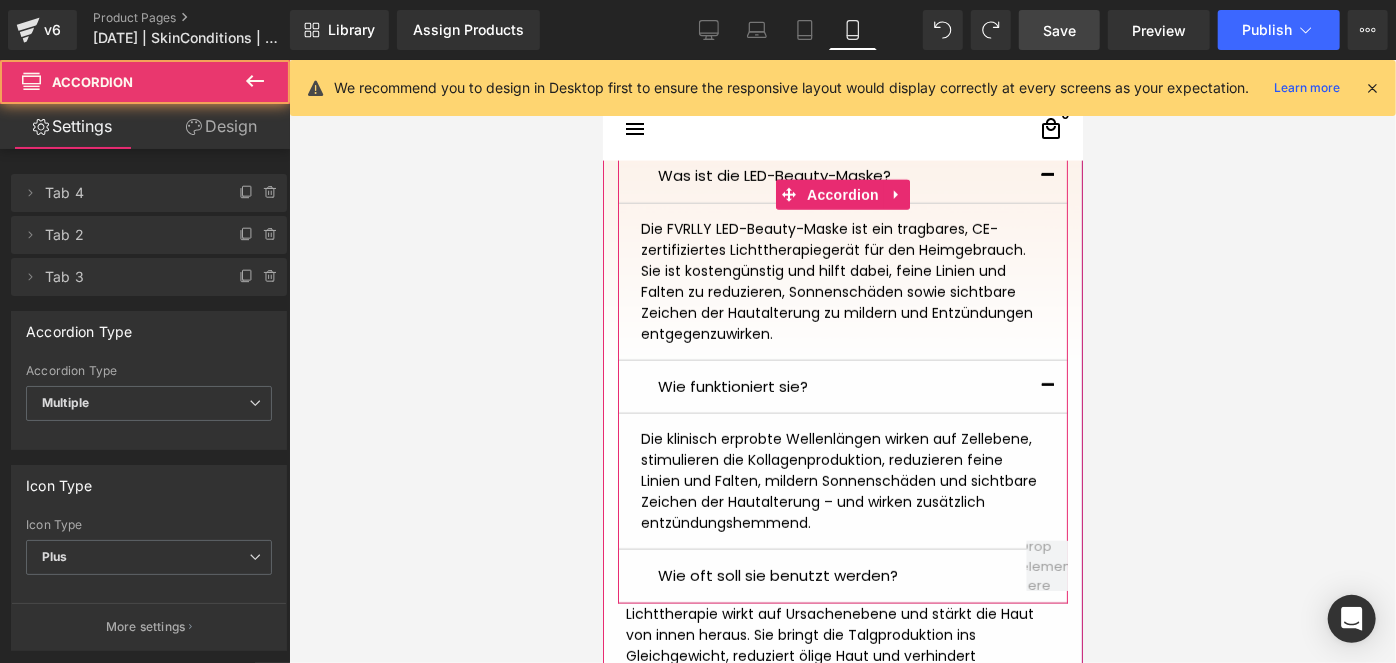 scroll, scrollTop: 1626, scrollLeft: 0, axis: vertical 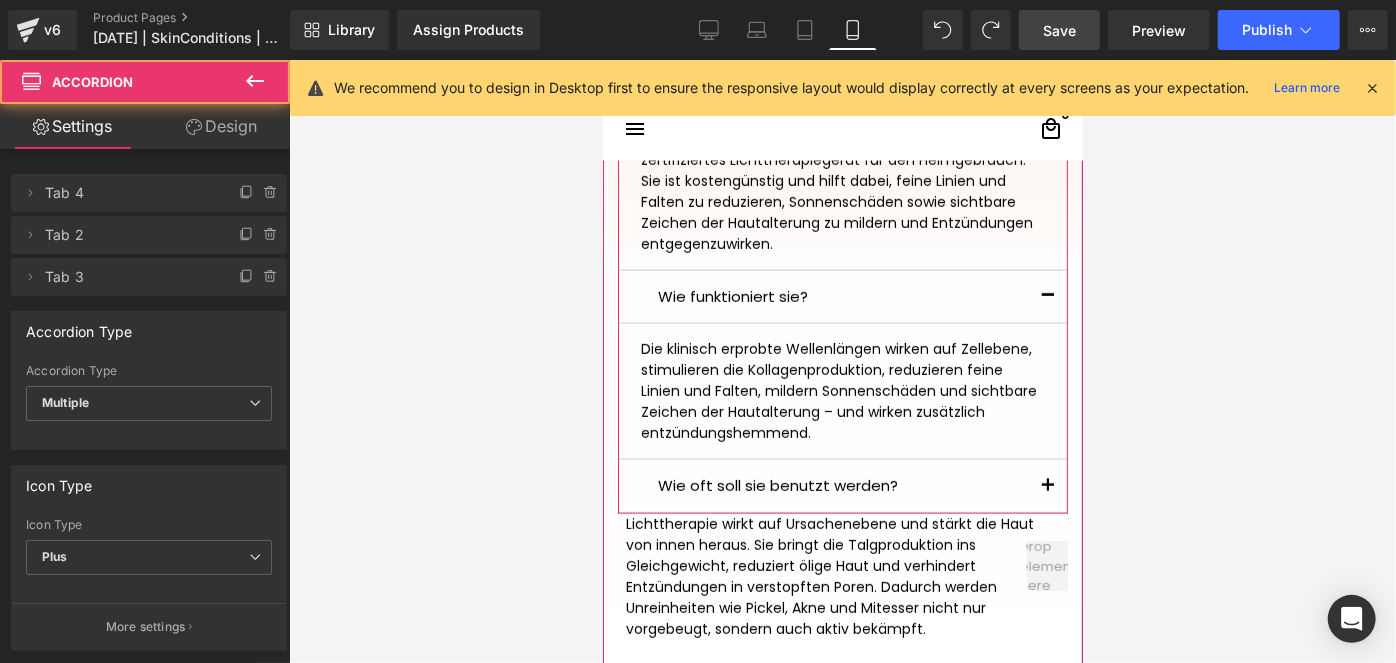 click at bounding box center (1047, 491) 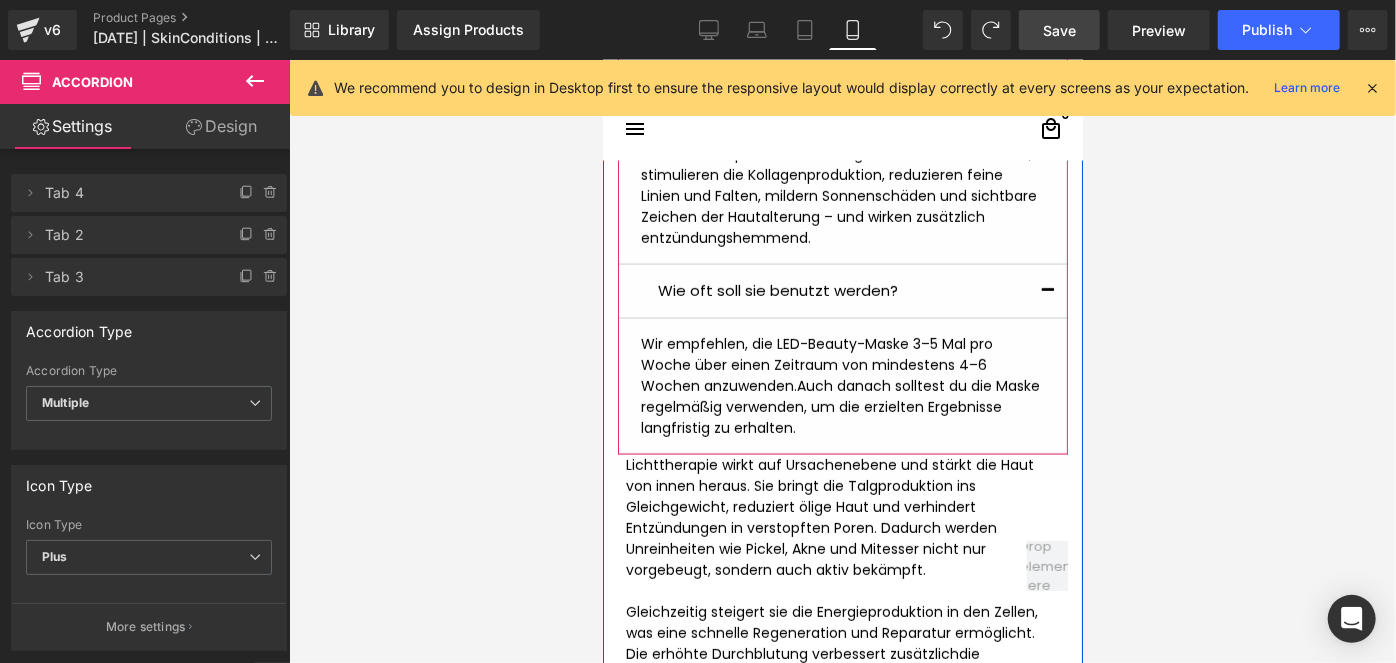 scroll, scrollTop: 1899, scrollLeft: 0, axis: vertical 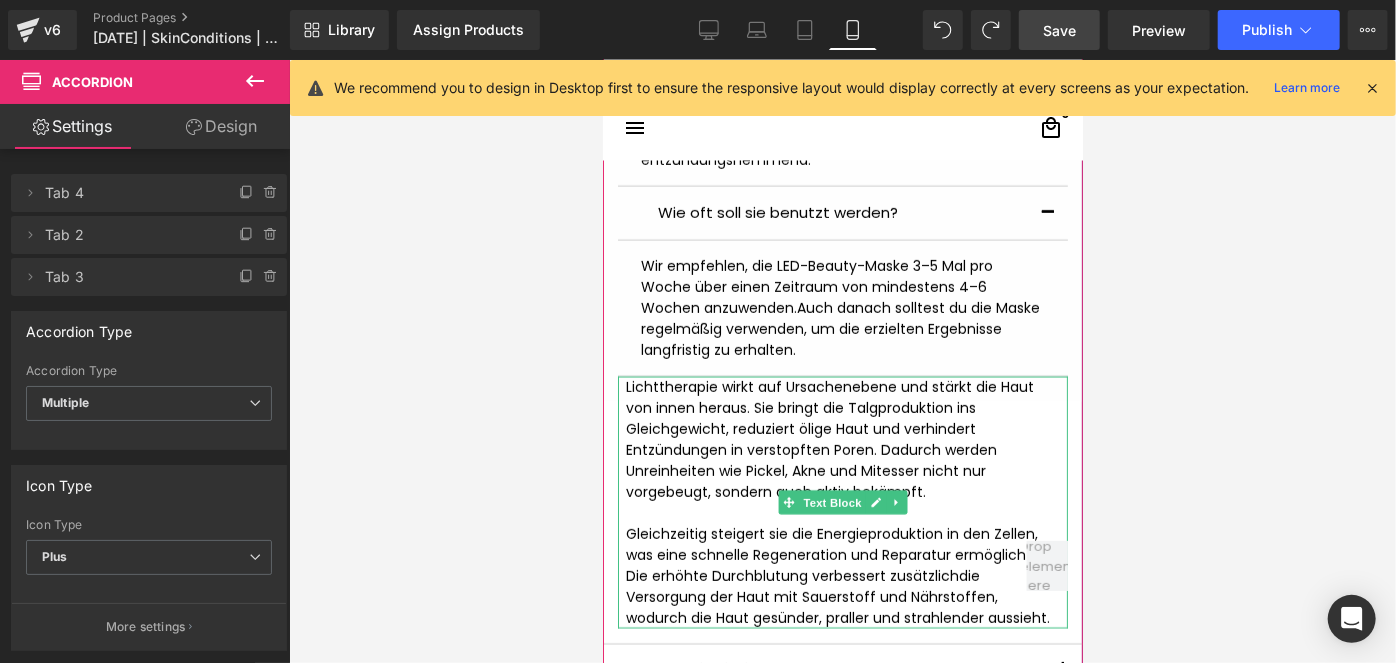 click on "Gleichzeitig steigert sie die Energieproduktion in den Zellen, was eine schnelle Regeneration und Reparatur ermöglicht. Die erhöhte Durchblutung verbessert zusätzlich" at bounding box center (831, 554) 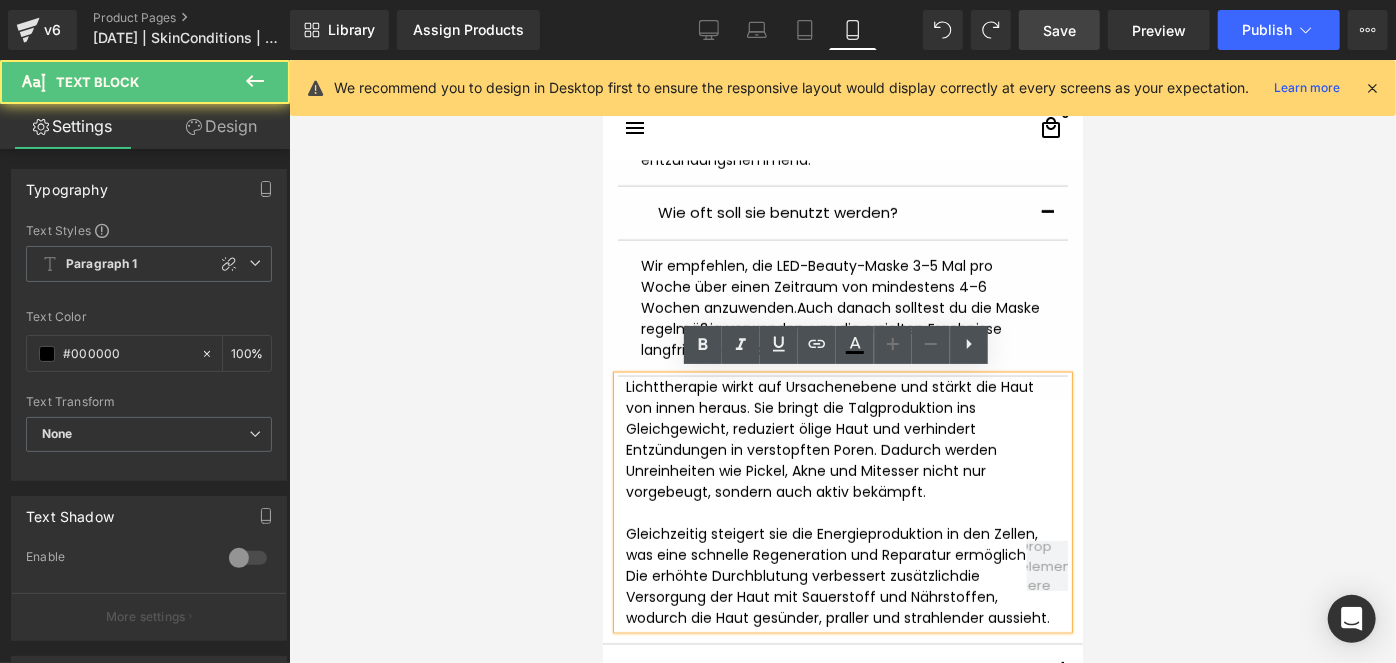 scroll, scrollTop: 2081, scrollLeft: 0, axis: vertical 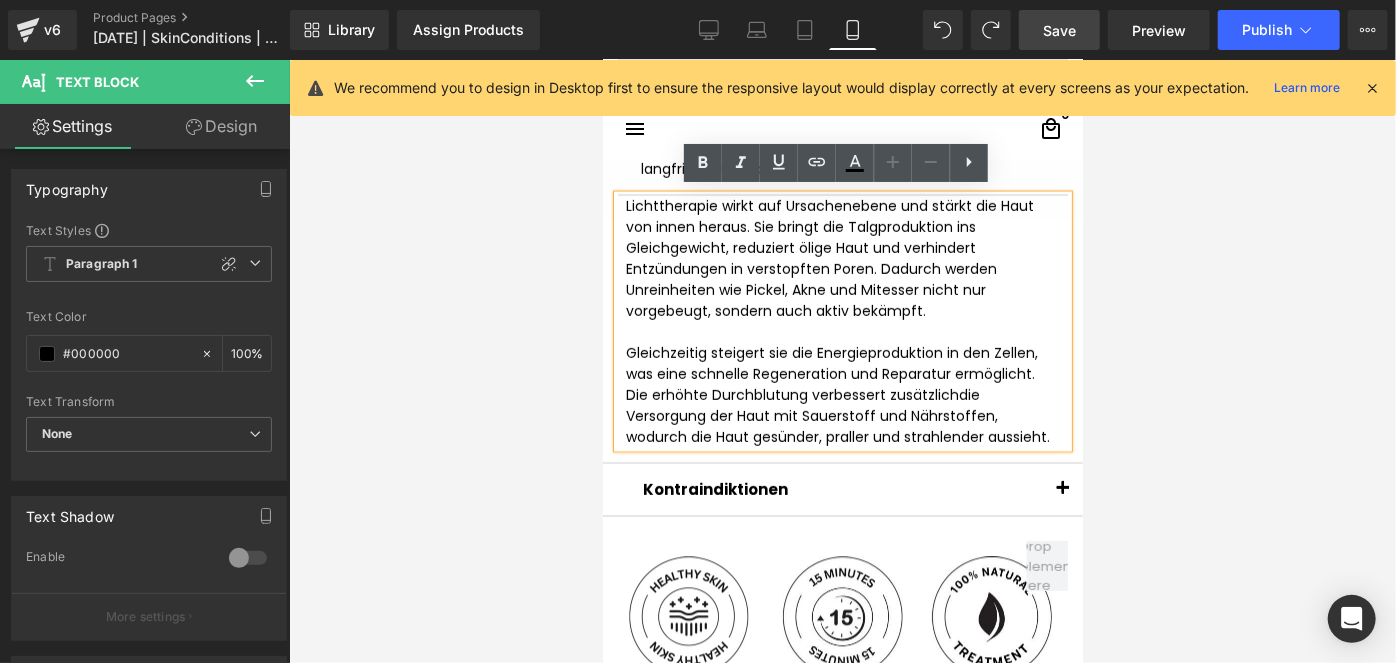 click on "Gleichzeitig steigert sie die Energieproduktion in den Zellen, was eine schnelle Regeneration und Reparatur ermöglicht. Die erhöhte Durchblutung verbessert zusätzlich  die Versorgung der Haut mit Sauerstoff und Nährstoffen, wodurch die Haut gesünder, praller und strahlender aussieht." at bounding box center (842, 393) 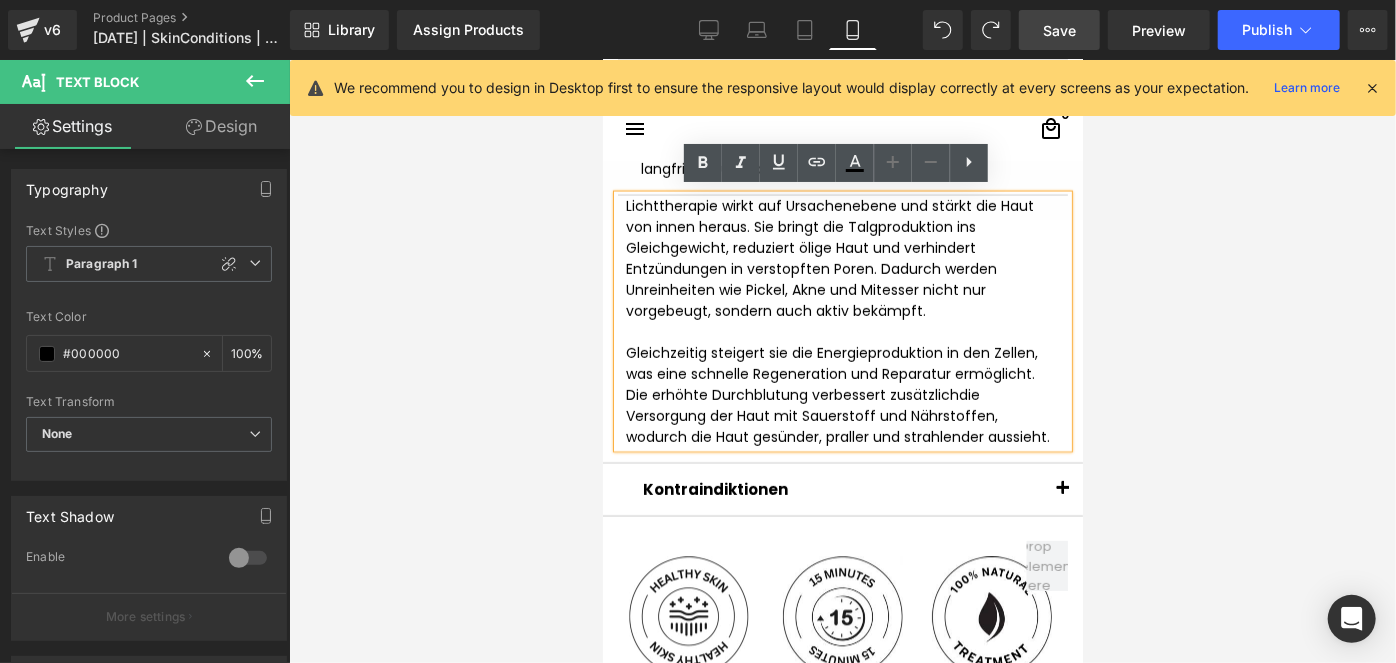 drag, startPoint x: 983, startPoint y: 430, endPoint x: 606, endPoint y: 192, distance: 445.83966 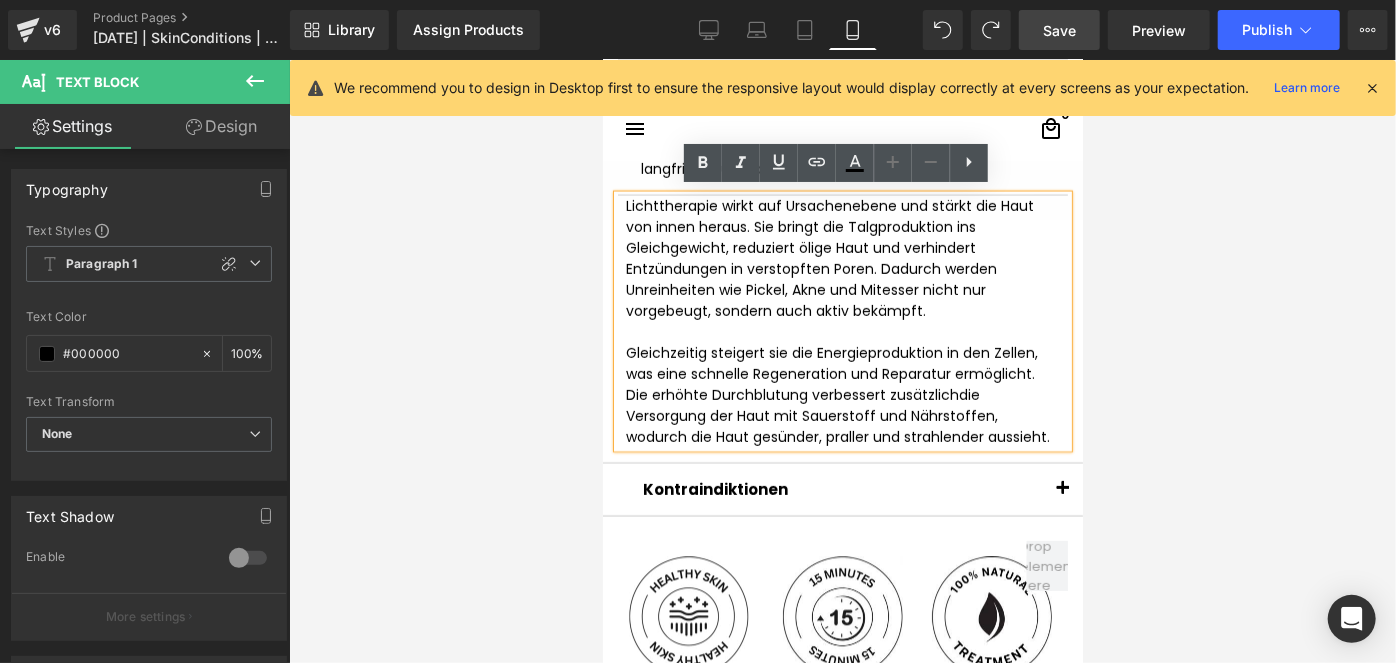 click on "Lichttherapie wirkt auf Ursachenebene und stärkt die Haut von innen heraus. Sie bringt die Talgproduktion ins Gleichgewicht, reduziert ölige Haut und verhindert Entzündungen in verstopften Poren . Dadurch werden Unreinheiten wie Pickel, Akne und Mitesser nicht nur vorgebeugt, sondern auch aktiv bekämpft. Gleichzeitig steigert sie die Energieproduktion in den Zellen, was eine schnelle Regeneration und Reparatur ermöglicht. Die erhöhte Durchblutung verbessert zusätzlich  die Versorgung der Haut mit Sauerstoff und Nährstoffen, wodurch die Haut gesünder, praller und strahlender aussieht." at bounding box center [842, 320] 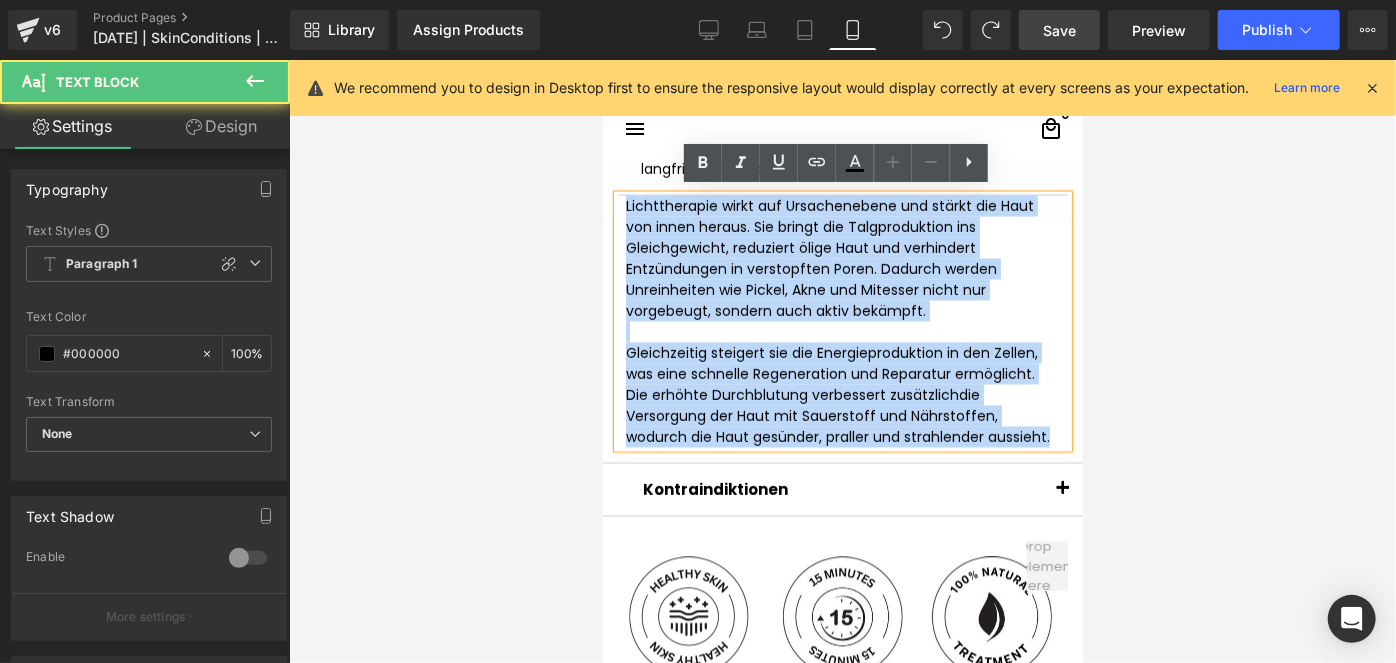 drag, startPoint x: 617, startPoint y: 193, endPoint x: 1019, endPoint y: 425, distance: 464.1422 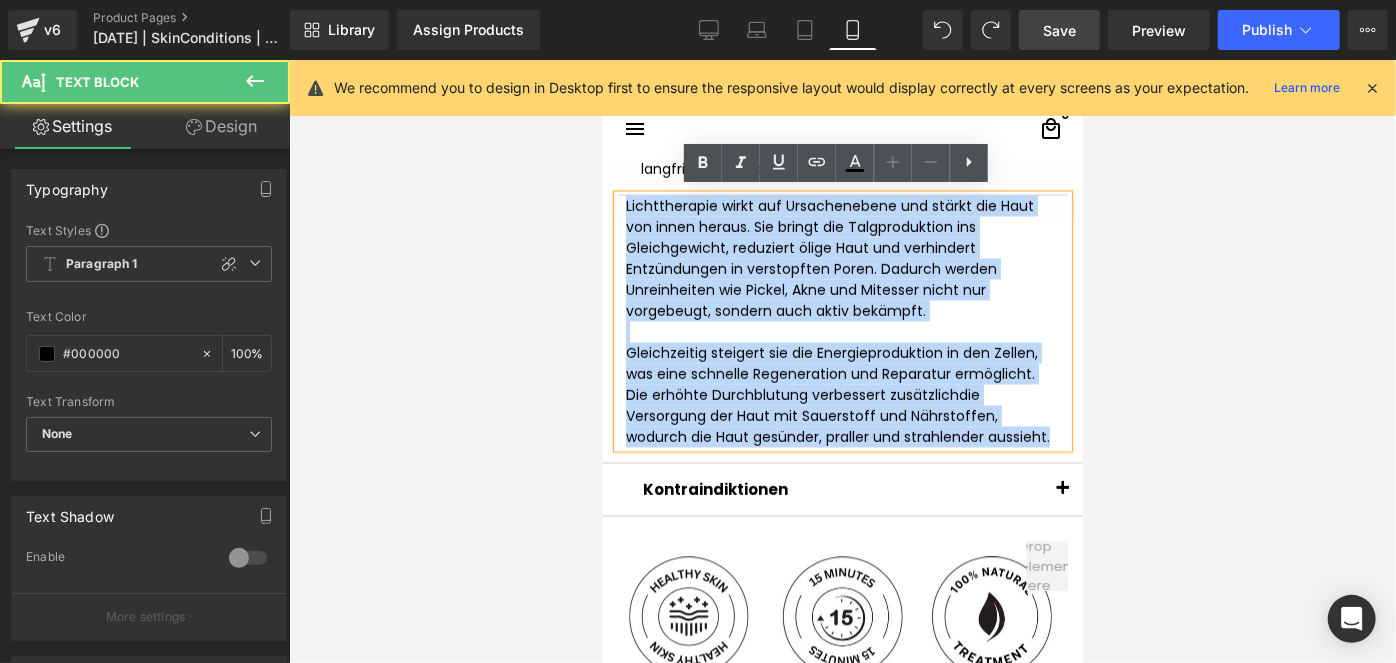 click on "Lichttherapie wirkt auf Ursachenebene und stärkt die Haut von innen heraus. Sie bringt die Talgproduktion ins Gleichgewicht, reduziert ölige Haut und verhindert Entzündungen in verstopften Poren . Dadurch werden Unreinheiten wie Pickel, Akne und Mitesser nicht nur vorgebeugt, sondern auch aktiv bekämpft. Gleichzeitig steigert sie die Energieproduktion in den Zellen, was eine schnelle Regeneration und Reparatur ermöglicht. Die erhöhte Durchblutung verbessert zusätzlich  die Versorgung der Haut mit Sauerstoff und Nährstoffen, wodurch die Haut gesünder, praller und strahlender aussieht." at bounding box center (842, 320) 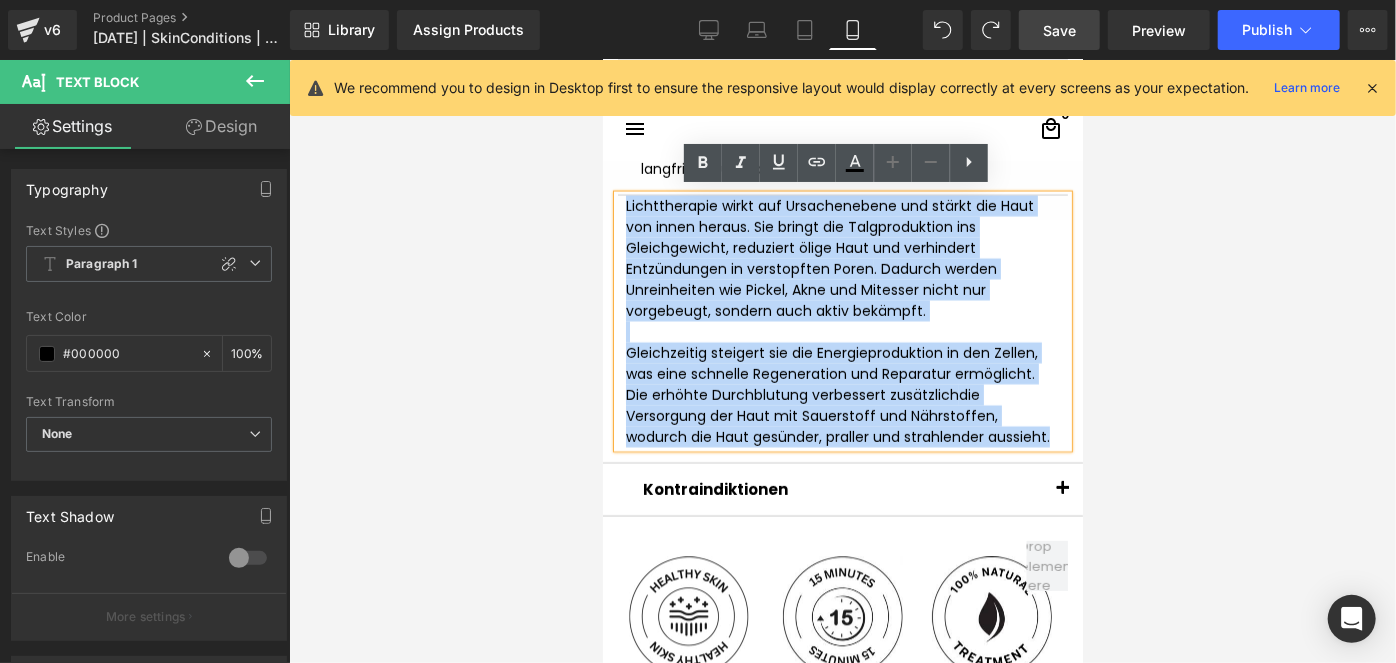 copy on "Lichttherapie wirkt auf Ursachenebene und stärkt die Haut von innen heraus. Sie bringt die Talgproduktion ins Gleichgewicht, reduziert ölige Haut und verhindert Entzündungen in verstopften Poren . Dadurch werden Unreinheiten wie Pickel, Akne und Mitesser nicht nur vorgebeugt, sondern auch aktiv bekämpft. Gleichzeitig steigert sie die Energieproduktion in den Zellen, was eine schnelle Regeneration und Reparatur ermöglicht. Die erhöhte Durchblutung verbessert zusätzlich  die Versorgung der Haut mit Sauerstoff und Nährstoffen, wodurch die Haut gesünder, praller und strahlender aussieht." 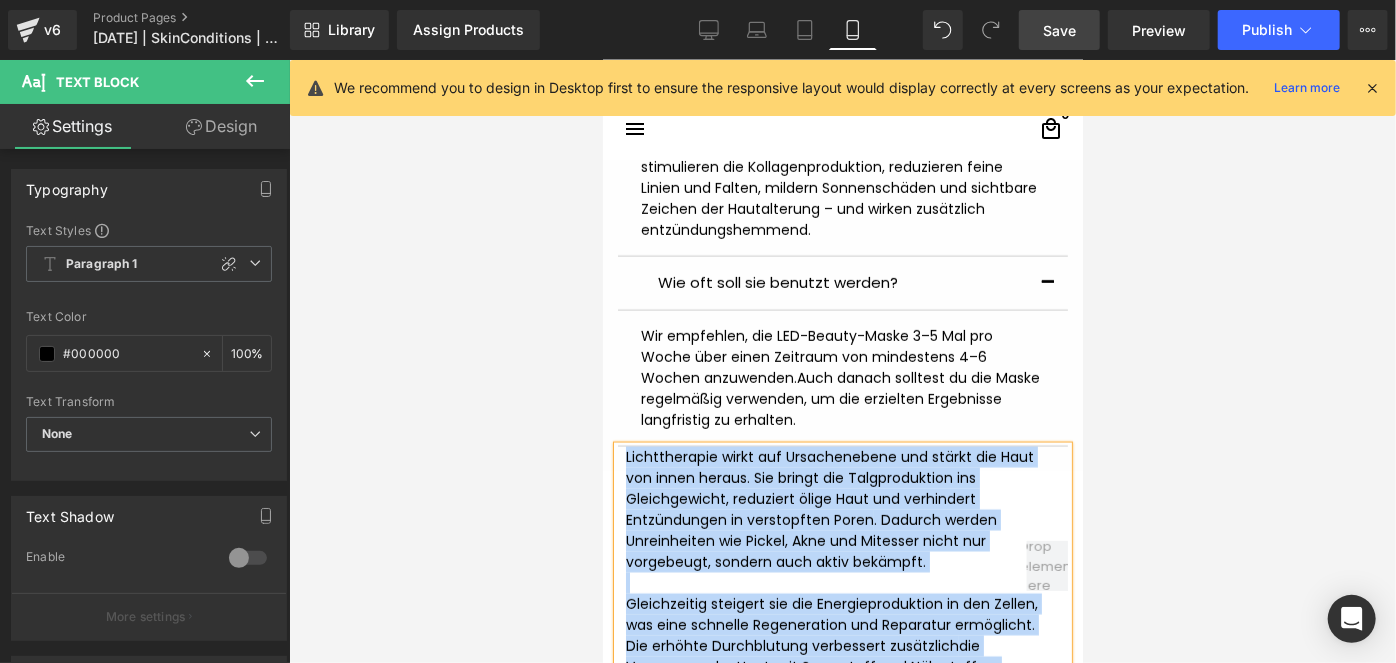 scroll, scrollTop: 1717, scrollLeft: 0, axis: vertical 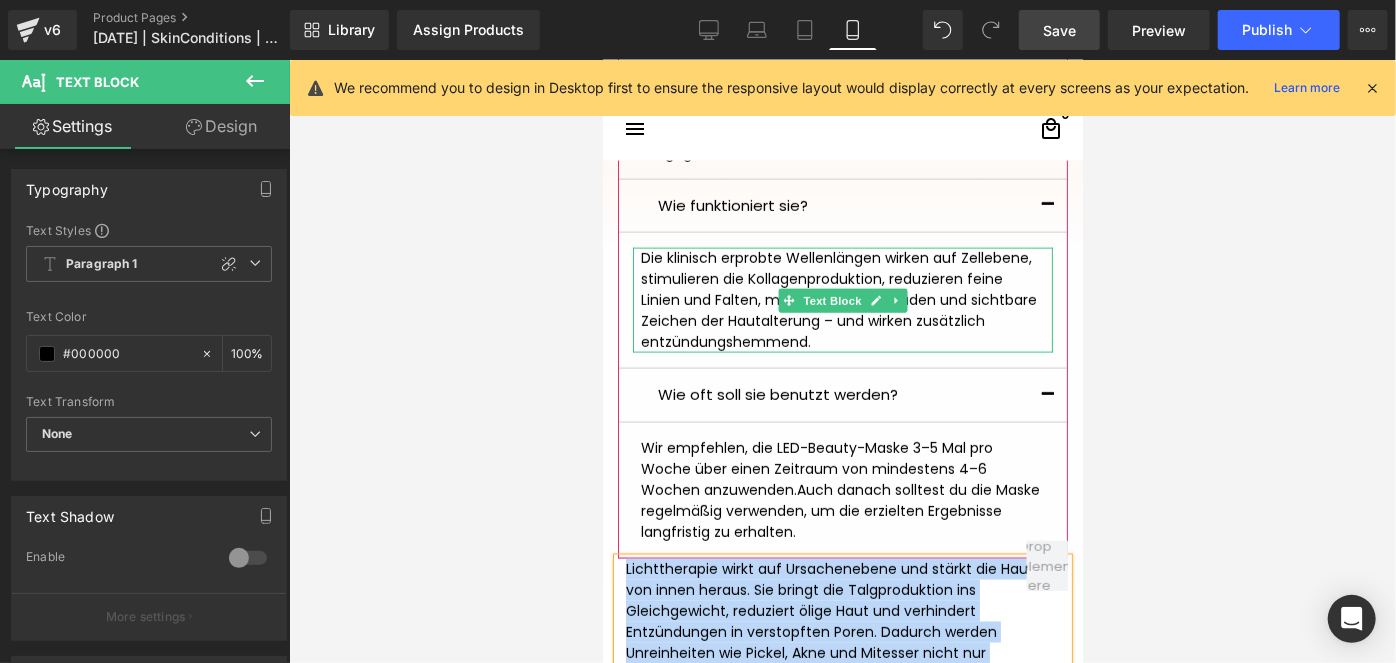 click on "Die klinisch erprobte Wellenlängen wirken auf Zellebene, stimulieren die Kollagenproduktion, reduzieren feine Linien und Falten, mildern Sonnenschäden und sichtbare Zeichen der Hautalterung – und wirken zusätzlich entzündungshemmend." at bounding box center (842, 299) 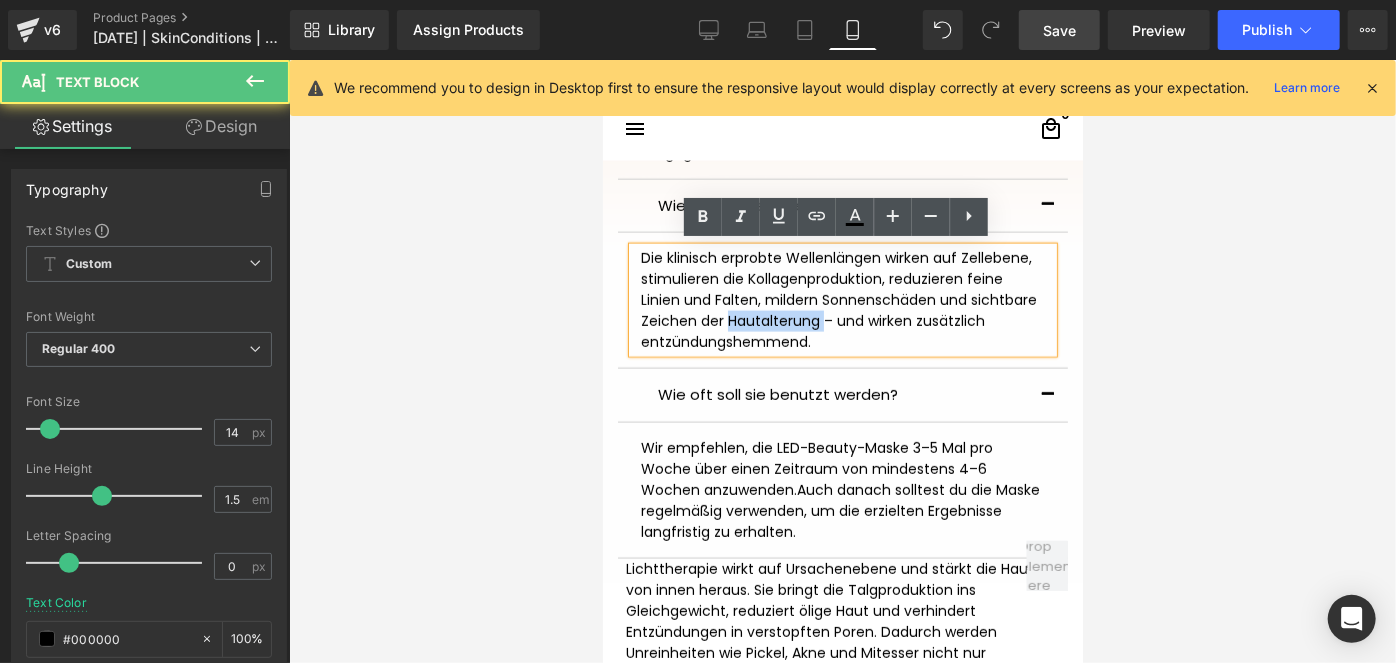 click on "Die klinisch erprobte Wellenlängen wirken auf Zellebene, stimulieren die Kollagenproduktion, reduzieren feine Linien und Falten, mildern Sonnenschäden und sichtbare Zeichen der Hautalterung – und wirken zusätzlich entzündungshemmend." at bounding box center (842, 299) 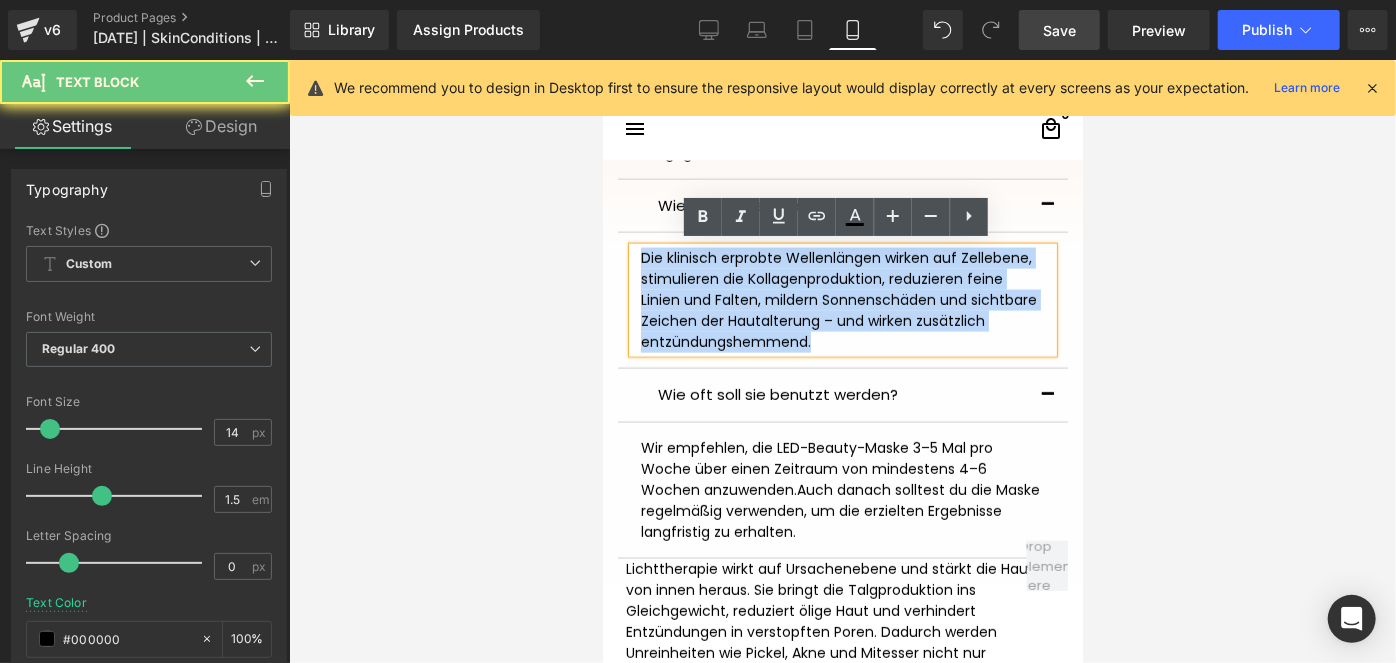 click on "Die klinisch erprobte Wellenlängen wirken auf Zellebene, stimulieren die Kollagenproduktion, reduzieren feine Linien und Falten, mildern Sonnenschäden und sichtbare Zeichen der Hautalterung – und wirken zusätzlich entzündungshemmend." at bounding box center [842, 299] 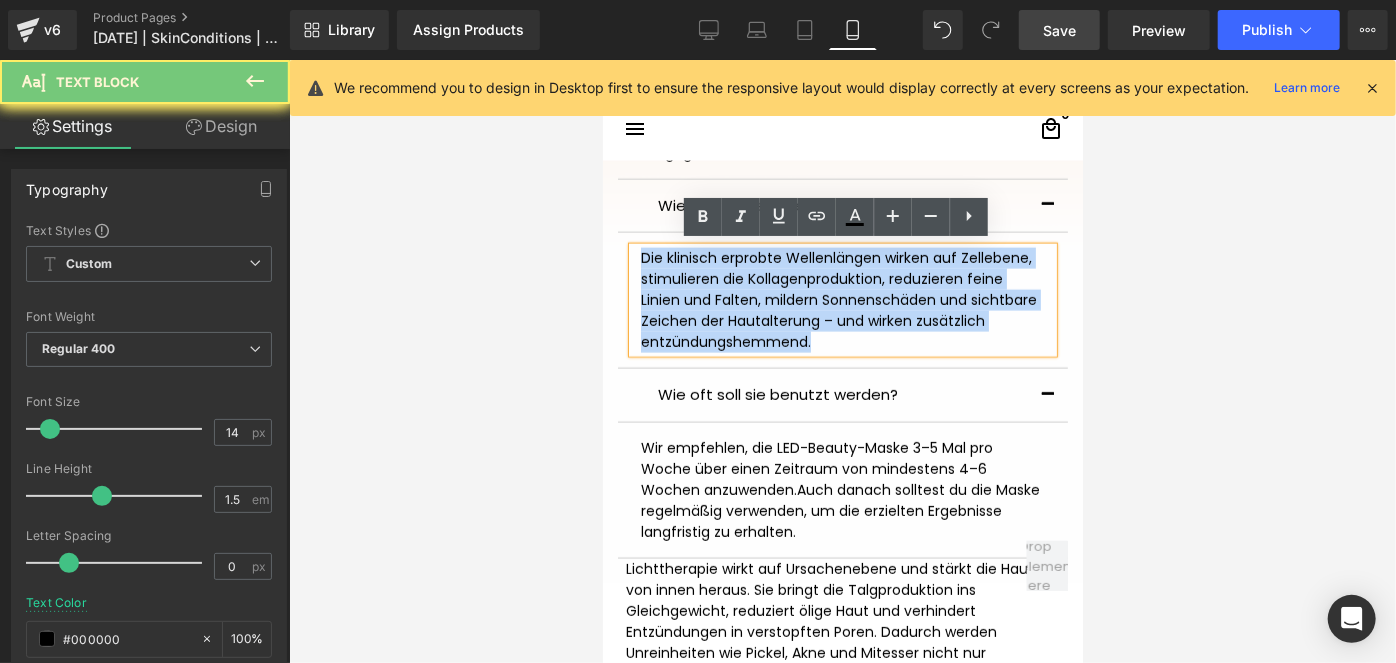 copy on "Die klinisch erprobte Wellenlängen wirken auf Zellebene, stimulieren die Kollagenproduktion, reduzieren feine Linien und Falten, mildern Sonnenschäden und sichtbare Zeichen der Hautalterung – und wirken zusätzlich entzündungshemmend." 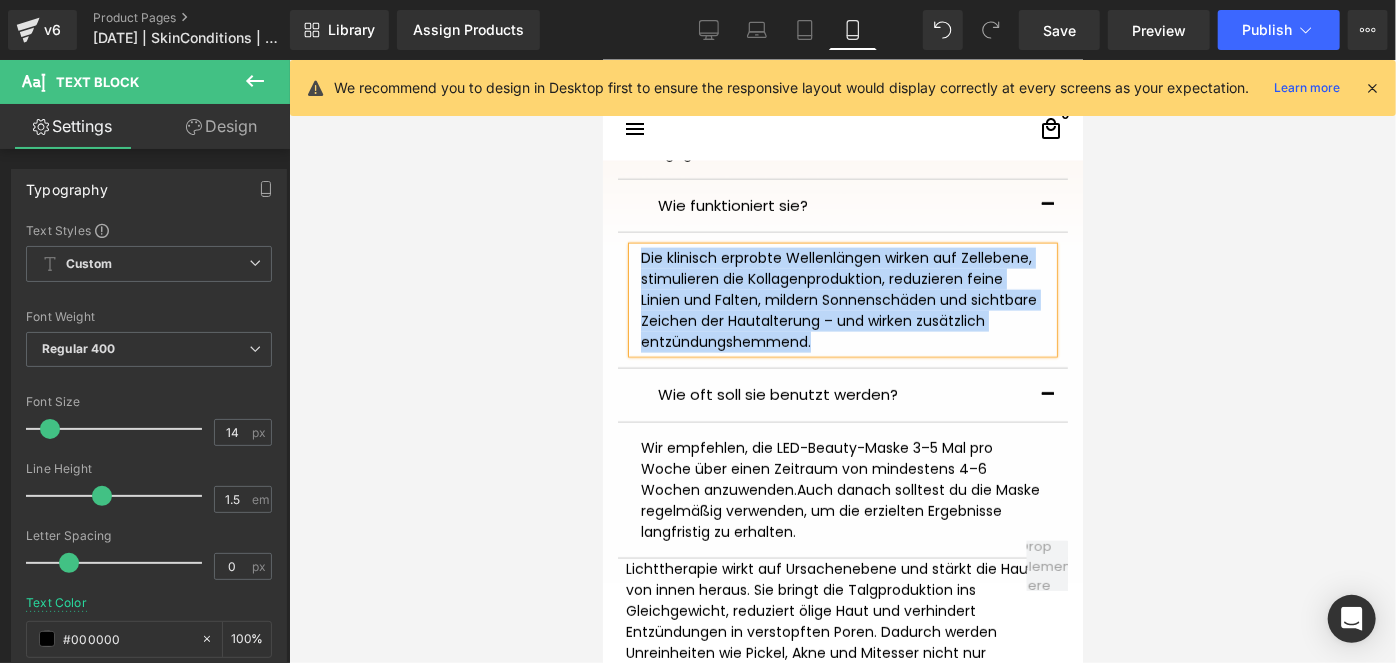 scroll, scrollTop: 1808, scrollLeft: 0, axis: vertical 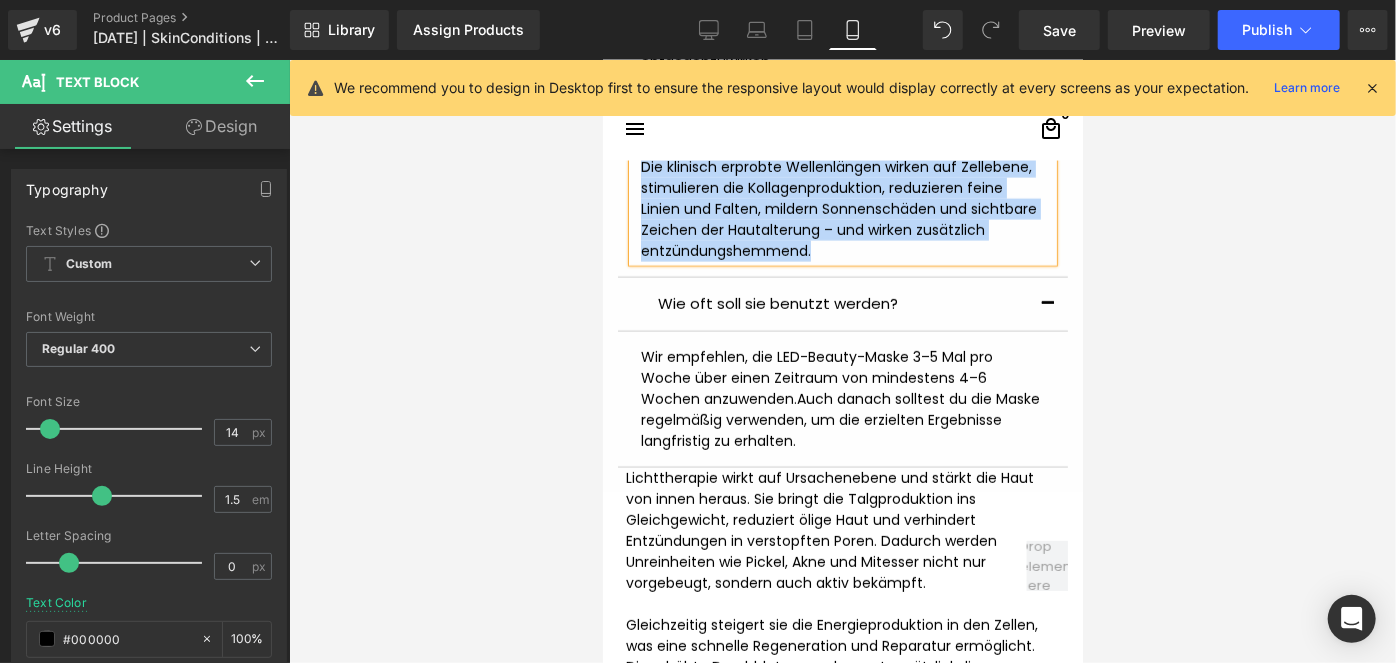 click on "Wir empfehlen, die LED-Beauty-Maske 3–5 Mal pro Woche über einen Zeitraum von mindestens 4–6 Wochen anzuwenden.  Auch danach solltest du die Maske regelmäßig verwenden, um die erzielten Ergebnisse langfristig zu erhalten." at bounding box center (842, 398) 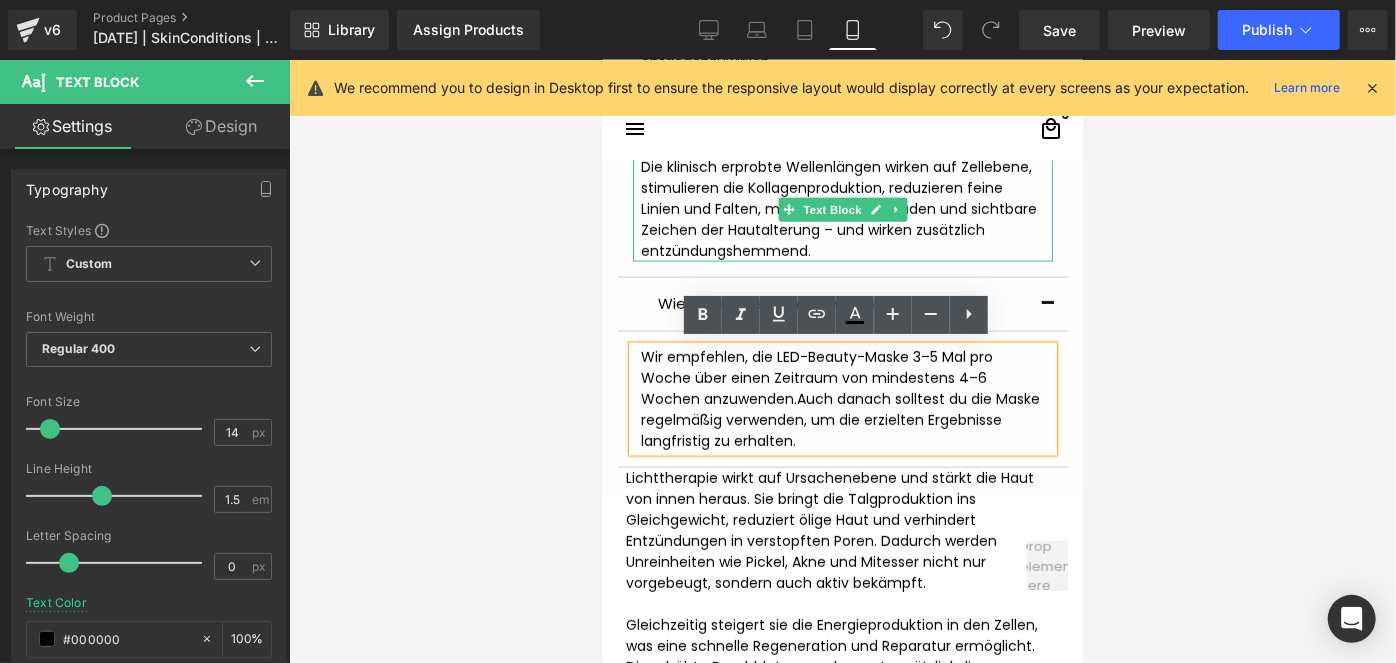 scroll, scrollTop: 1717, scrollLeft: 0, axis: vertical 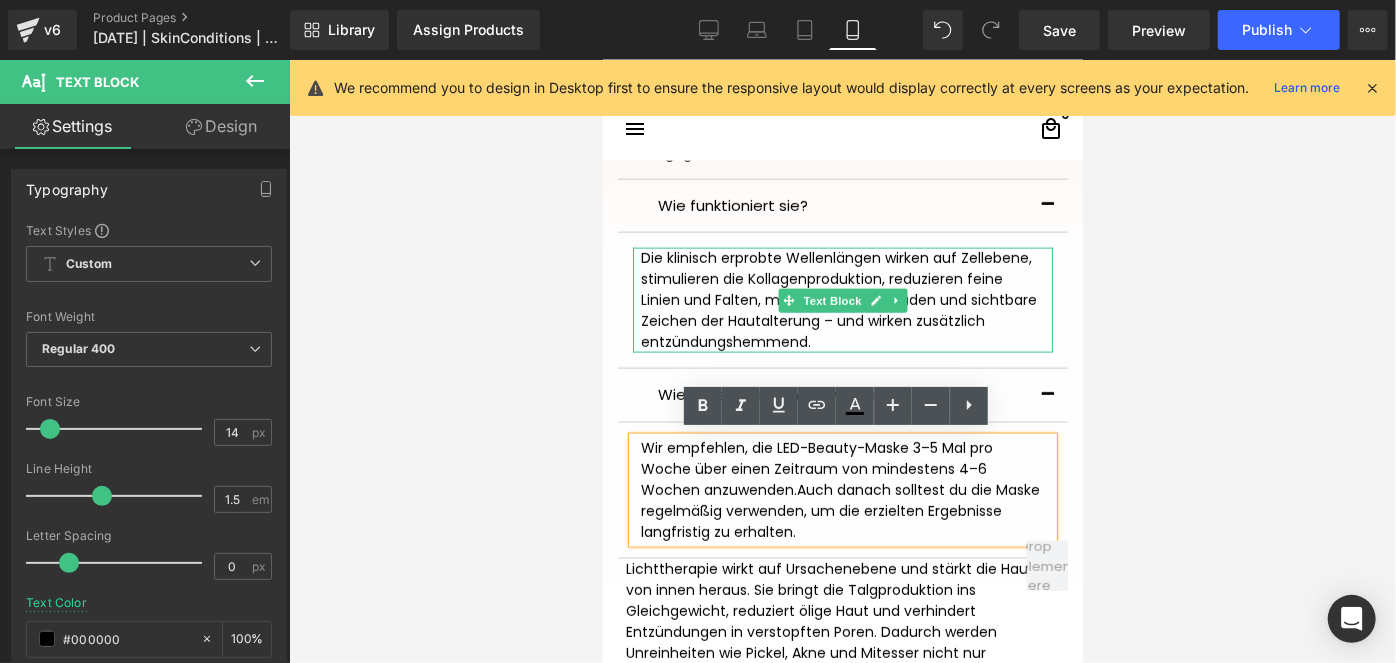 click on "Die klinisch erprobte Wellenlängen wirken auf Zellebene, stimulieren die Kollagenproduktion, reduzieren feine Linien und Falten, mildern Sonnenschäden und sichtbare Zeichen der Hautalterung – und wirken zusätzlich entzündungshemmend." at bounding box center (842, 299) 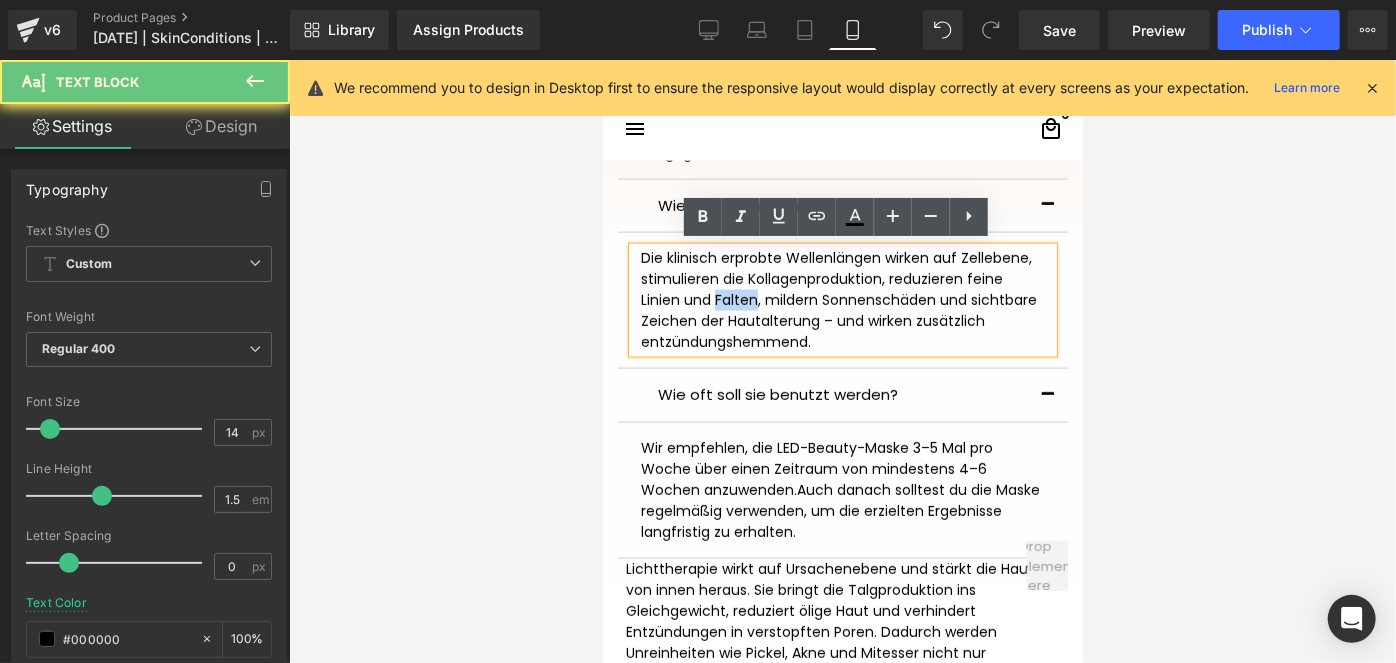 click on "Die klinisch erprobte Wellenlängen wirken auf Zellebene, stimulieren die Kollagenproduktion, reduzieren feine Linien und Falten, mildern Sonnenschäden und sichtbare Zeichen der Hautalterung – und wirken zusätzlich entzündungshemmend." at bounding box center (842, 299) 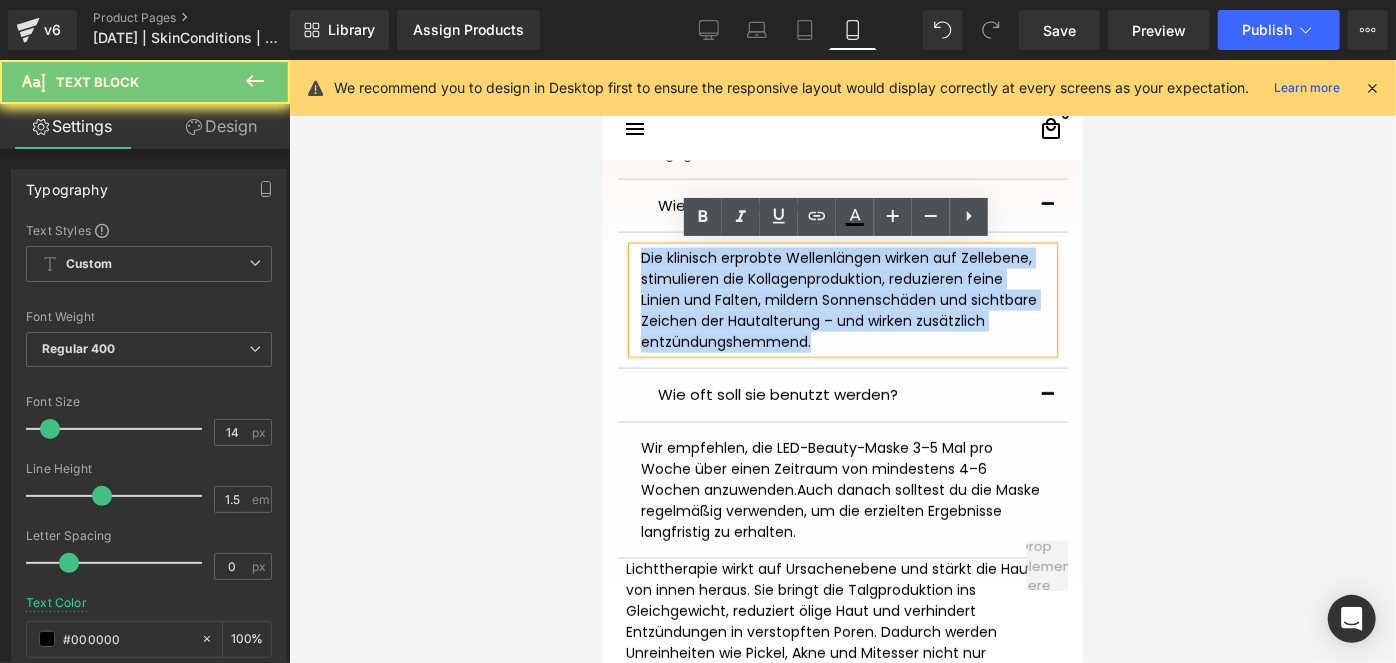 click on "Die klinisch erprobte Wellenlängen wirken auf Zellebene, stimulieren die Kollagenproduktion, reduzieren feine Linien und Falten, mildern Sonnenschäden und sichtbare Zeichen der Hautalterung – und wirken zusätzlich entzündungshemmend." at bounding box center [842, 299] 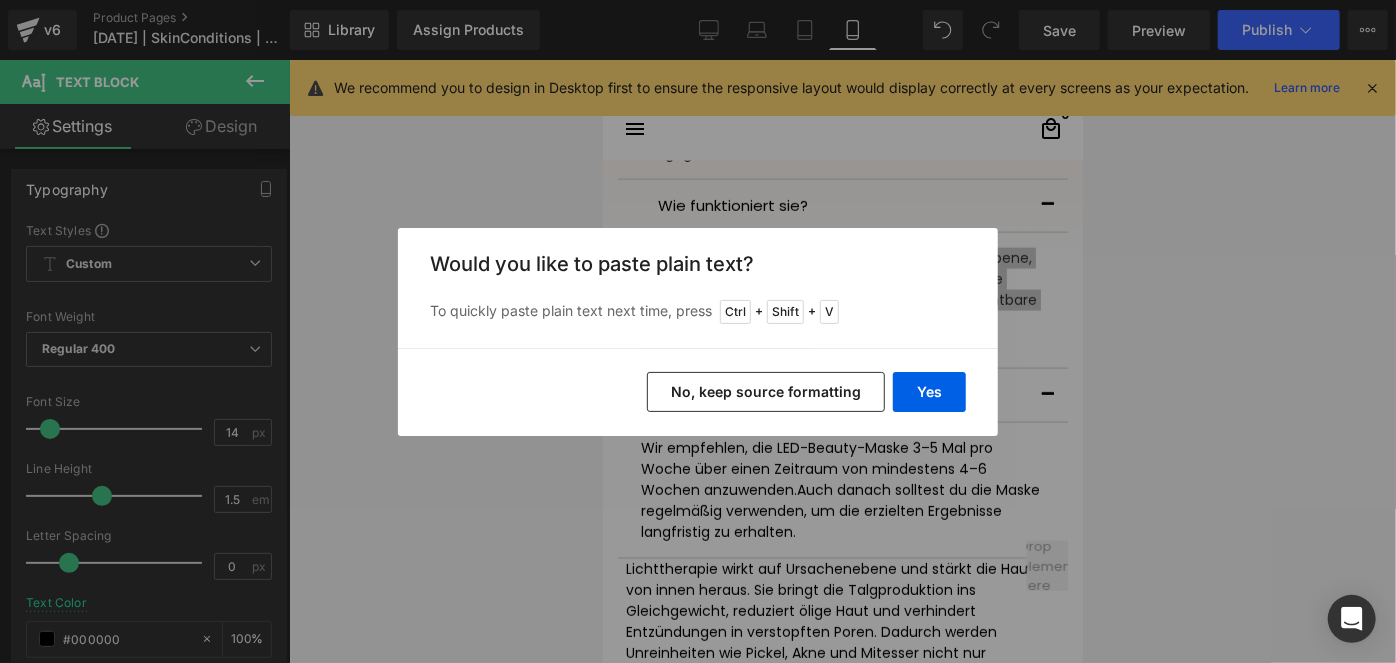 click on "No, keep source formatting" at bounding box center [766, 392] 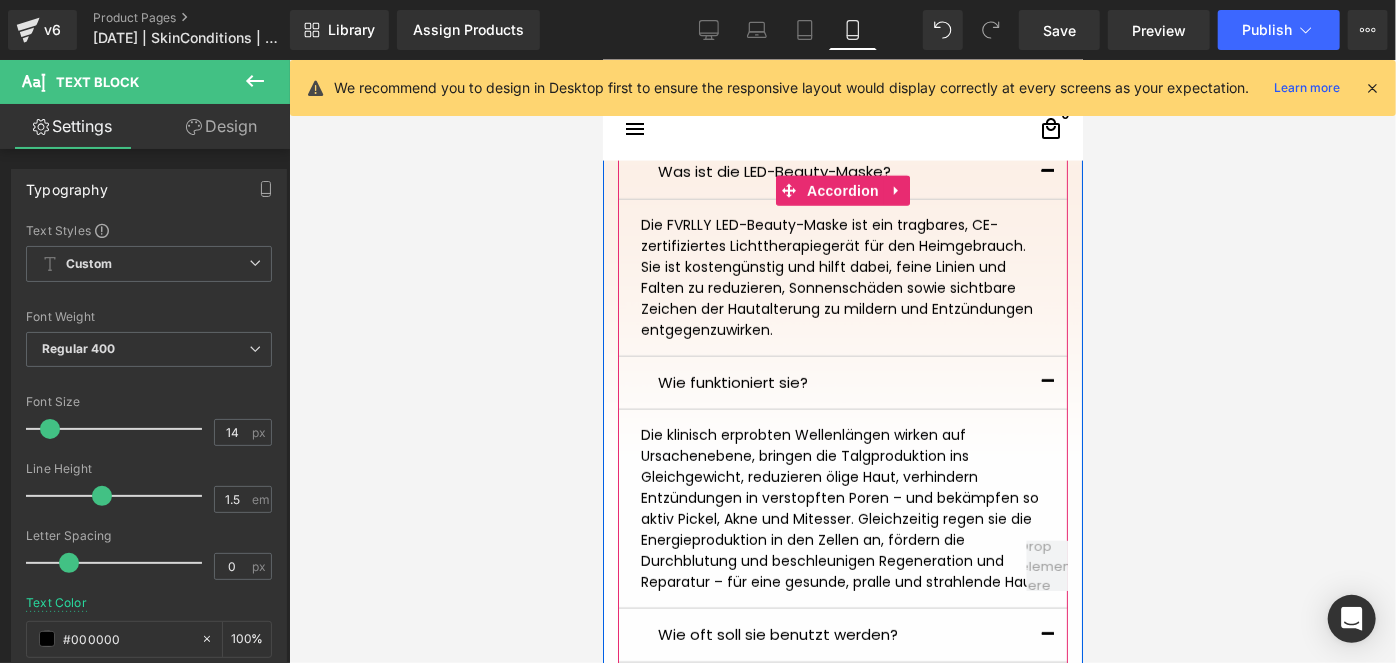 scroll, scrollTop: 1536, scrollLeft: 0, axis: vertical 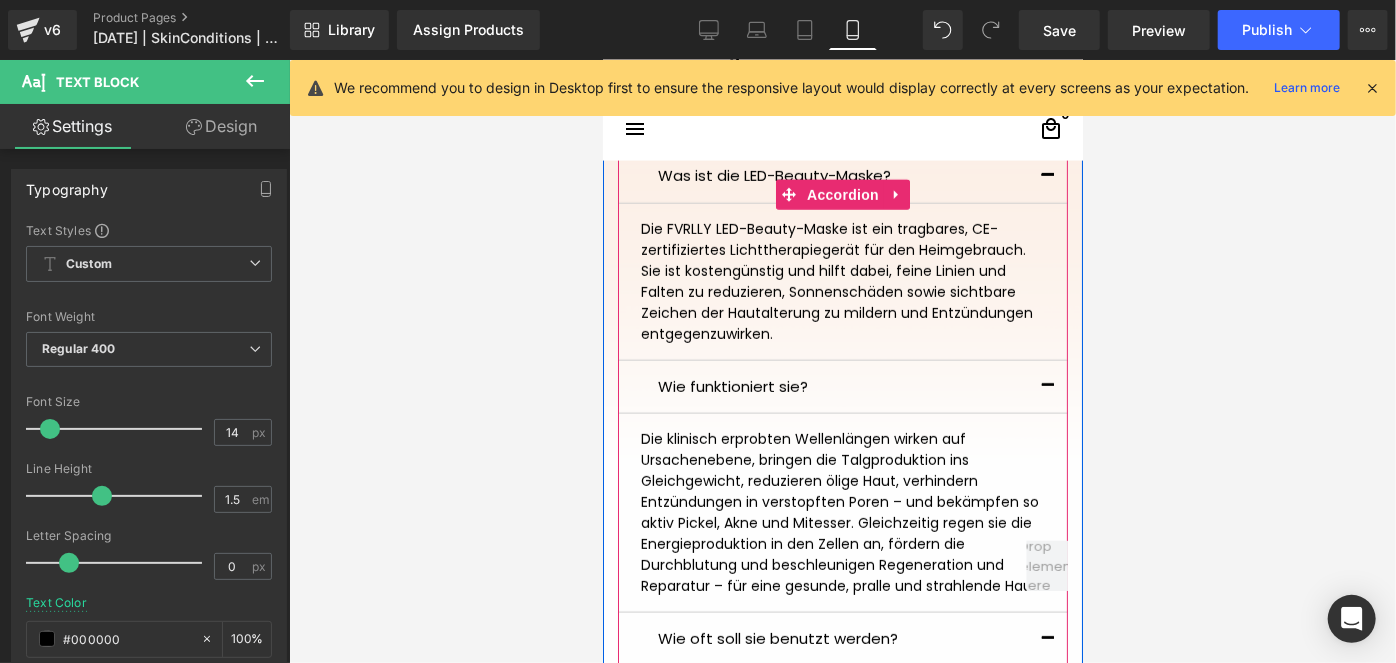 click on "Die FVRLLY LED-Beauty-Maske ist ein tragbares, CE-zertifiziertes Lichttherapiegerät für den Heimgebrauch. Sie ist kostengünstig und hilft dabei, feine Linien und Falten zu reduzieren, Sonnenschäden sowie sichtbare Zeichen der Hautalterung zu mildern und Entzündungen entgegenzuwirken." at bounding box center (842, 281) 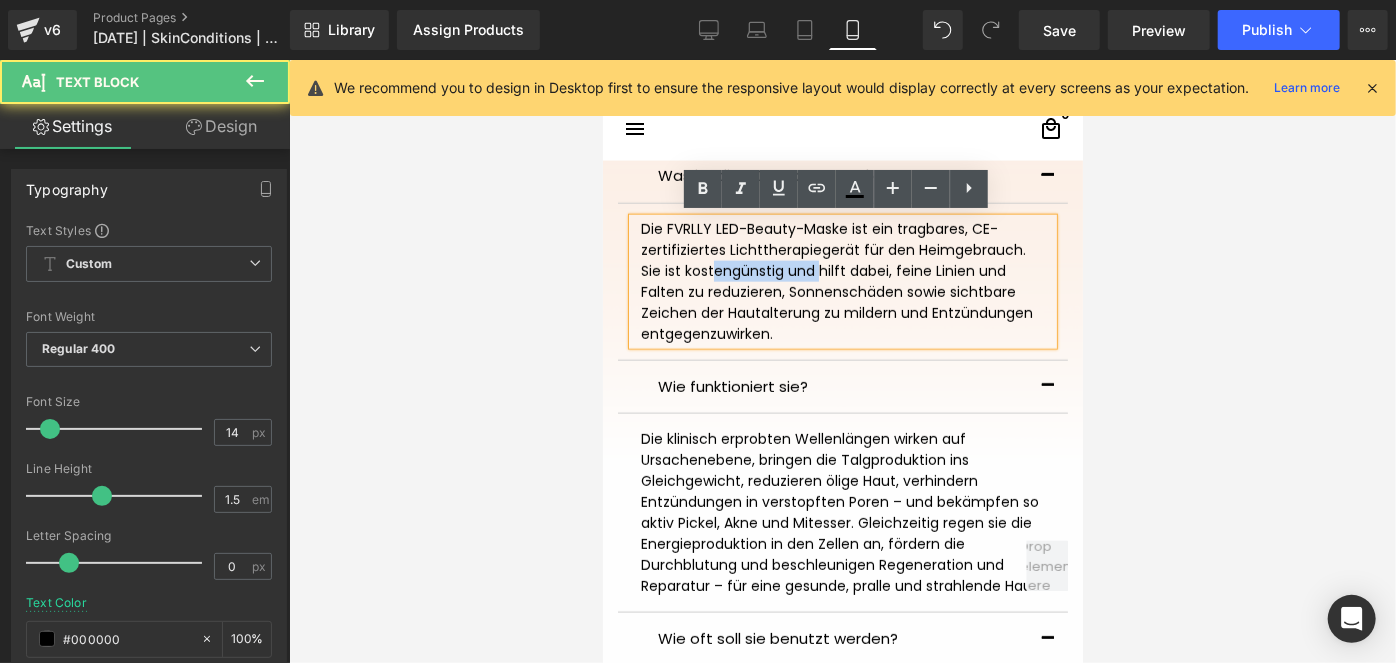 click on "Die FVRLLY LED-Beauty-Maske ist ein tragbares, CE-zertifiziertes Lichttherapiegerät für den Heimgebrauch. Sie ist kostengünstig und hilft dabei, feine Linien und Falten zu reduzieren, Sonnenschäden sowie sichtbare Zeichen der Hautalterung zu mildern und Entzündungen entgegenzuwirken." at bounding box center [842, 281] 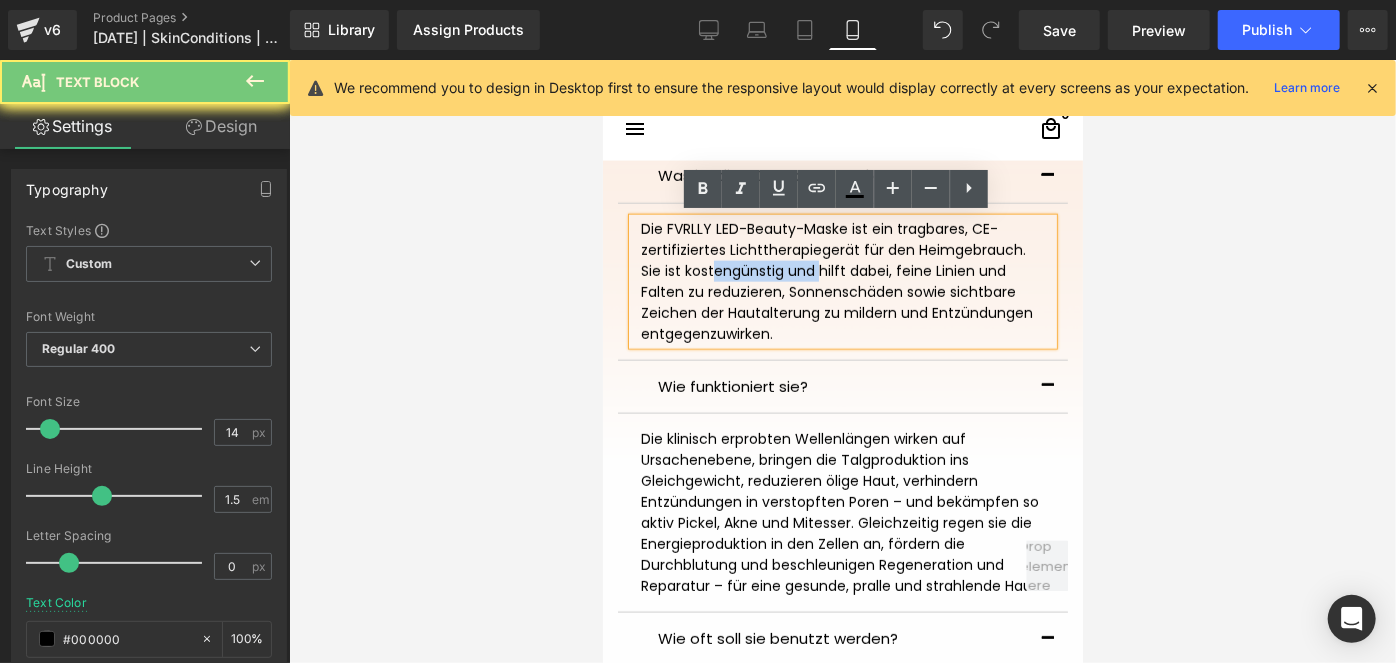 click on "Die FVRLLY LED-Beauty-Maske ist ein tragbares, CE-zertifiziertes Lichttherapiegerät für den Heimgebrauch. Sie ist kostengünstig und hilft dabei, feine Linien und Falten zu reduzieren, Sonnenschäden sowie sichtbare Zeichen der Hautalterung zu mildern und Entzündungen entgegenzuwirken." at bounding box center [842, 281] 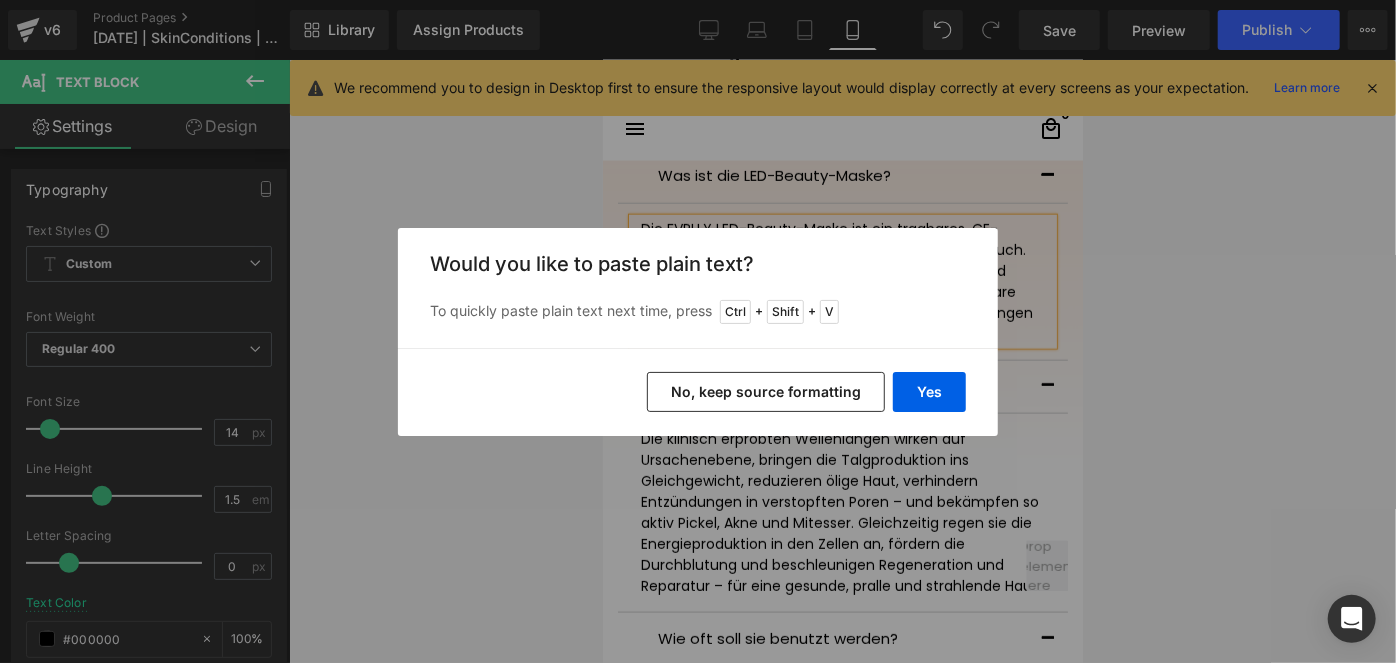 click on "No, keep source formatting" at bounding box center (766, 392) 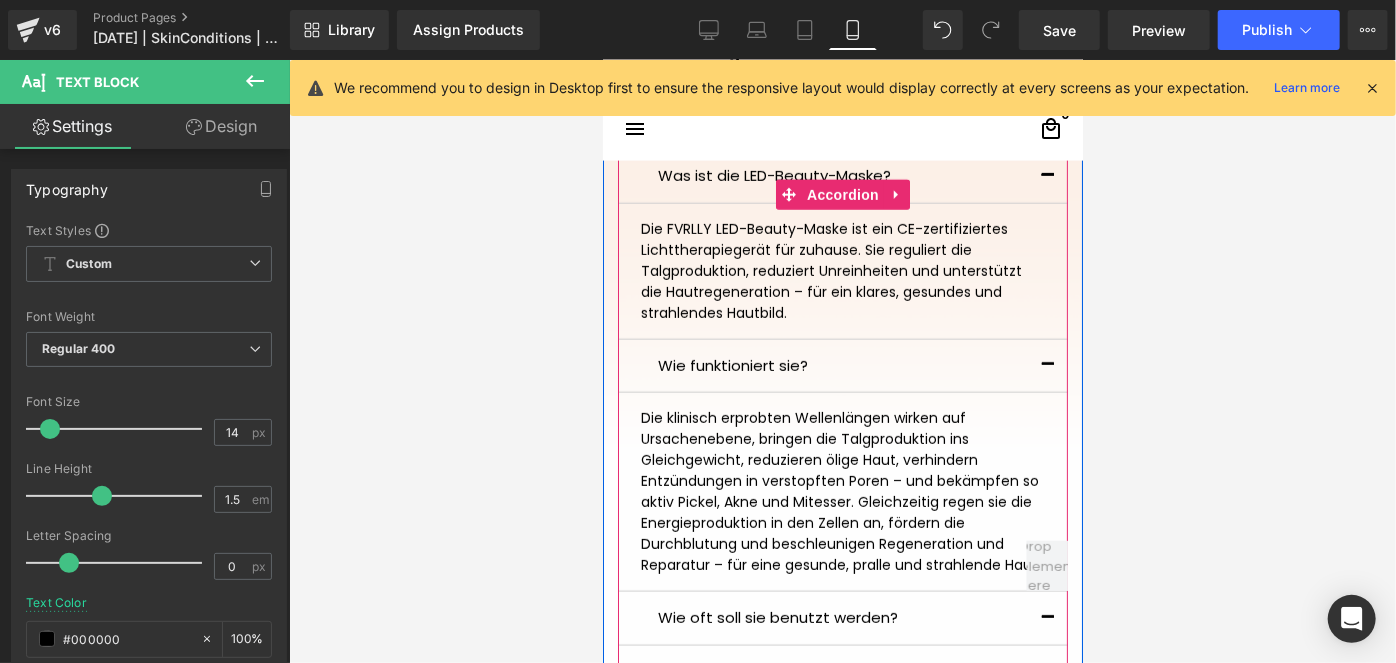 click at bounding box center [1047, 365] 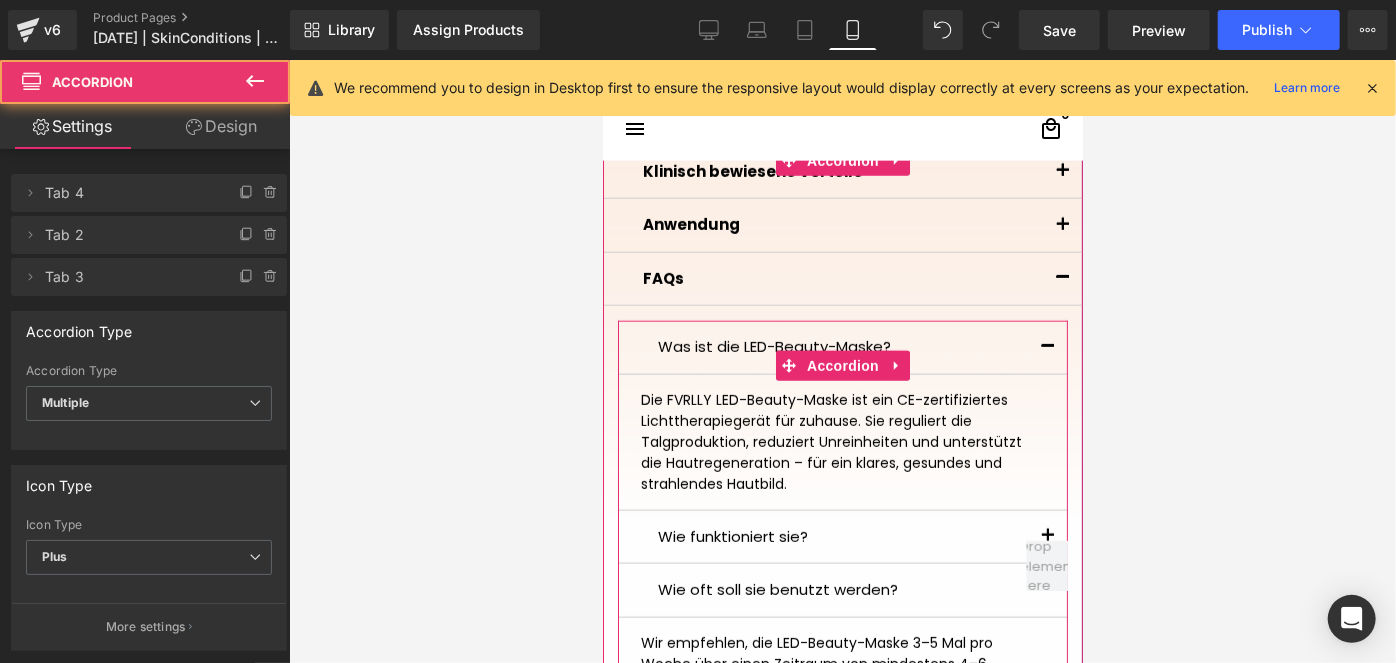 scroll, scrollTop: 1354, scrollLeft: 0, axis: vertical 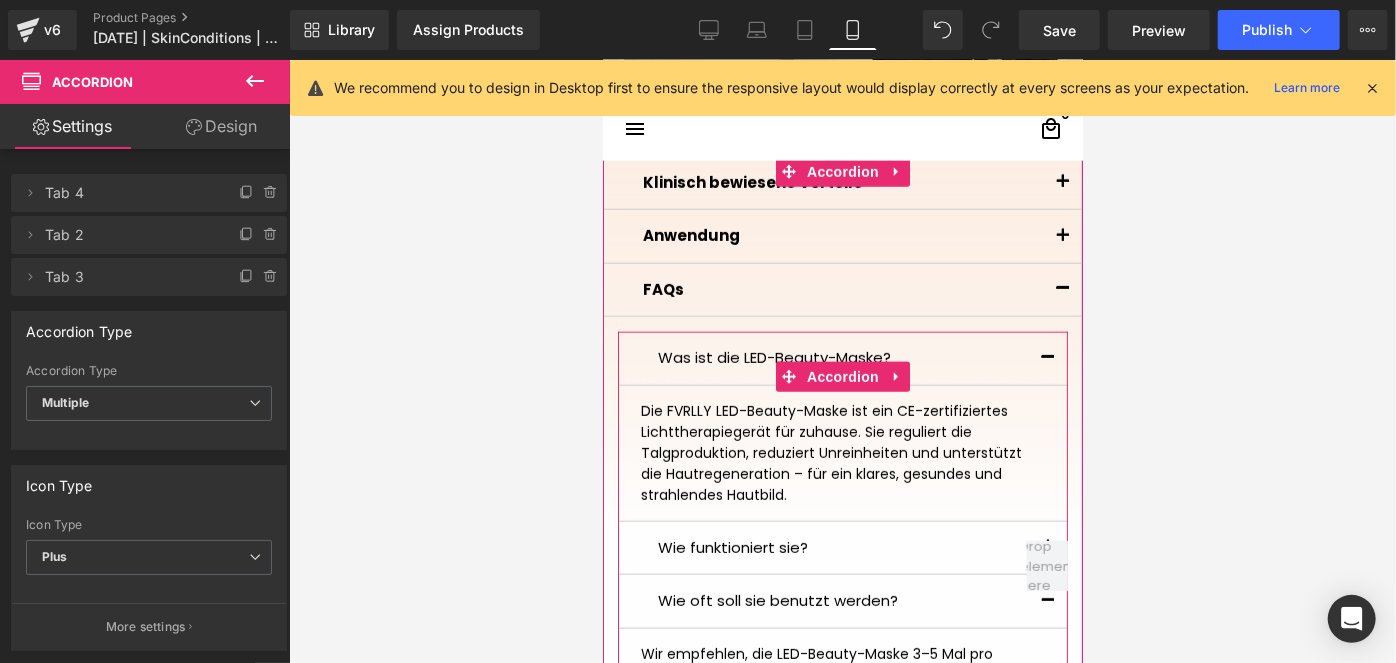 click at bounding box center [1047, 357] 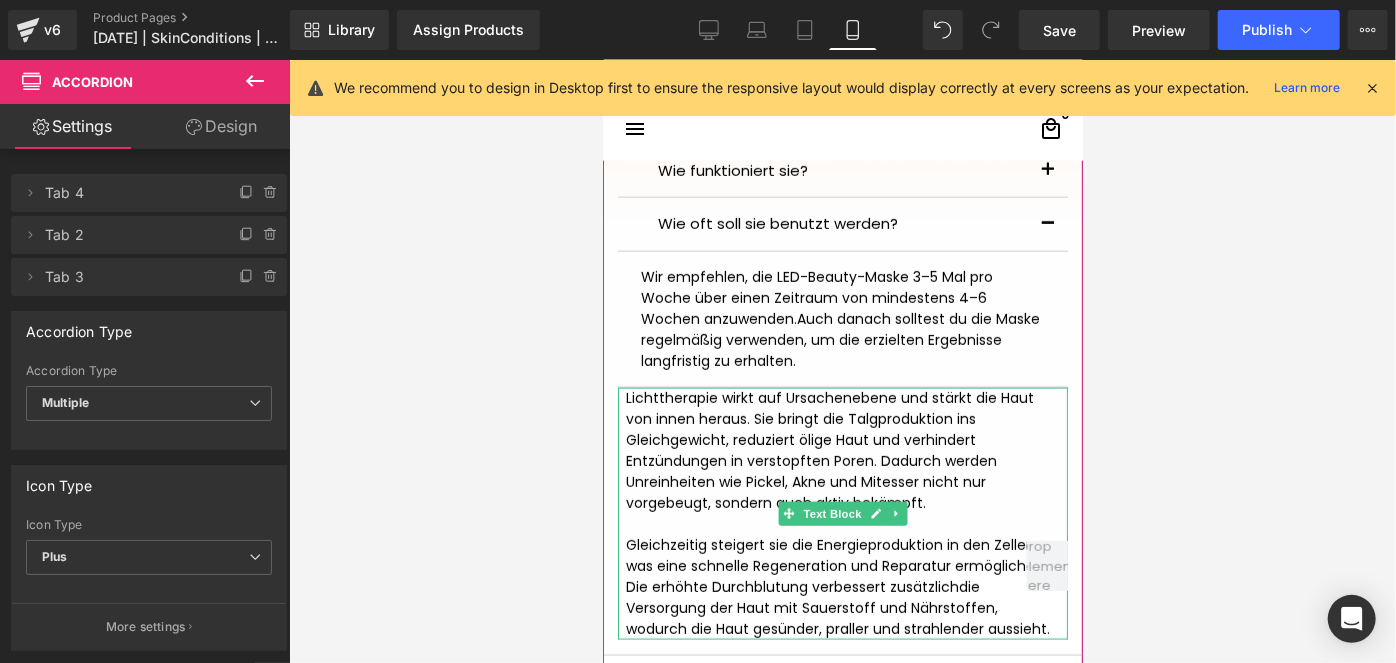 scroll, scrollTop: 1626, scrollLeft: 0, axis: vertical 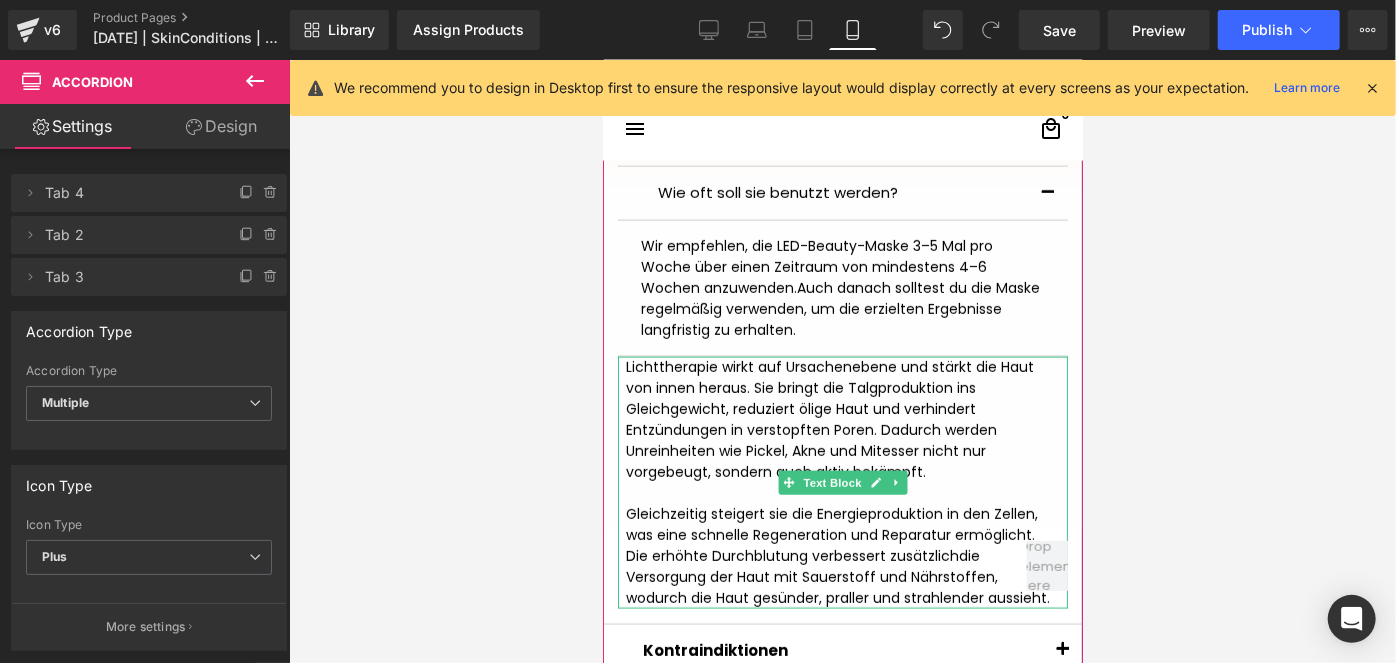 click on "Lichttherapie wirkt auf Ursachenebene und stärkt die Haut von innen heraus. Sie bringt die Talgproduktion ins Gleichgewicht, reduziert ölige Haut und verhindert Entzündungen in verstopften Poren . Dadurch werden Unreinheiten wie Pickel, Akne und Mitesser nicht nur vorgebeugt, sondern auch aktiv bekämpft. Gleichzeitig steigert sie die Energieproduktion in den Zellen, was eine schnelle Regeneration und Reparatur ermöglicht. Die erhöhte Durchblutung verbessert zusätzlich  die Versorgung der Haut mit Sauerstoff und Nährstoffen, wodurch die Haut gesünder, praller und strahlender aussieht." at bounding box center (842, 482) 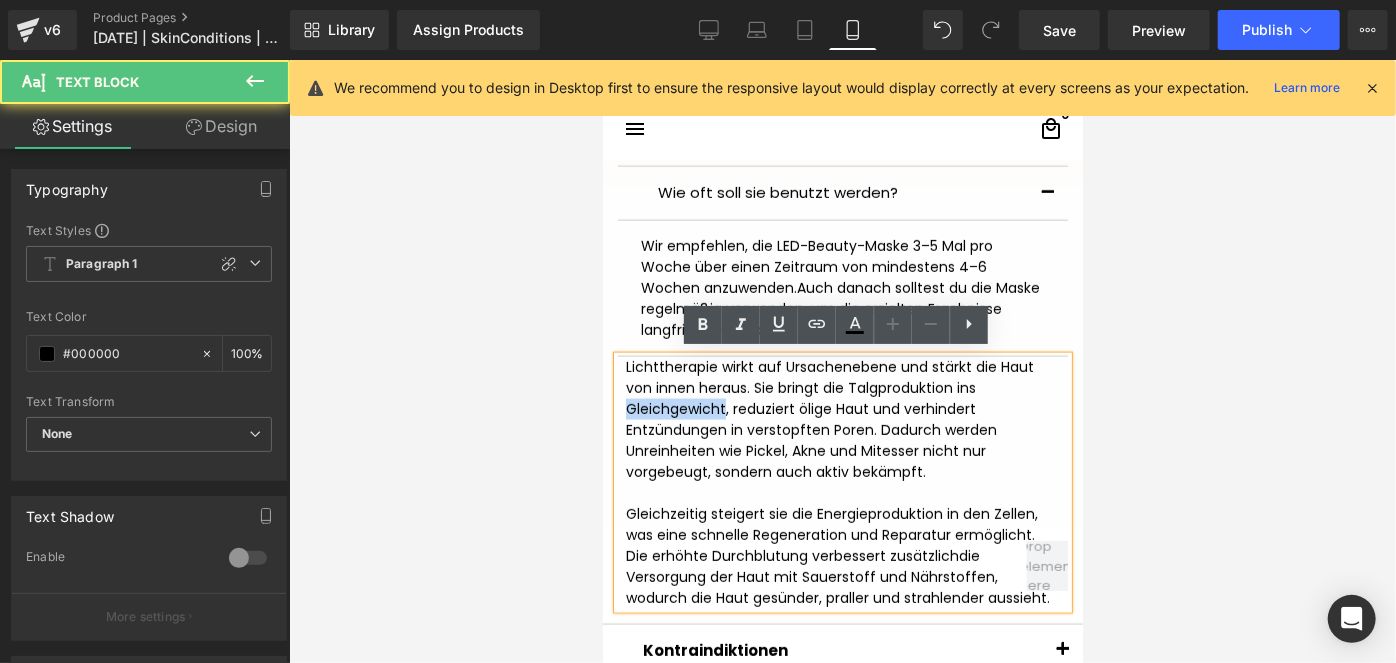 click on "Lichttherapie wirkt auf Ursachenebene und stärkt die Haut von innen heraus. Sie bringt die Talgproduktion ins Gleichgewicht, reduziert ölige Haut und verhindert Entzündungen in verstopften Poren . Dadurch werden Unreinheiten wie Pickel, Akne und Mitesser nicht nur vorgebeugt, sondern auch aktiv bekämpft. Gleichzeitig steigert sie die Energieproduktion in den Zellen, was eine schnelle Regeneration und Reparatur ermöglicht. Die erhöhte Durchblutung verbessert zusätzlich  die Versorgung der Haut mit Sauerstoff und Nährstoffen, wodurch die Haut gesünder, praller und strahlender aussieht." at bounding box center [842, 482] 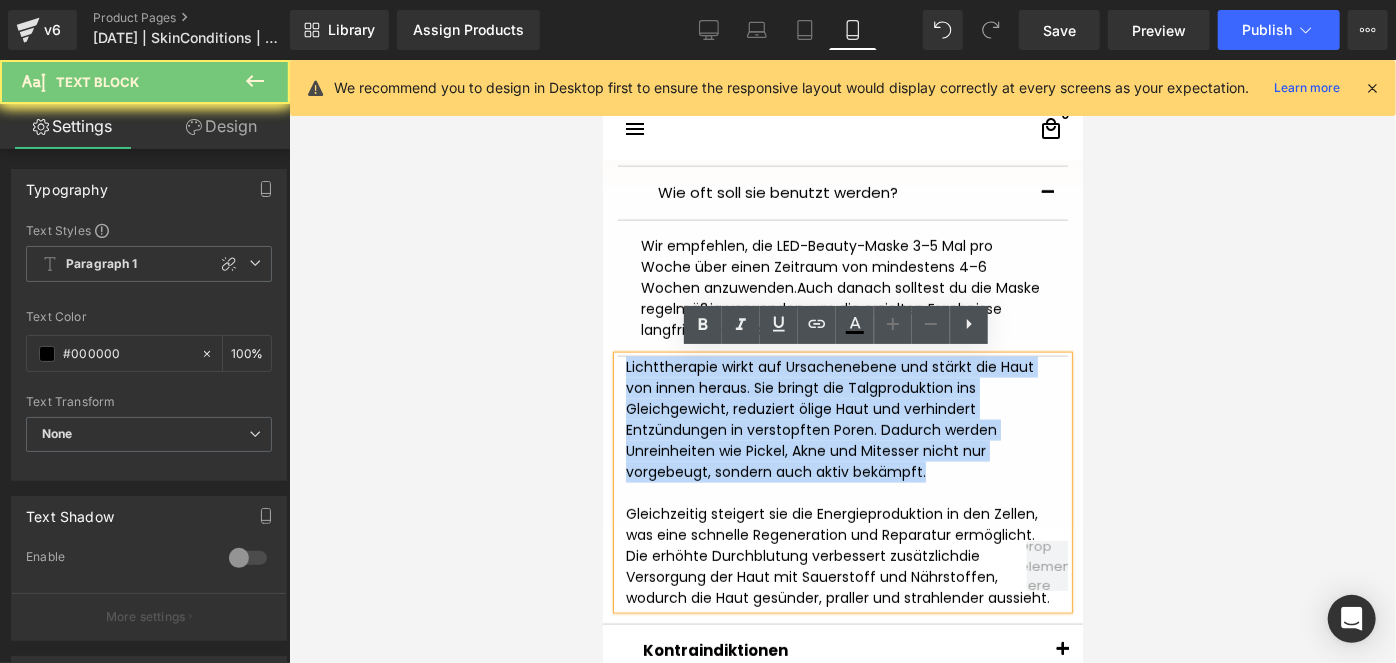 click on "Lichttherapie wirkt auf Ursachenebene und stärkt die Haut von innen heraus. Sie bringt die Talgproduktion ins Gleichgewicht, reduziert ölige Haut und verhindert Entzündungen in verstopften Poren . Dadurch werden Unreinheiten wie Pickel, Akne und Mitesser nicht nur vorgebeugt, sondern auch aktiv bekämpft. Gleichzeitig steigert sie die Energieproduktion in den Zellen, was eine schnelle Regeneration und Reparatur ermöglicht. Die erhöhte Durchblutung verbessert zusätzlich  die Versorgung der Haut mit Sauerstoff und Nährstoffen, wodurch die Haut gesünder, praller und strahlender aussieht." at bounding box center (842, 482) 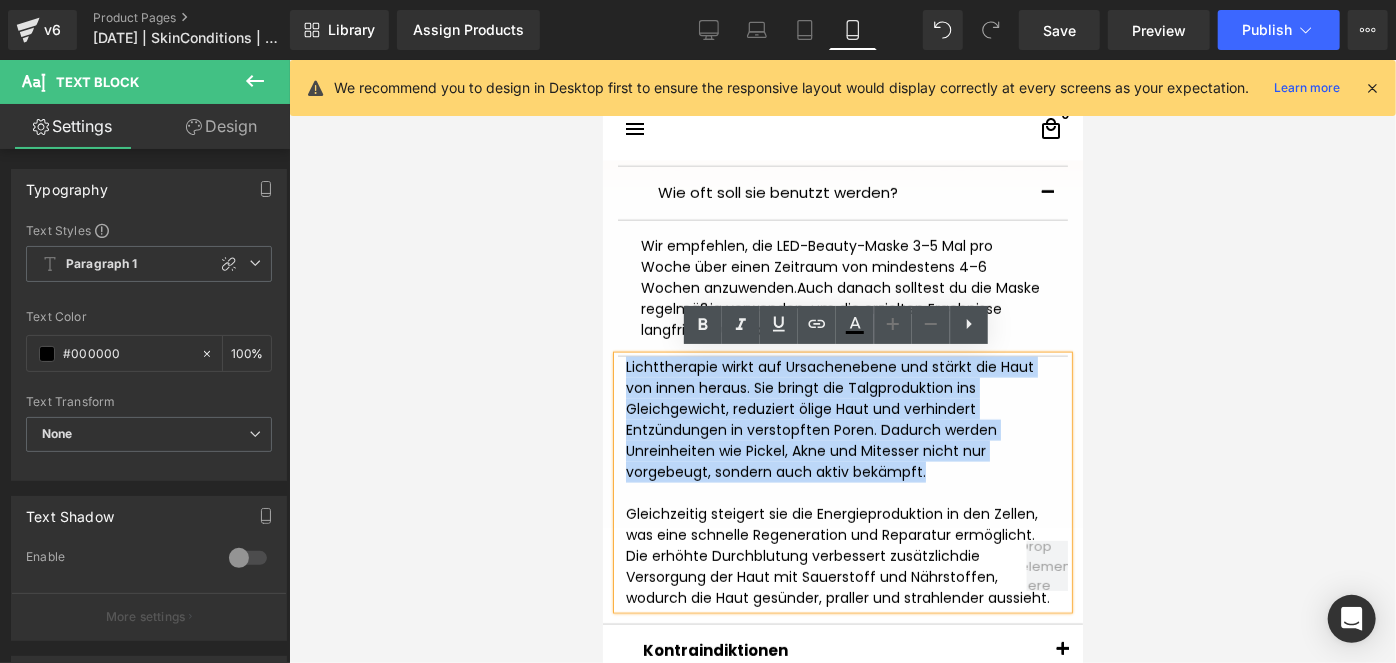 type 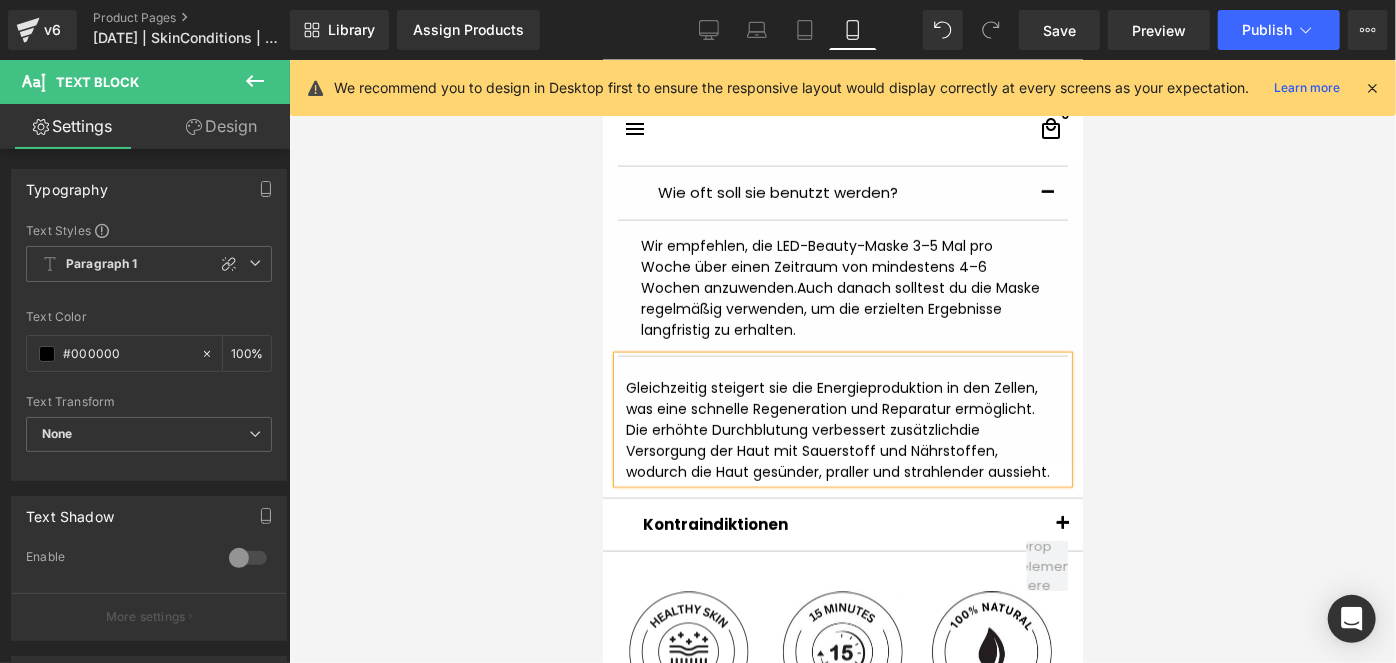 click on "Gleichzeitig steigert sie die Energieproduktion in den Zellen, was eine schnelle Regeneration und Reparatur ermöglicht. Die erhöhte Durchblutung verbessert zusätzlich" at bounding box center [831, 408] 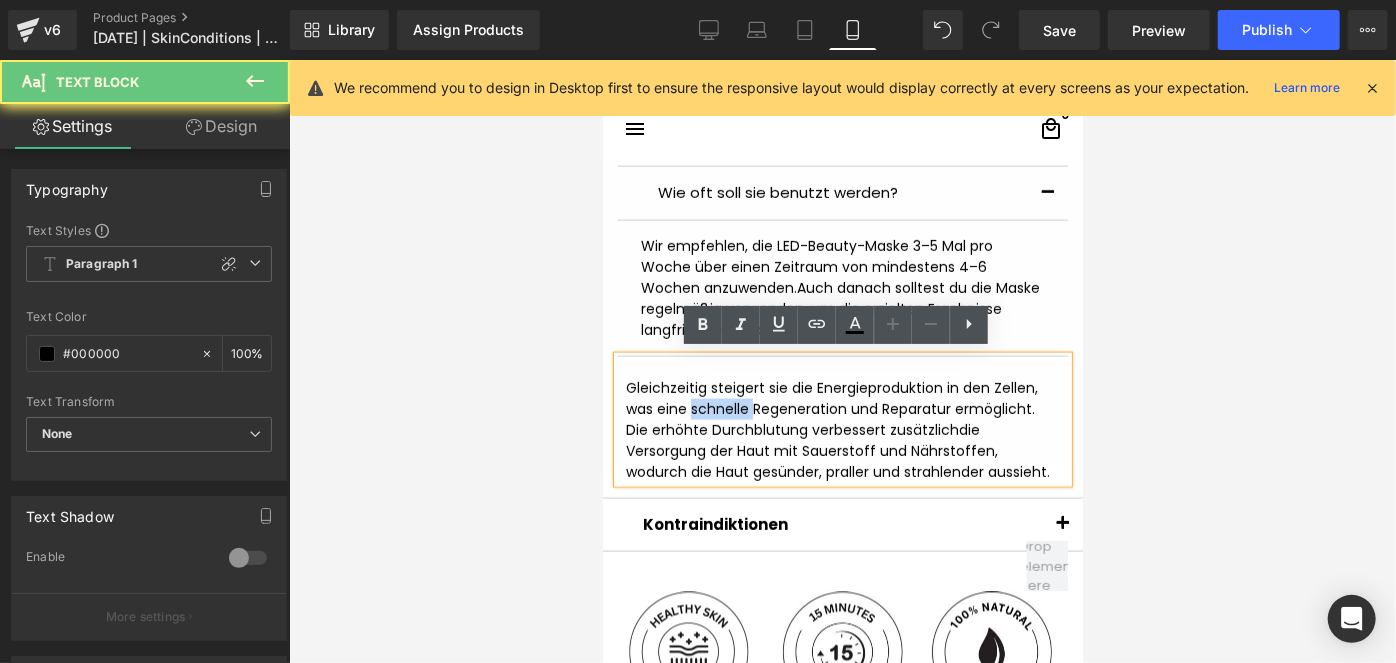 click on "Gleichzeitig steigert sie die Energieproduktion in den Zellen, was eine schnelle Regeneration und Reparatur ermöglicht. Die erhöhte Durchblutung verbessert zusätzlich" at bounding box center [831, 408] 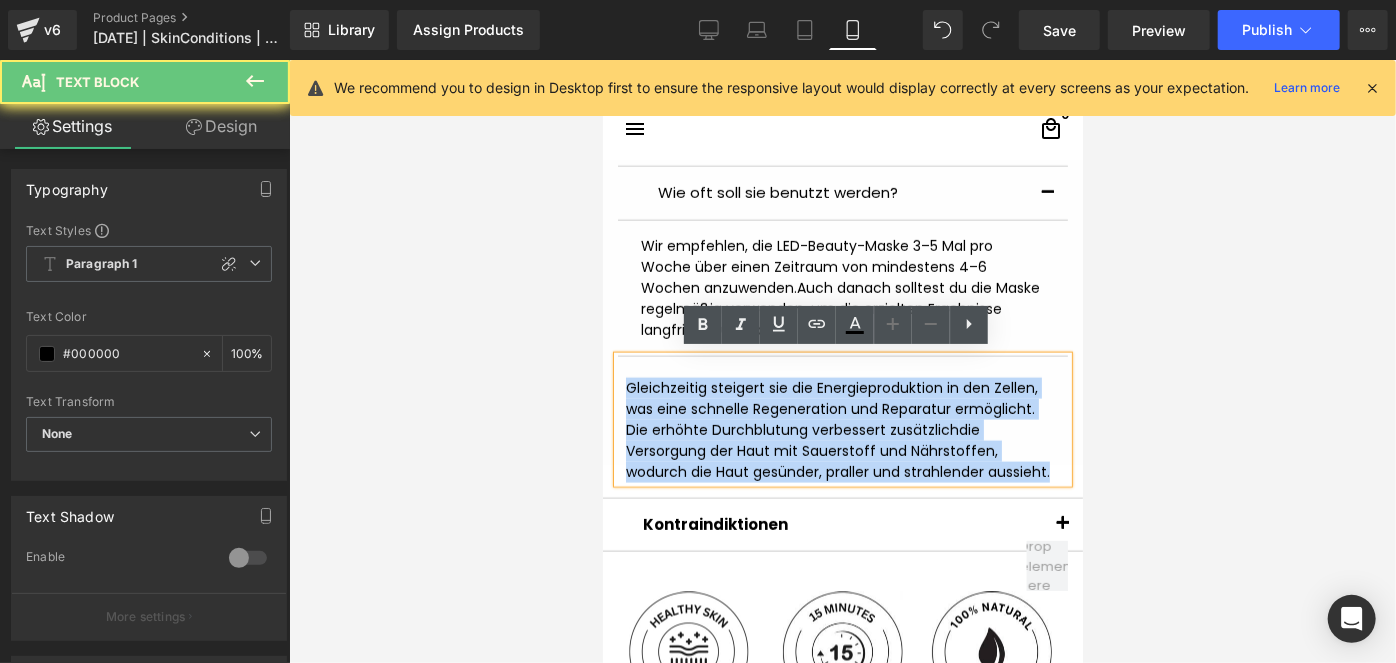 click on "Gleichzeitig steigert sie die Energieproduktion in den Zellen, was eine schnelle Regeneration und Reparatur ermöglicht. Die erhöhte Durchblutung verbessert zusätzlich" at bounding box center [831, 408] 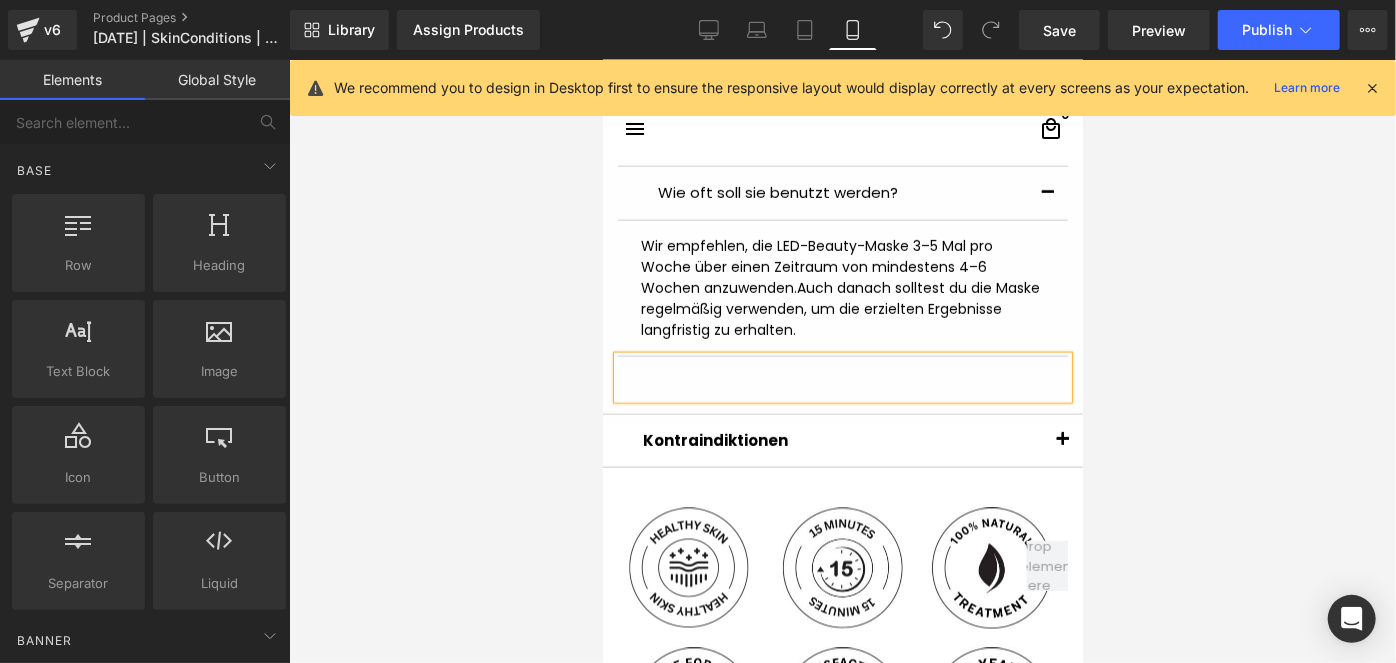 click at bounding box center (842, 361) 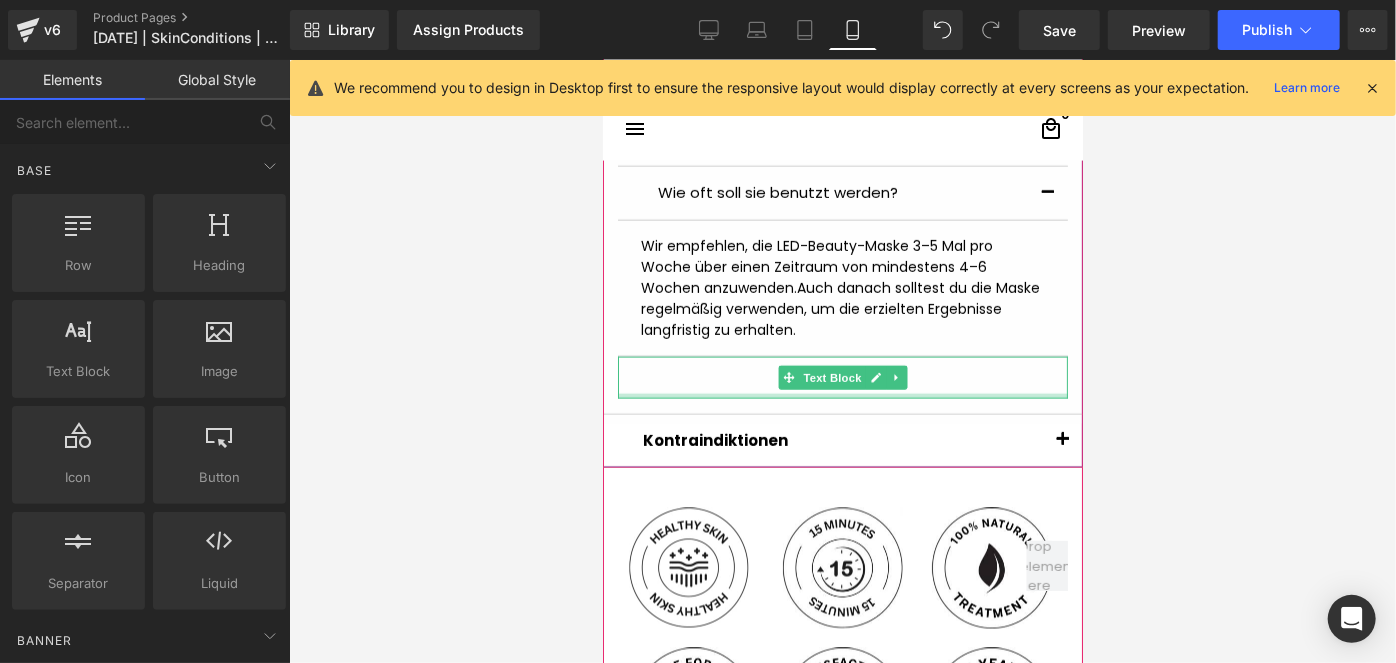 click at bounding box center (842, 387) 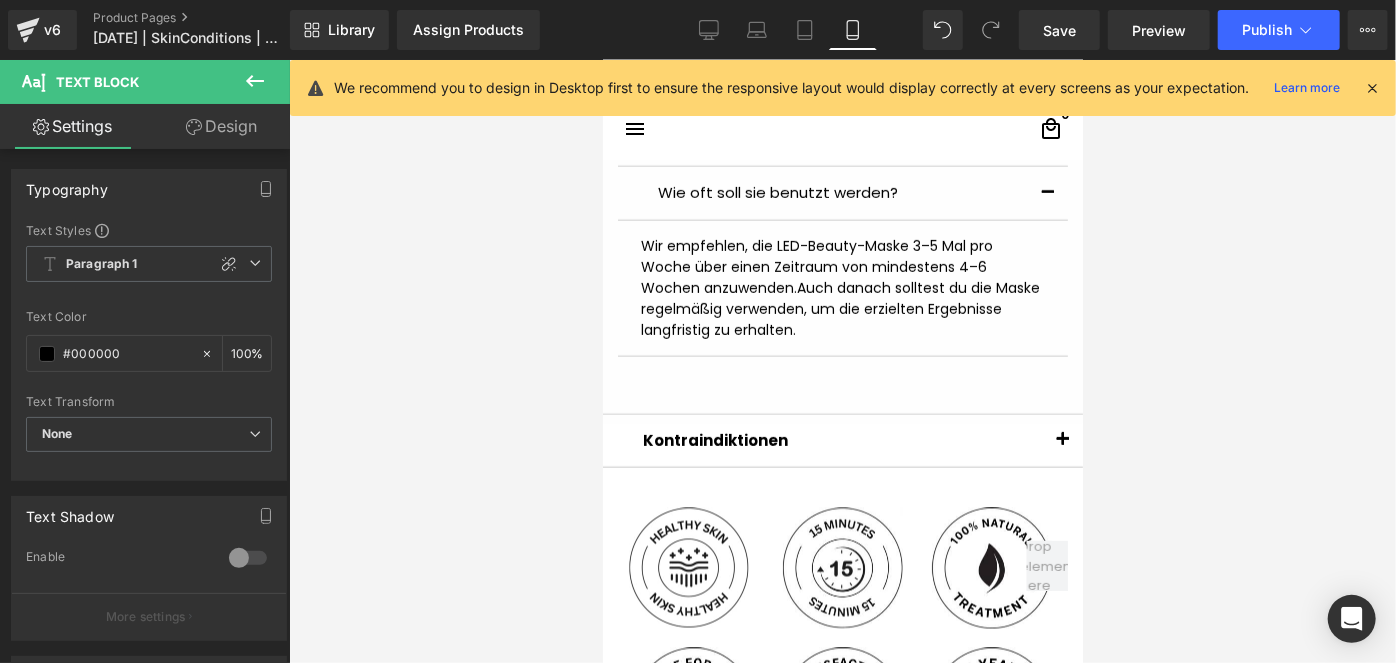 drag, startPoint x: 240, startPoint y: 128, endPoint x: 186, endPoint y: 277, distance: 158.48344 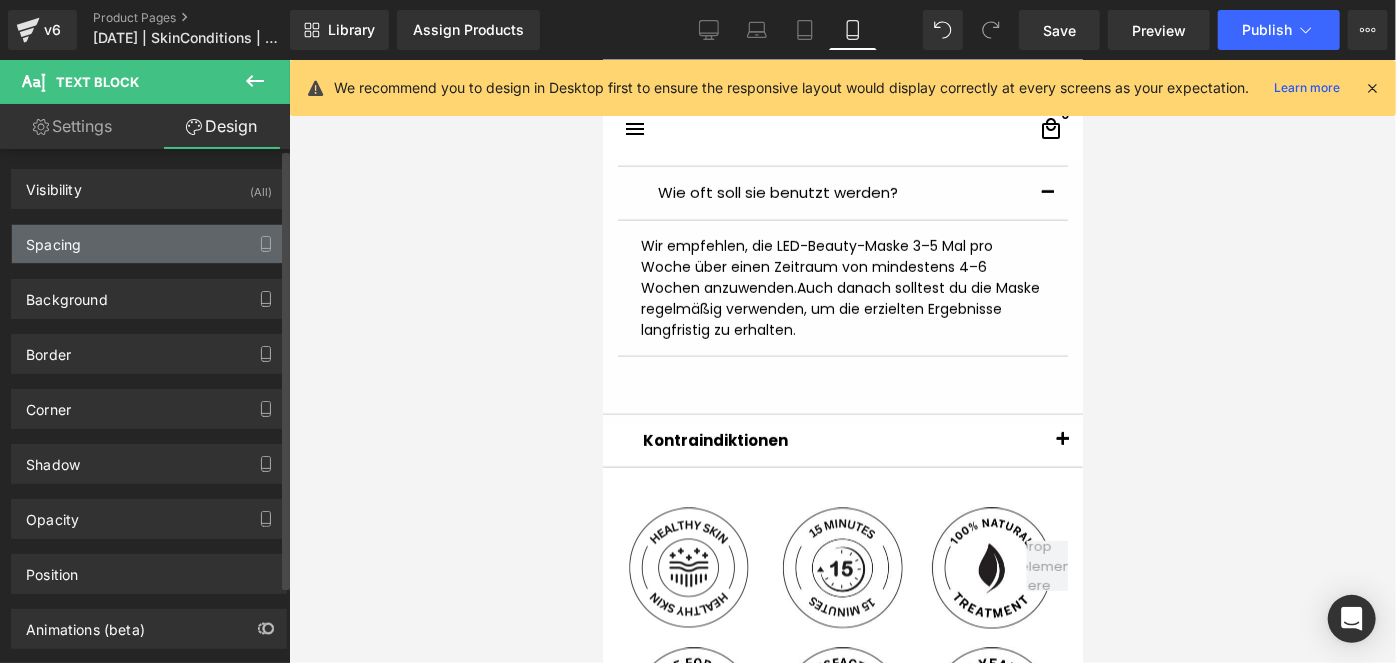 click on "Spacing" at bounding box center (149, 244) 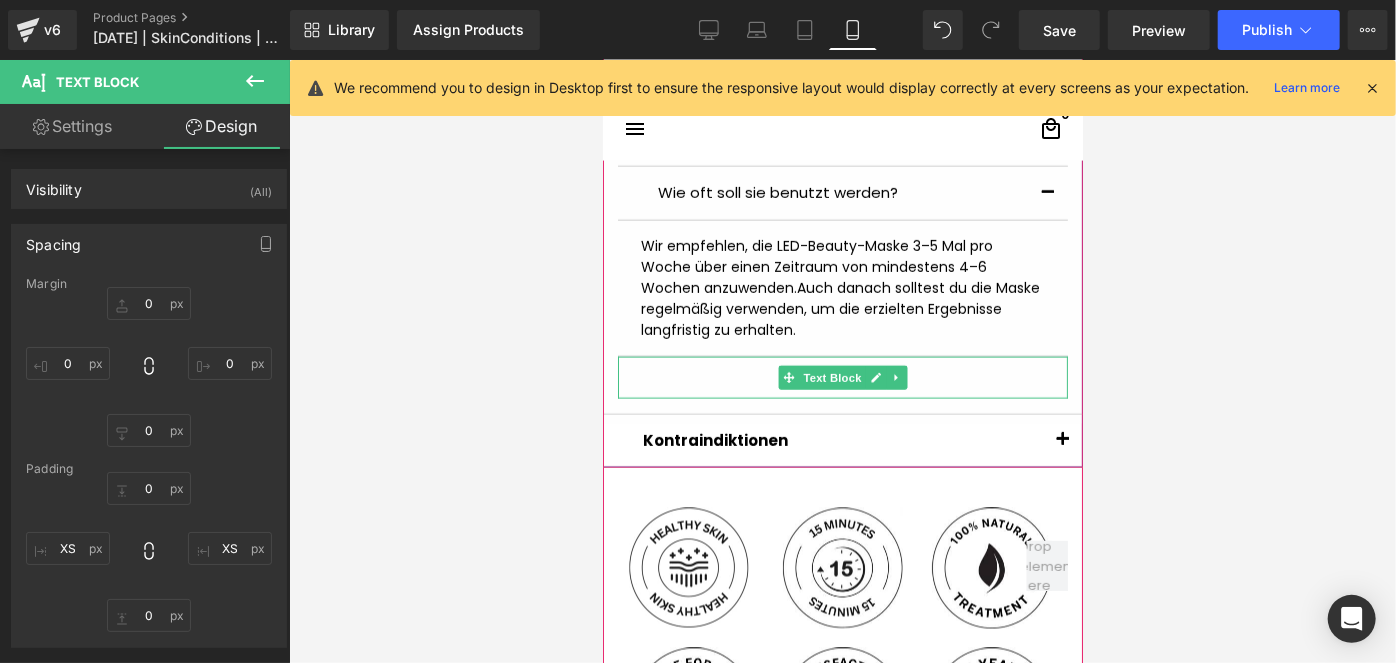 drag, startPoint x: 714, startPoint y: 388, endPoint x: 705, endPoint y: 353, distance: 36.138622 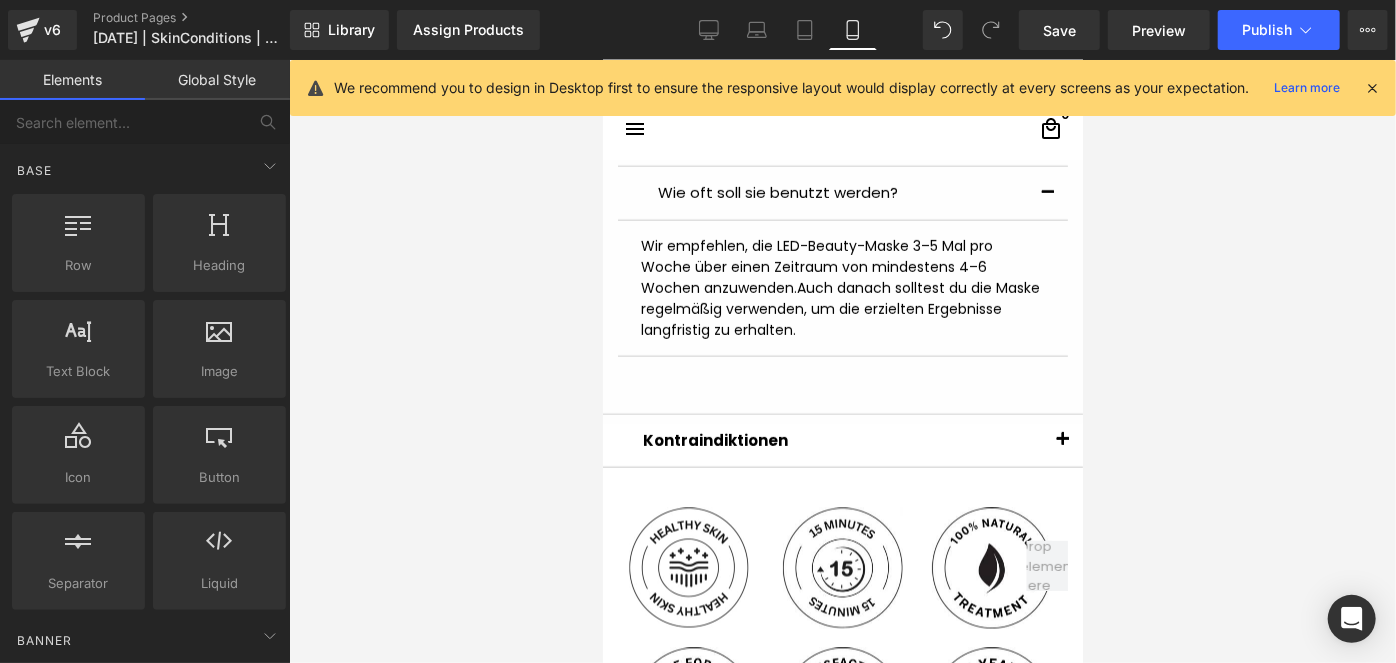 click at bounding box center [842, 361] 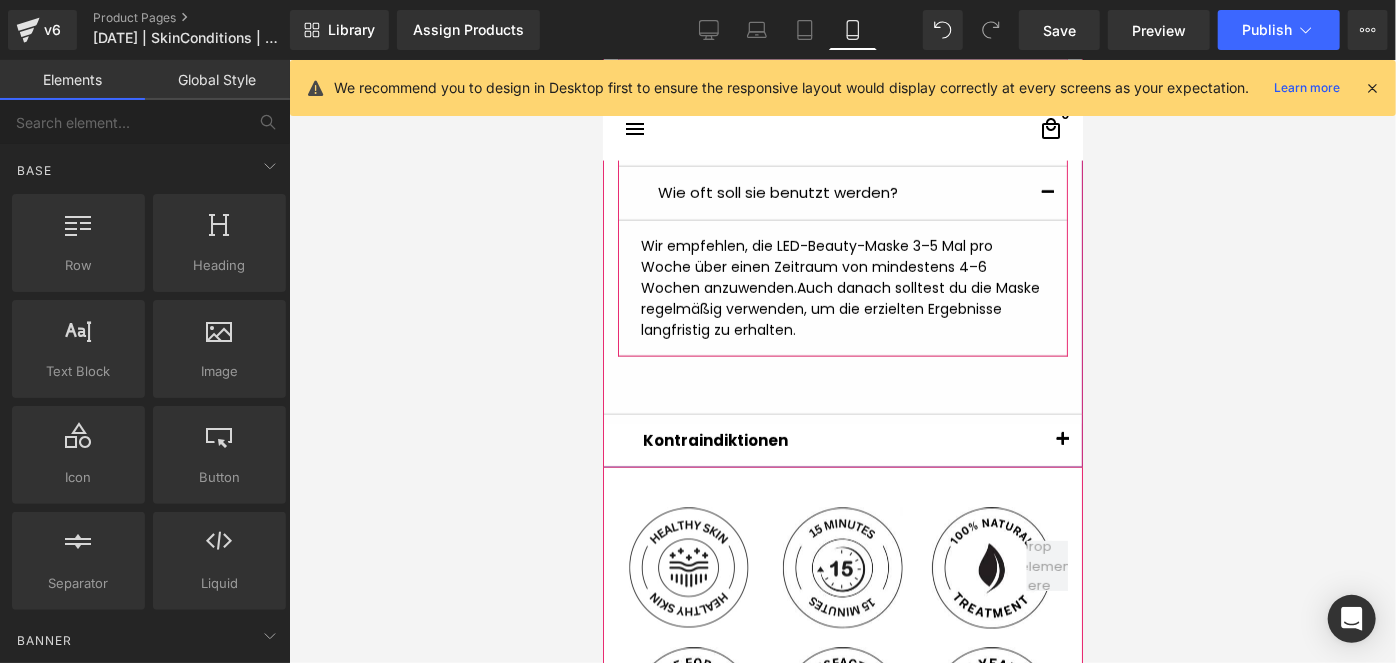 click at bounding box center [1047, 192] 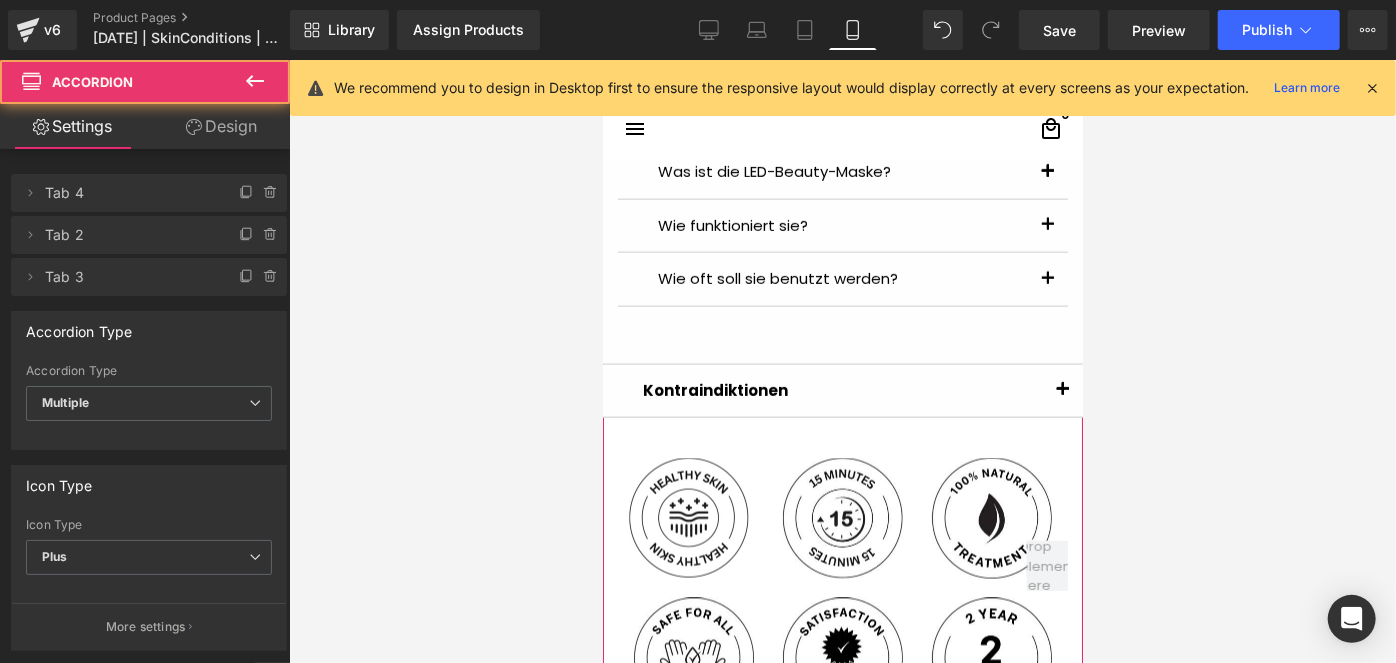 scroll, scrollTop: 1536, scrollLeft: 0, axis: vertical 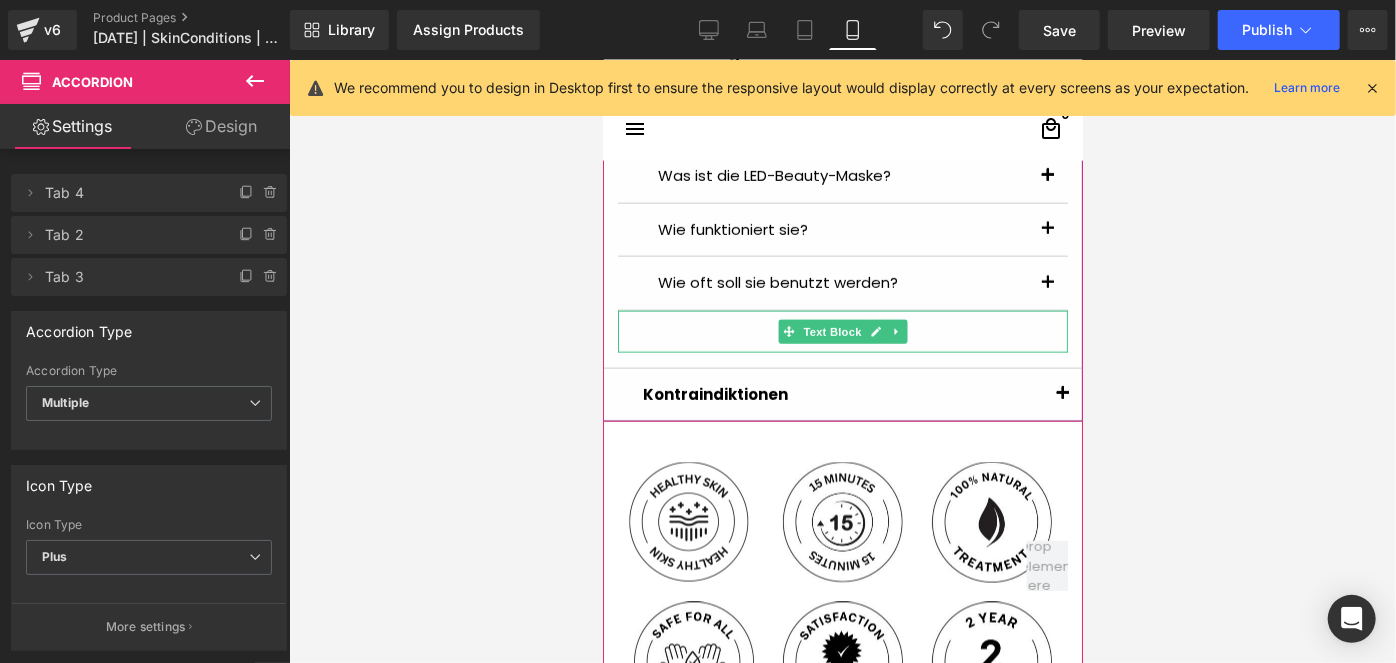 click at bounding box center (842, 341) 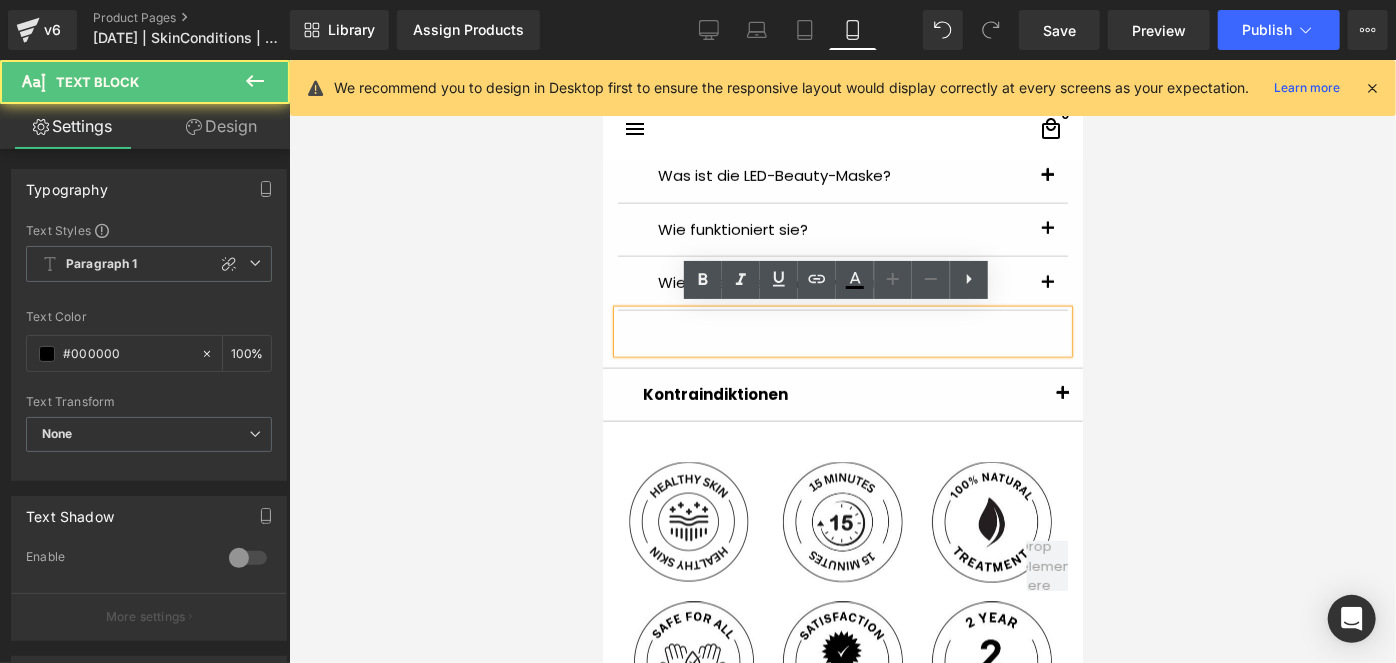click on "Was ist die LED-Beauty-Maske? Text Block
Die FVRLLY LED-Beauty-Maske ist ein CE-zertifiziertes Lichttherapiegerät für zuhause. Sie reguliert die Talgproduktion, reduziert Unreinheiten und unterstützt die Hautregeneration – für ein klares, gesundes und strahlendes Hautbild.
Text Block" at bounding box center [842, 251] 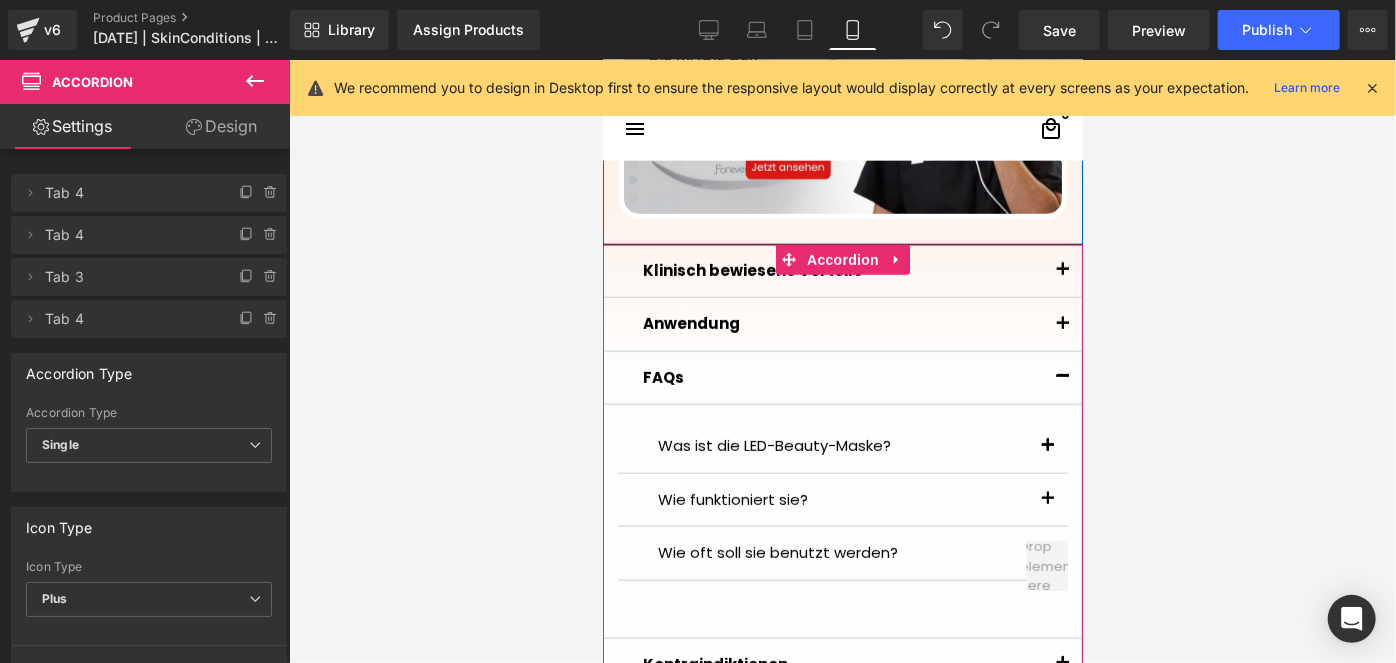 scroll, scrollTop: 1263, scrollLeft: 0, axis: vertical 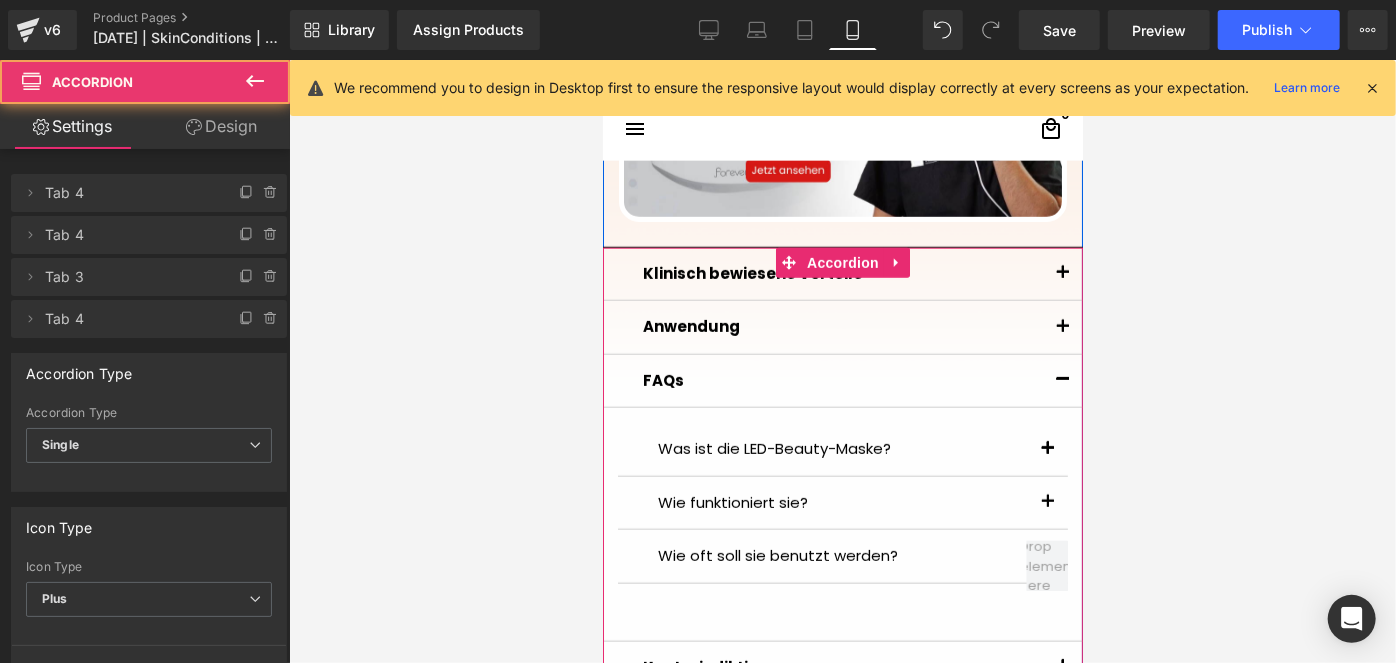 click at bounding box center [1062, 380] 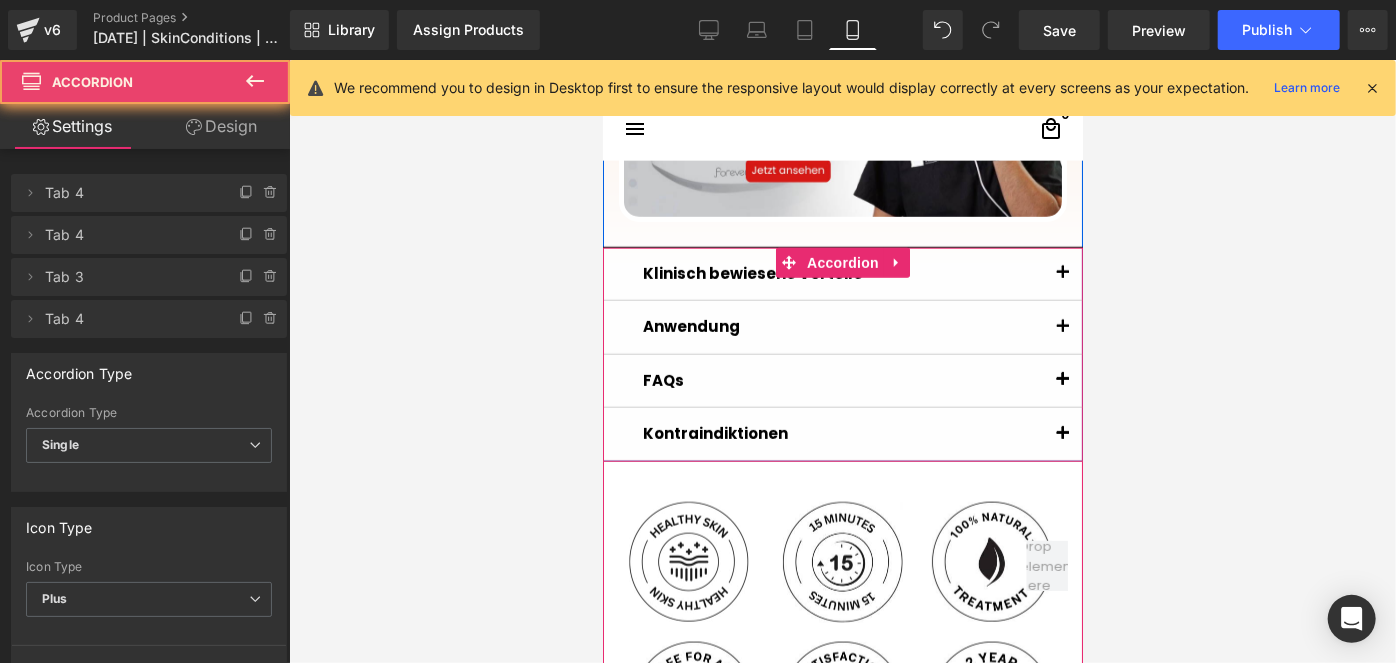 click at bounding box center (1062, 380) 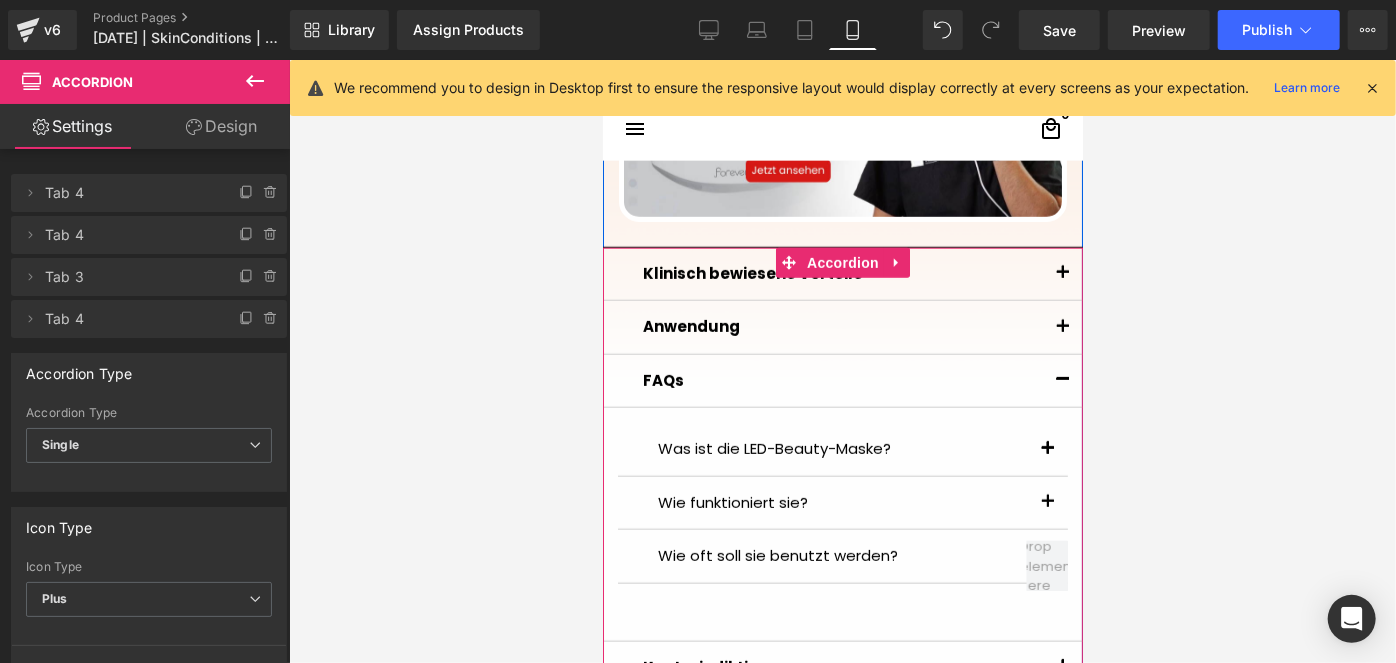 click at bounding box center [1047, 448] 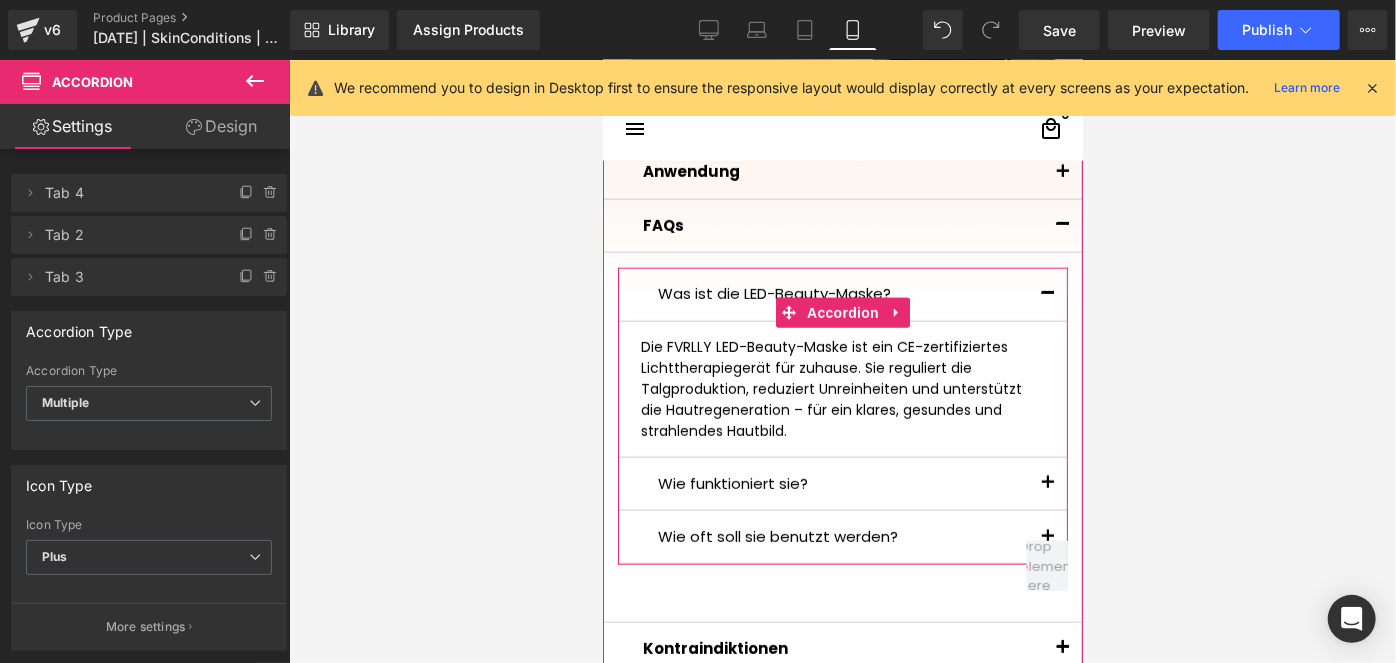 scroll, scrollTop: 1445, scrollLeft: 0, axis: vertical 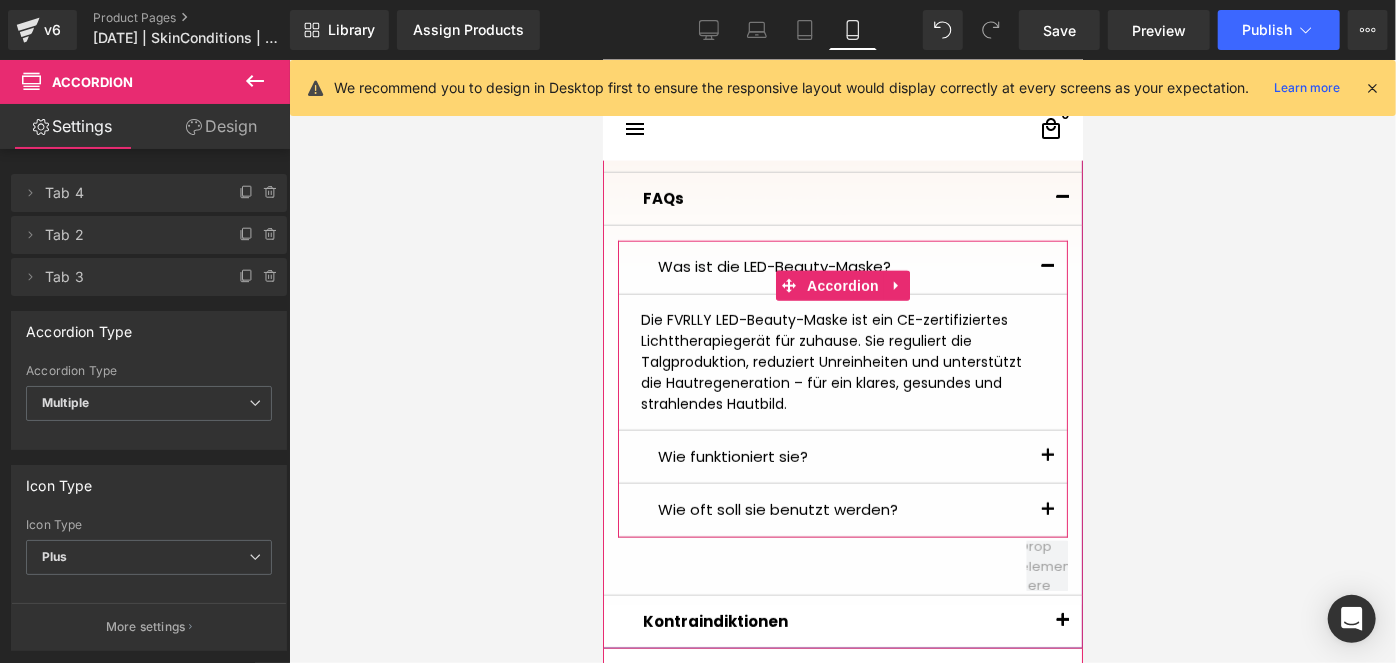 click at bounding box center (1047, 456) 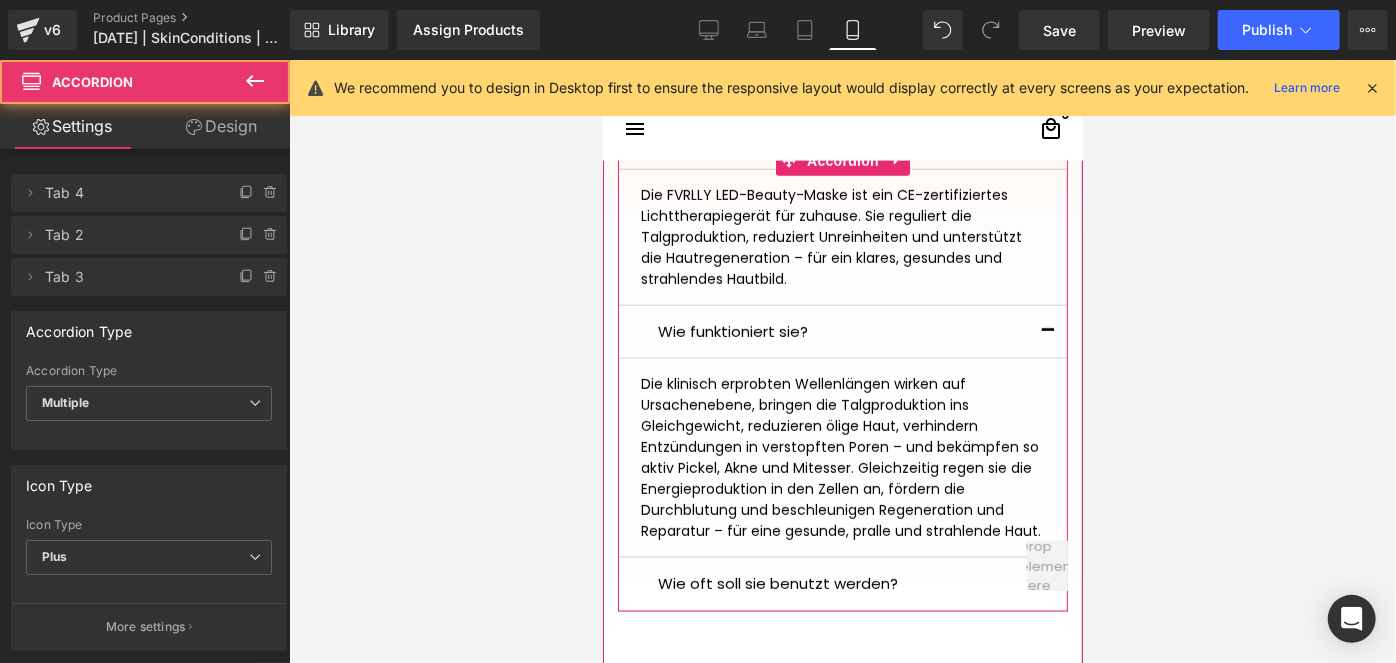 scroll, scrollTop: 1717, scrollLeft: 0, axis: vertical 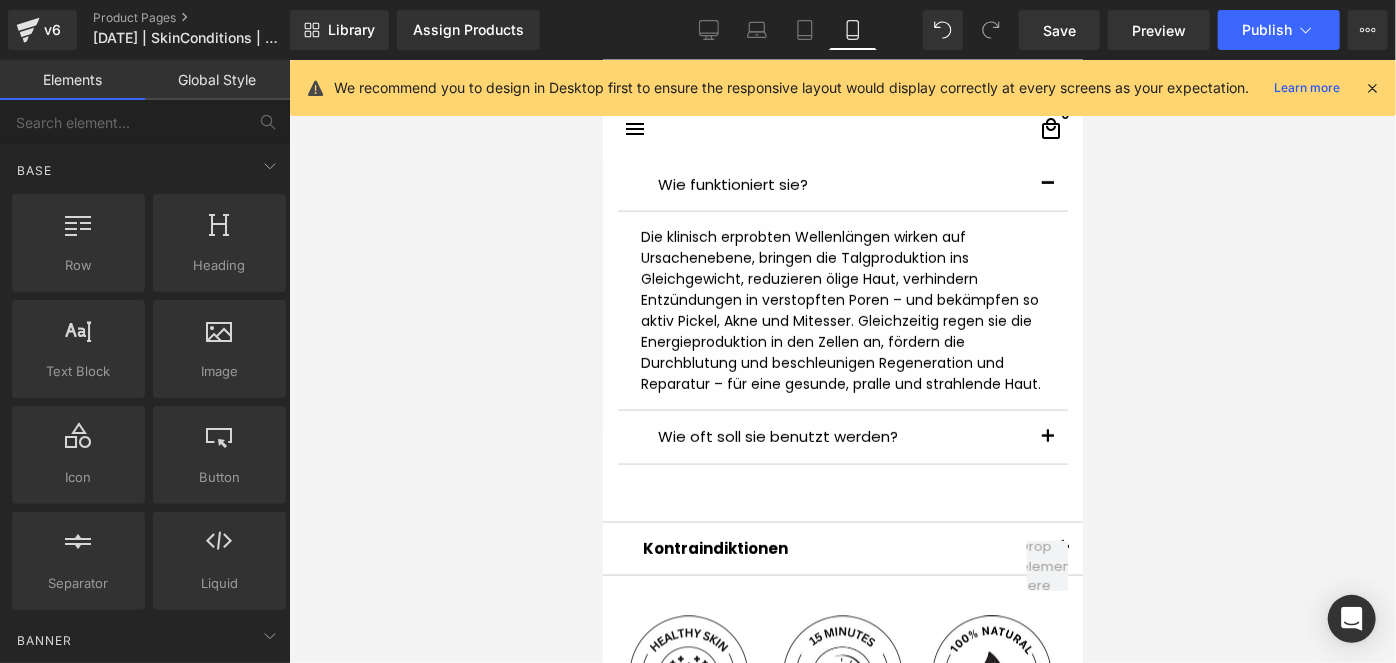 click at bounding box center (842, 361) 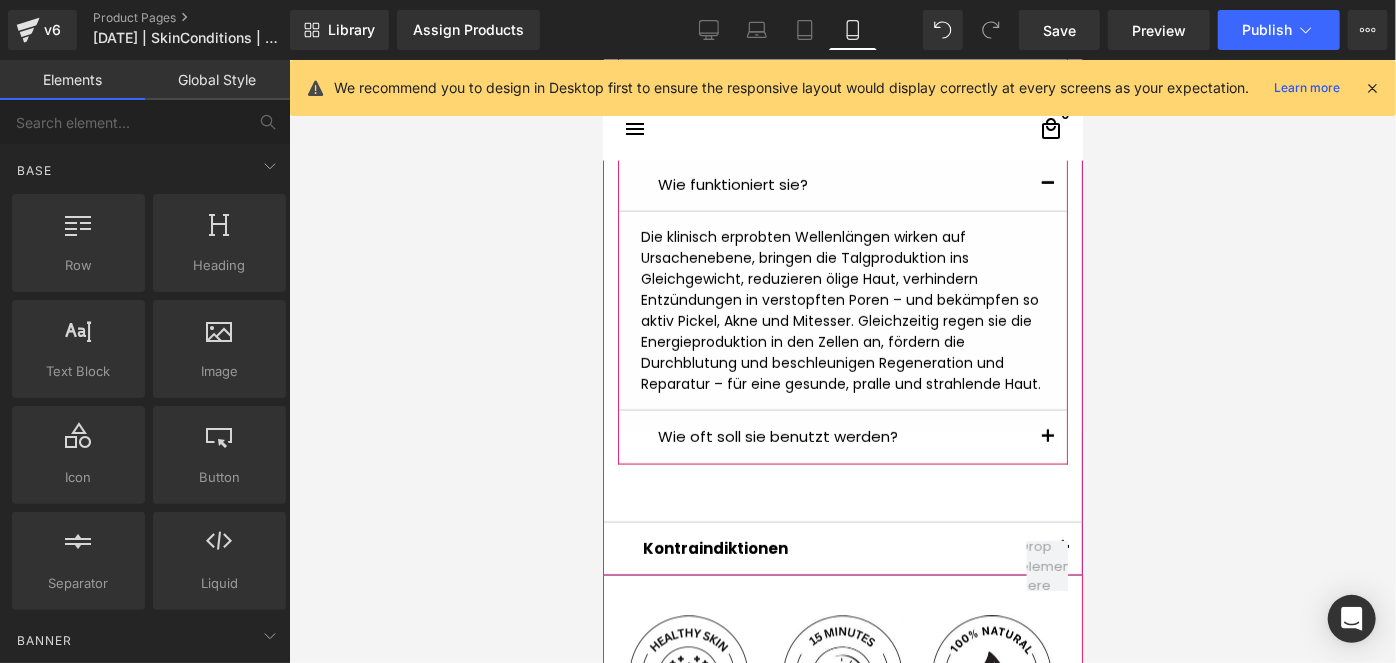 click at bounding box center [1047, 436] 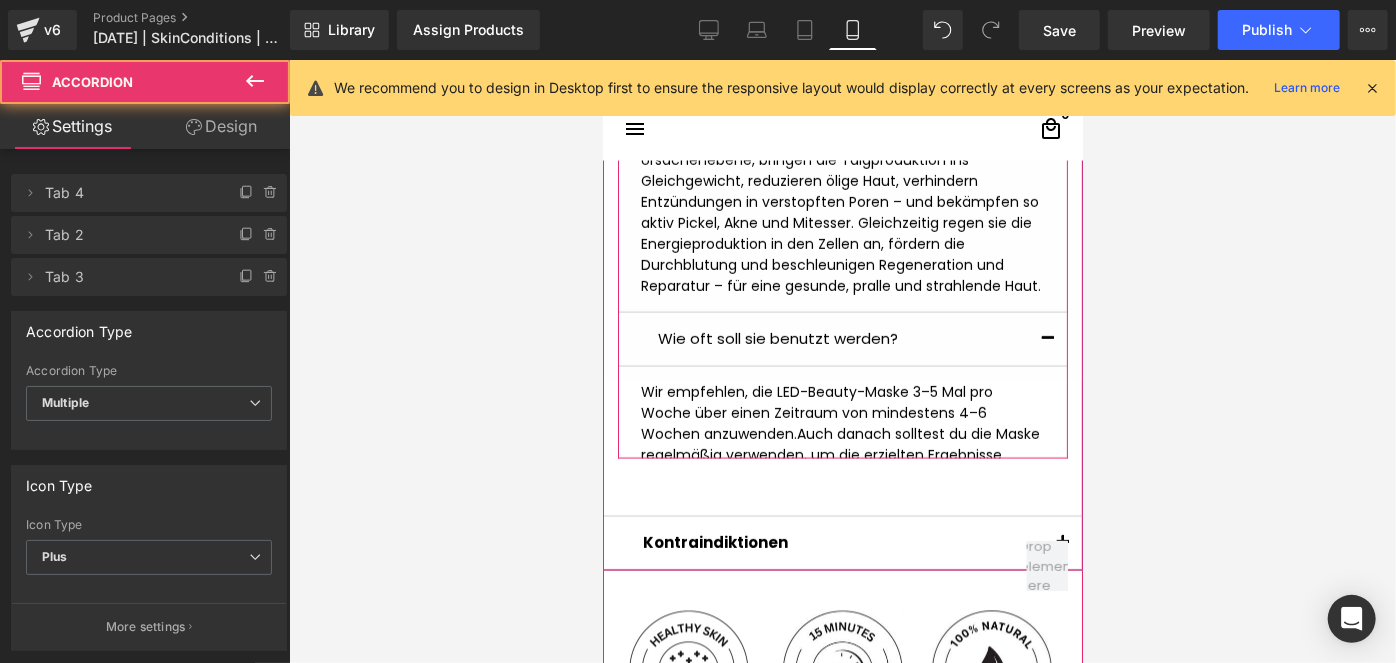scroll, scrollTop: 1899, scrollLeft: 0, axis: vertical 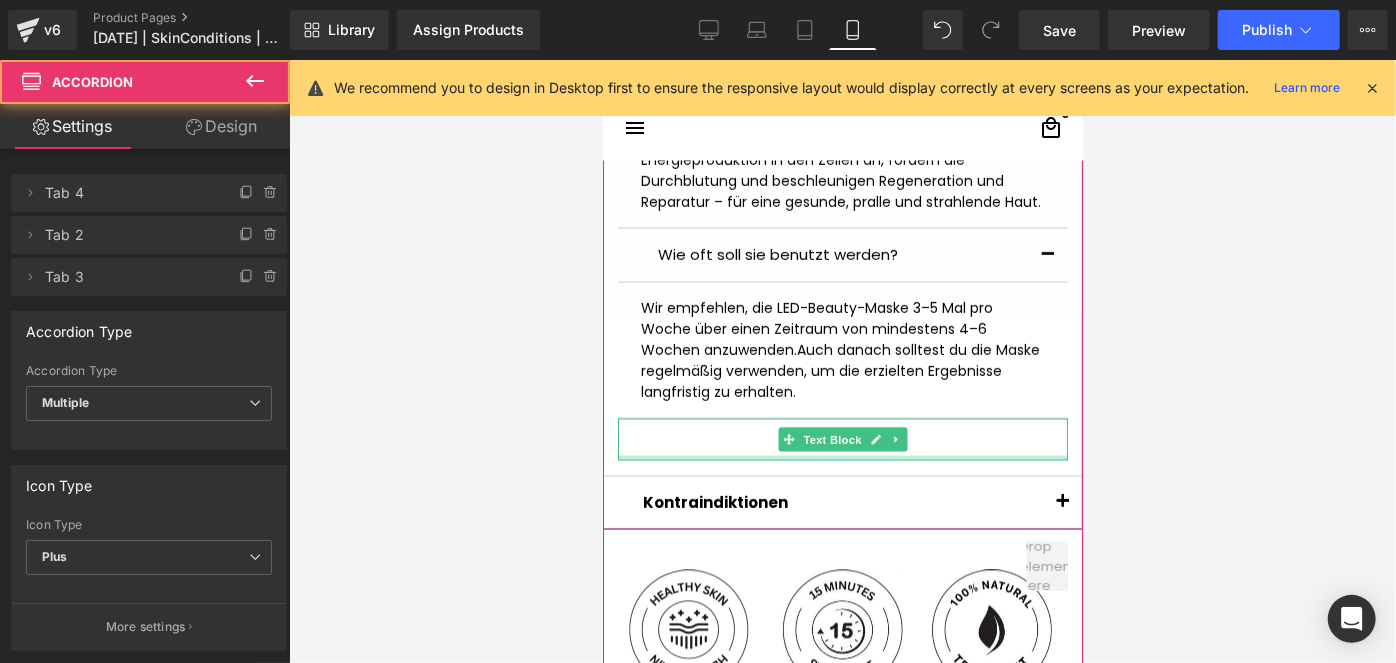 click at bounding box center [842, 457] 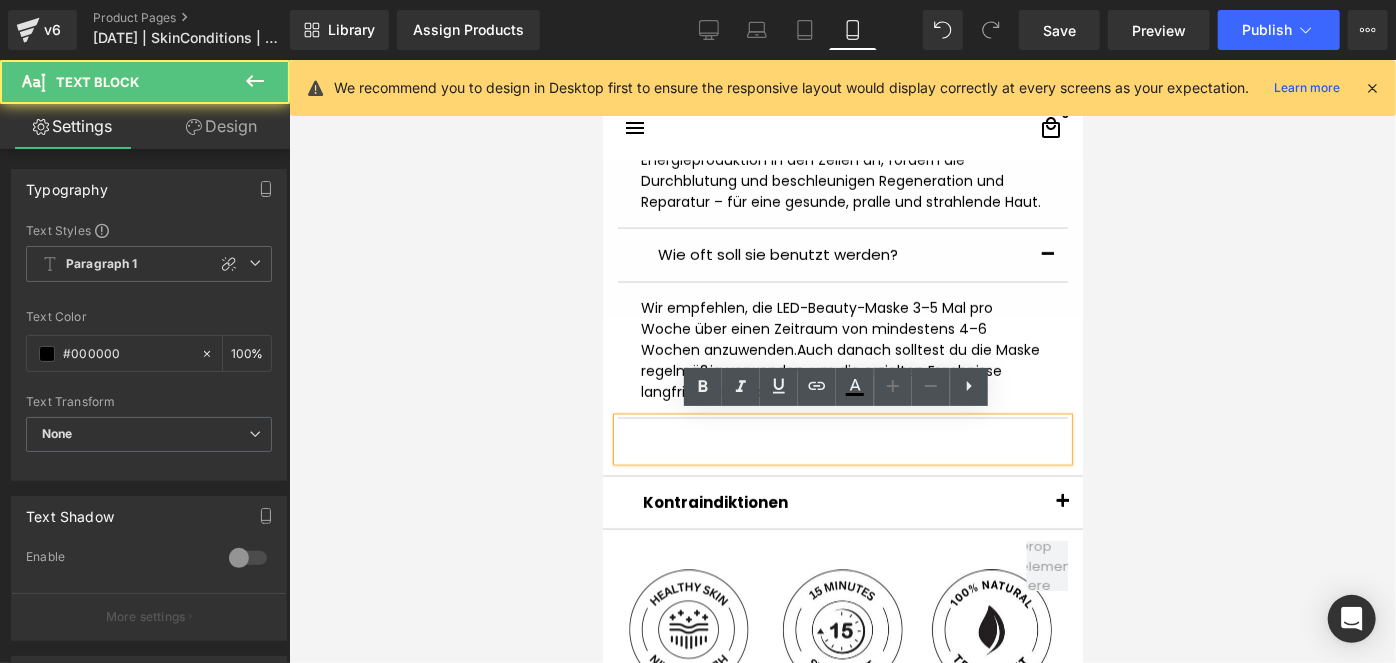 click at bounding box center (842, 449) 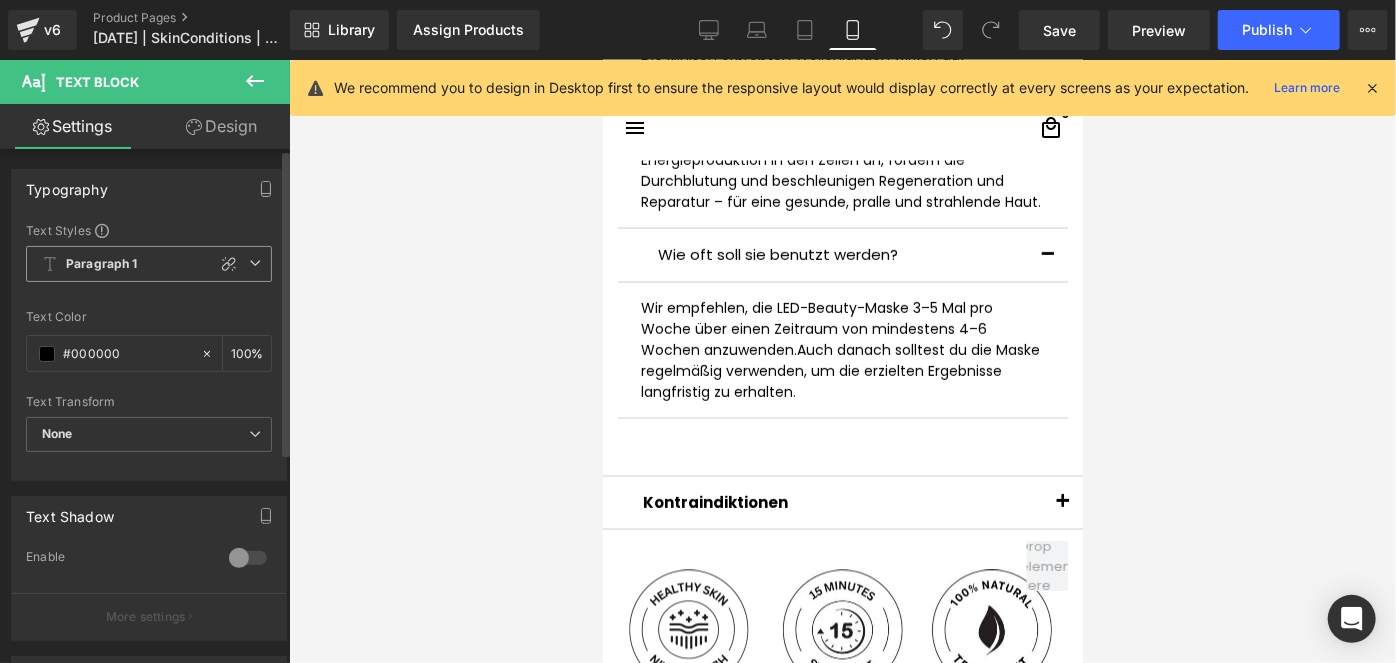 click on "Paragraph 1" at bounding box center (149, 264) 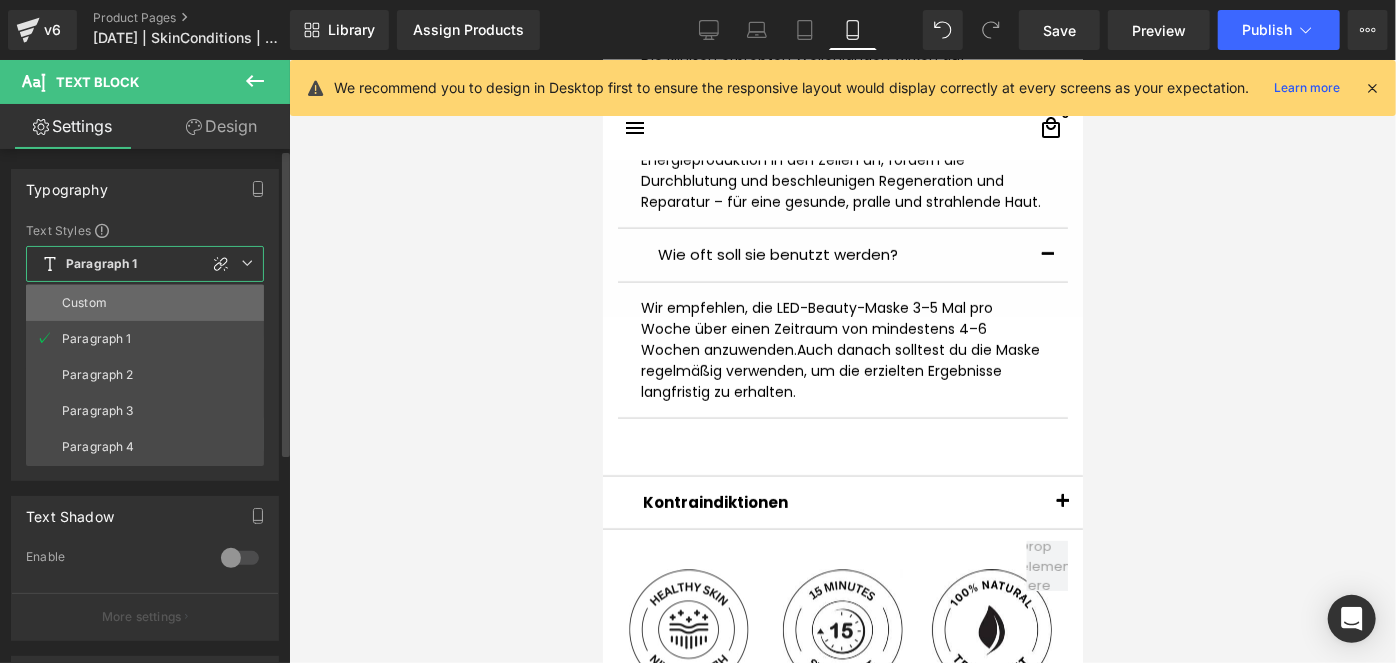 click on "Custom" at bounding box center (145, 303) 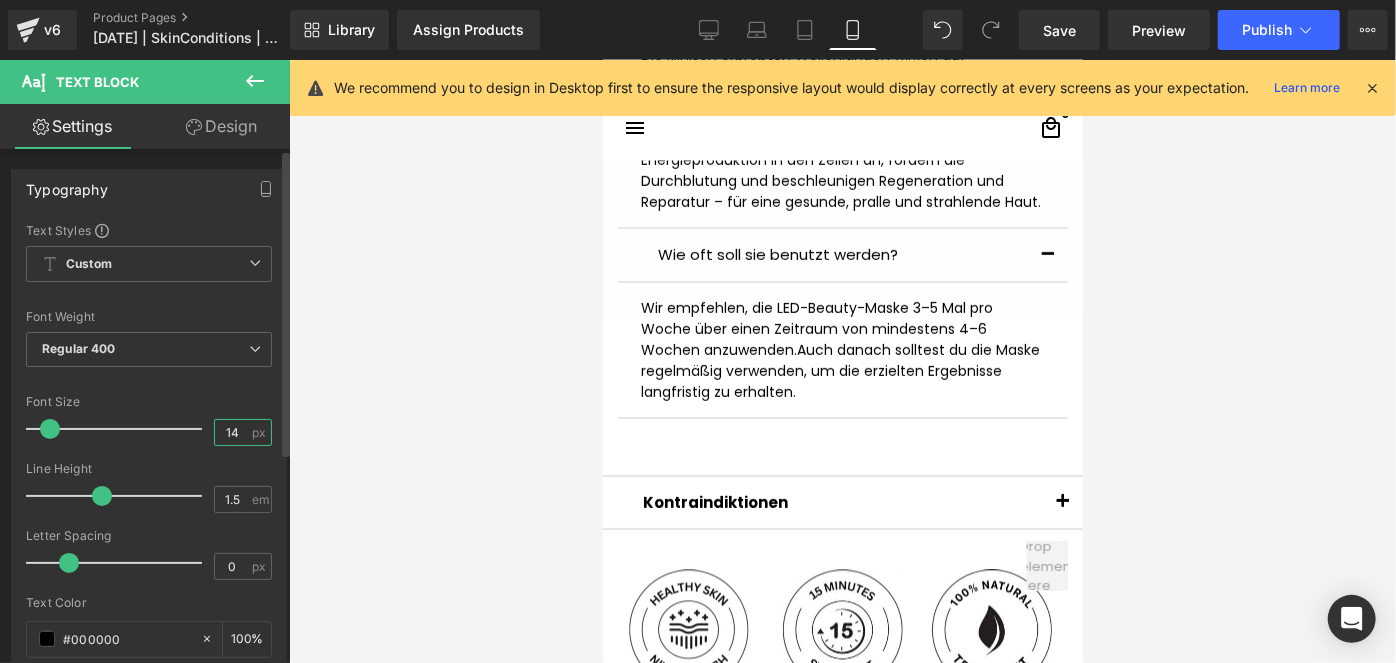 click on "14" at bounding box center (232, 432) 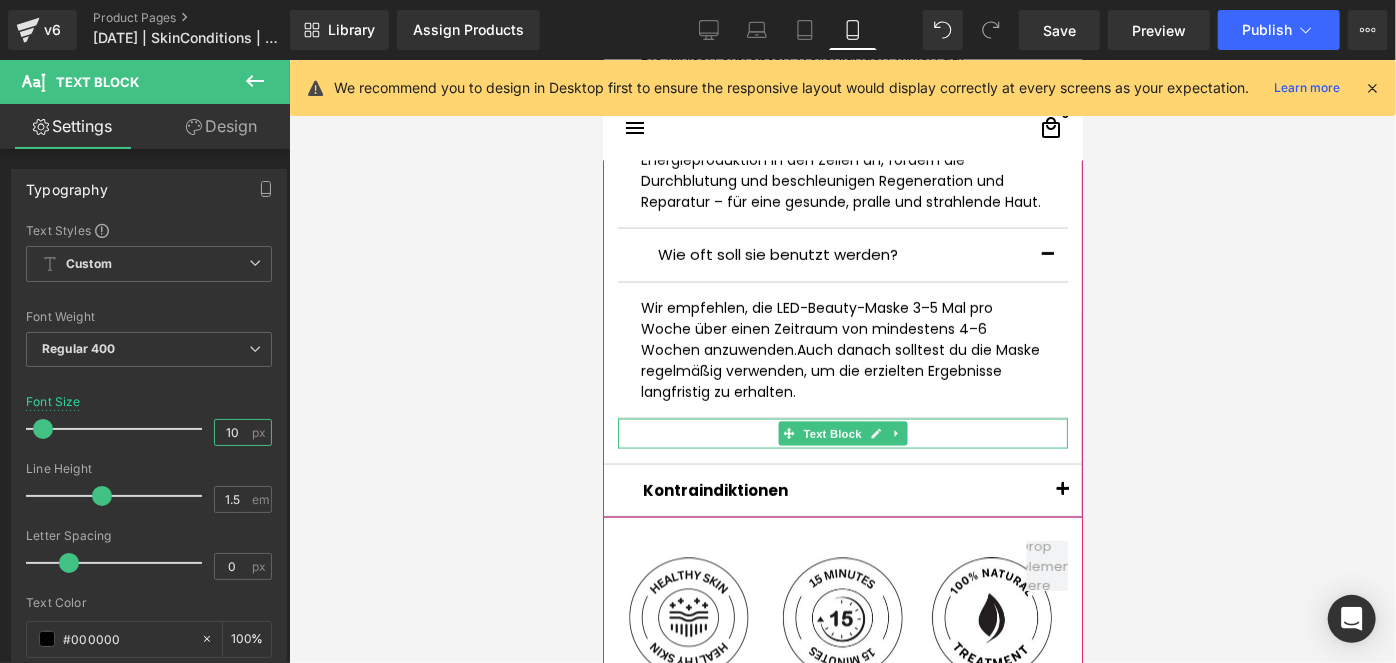 type on "10" 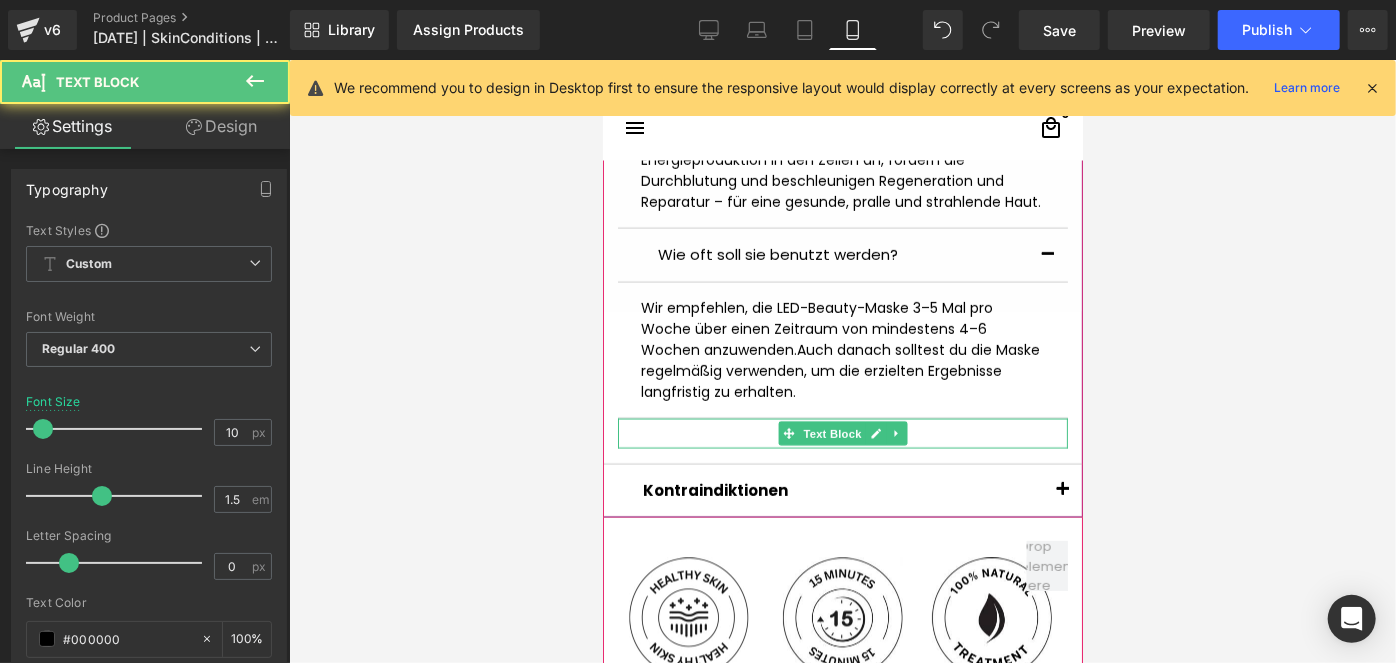 click at bounding box center (842, 440) 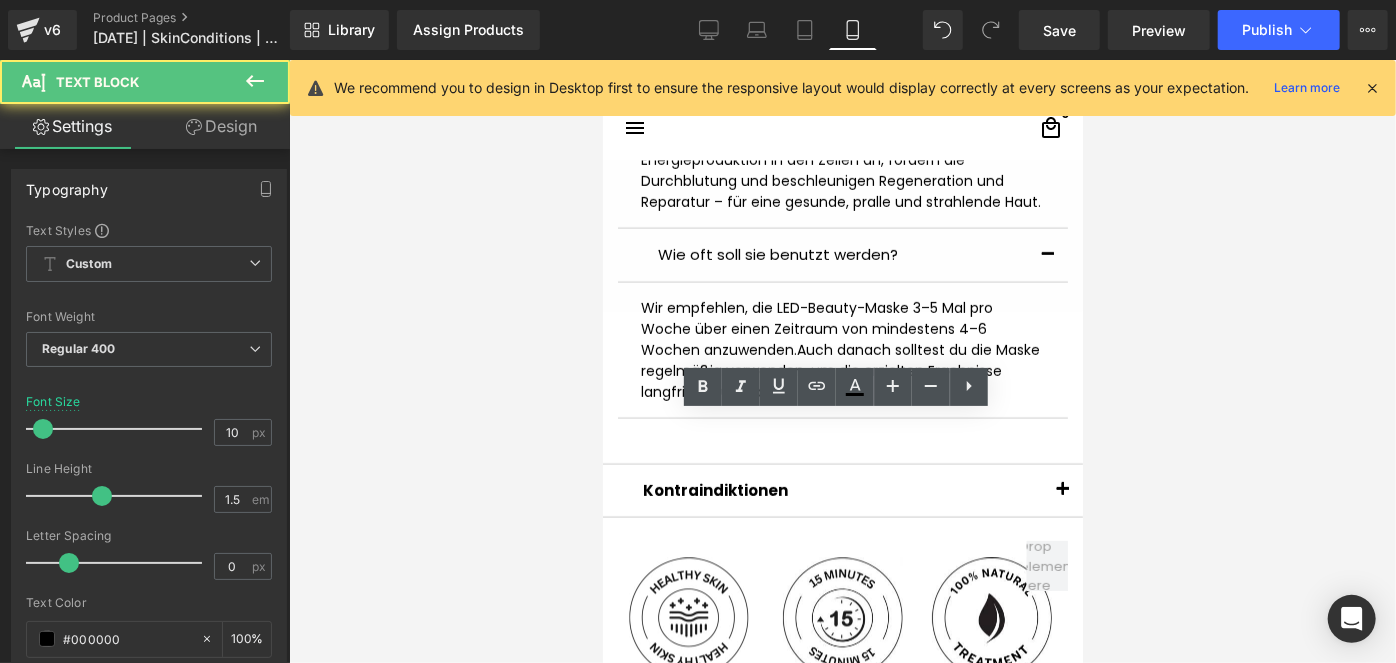 click at bounding box center (842, 361) 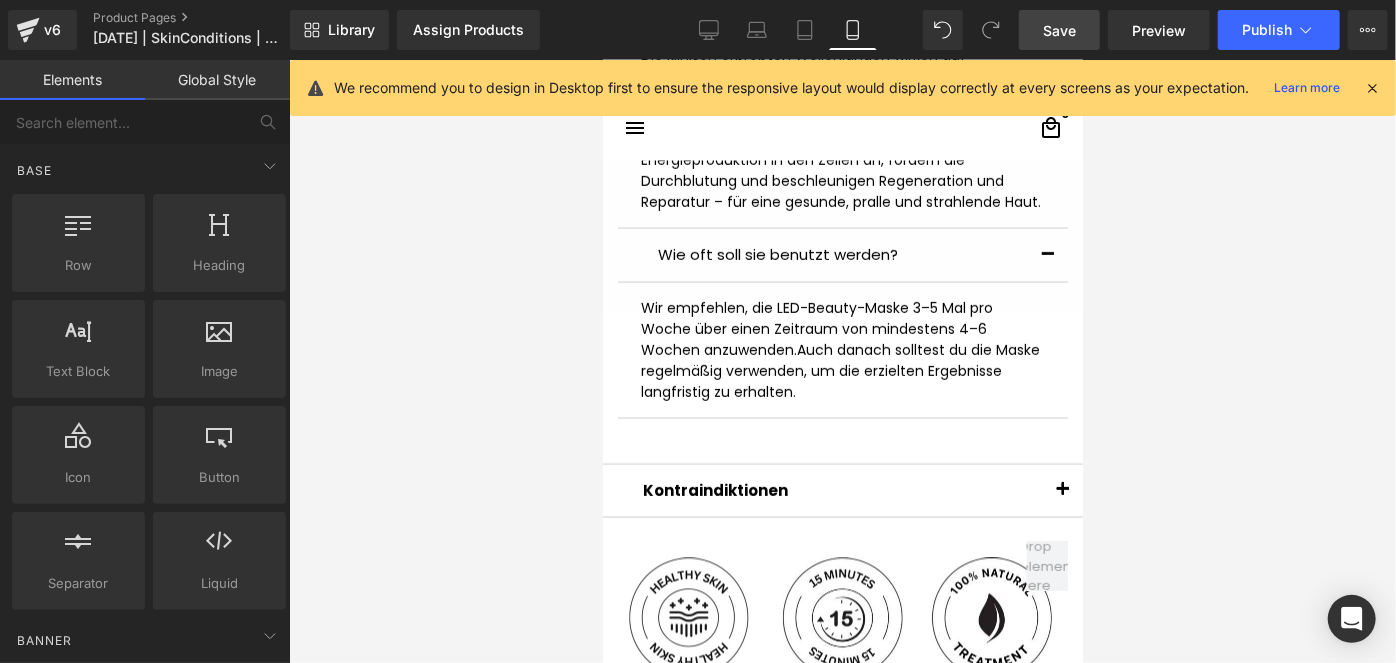 click on "Save" at bounding box center (1059, 30) 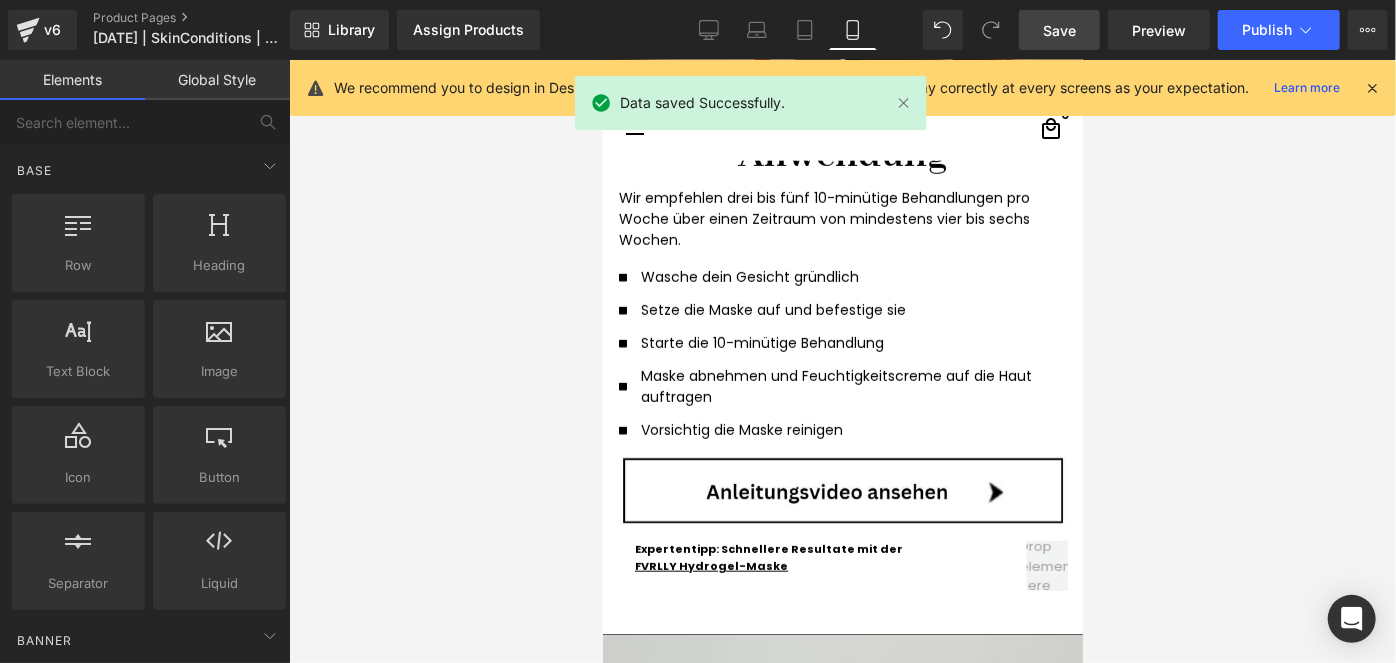 scroll, scrollTop: 5263, scrollLeft: 0, axis: vertical 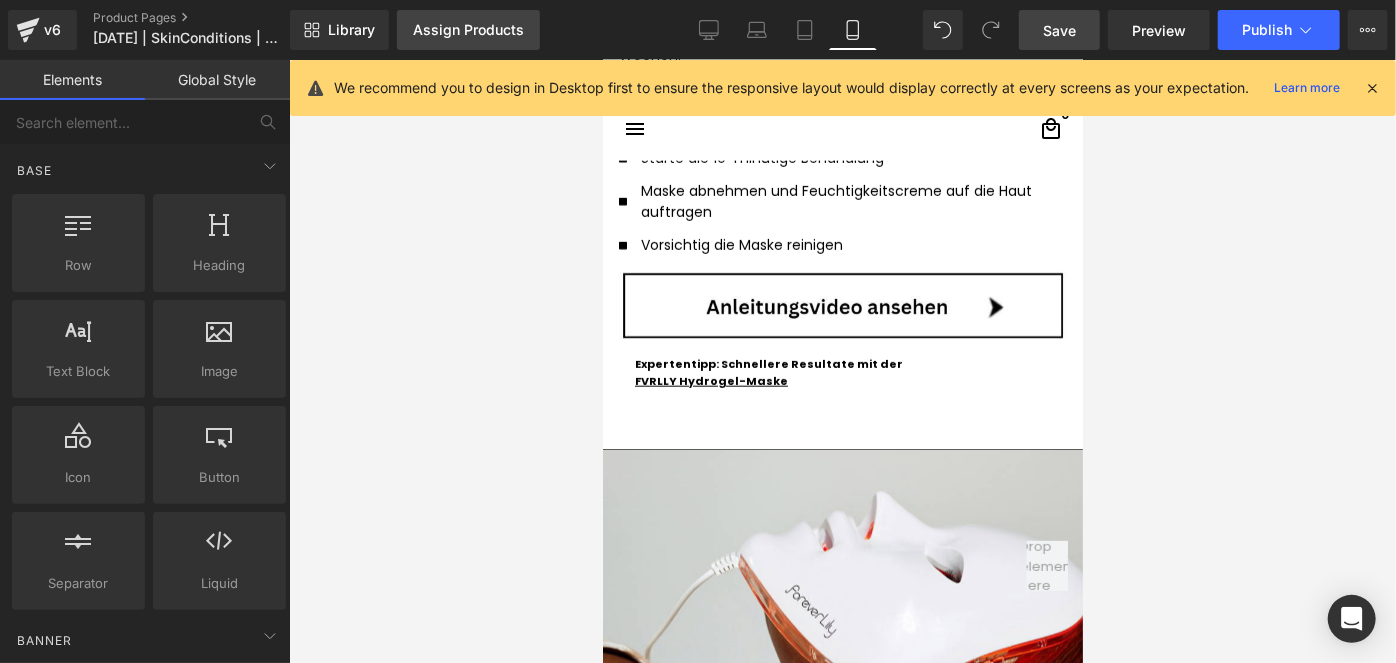 click on "Assign Products" at bounding box center [468, 30] 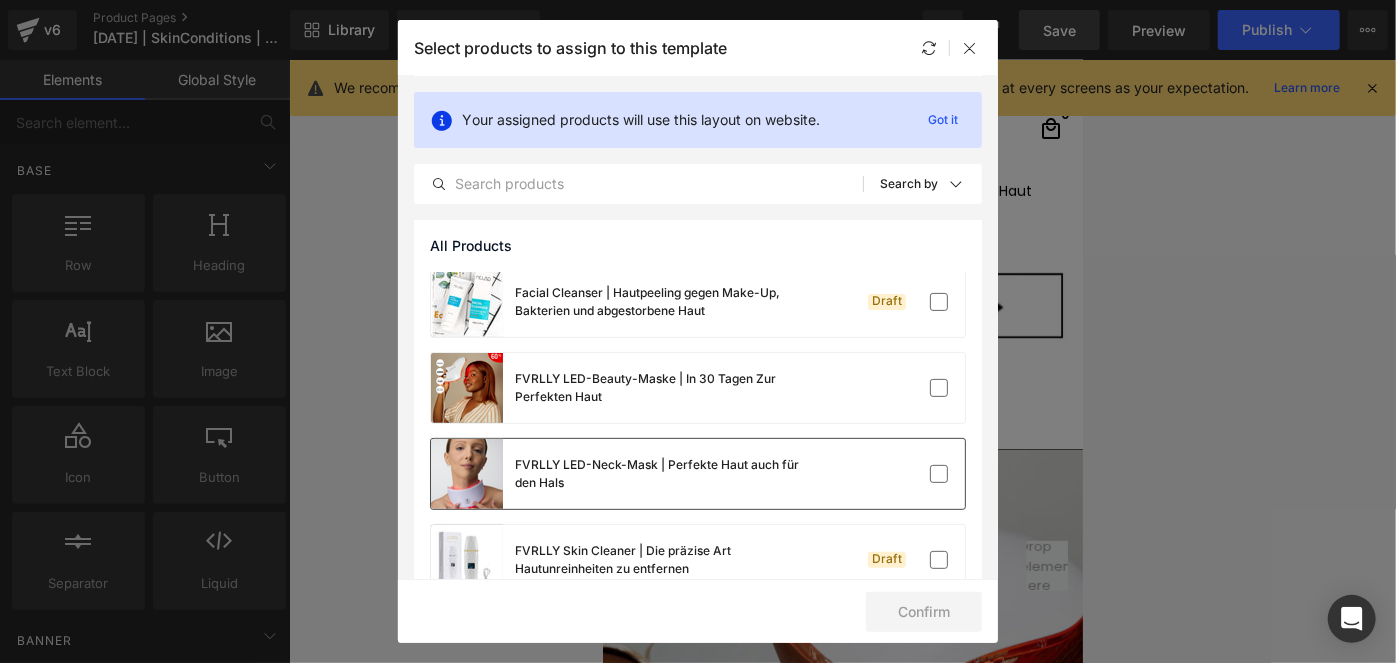 scroll, scrollTop: 181, scrollLeft: 0, axis: vertical 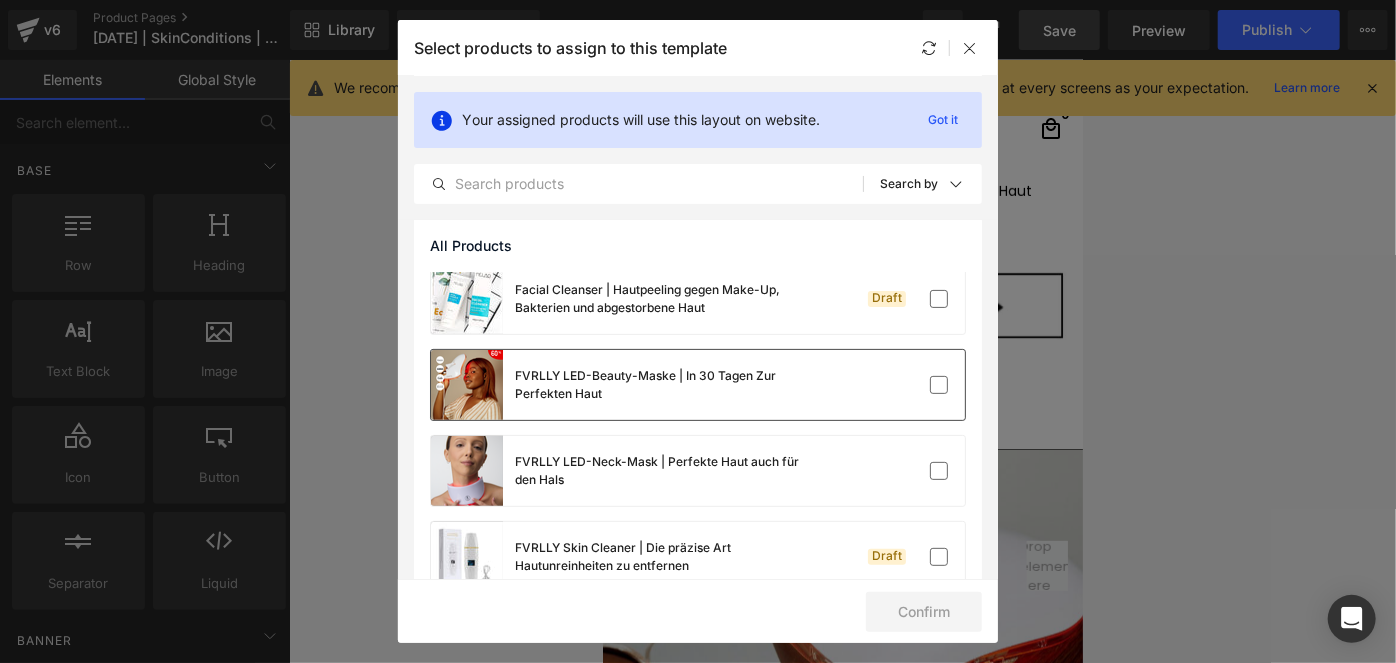 click at bounding box center (904, 385) 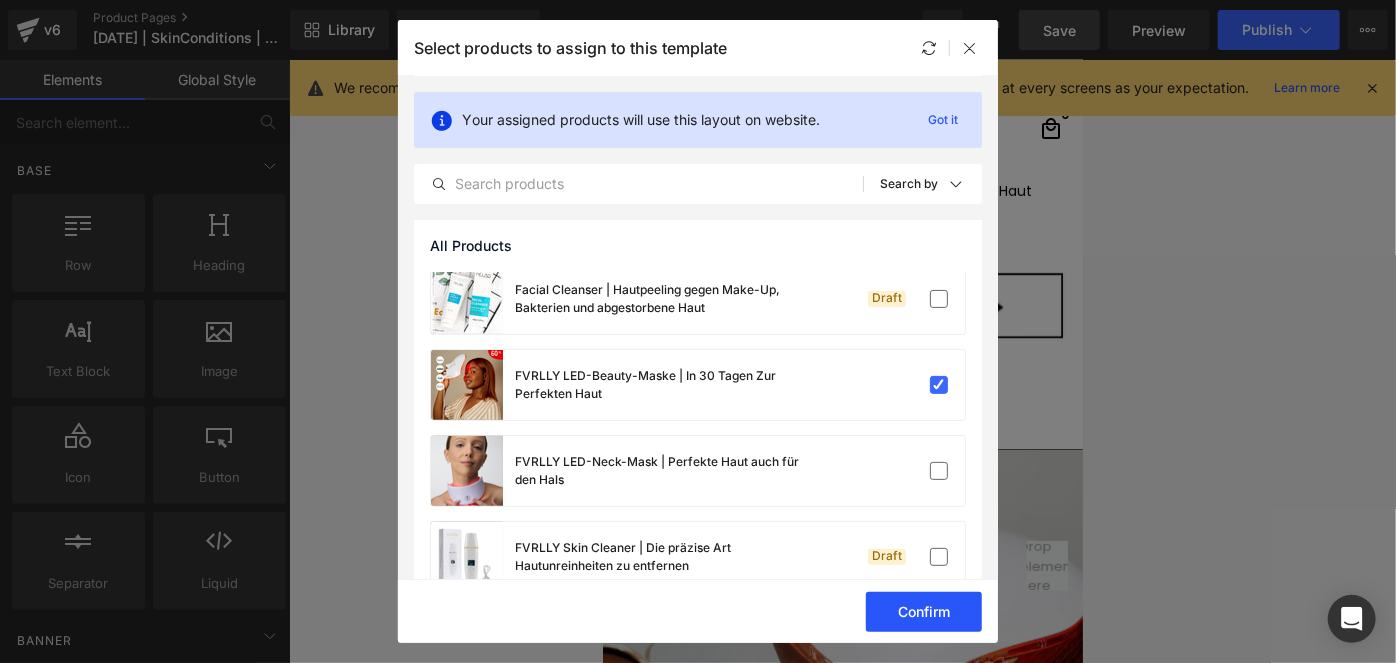click on "Confirm" at bounding box center [924, 612] 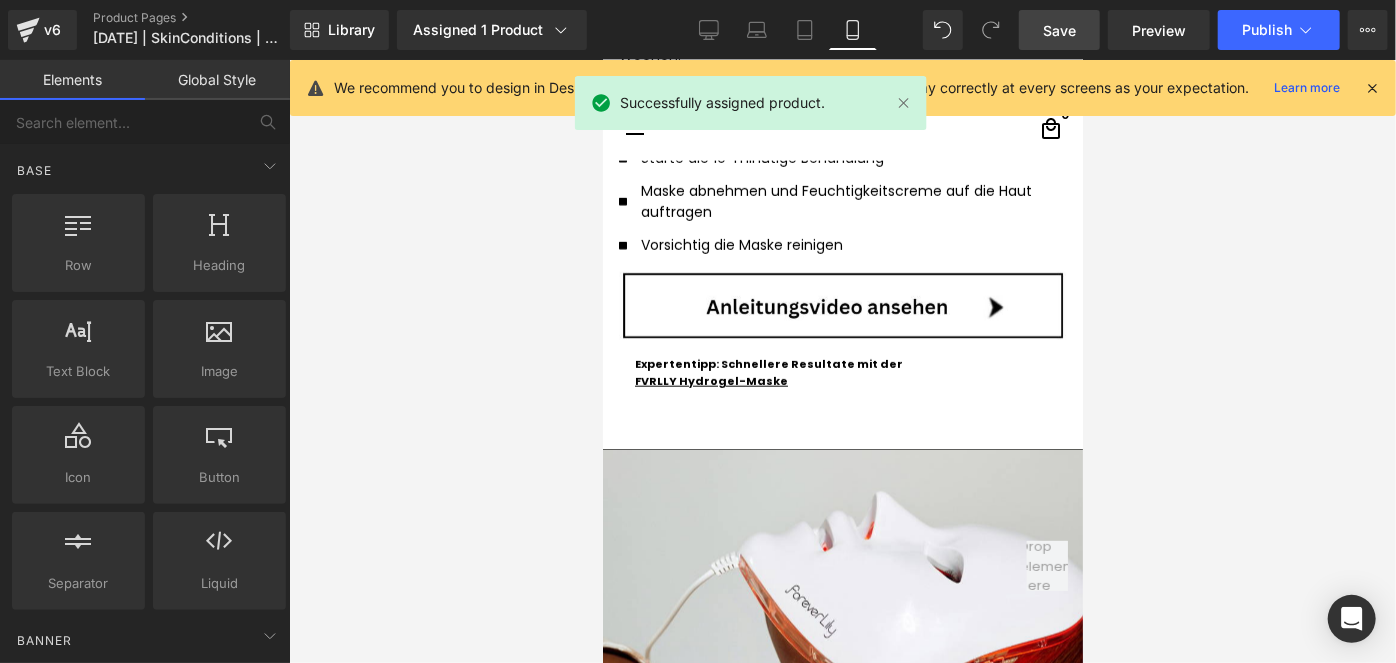click on "Save" at bounding box center [1059, 30] 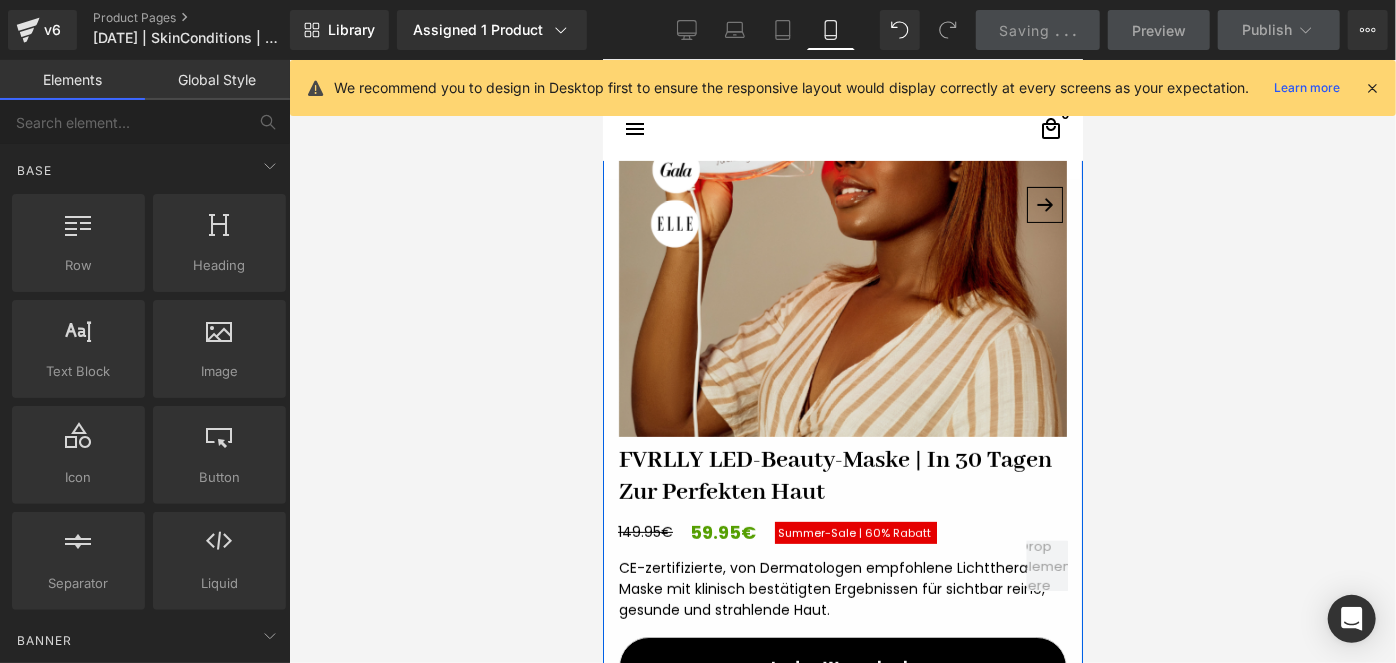 scroll, scrollTop: 445, scrollLeft: 0, axis: vertical 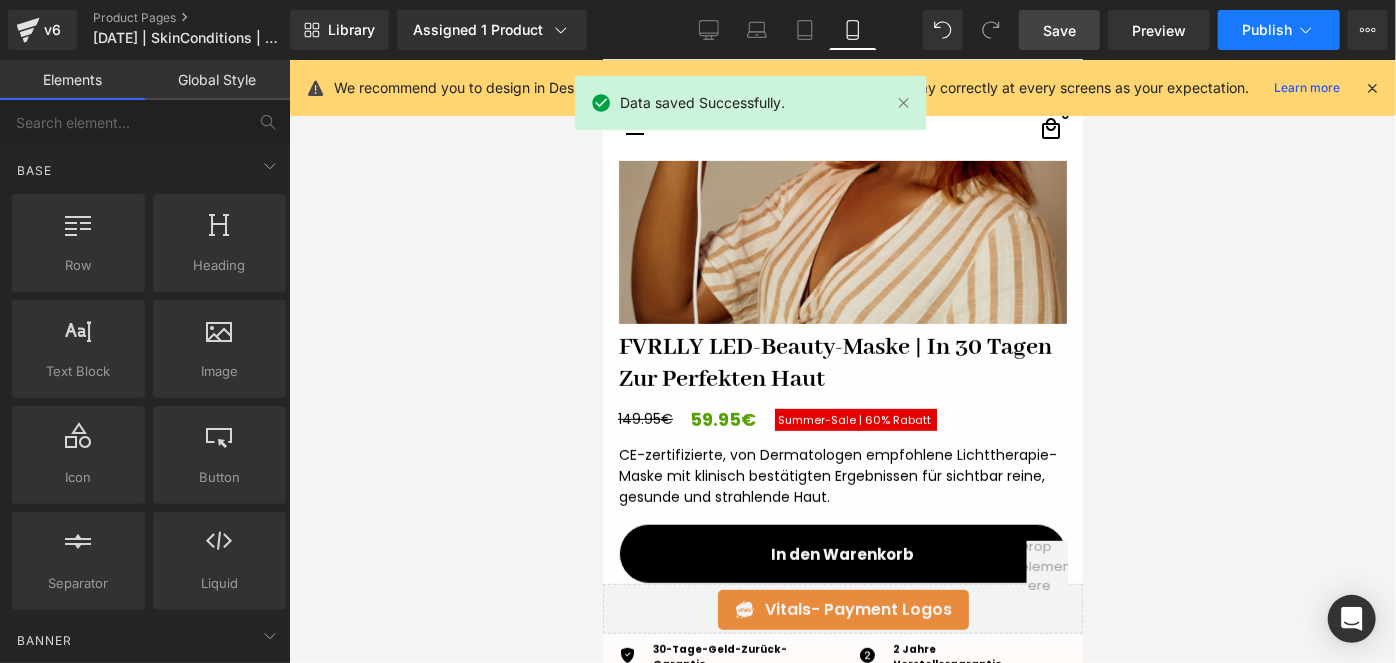click on "Publish" at bounding box center (1279, 30) 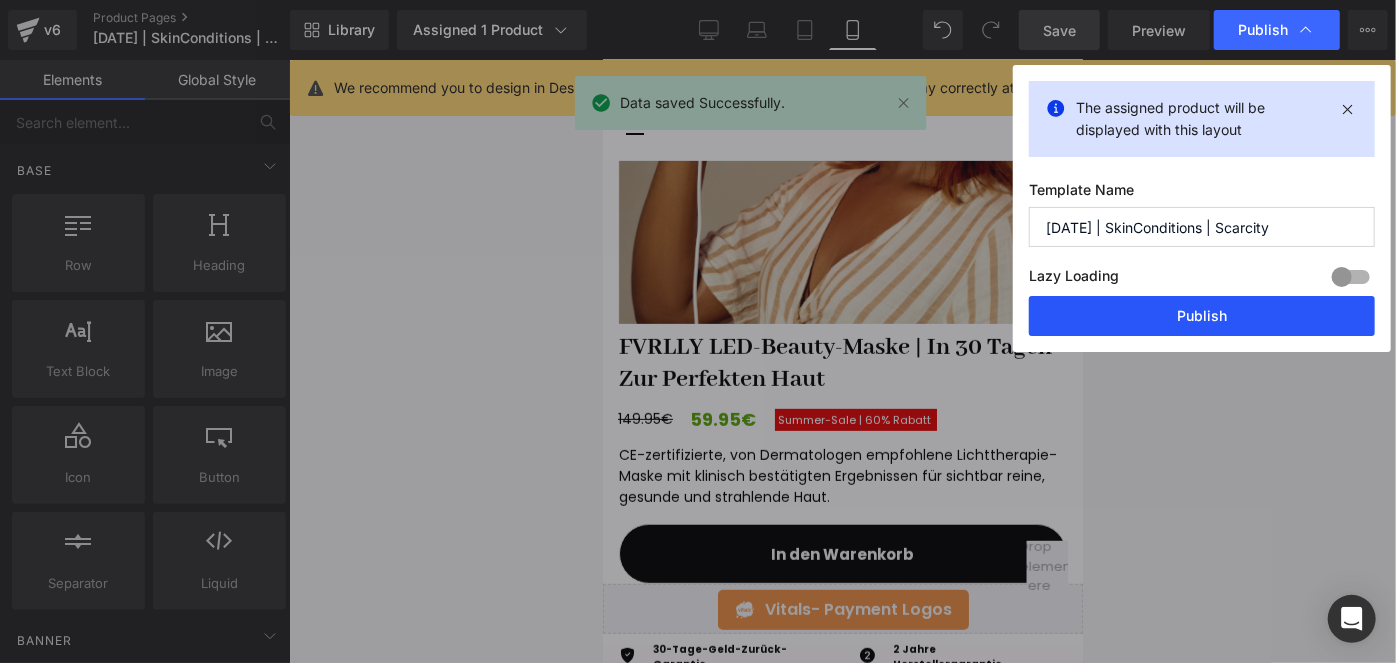 click on "Publish" at bounding box center (1202, 316) 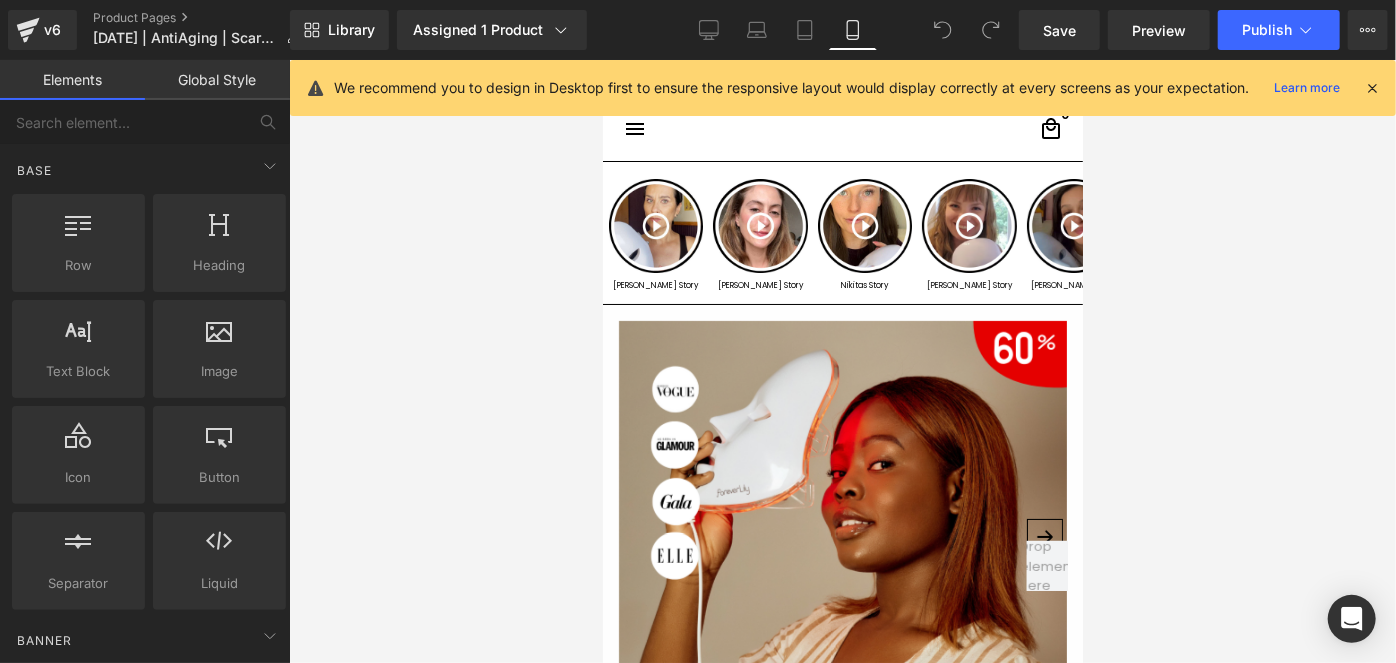 scroll, scrollTop: 108, scrollLeft: 0, axis: vertical 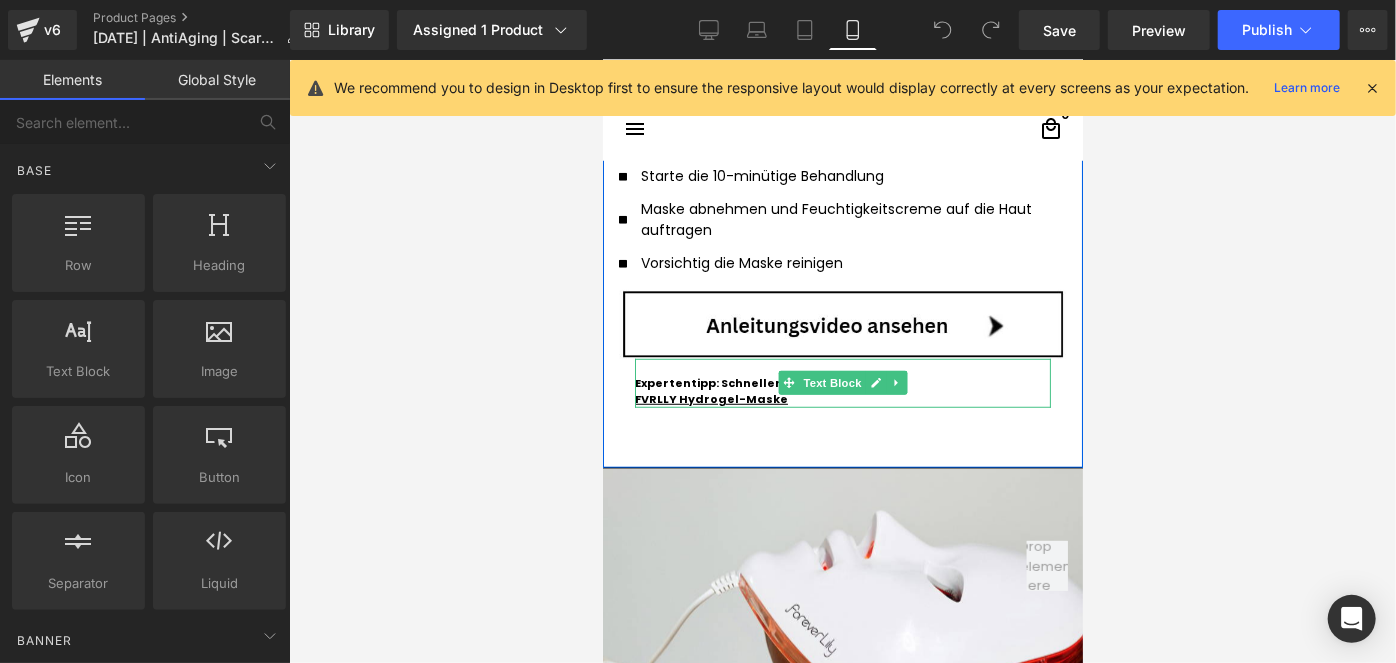 click on "Expertentipp: Schnellere Resultate mit der" at bounding box center (768, 382) 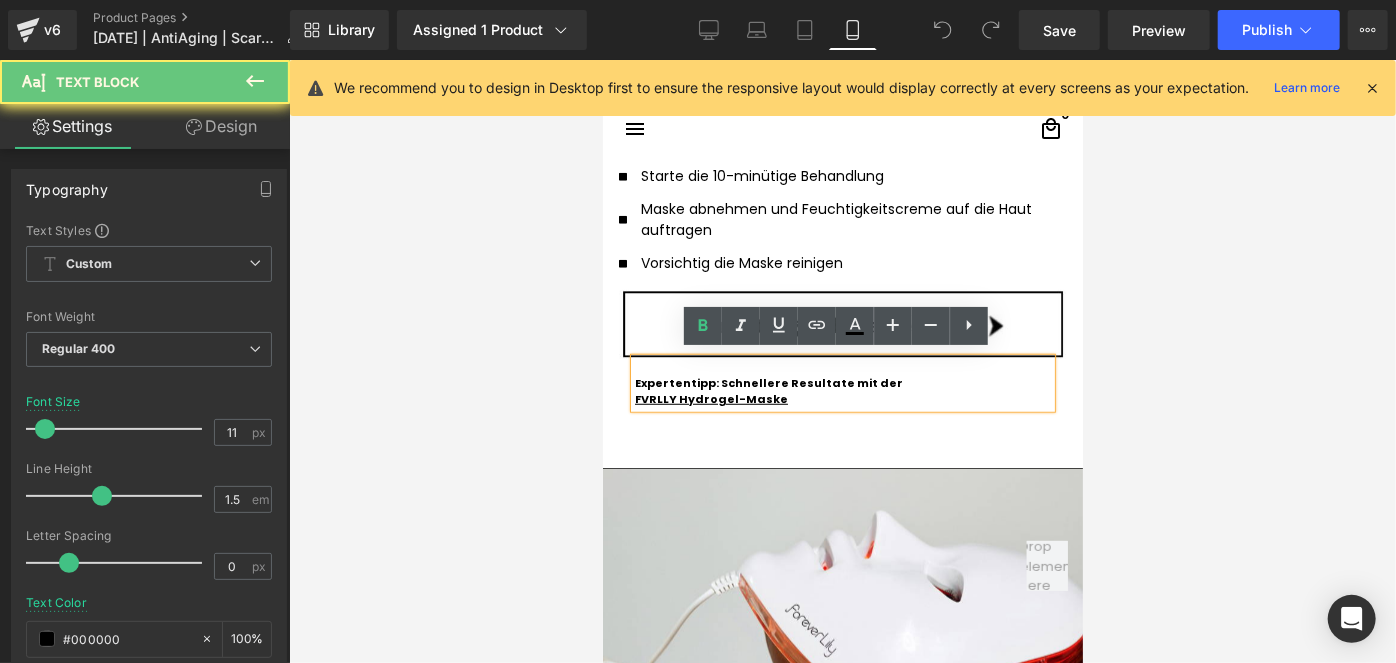click on "Expertentipp: Schnellere Resultate mit der" at bounding box center (768, 382) 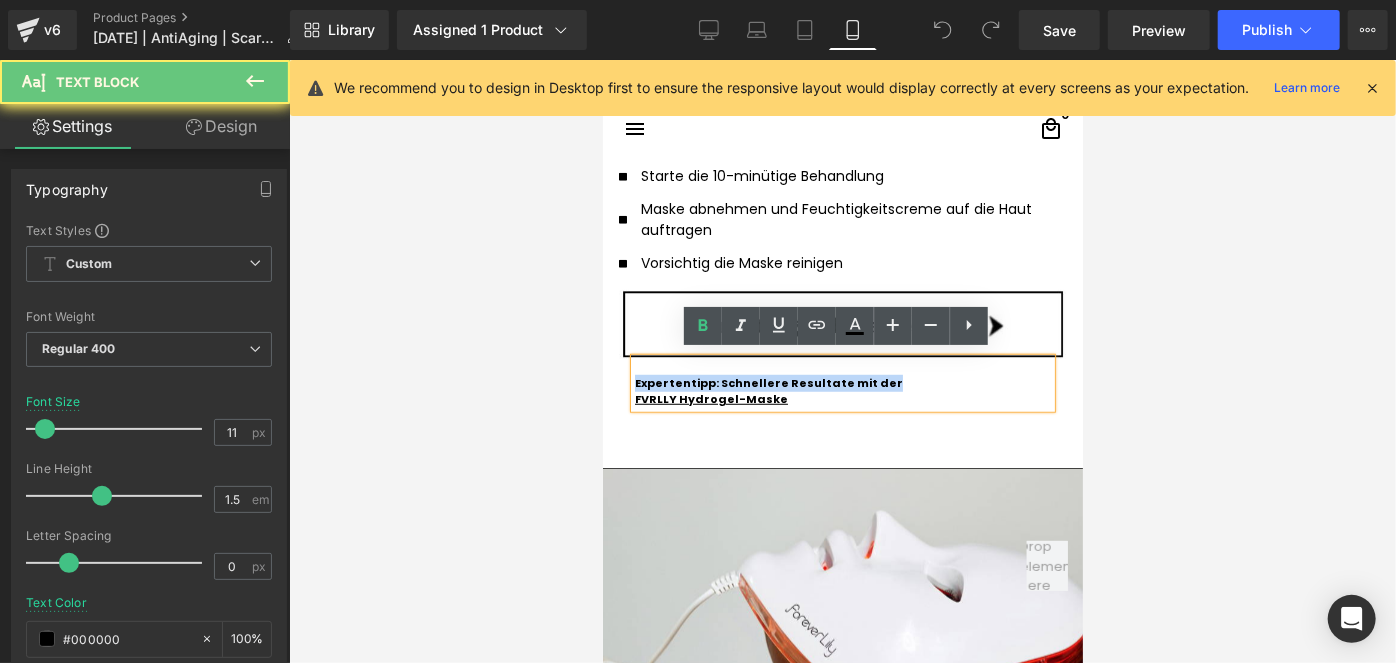 click on "Expertentipp: Schnellere Resultate mit der" at bounding box center [768, 382] 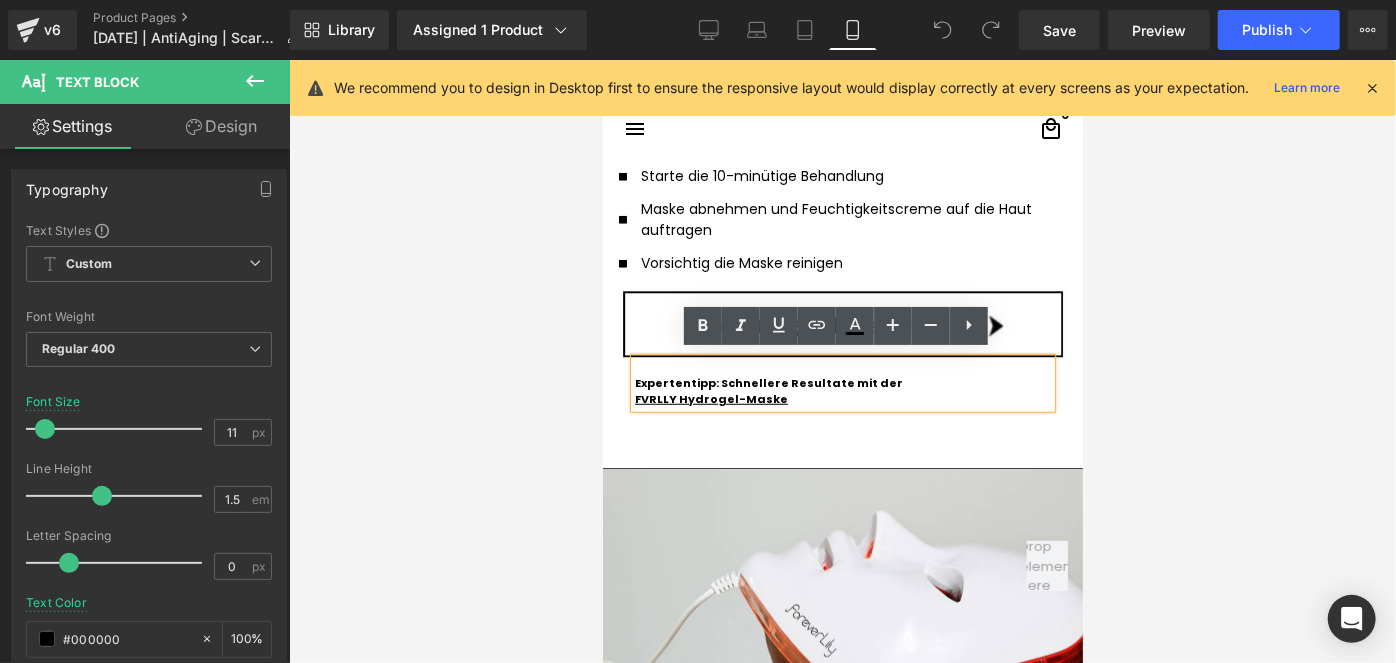 click on "FVRLLY Hydrogel-Maske" at bounding box center [842, 398] 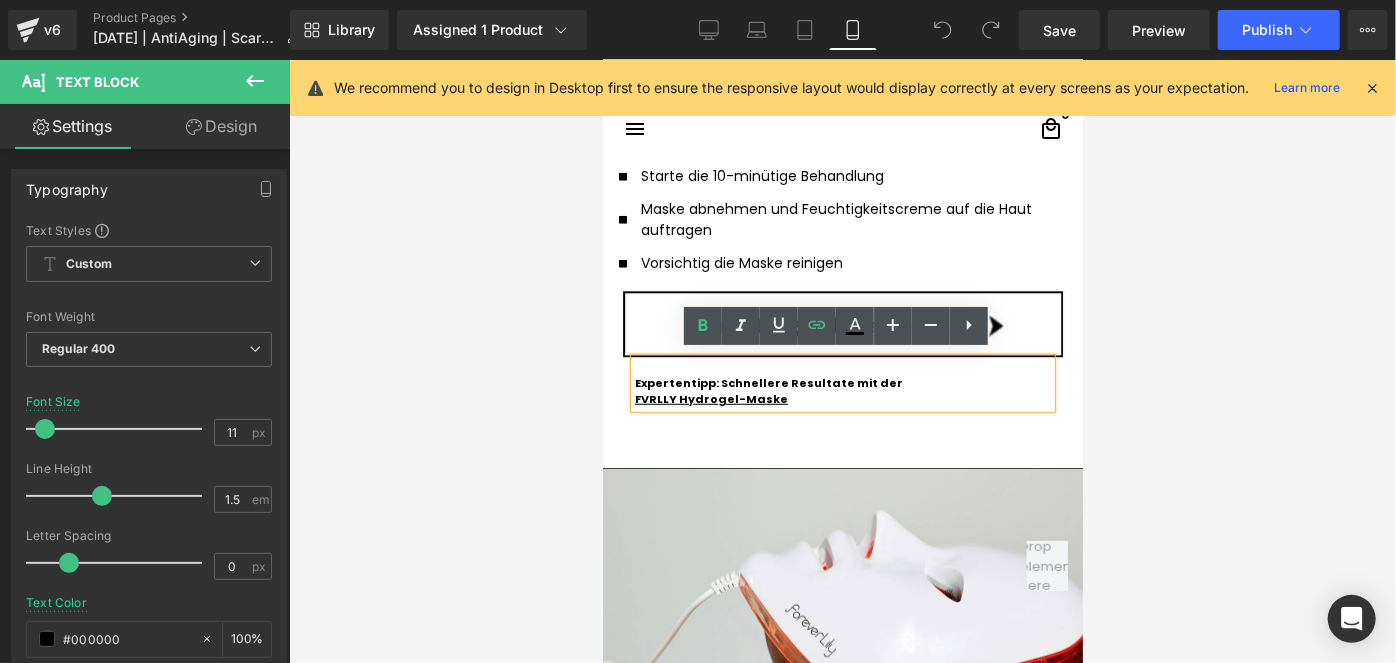 drag, startPoint x: 790, startPoint y: 392, endPoint x: 624, endPoint y: 376, distance: 166.7693 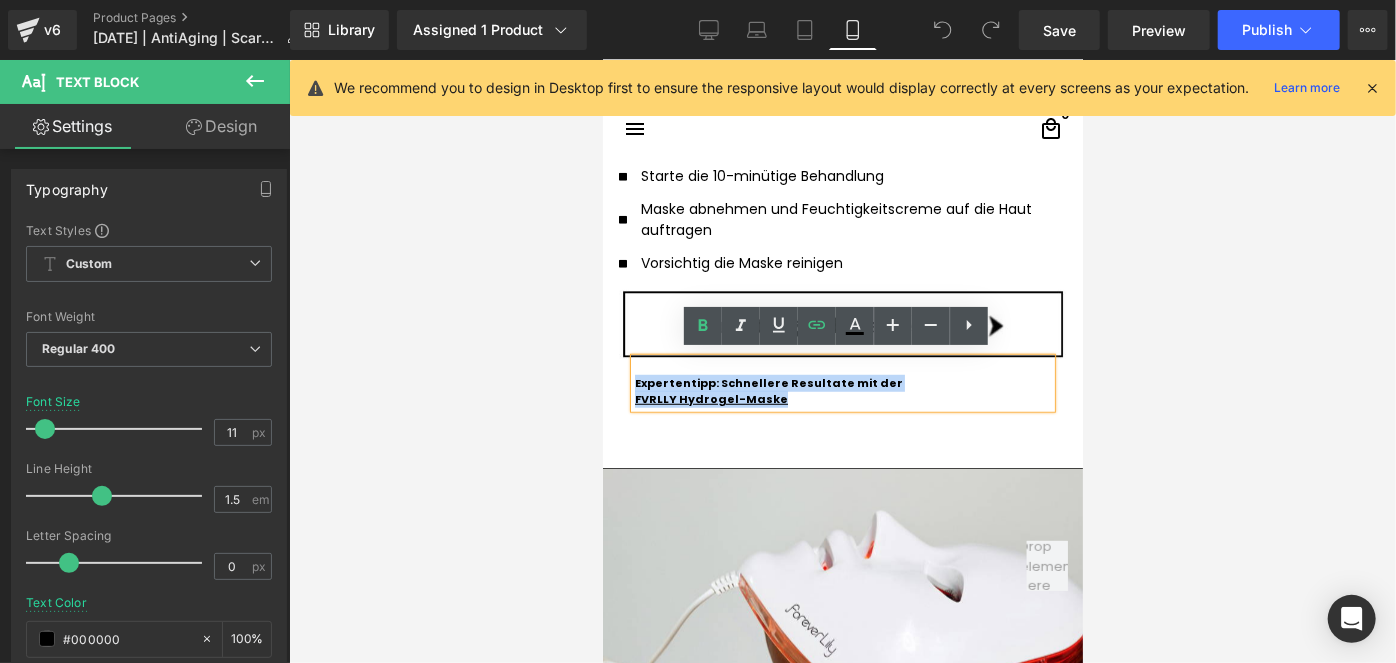 drag, startPoint x: 773, startPoint y: 391, endPoint x: 626, endPoint y: 374, distance: 147.97972 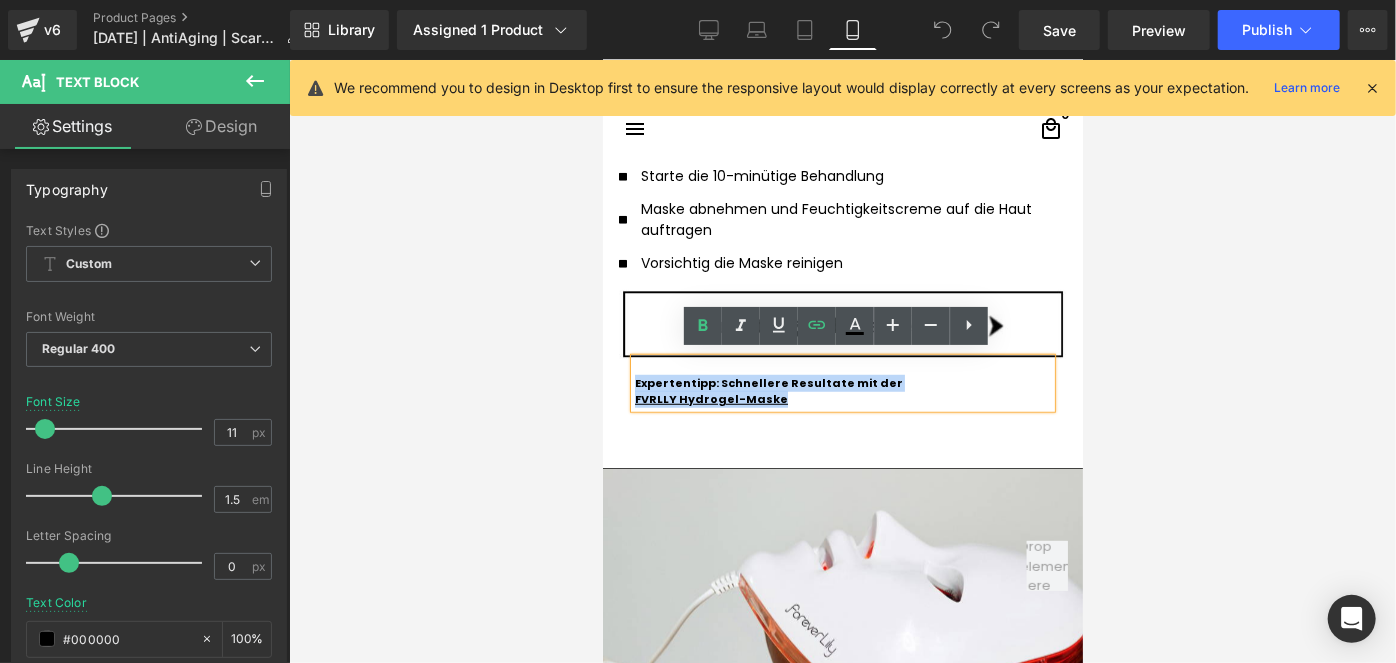 click on "Expertentipp: Schnellere Resultate mit der  FVRLLY Hydrogel-Maske" at bounding box center [842, 382] 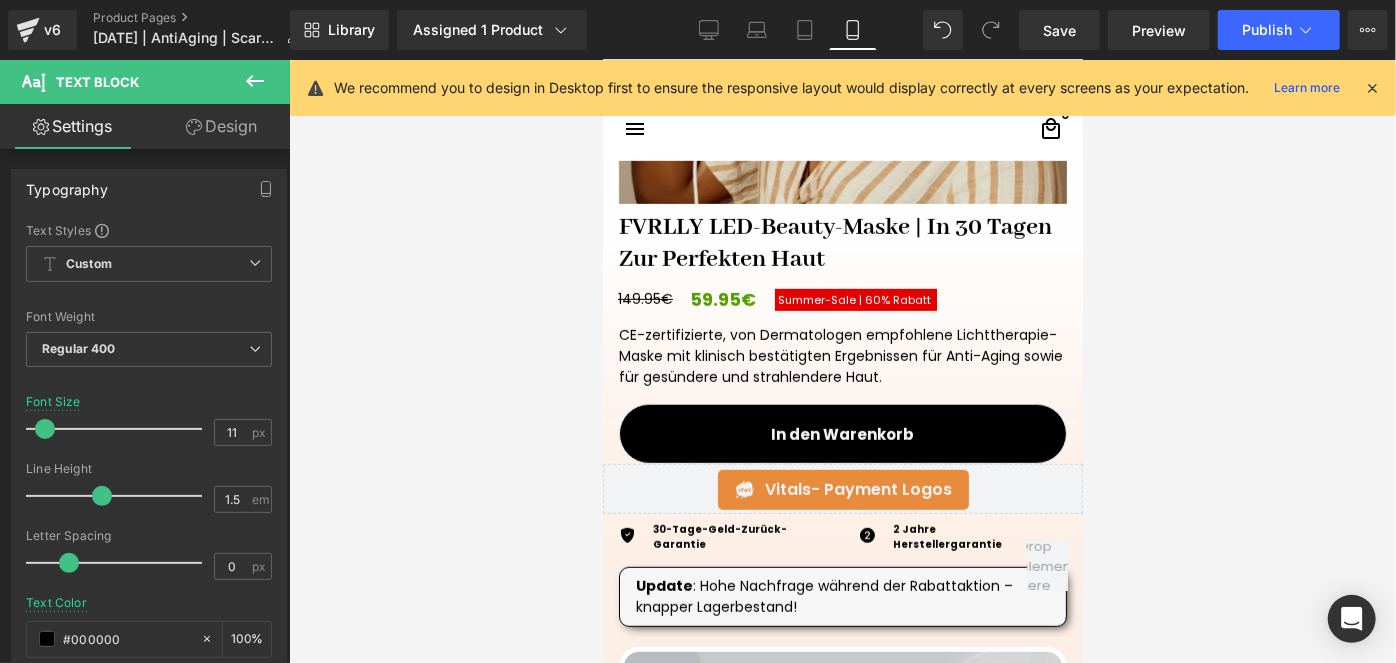 scroll, scrollTop: 562, scrollLeft: 0, axis: vertical 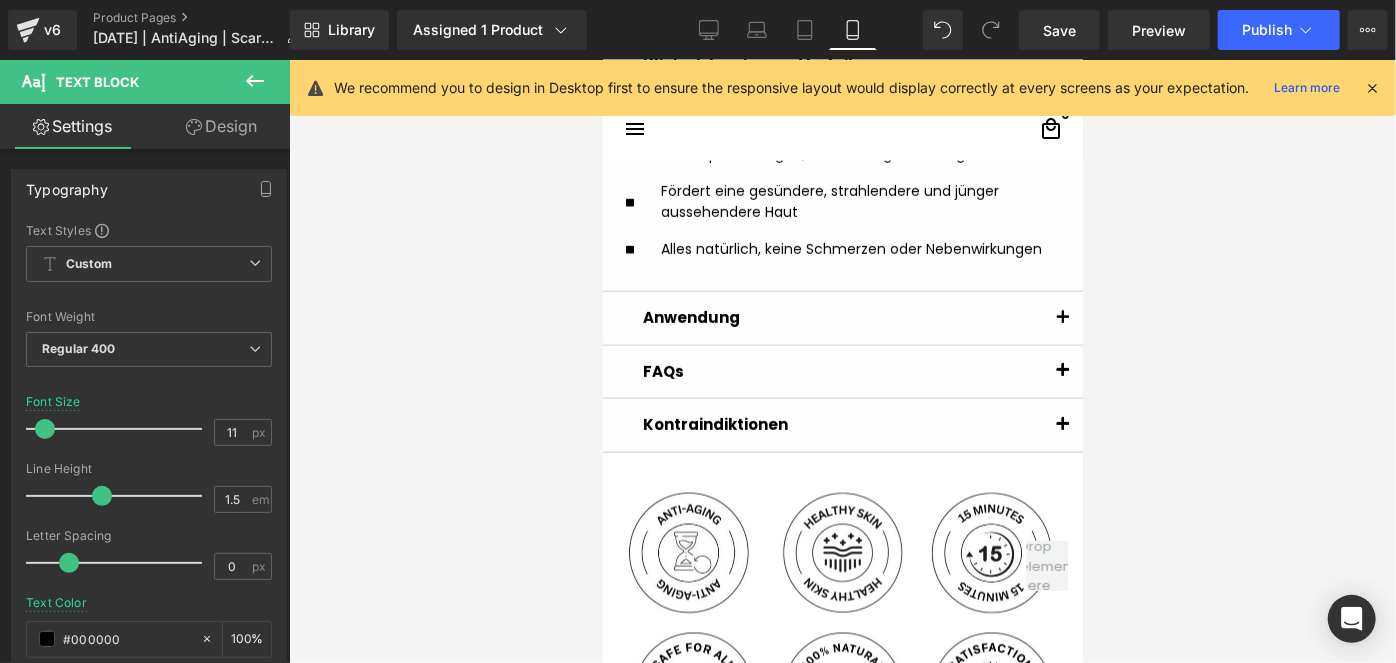 click at bounding box center (1062, 371) 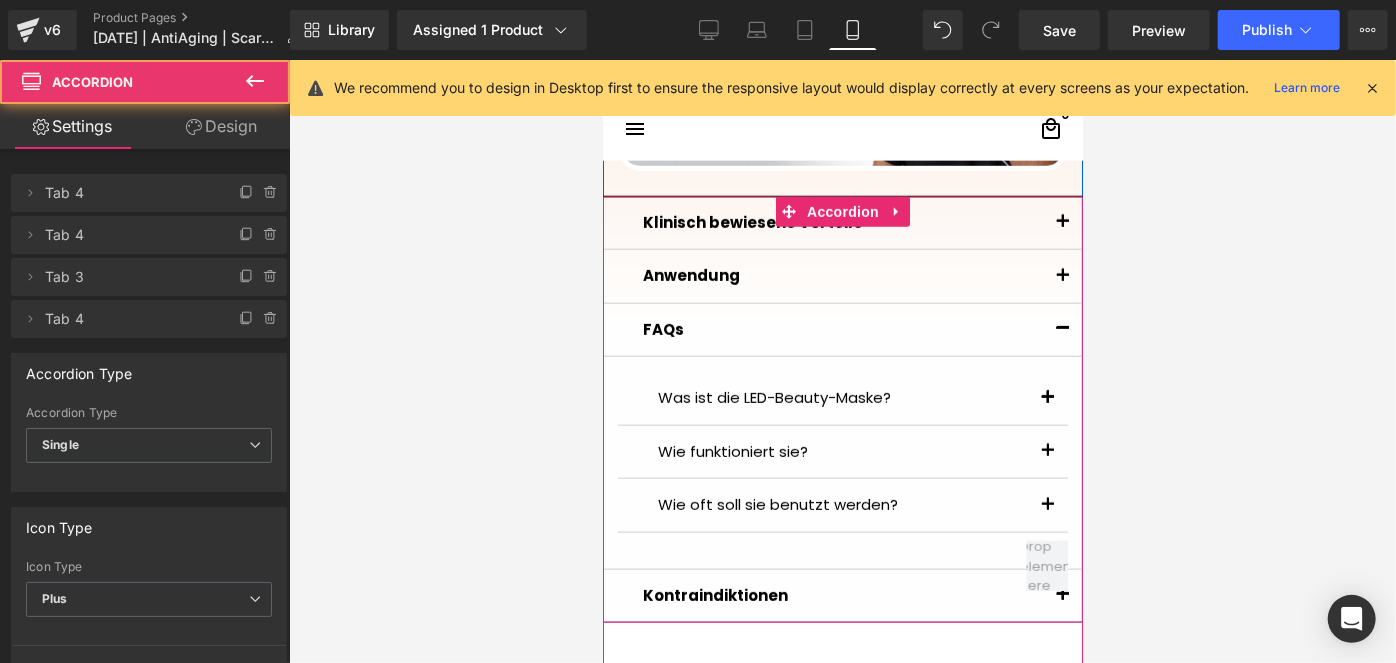 scroll, scrollTop: 1272, scrollLeft: 0, axis: vertical 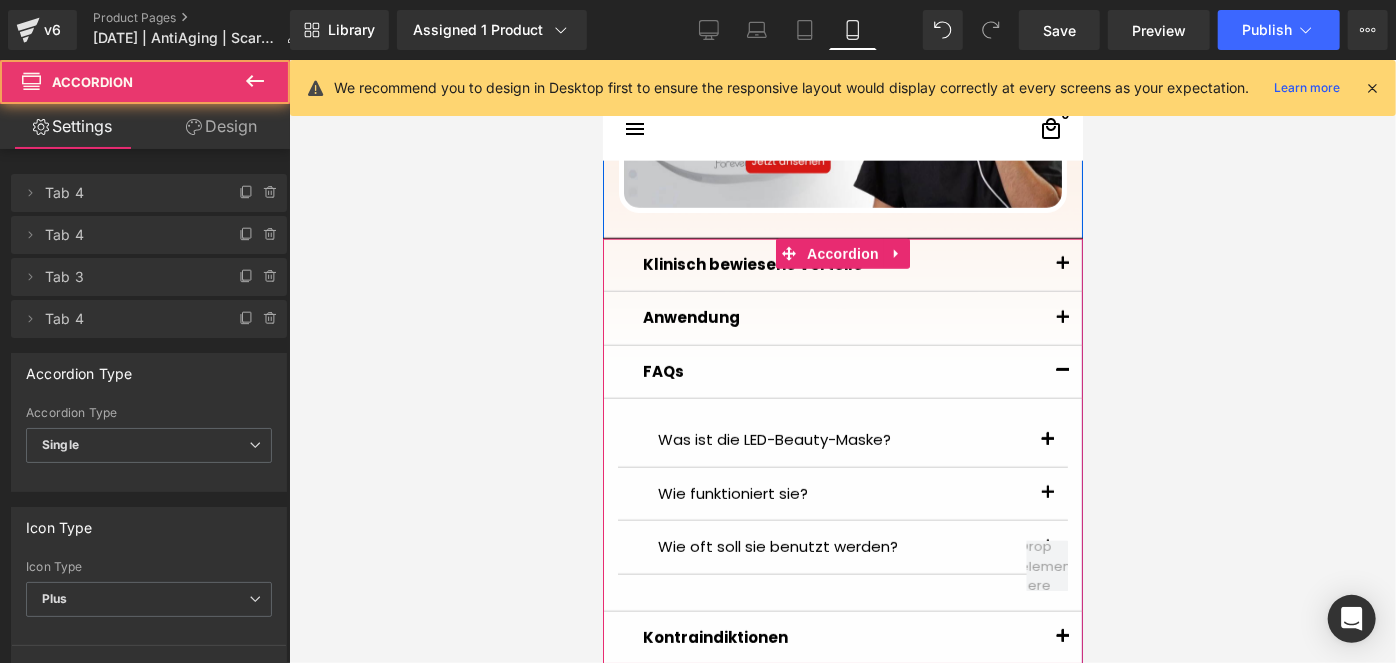 click on "Was ist die LED-Beauty-Maske? Text Block
Text Block
Wie funktioniert sie? Text Block" at bounding box center [842, 504] 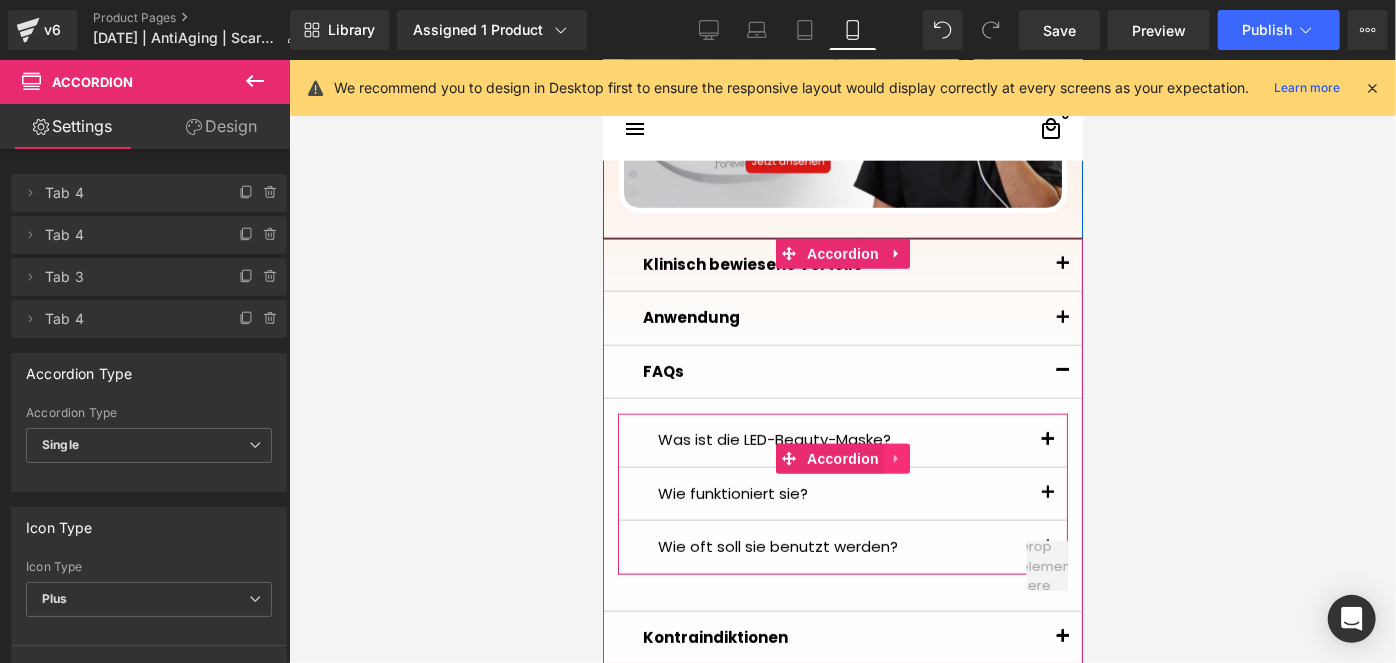 click 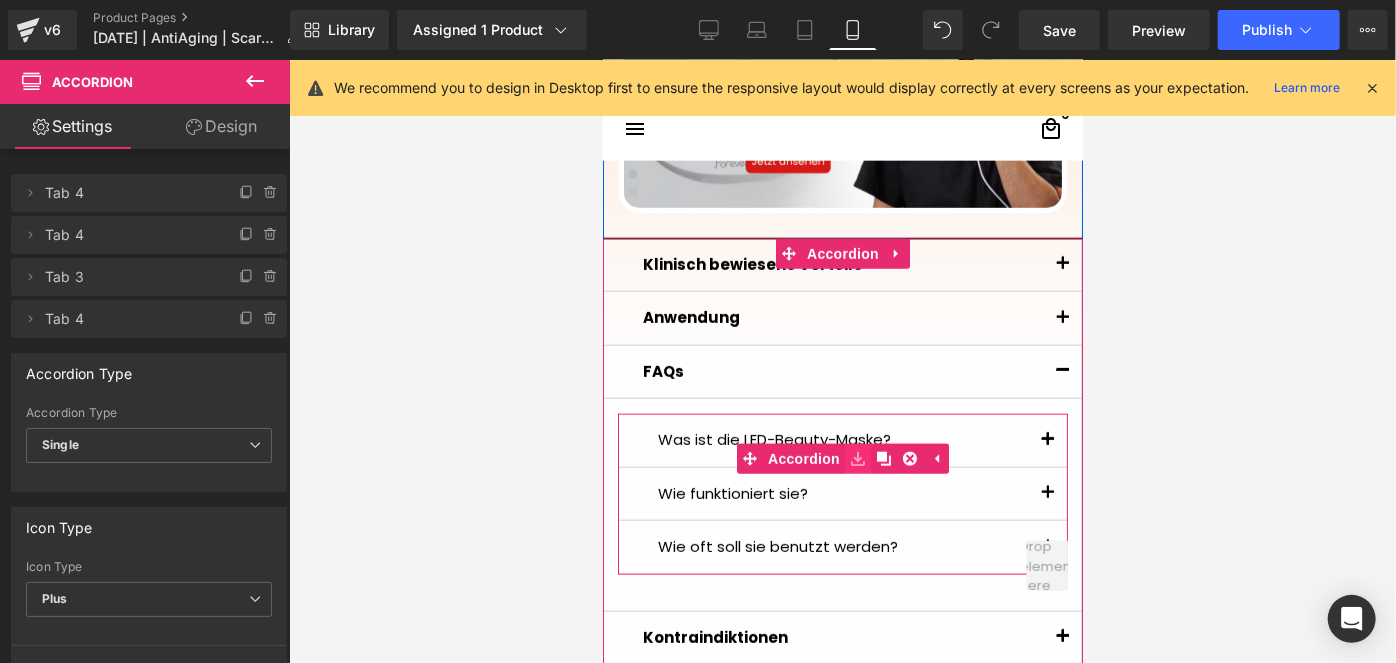 click 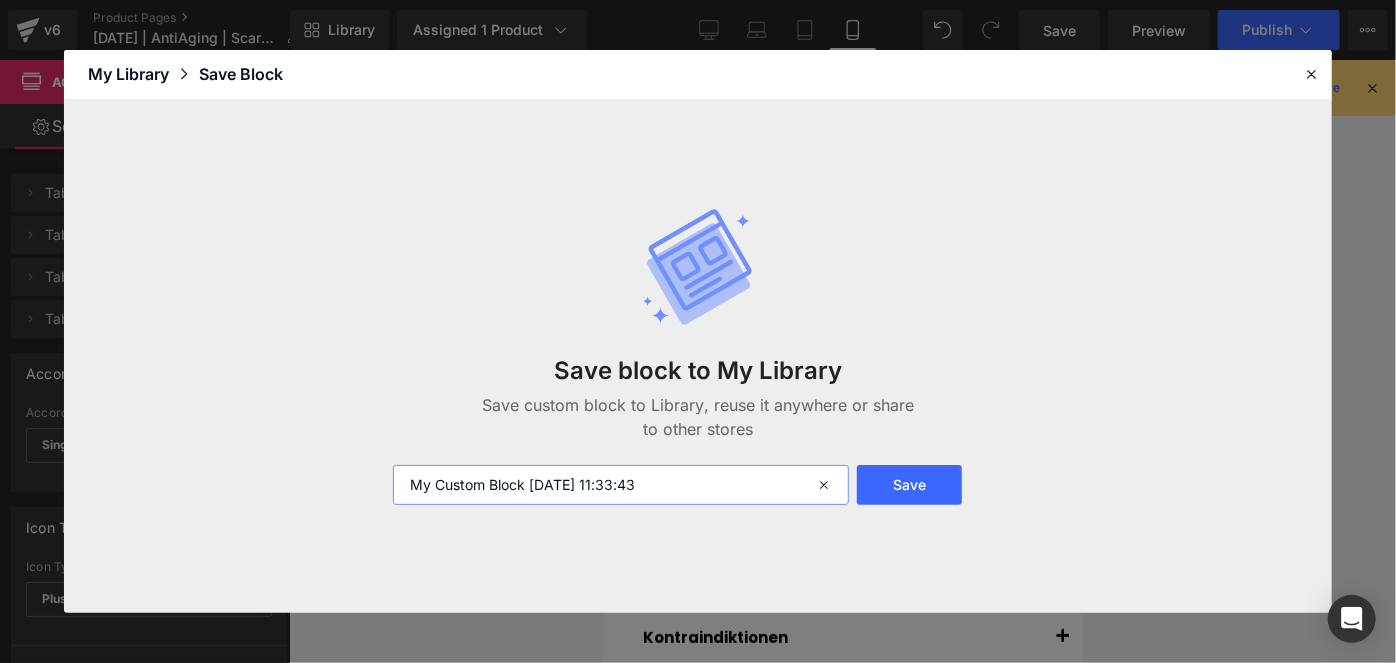 click on "My Custom Block 2025-07-10 11:33:43" at bounding box center [621, 485] 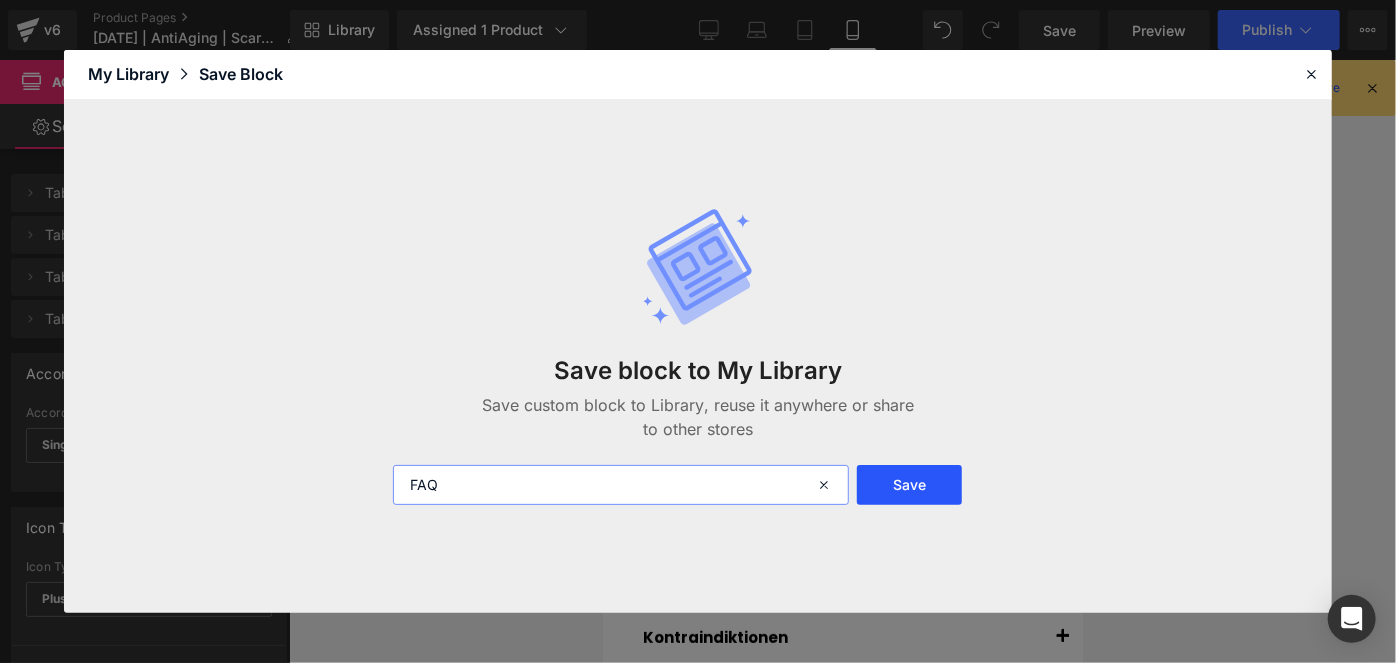 type on "FAQ" 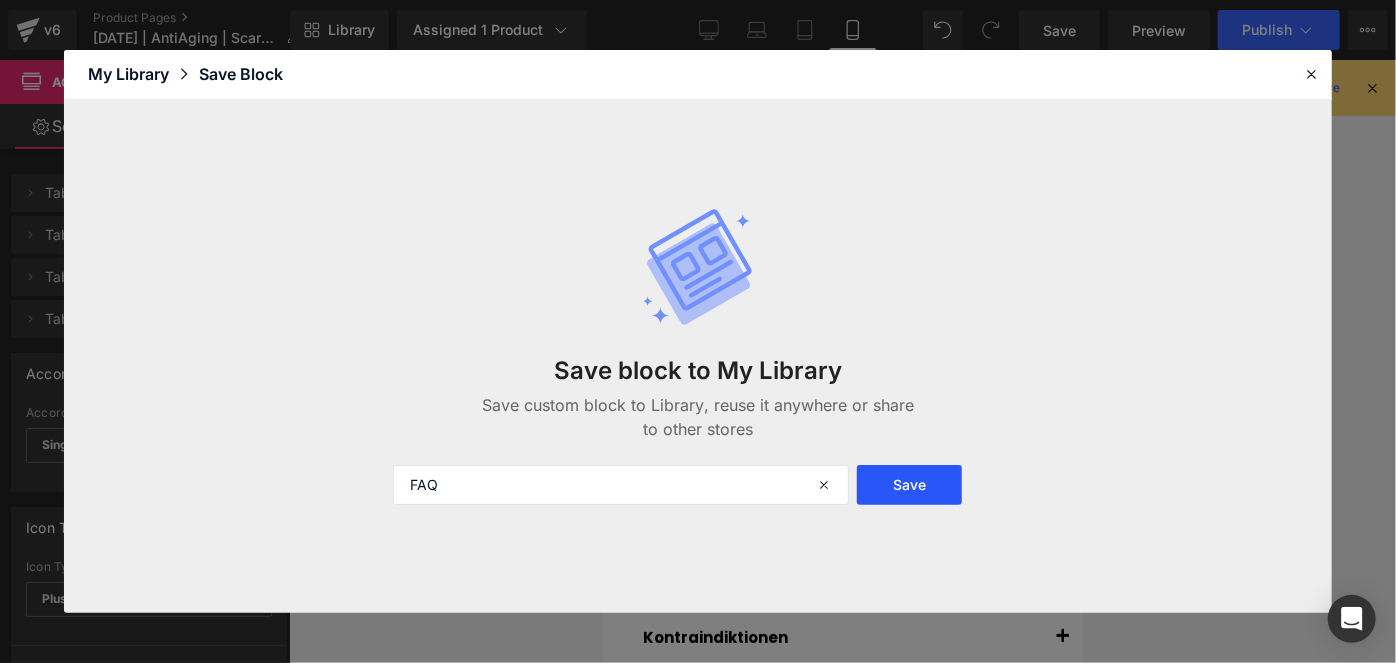 click on "Save" at bounding box center [910, 485] 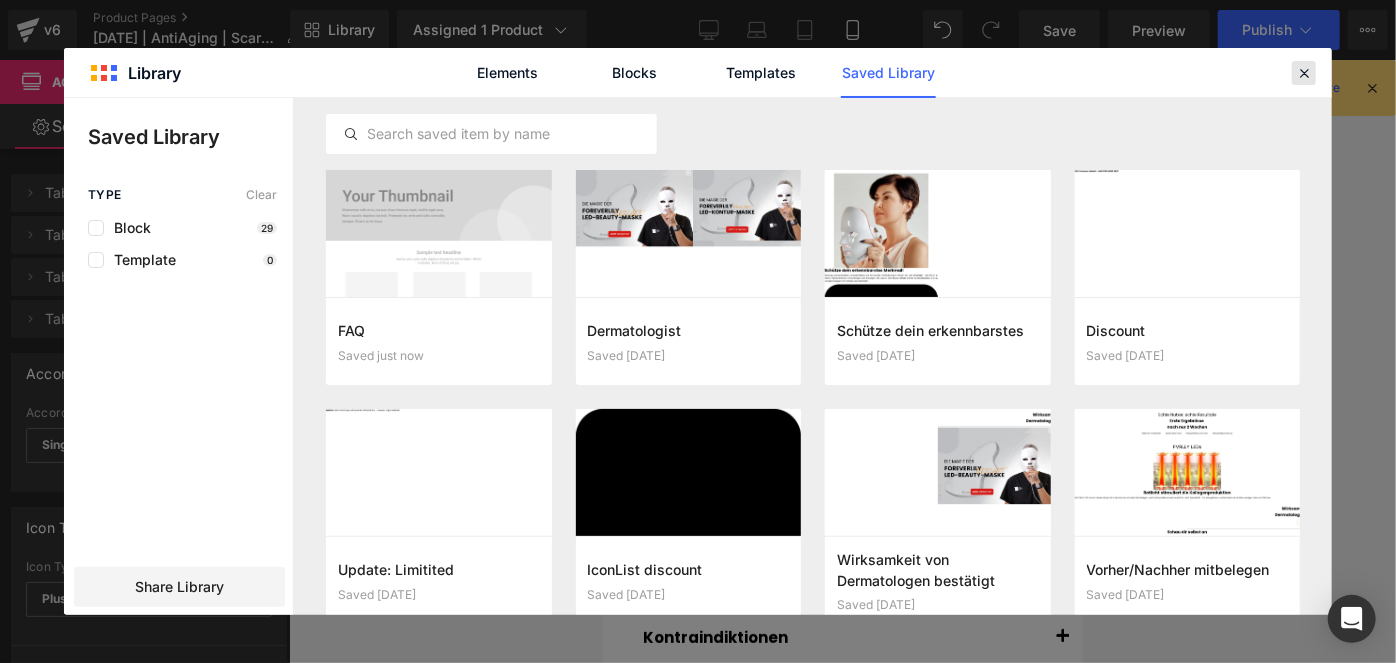 click at bounding box center [1304, 73] 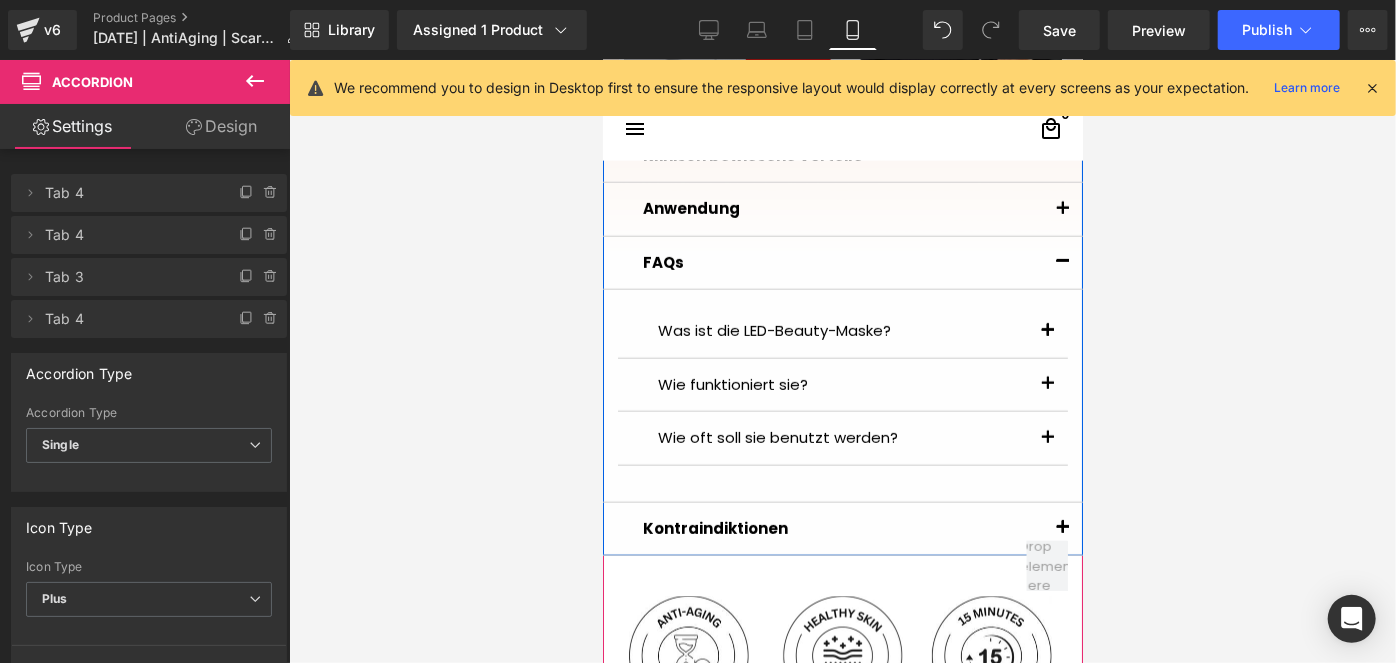 scroll, scrollTop: 1453, scrollLeft: 0, axis: vertical 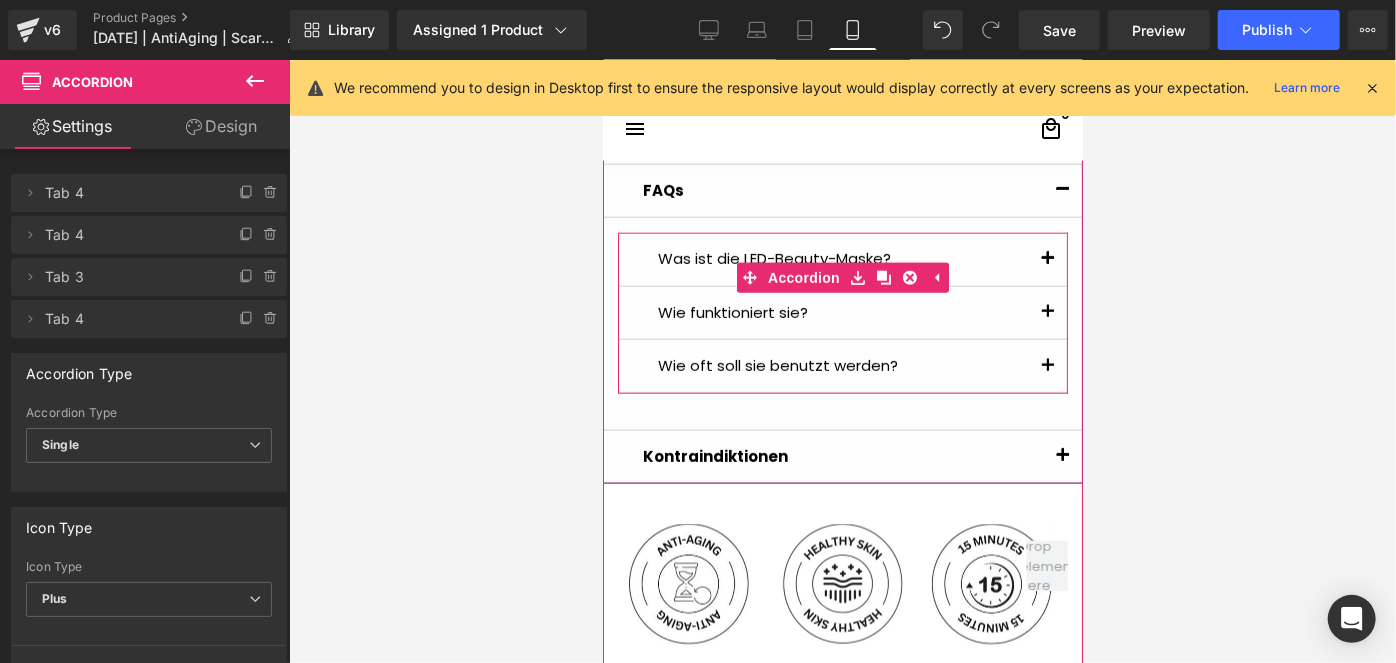 click at bounding box center (1047, 258) 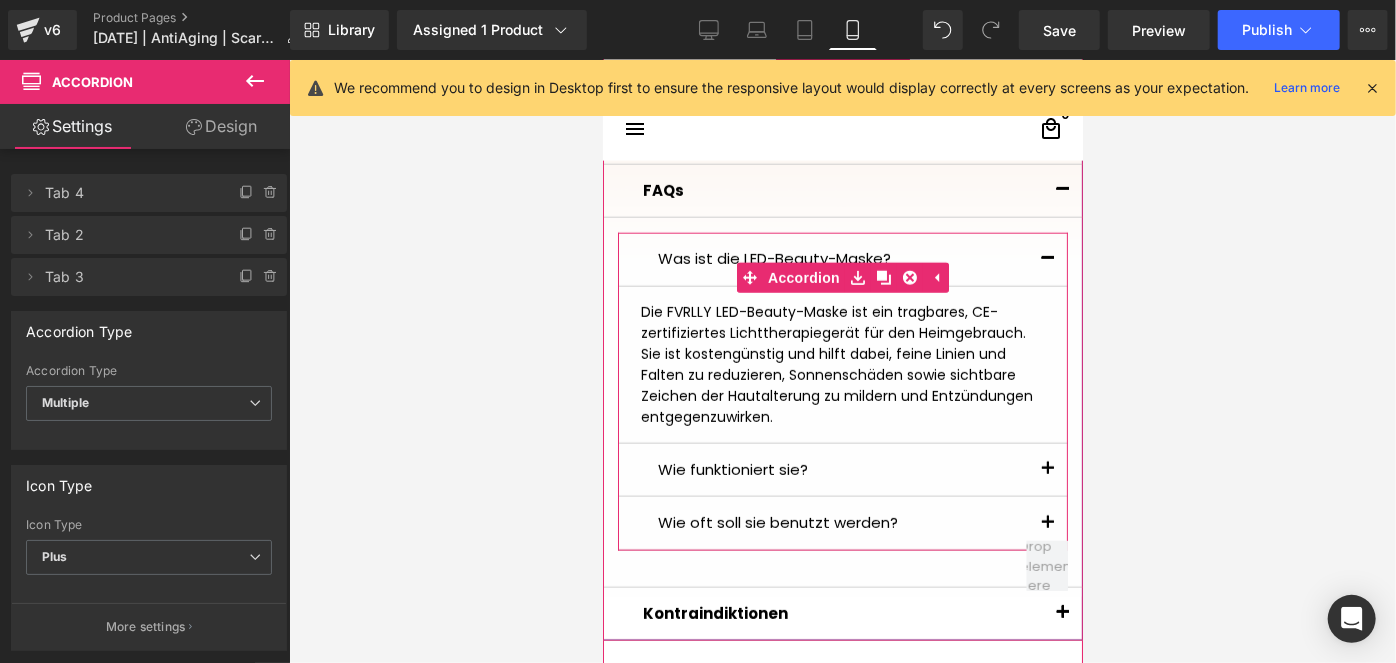click at bounding box center [1047, 469] 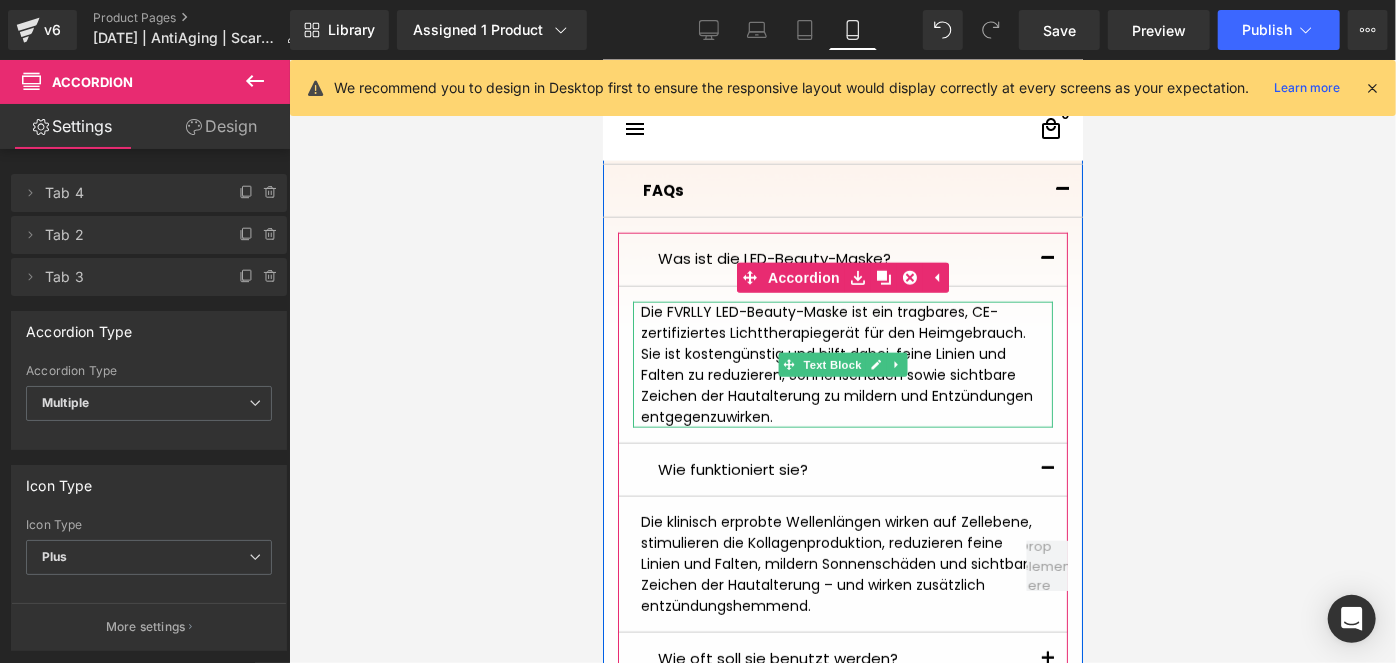 click on "Die FVRLLY LED-Beauty-Maske ist ein tragbares, CE-zertifiziertes Lichttherapiegerät für den Heimgebrauch. Sie ist kostengünstig und hilft dabei, feine Linien und Falten zu reduzieren, Sonnenschäden sowie sichtbare Zeichen der Hautalterung zu mildern und Entzündungen entgegenzuwirken." at bounding box center (842, 364) 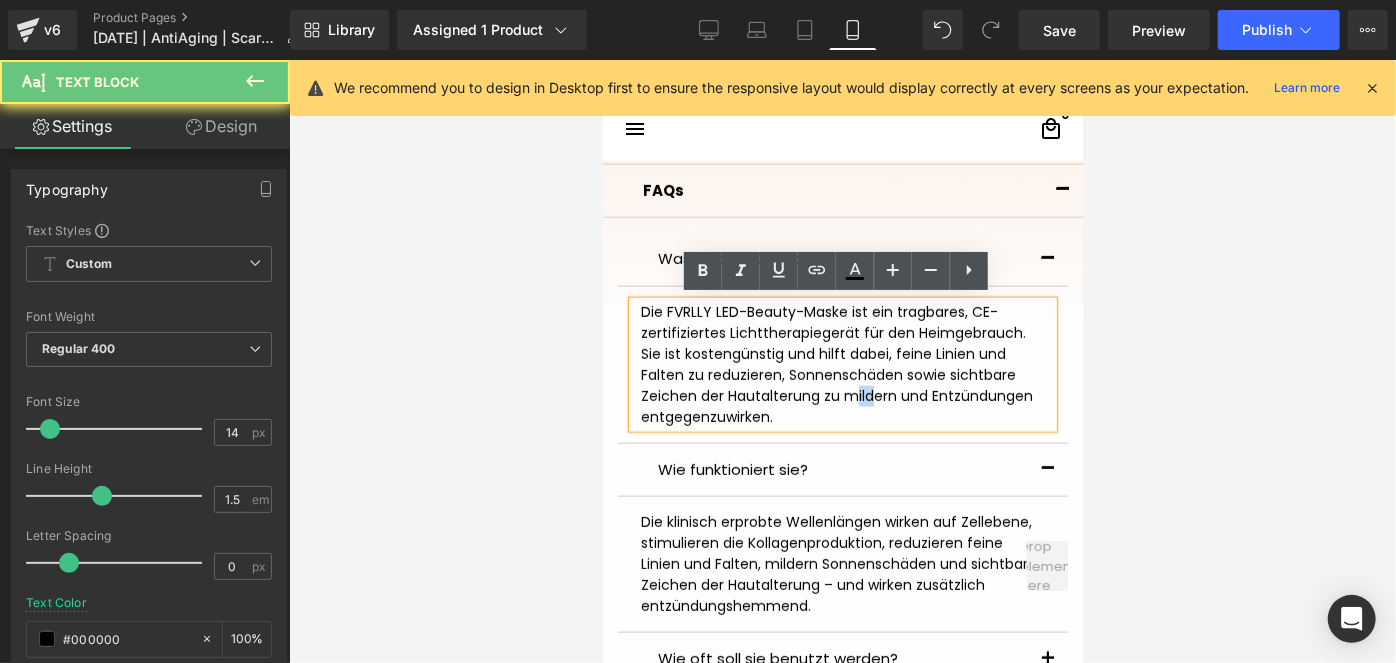 click on "Die FVRLLY LED-Beauty-Maske ist ein tragbares, CE-zertifiziertes Lichttherapiegerät für den Heimgebrauch. Sie ist kostengünstig und hilft dabei, feine Linien und Falten zu reduzieren, Sonnenschäden sowie sichtbare Zeichen der Hautalterung zu mildern und Entzündungen entgegenzuwirken." at bounding box center (842, 364) 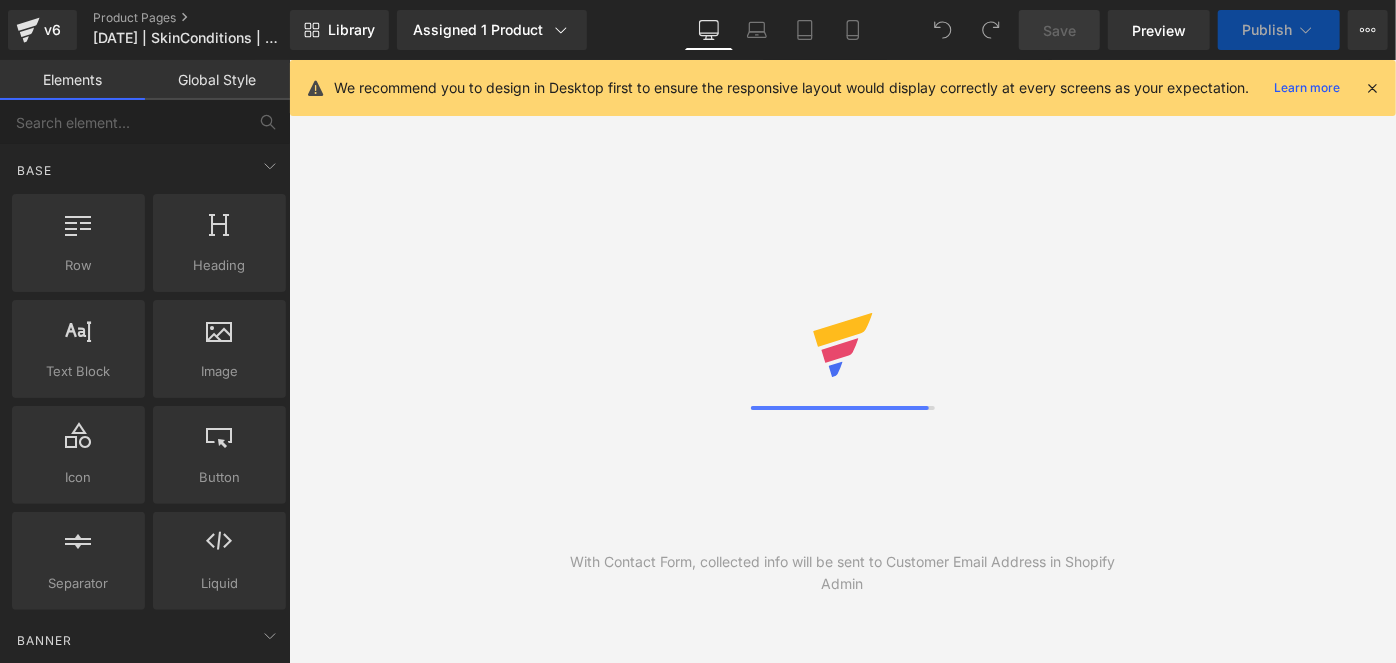 scroll, scrollTop: 0, scrollLeft: 0, axis: both 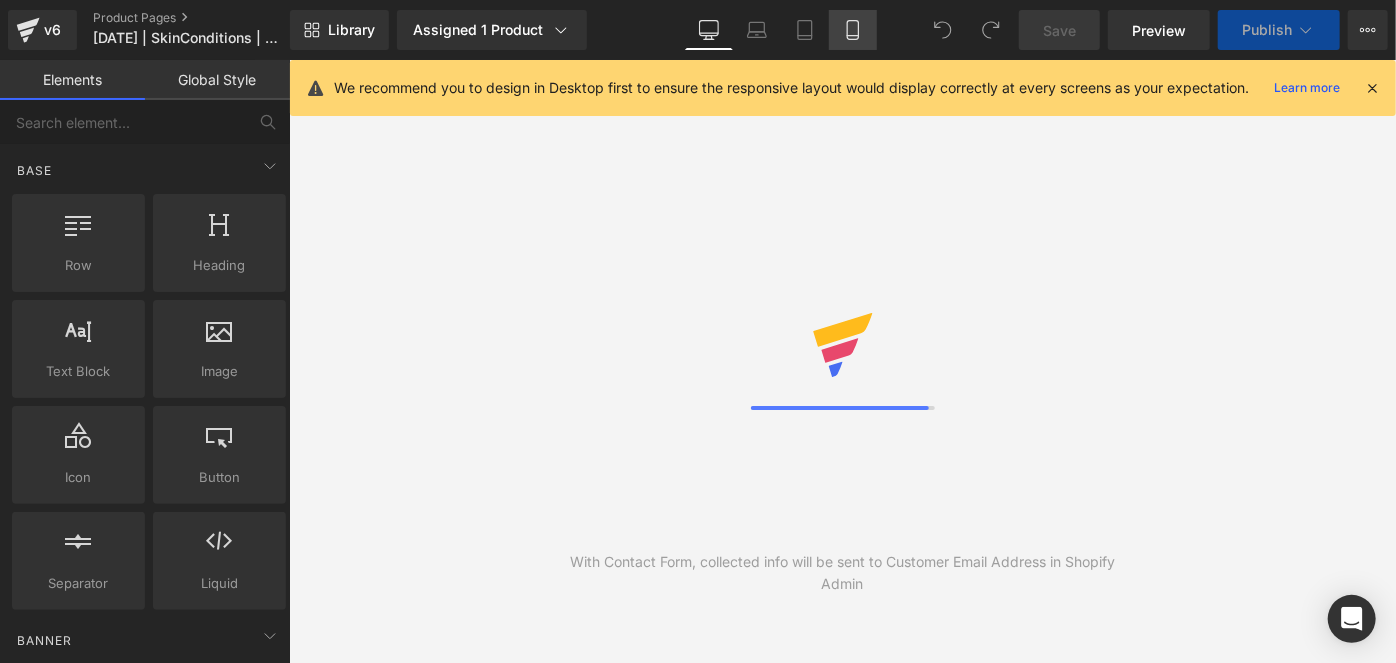 click on "Mobile" at bounding box center [853, 30] 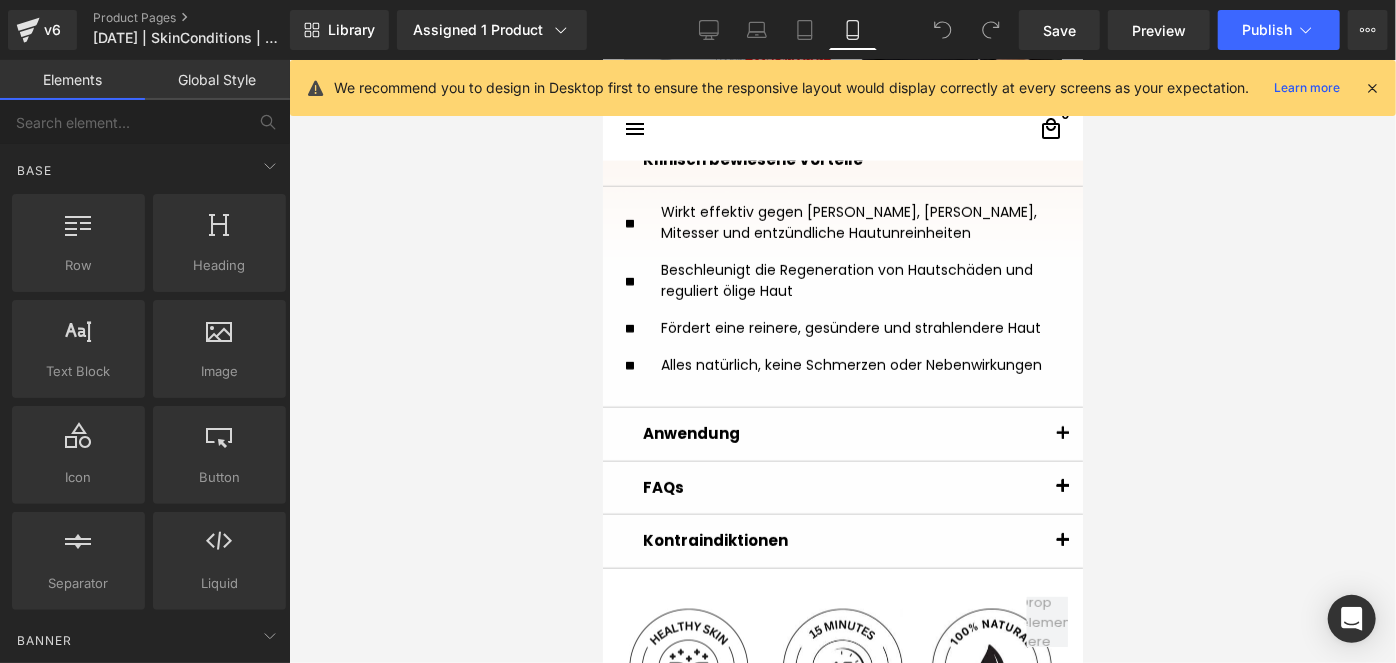scroll, scrollTop: 1381, scrollLeft: 0, axis: vertical 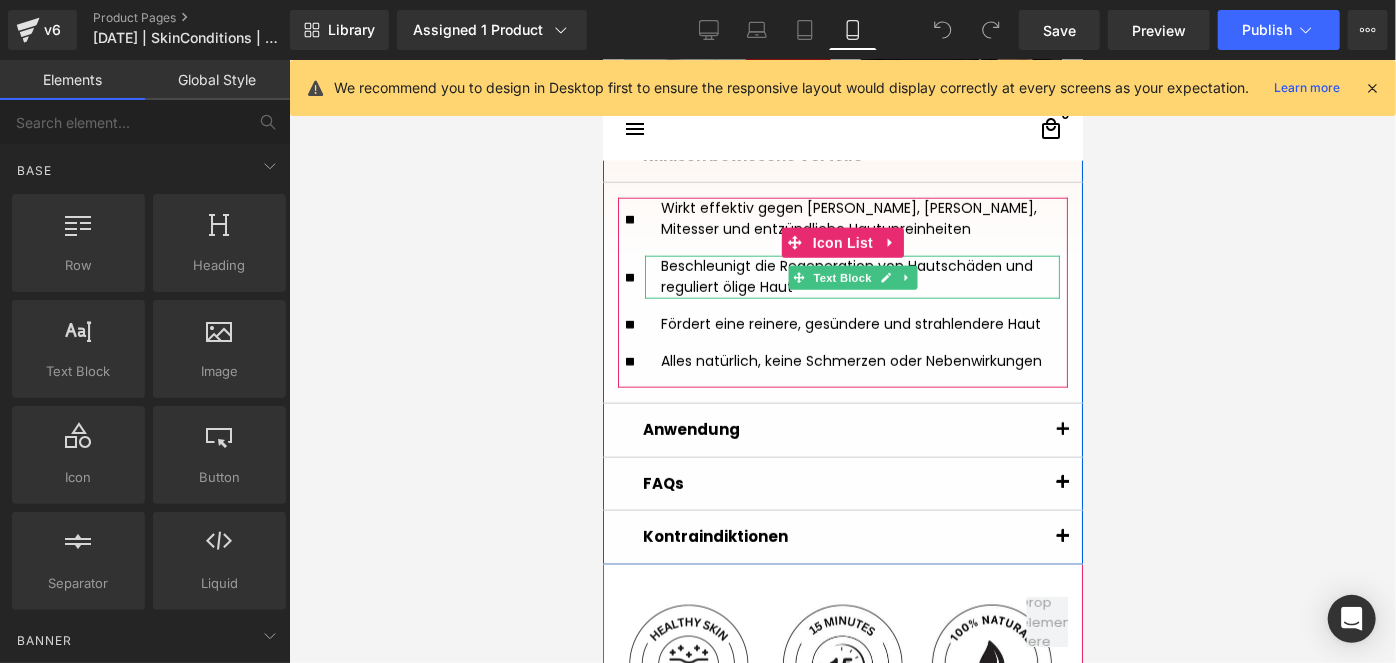 click on "Beschleunigt die Regeneration von Hautschäden und reguliert ölige Haut" at bounding box center [851, 276] 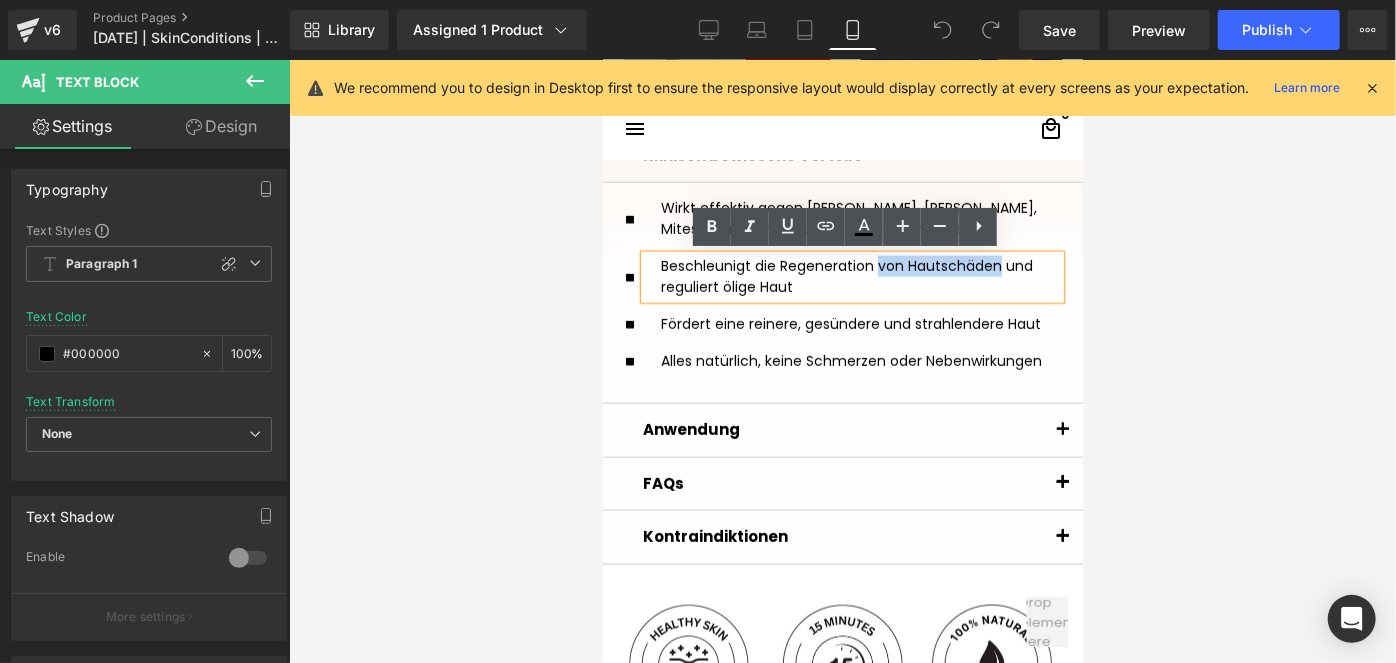 drag, startPoint x: 994, startPoint y: 269, endPoint x: 871, endPoint y: 264, distance: 123.101585 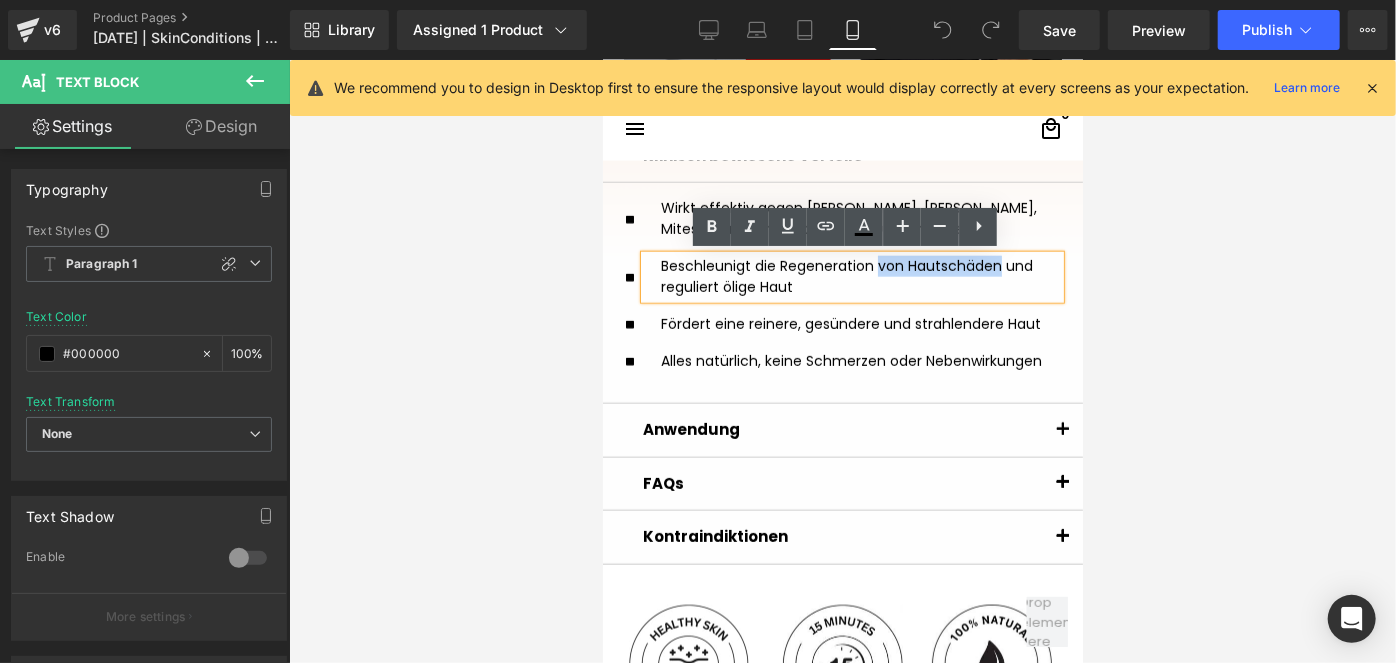 click on "Beschleunigt die Regeneration von Hautschäden und reguliert ölige Haut" at bounding box center (851, 276) 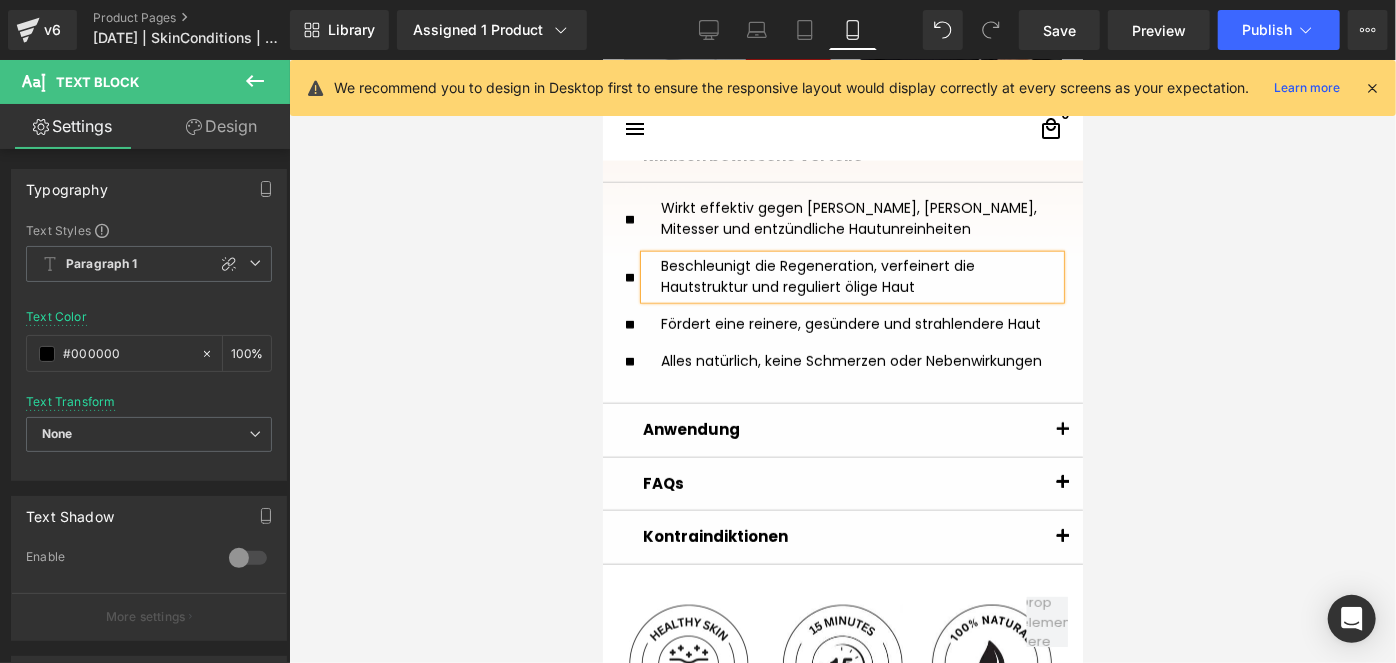 click at bounding box center [842, 361] 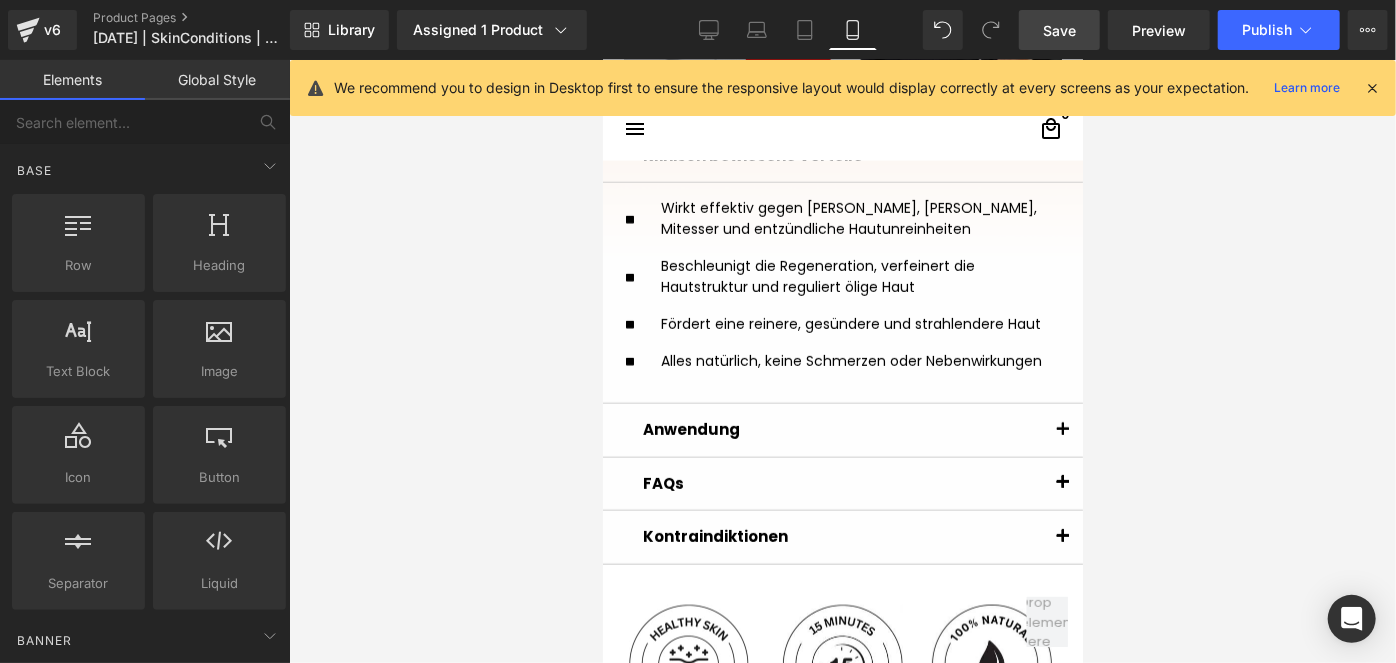 click on "Save" at bounding box center [1059, 30] 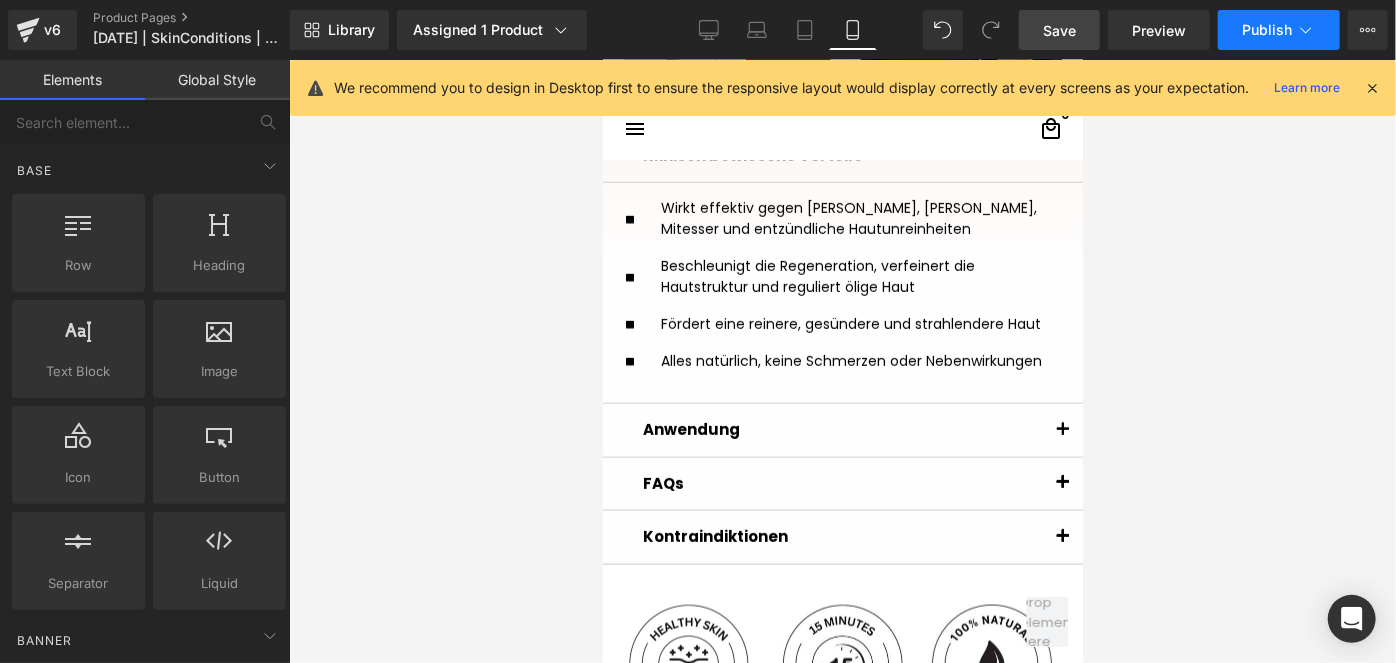 click on "Publish" at bounding box center [1279, 30] 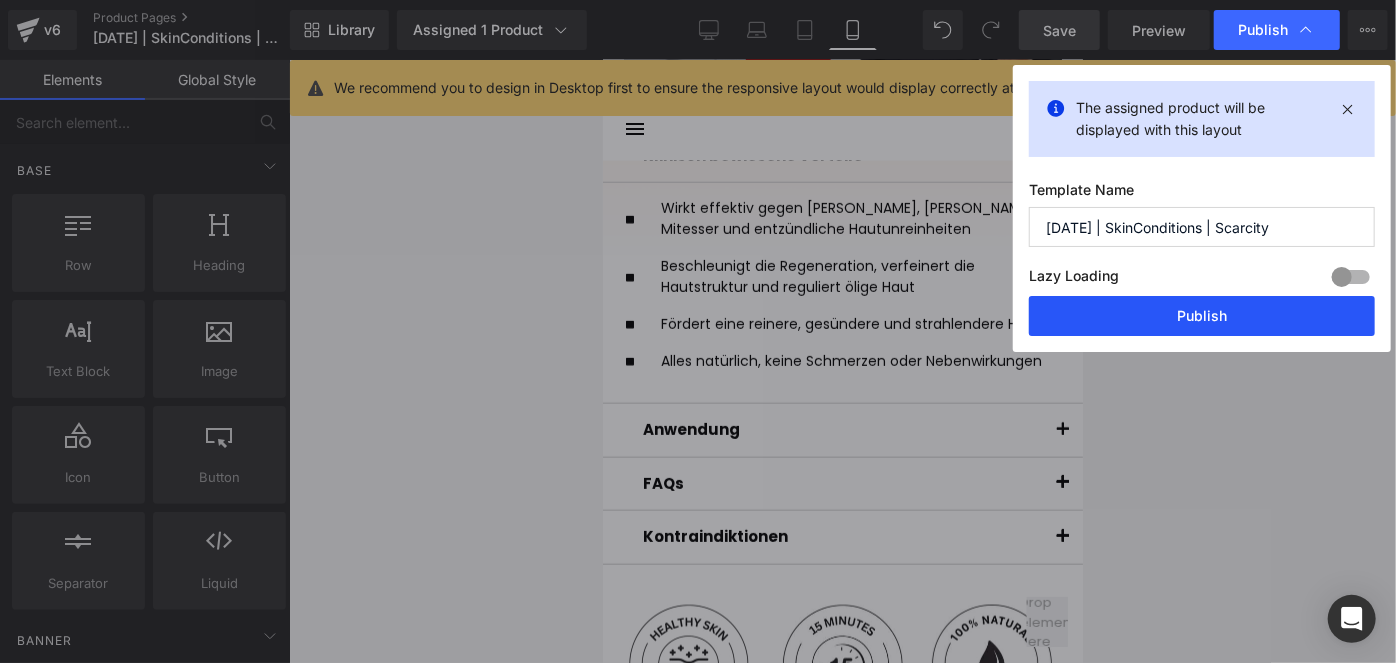 click on "Publish" at bounding box center [1202, 316] 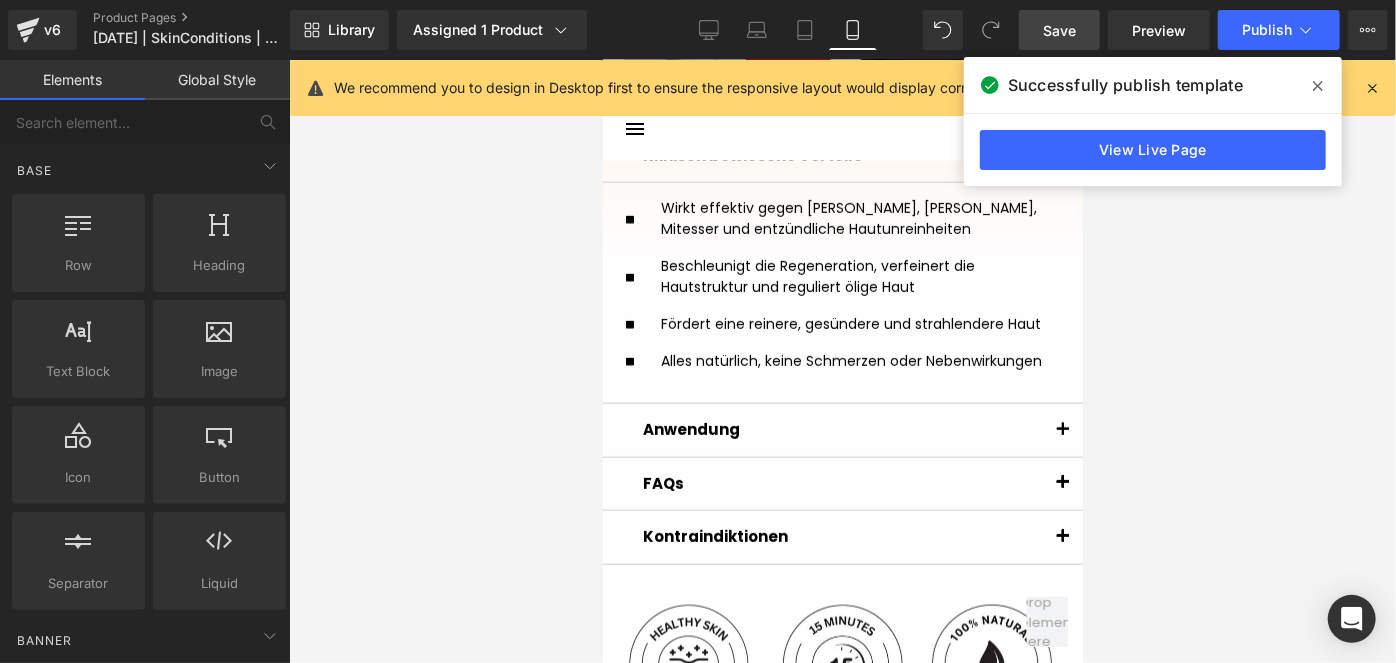 click on "Wirkt effektiv gegen Pickel, Akne, Mitesser und entzündliche Hautunreinheiten" at bounding box center (851, 218) 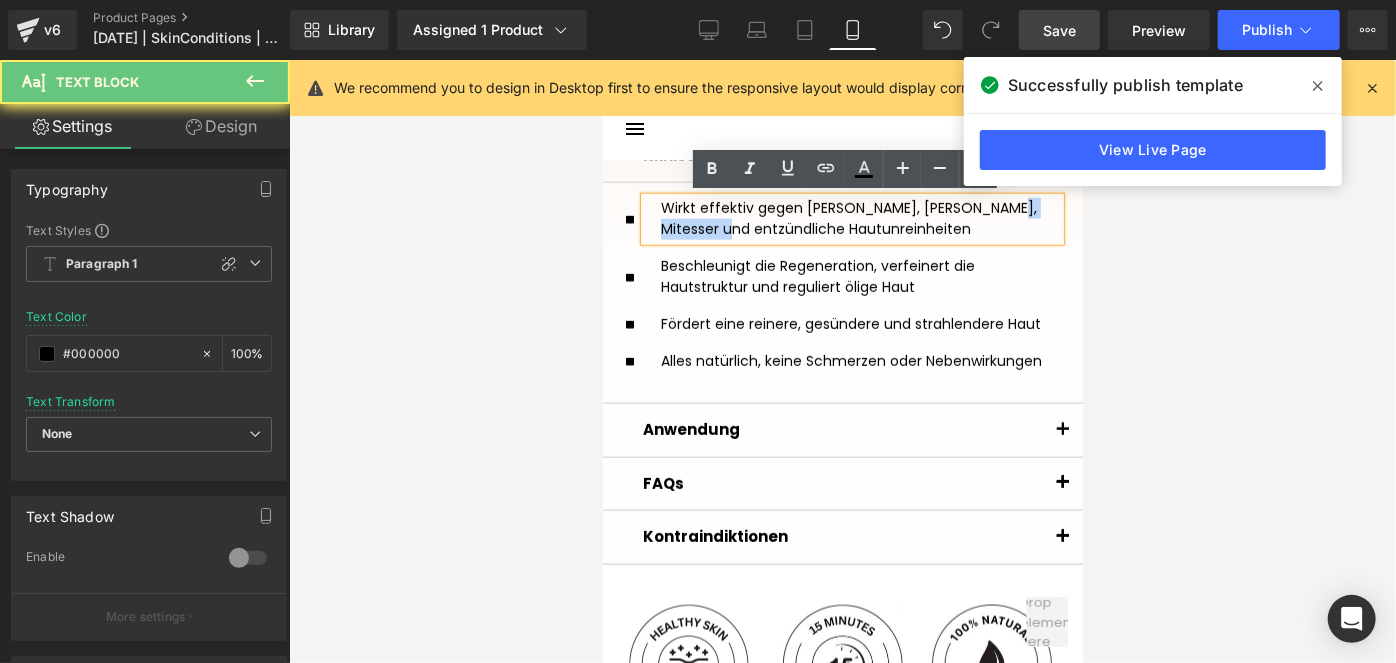 click on "Wirkt effektiv gegen Pickel, Akne, Mitesser und entzündliche Hautunreinheiten" at bounding box center [851, 218] 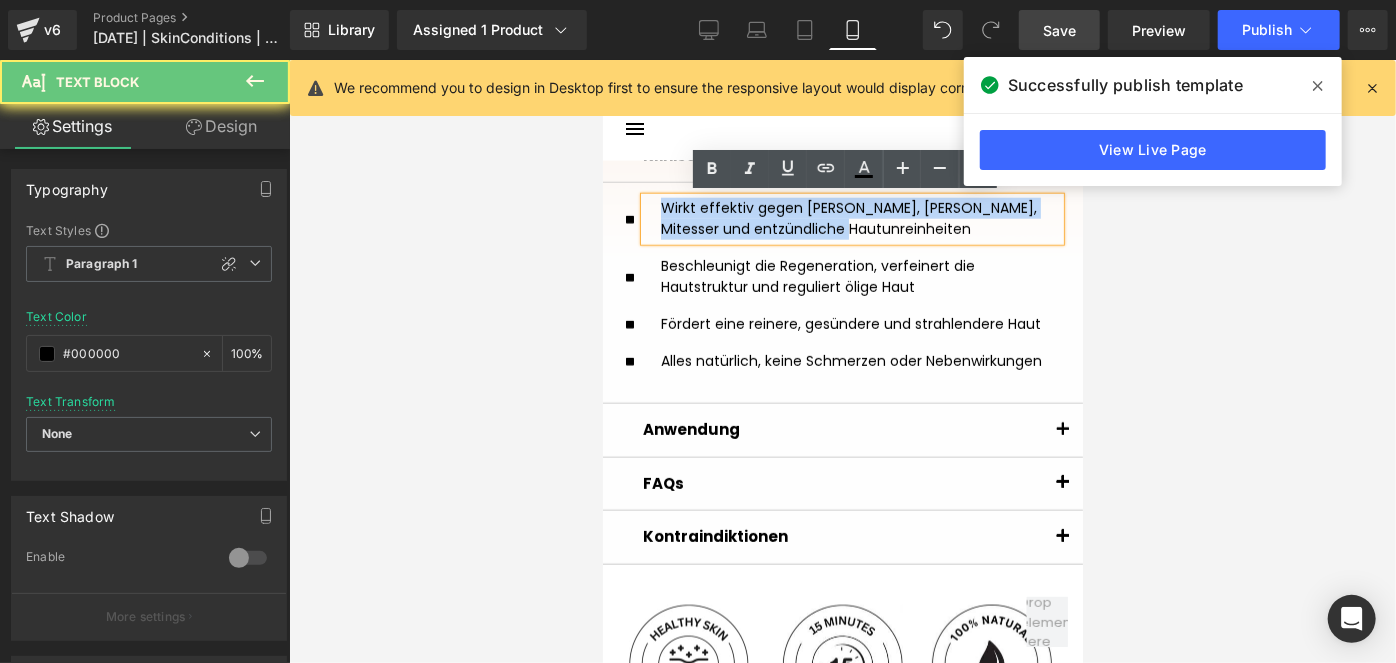 click on "Wirkt effektiv gegen Pickel, Akne, Mitesser und entzündliche Hautunreinheiten" at bounding box center (851, 218) 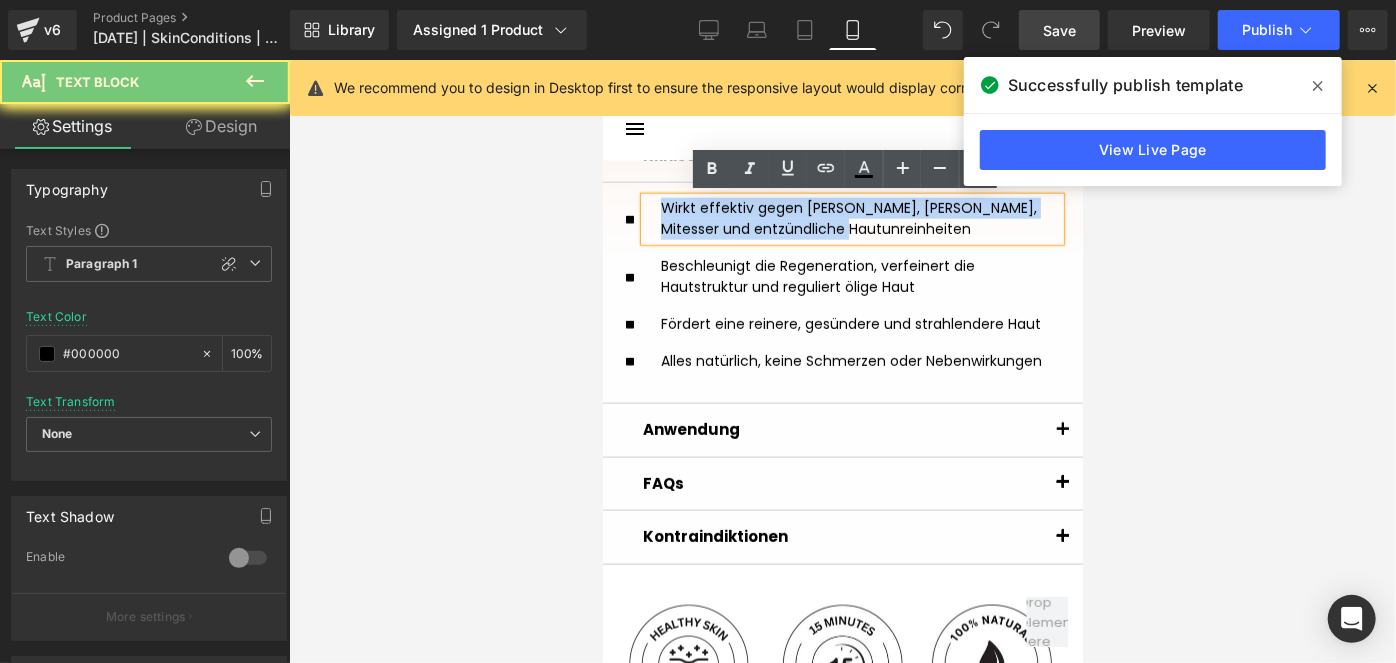 copy on "Wirkt effektiv gegen Pickel, Akne, Mitesser und entzündliche Hautunreinheiten" 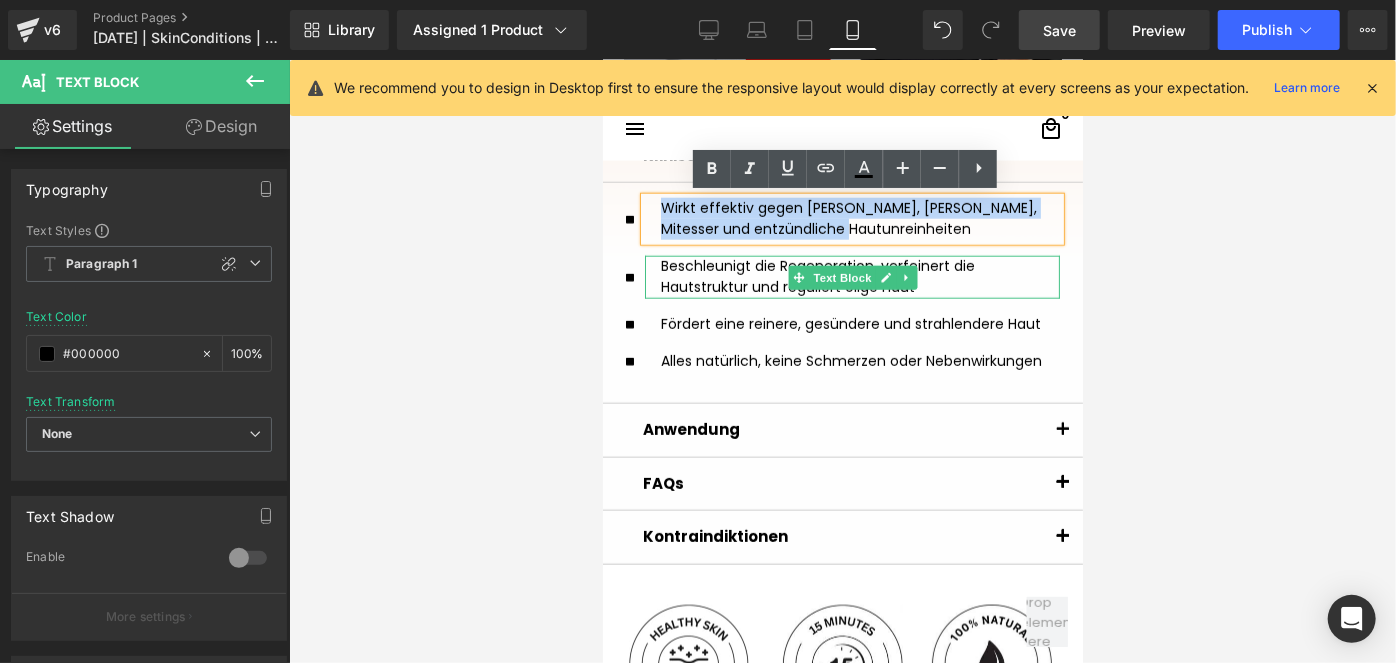 click on "Beschleunigt die Regeneration, verfeinert die Hautstruktur und reguliert ölige Haut" at bounding box center (851, 276) 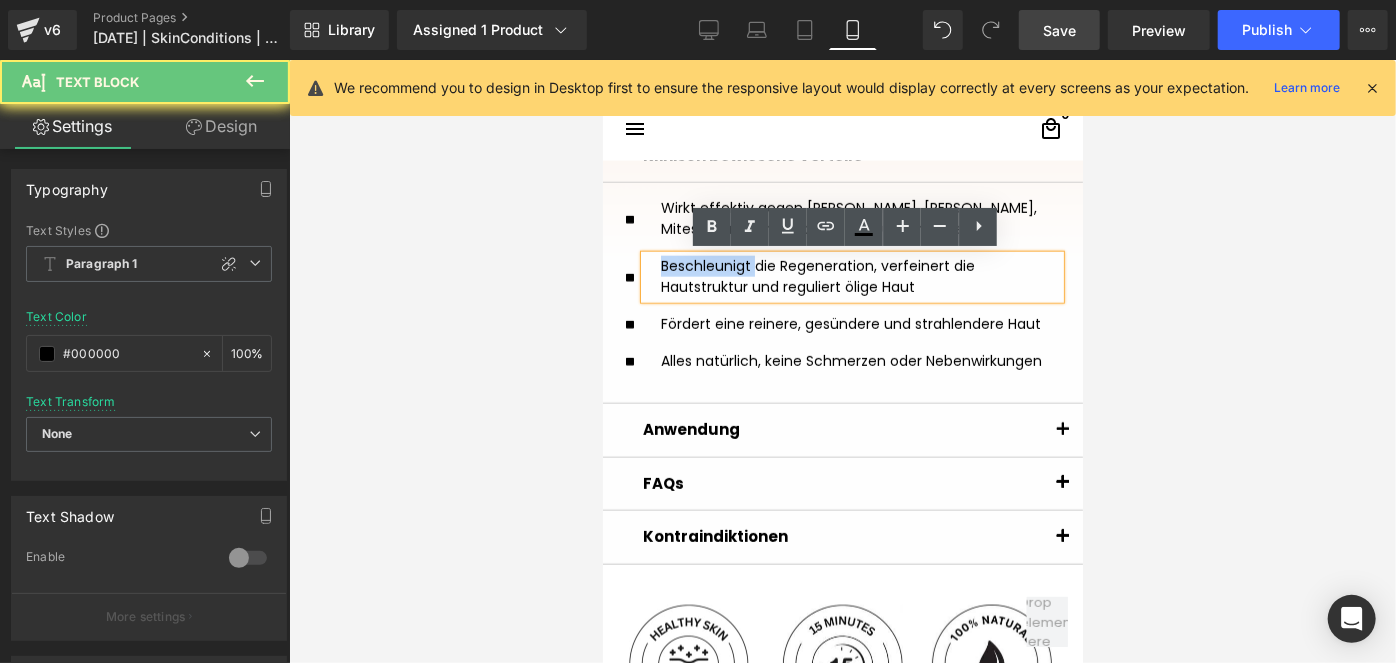 click on "Beschleunigt die Regeneration, verfeinert die Hautstruktur und reguliert ölige Haut" at bounding box center [851, 276] 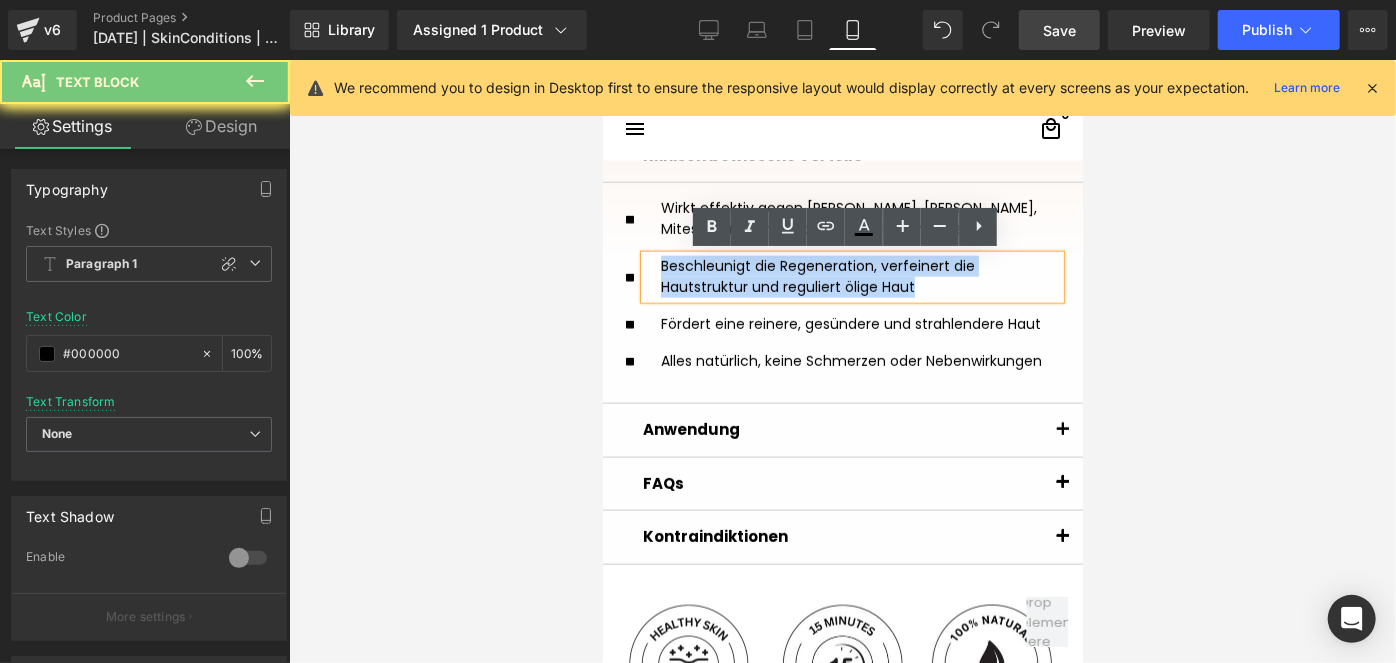click on "Beschleunigt die Regeneration, verfeinert die Hautstruktur und reguliert ölige Haut" at bounding box center [851, 276] 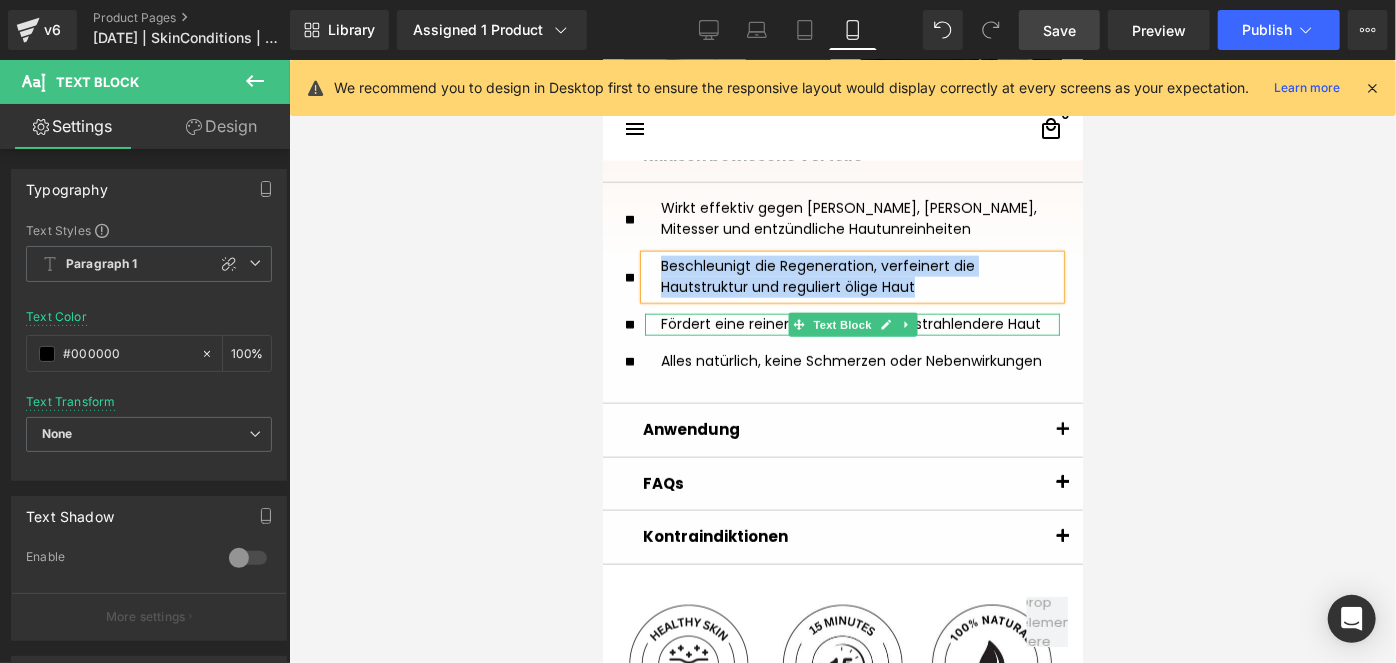 click on "Fördert eine reinere, gesündere und strahlendere Haut" at bounding box center [859, 323] 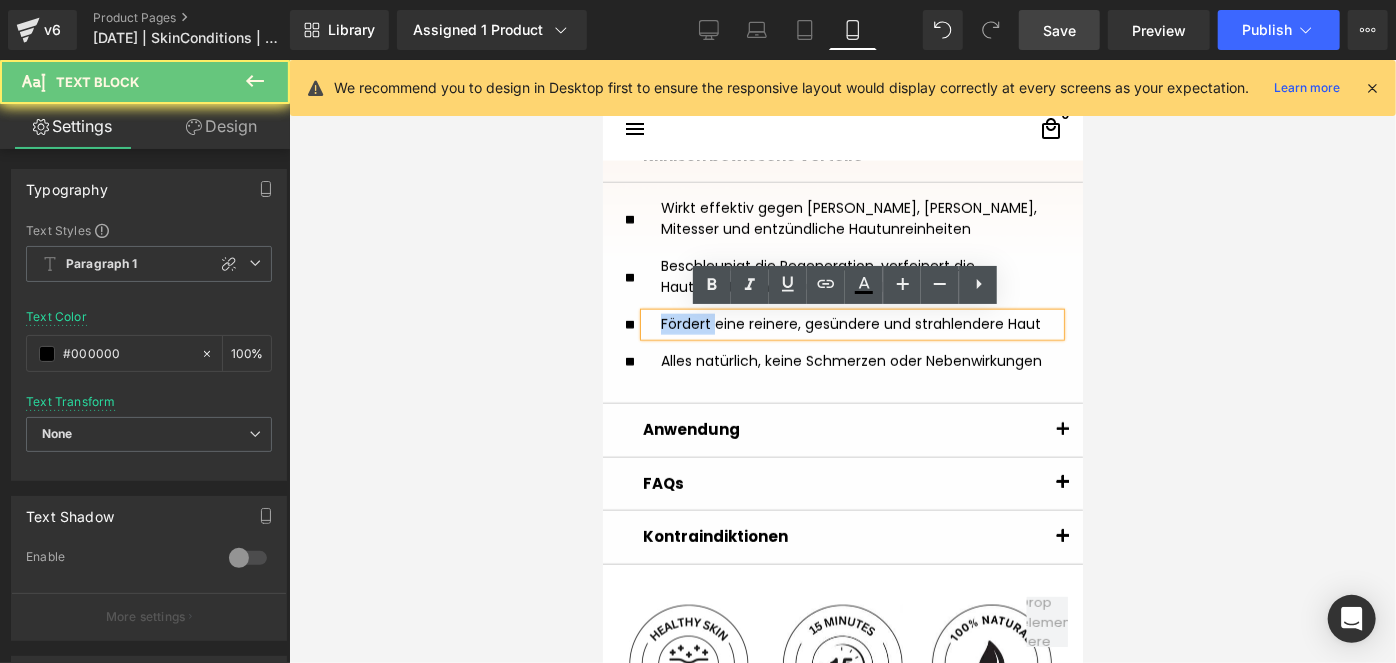 click on "Fördert eine reinere, gesündere und strahlendere Haut" at bounding box center (859, 323) 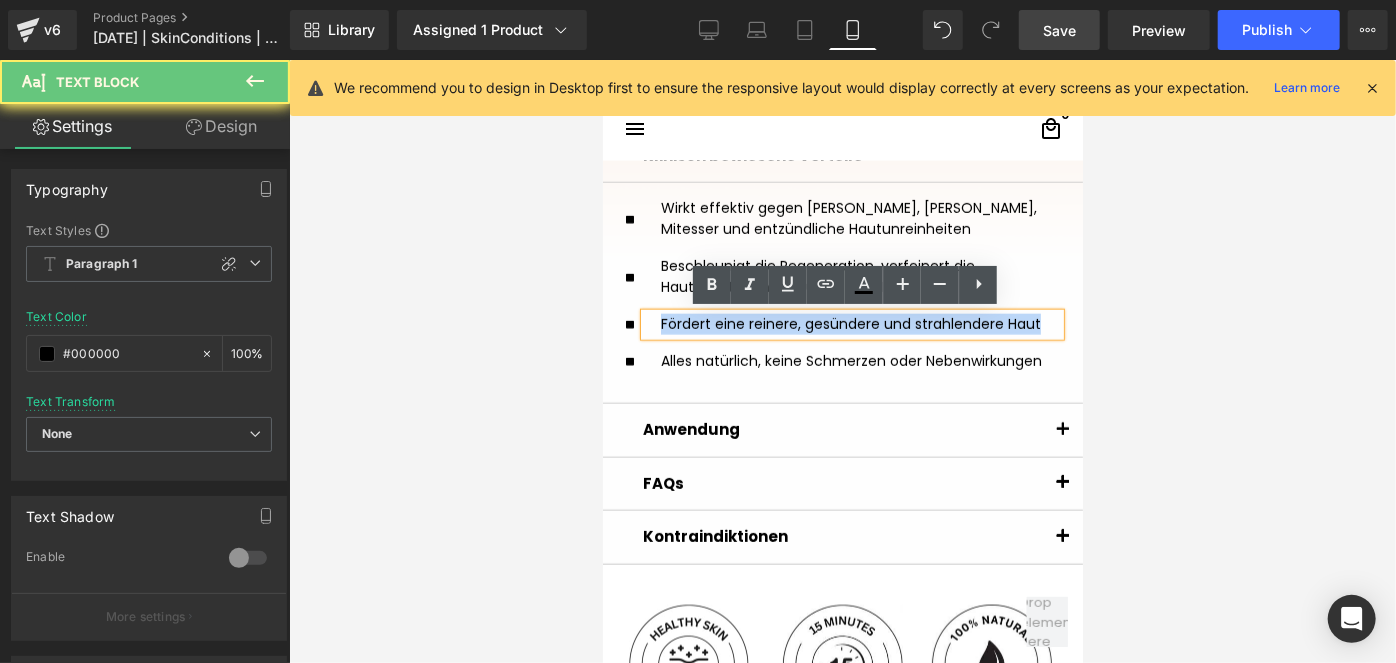 click on "Fördert eine reinere, gesündere und strahlendere Haut" at bounding box center (859, 323) 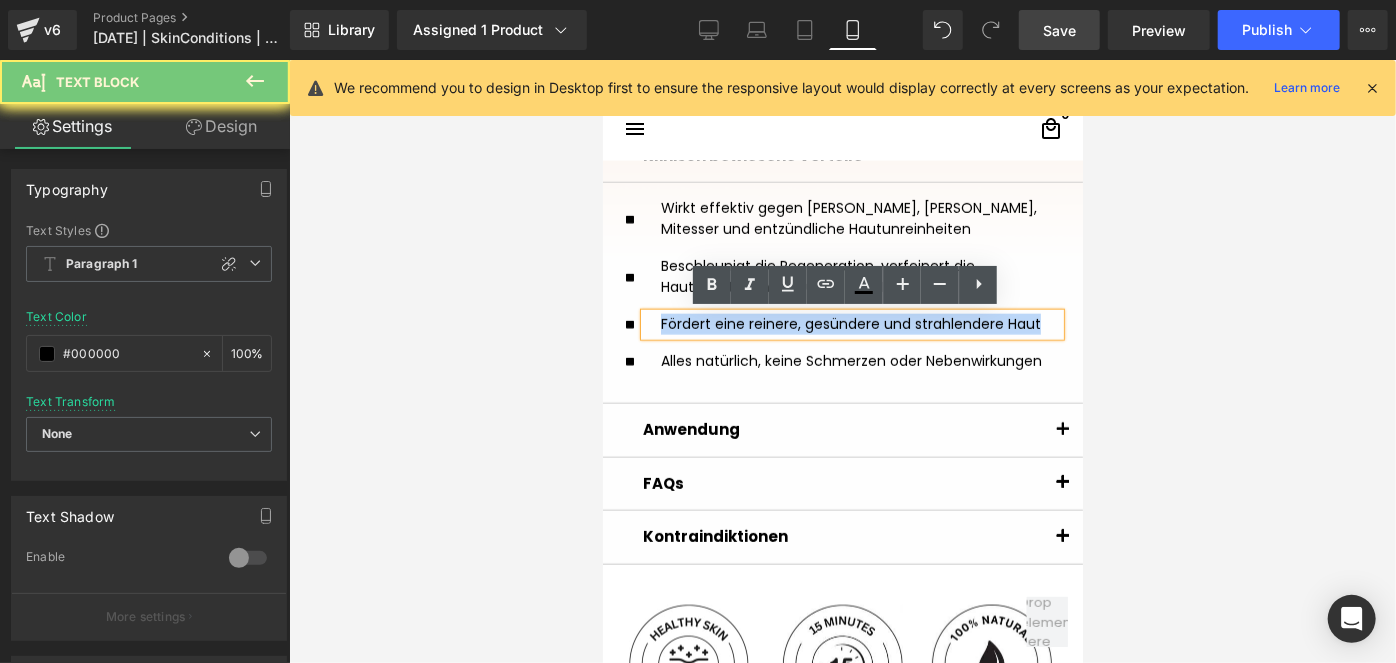 copy on "Fördert eine reinere, gesündere und strahlendere Haut" 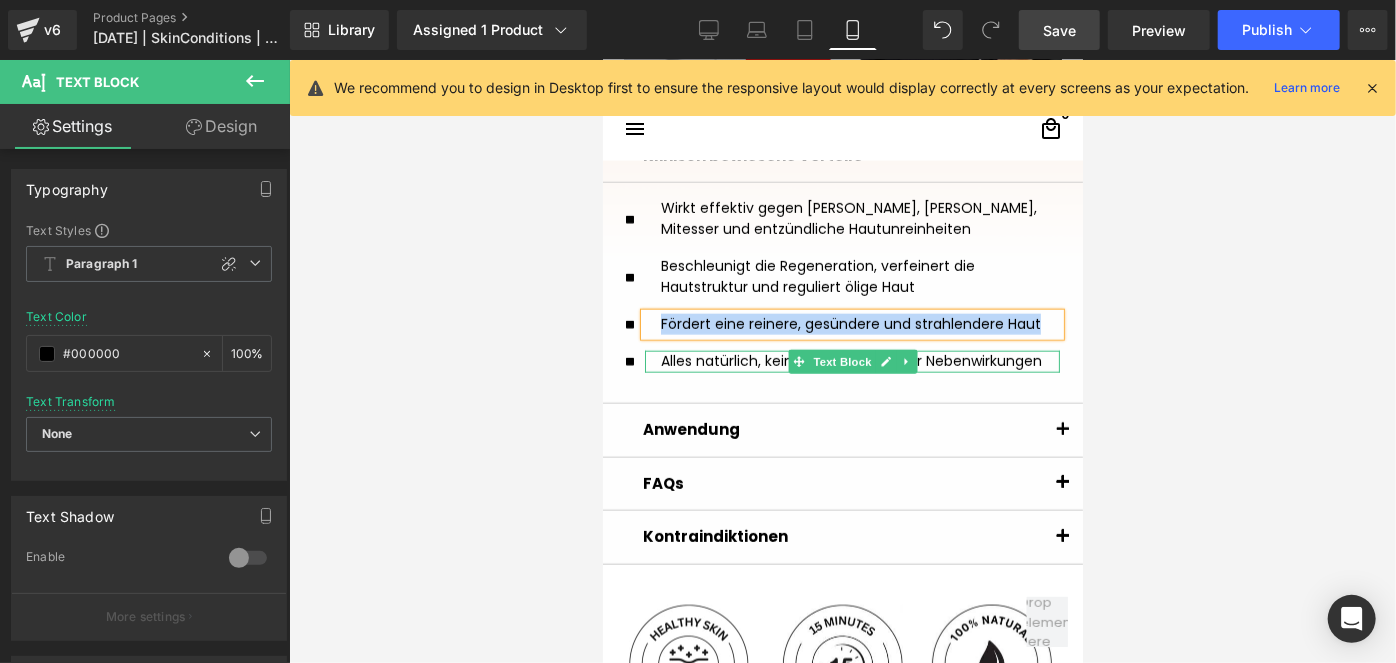 click on "Alles natürlich, keine Schmerzen oder Nebenwirkungen" at bounding box center [859, 360] 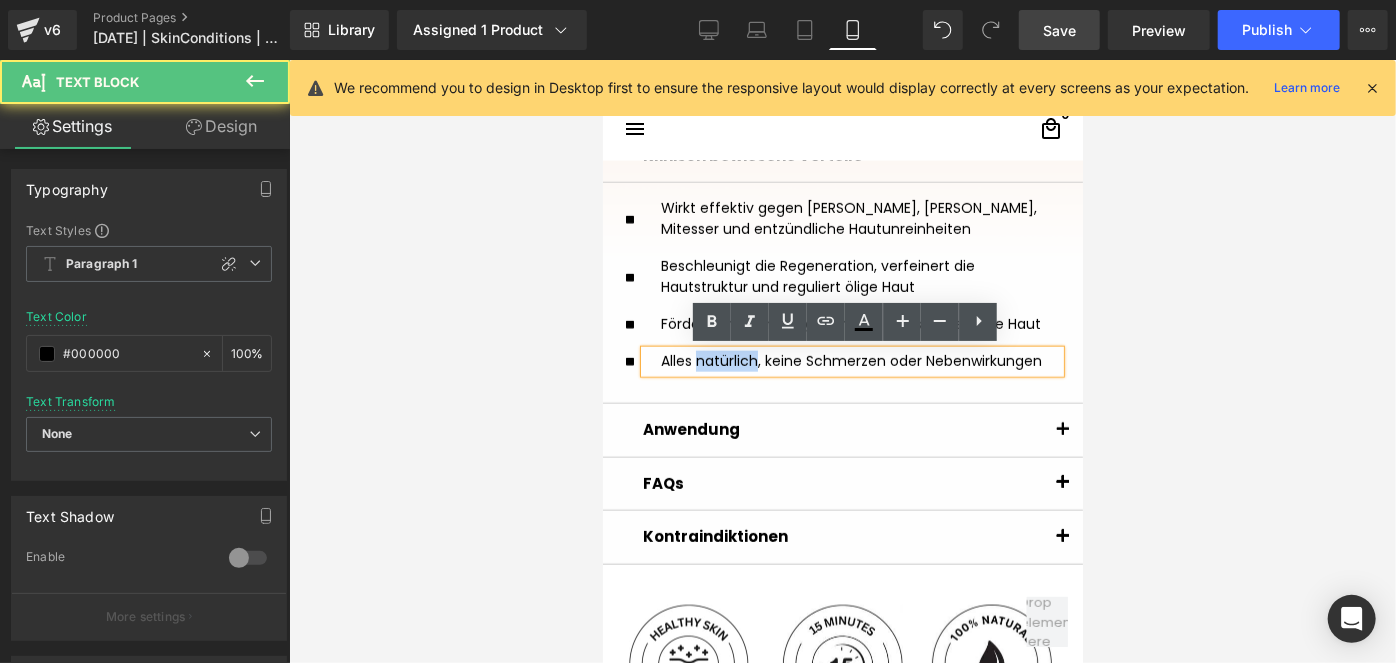 click on "Alles natürlich, keine Schmerzen oder Nebenwirkungen" at bounding box center (859, 360) 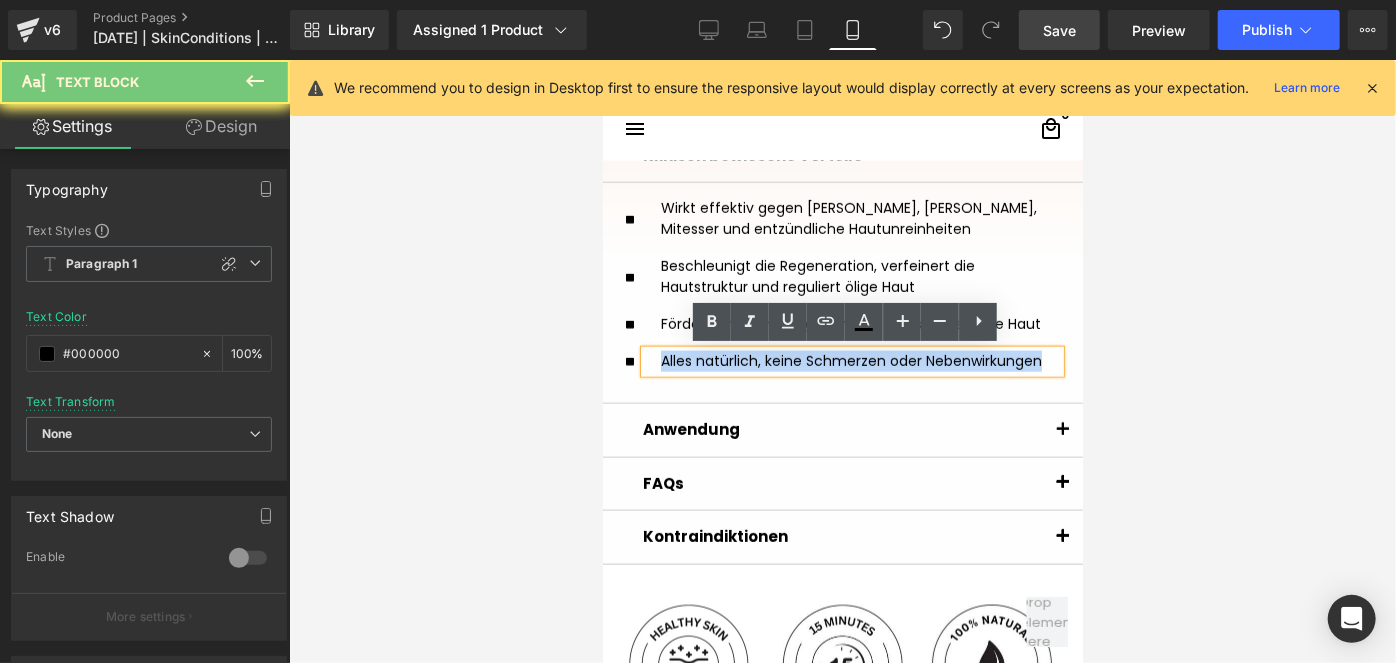 click on "Alles natürlich, keine Schmerzen oder Nebenwirkungen" at bounding box center (859, 360) 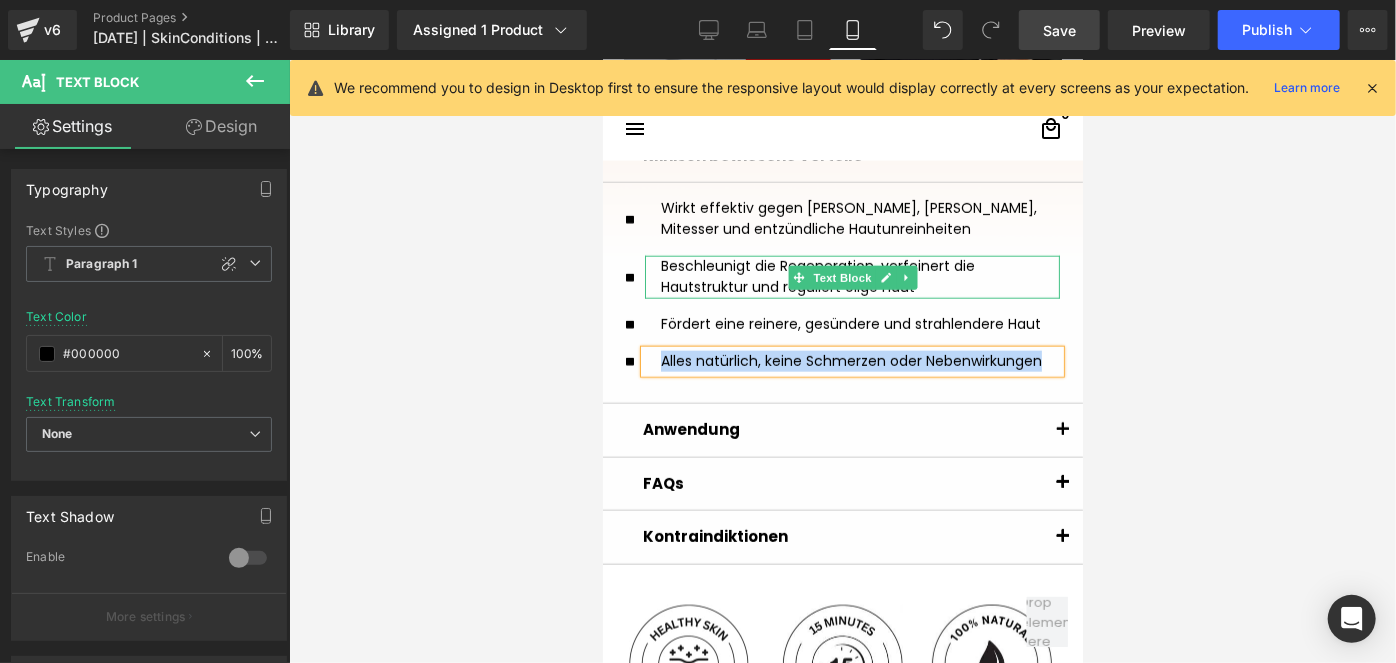 click on "Beschleunigt die Regeneration, verfeinert die Hautstruktur und reguliert ölige Haut" at bounding box center [851, 276] 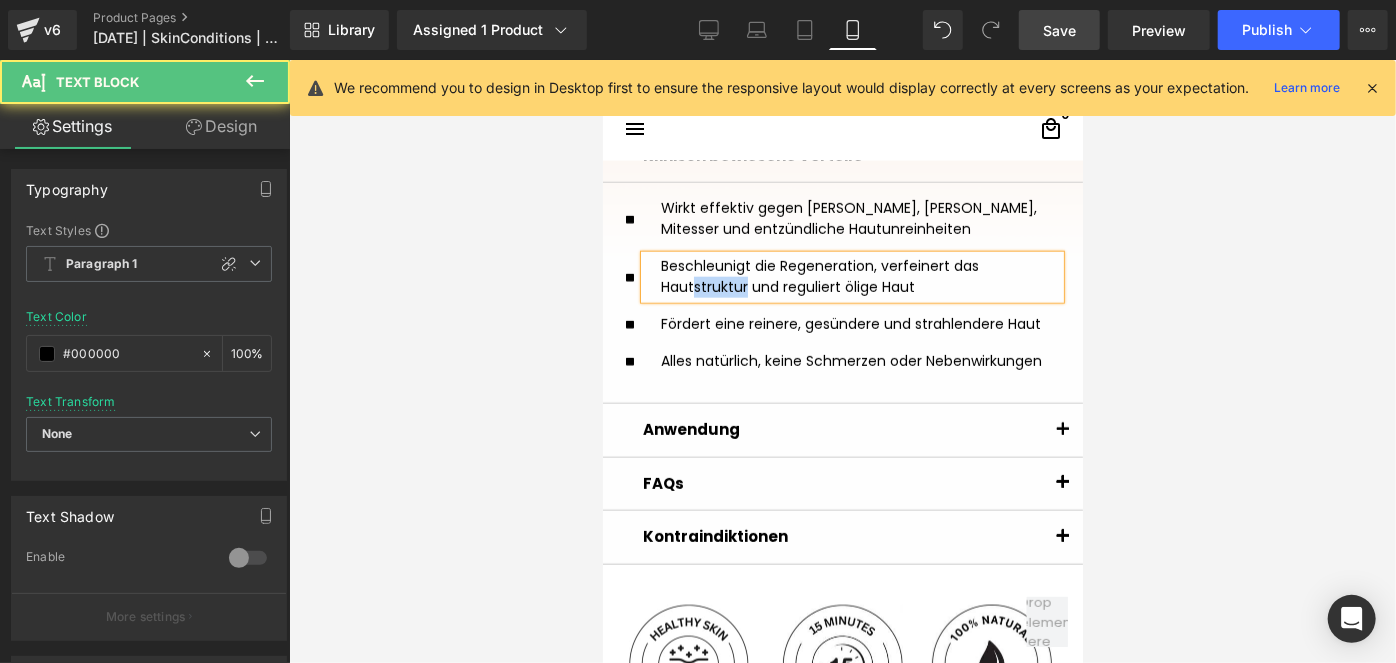 drag, startPoint x: 739, startPoint y: 279, endPoint x: 684, endPoint y: 279, distance: 55 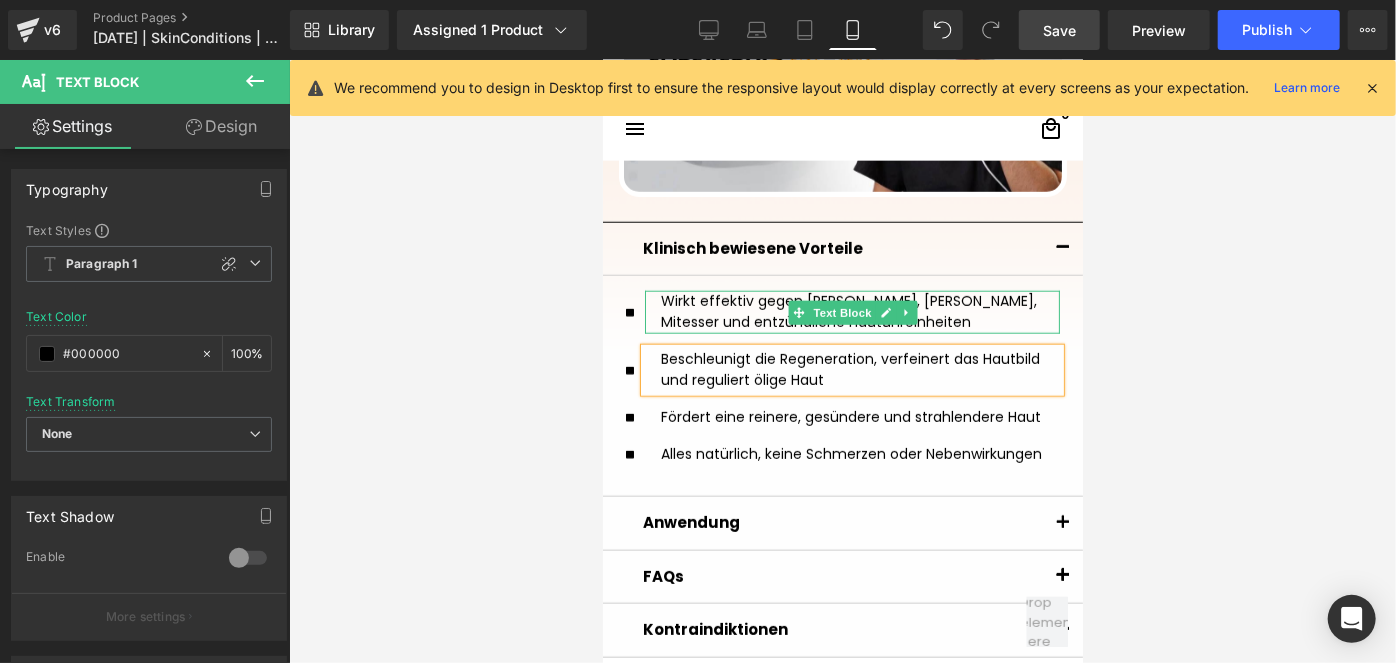 scroll, scrollTop: 1290, scrollLeft: 0, axis: vertical 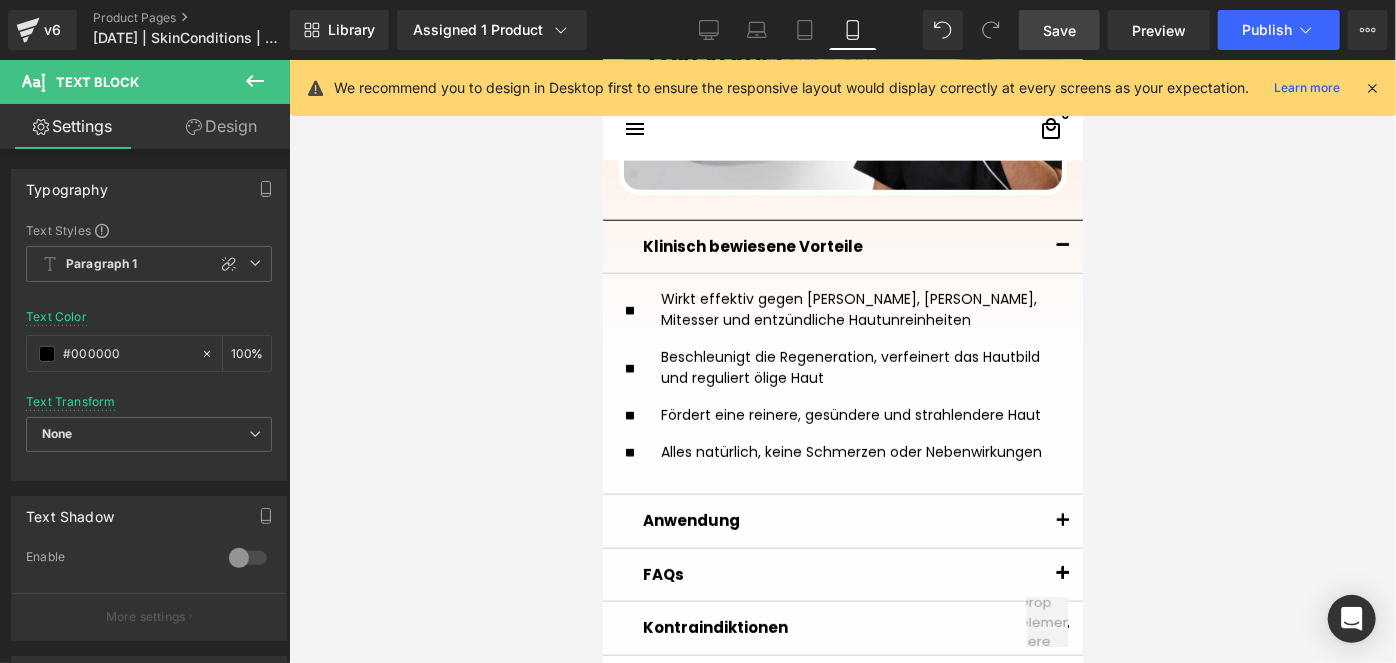 click on "Save" at bounding box center (1059, 30) 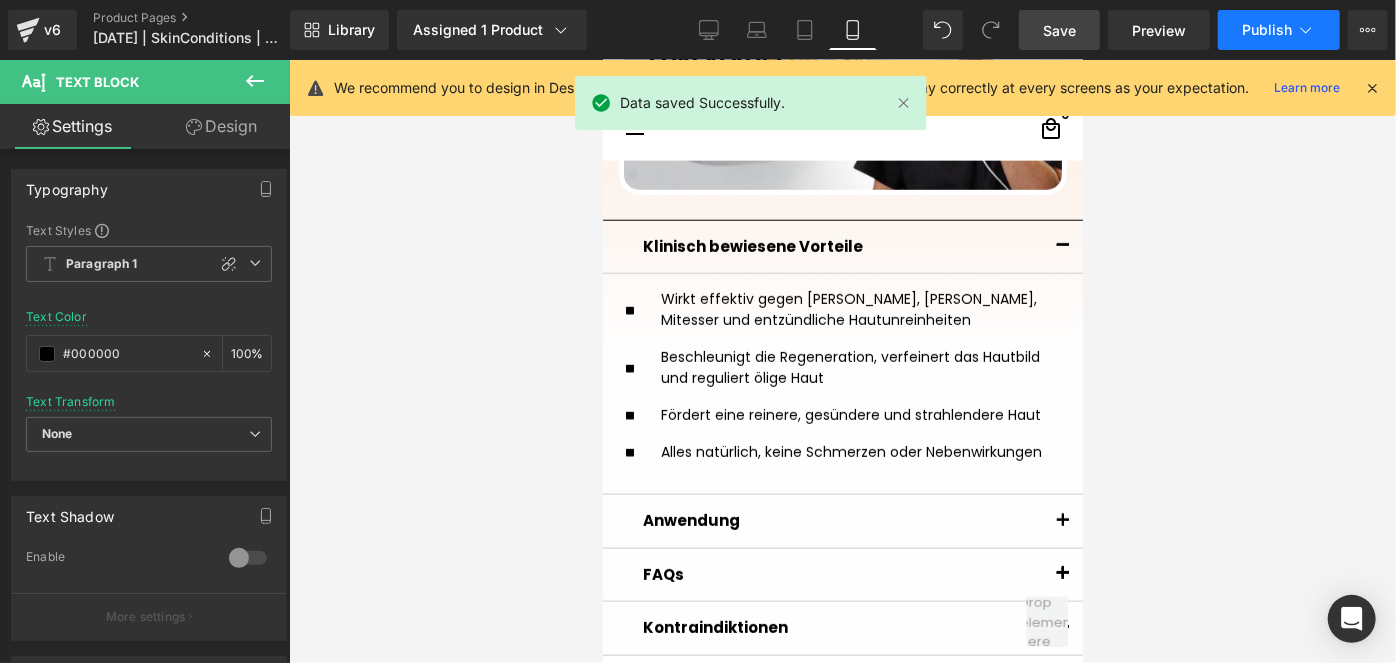 click on "Publish" at bounding box center (1267, 30) 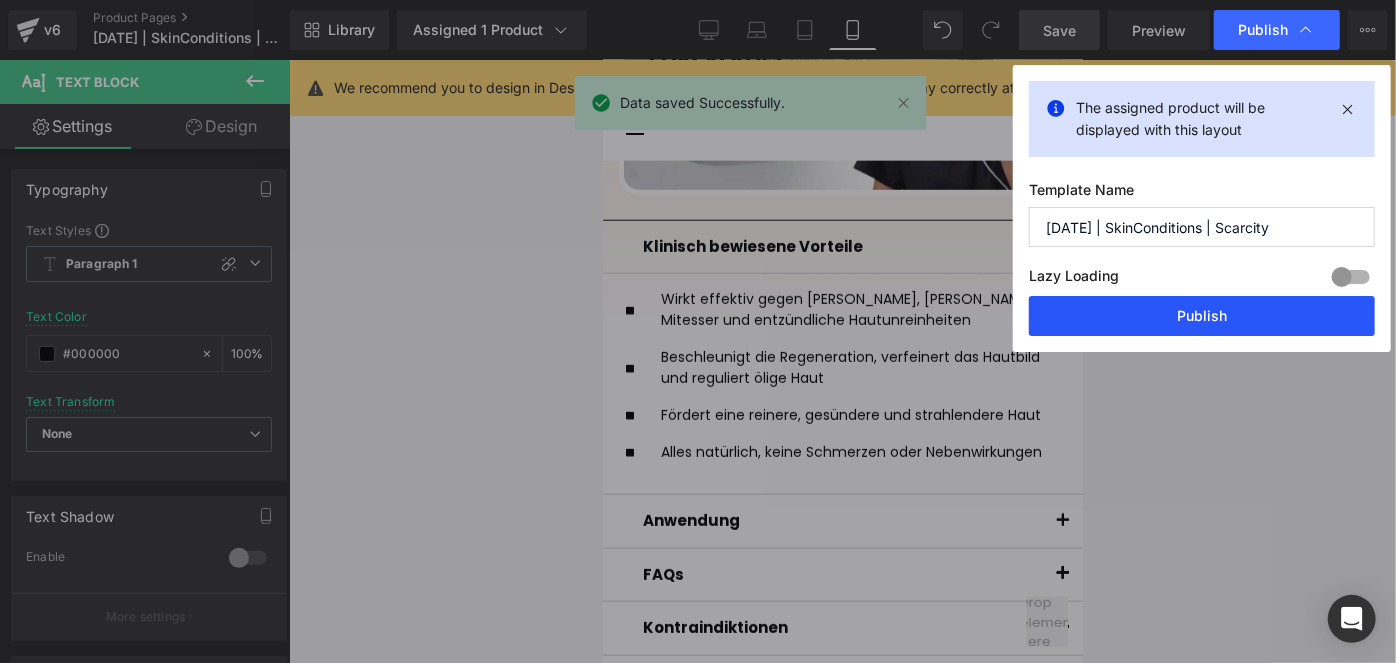 drag, startPoint x: 1144, startPoint y: 304, endPoint x: 306, endPoint y: 271, distance: 838.64954 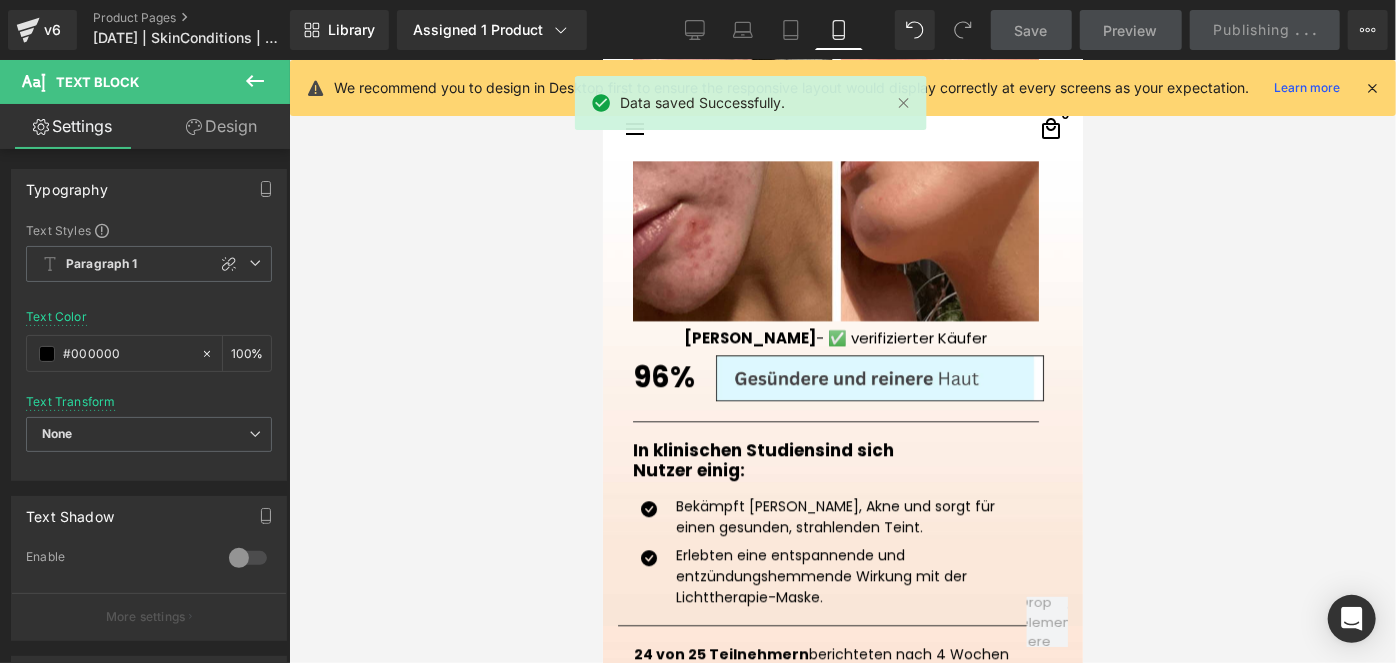scroll, scrollTop: 2653, scrollLeft: 0, axis: vertical 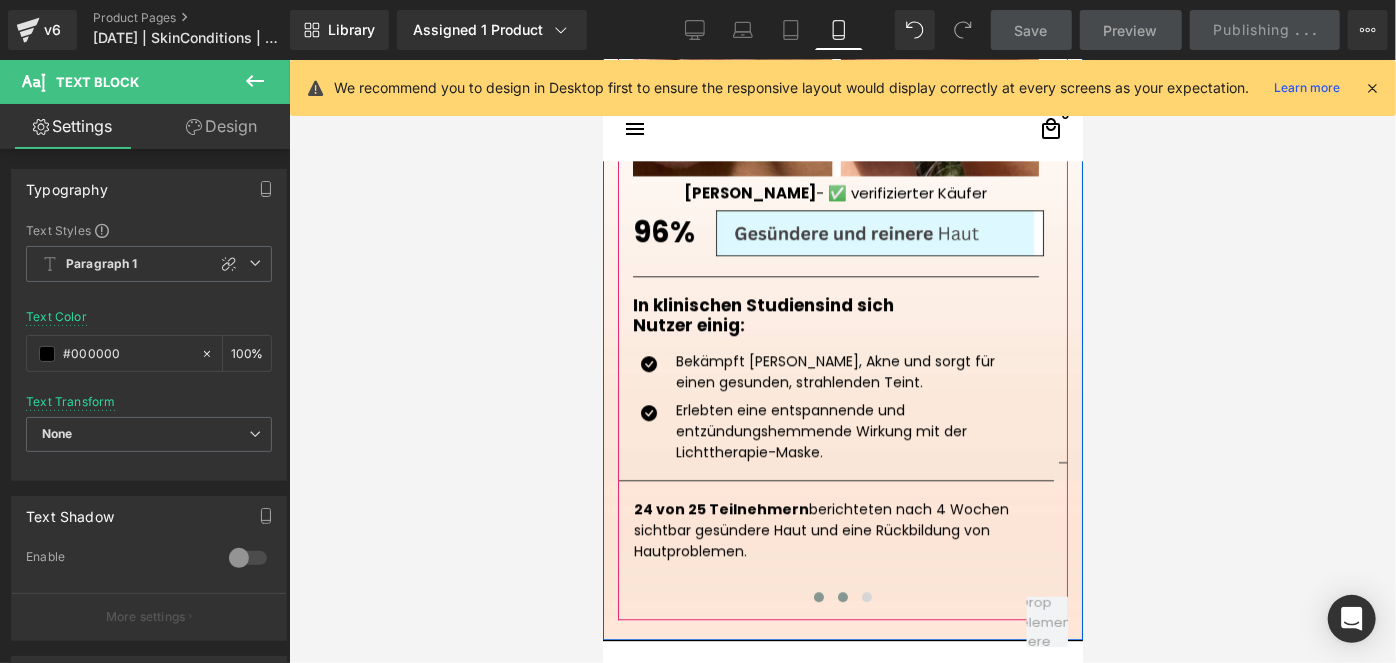 click at bounding box center (842, 596) 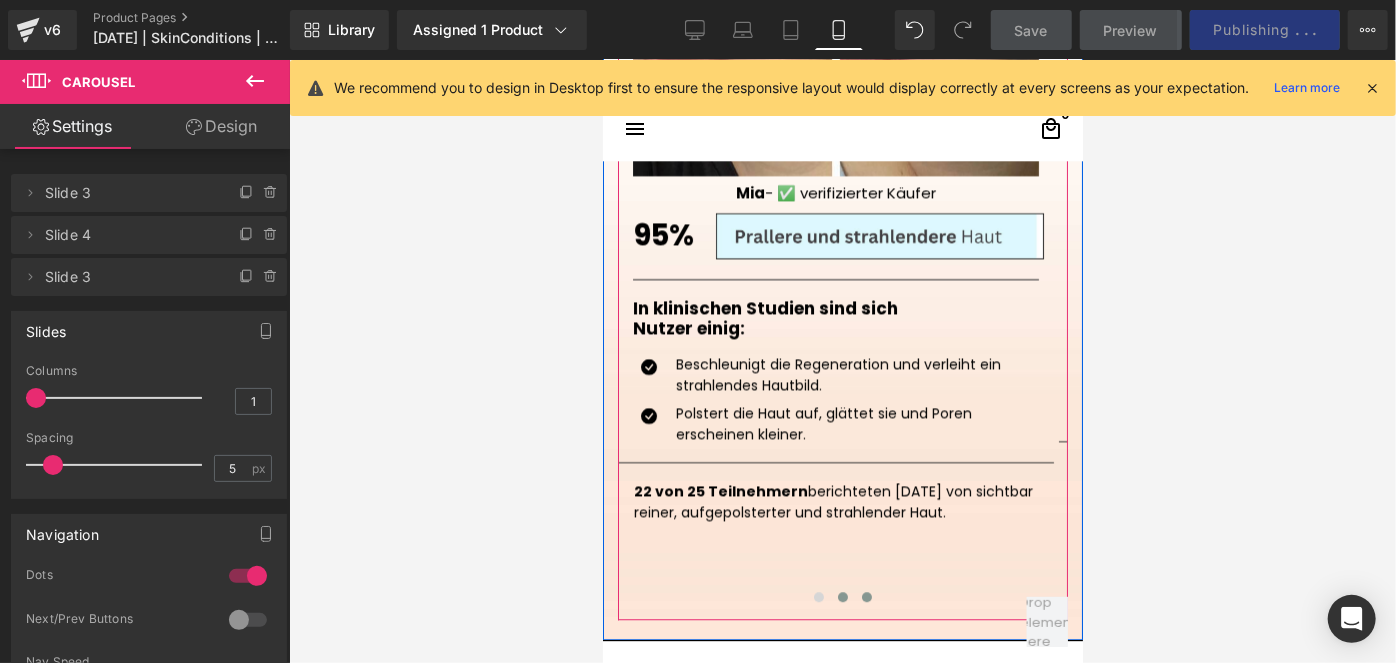 click at bounding box center (866, 596) 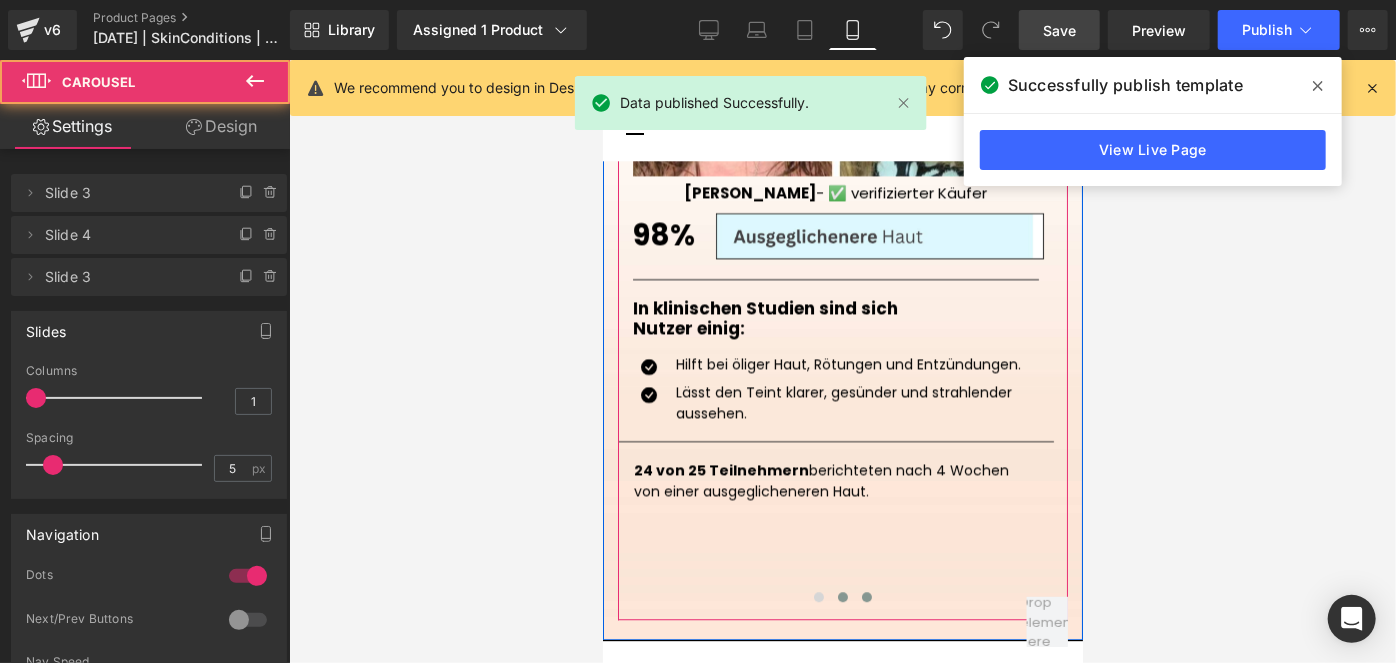 click at bounding box center [842, 596] 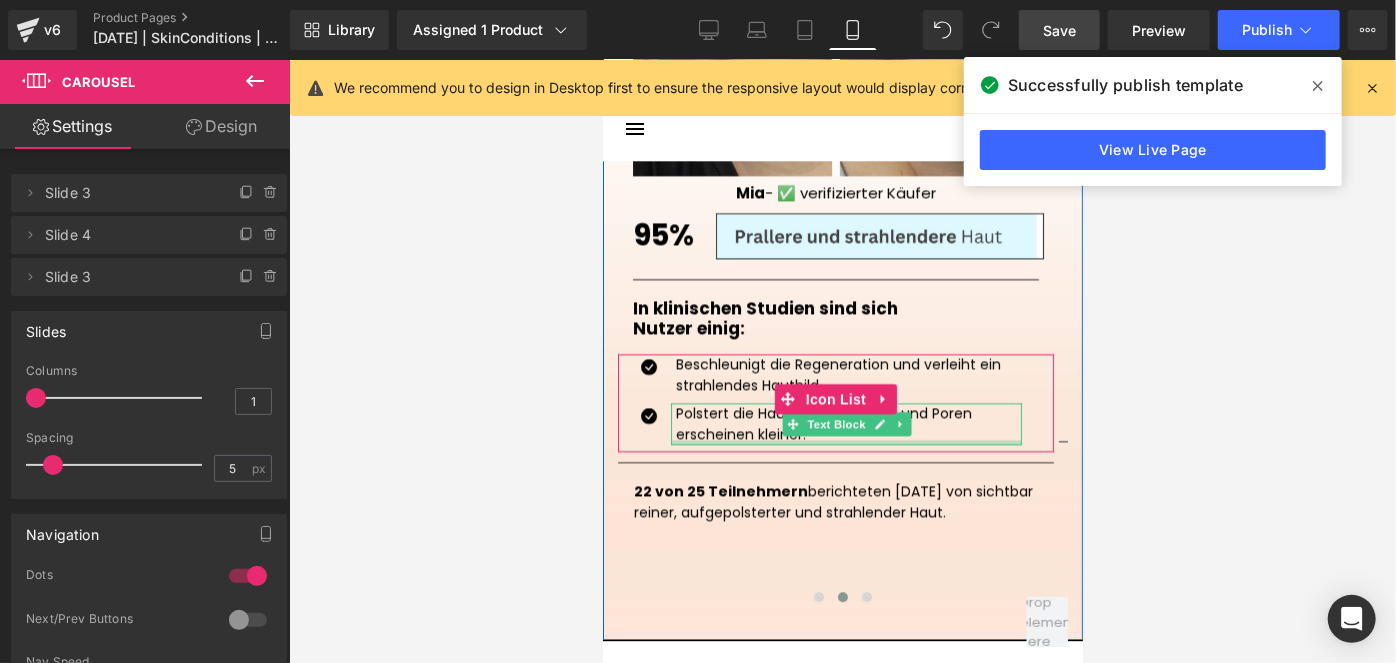 click at bounding box center (845, 441) 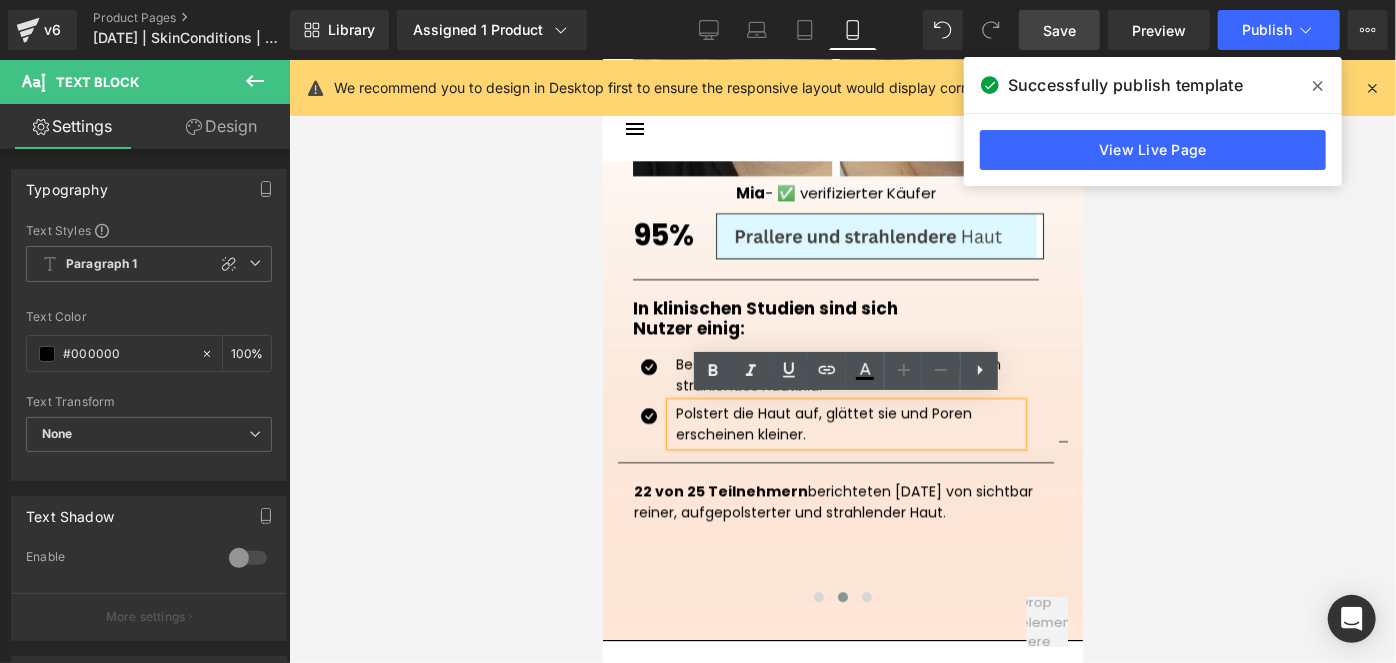 click at bounding box center [842, 361] 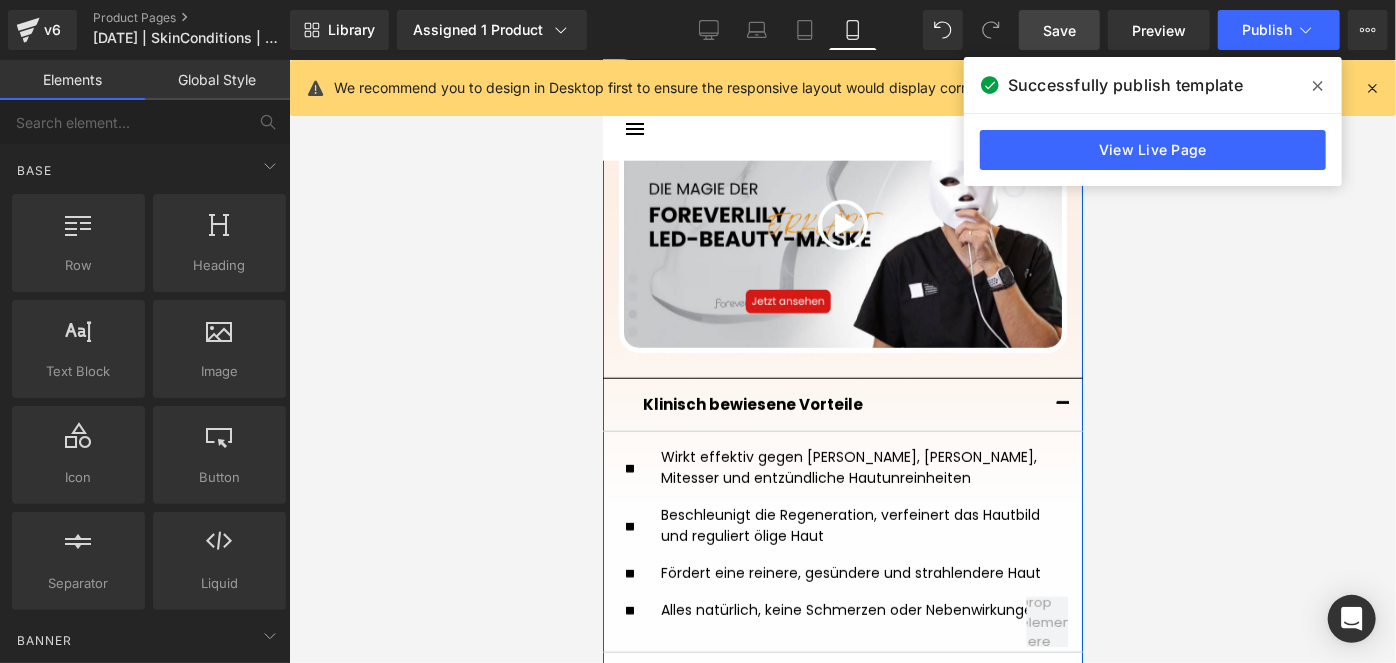 scroll, scrollTop: 1199, scrollLeft: 0, axis: vertical 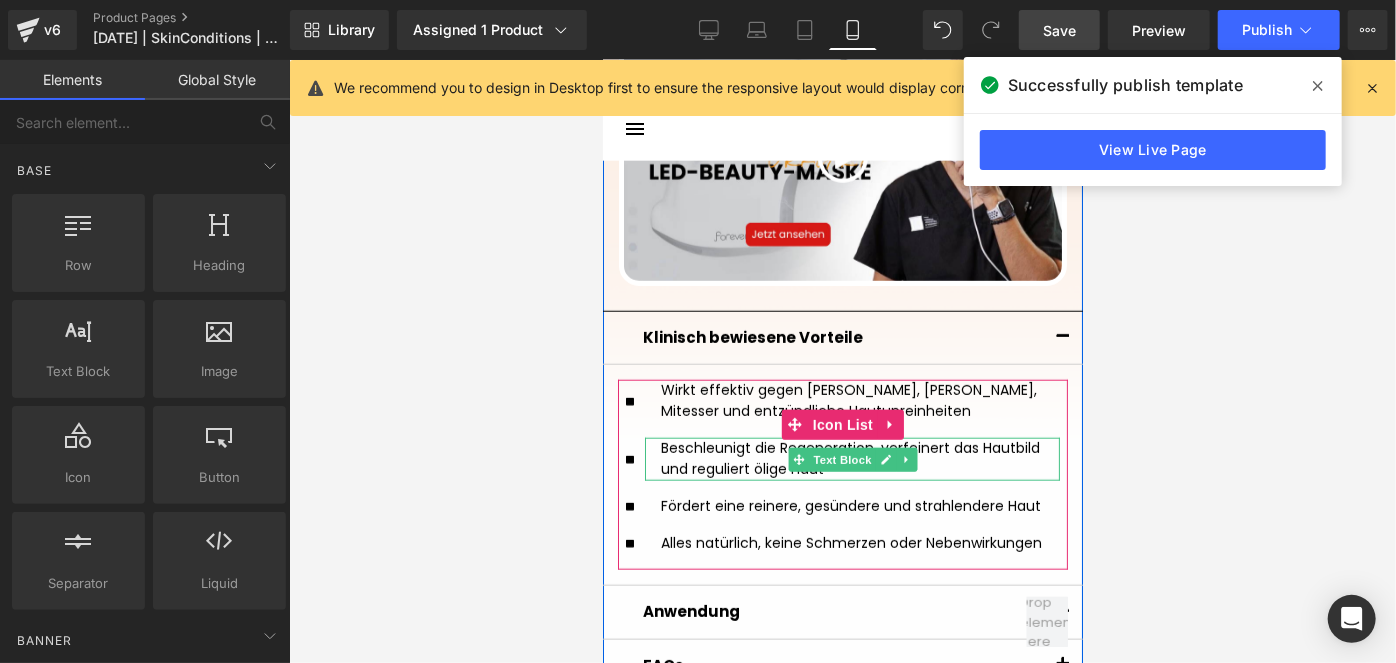 click on "Beschleunigt die Regeneration, verfeinert das Hautbild und reguliert ölige Haut" at bounding box center [851, 458] 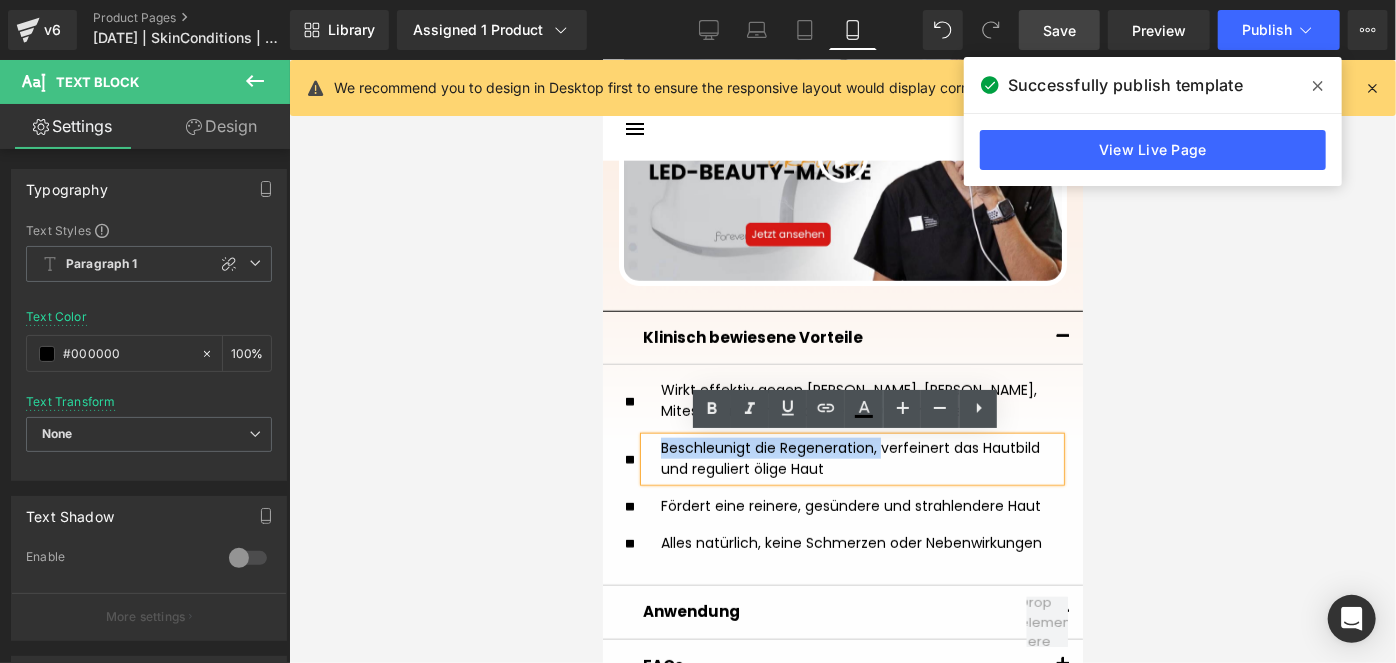 drag, startPoint x: 873, startPoint y: 444, endPoint x: 642, endPoint y: 439, distance: 231.05411 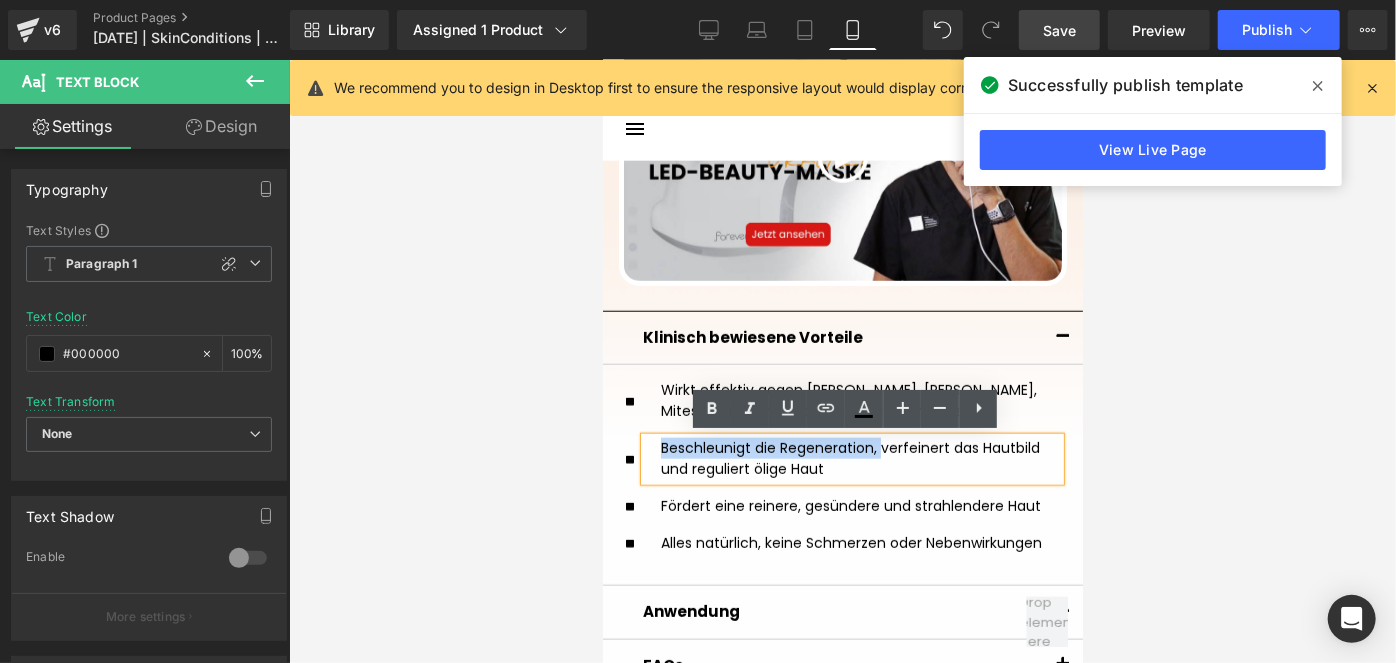 click on "Beschleunigt die Regeneration, verfeinert das Hautbild und reguliert ölige Haut" at bounding box center (851, 458) 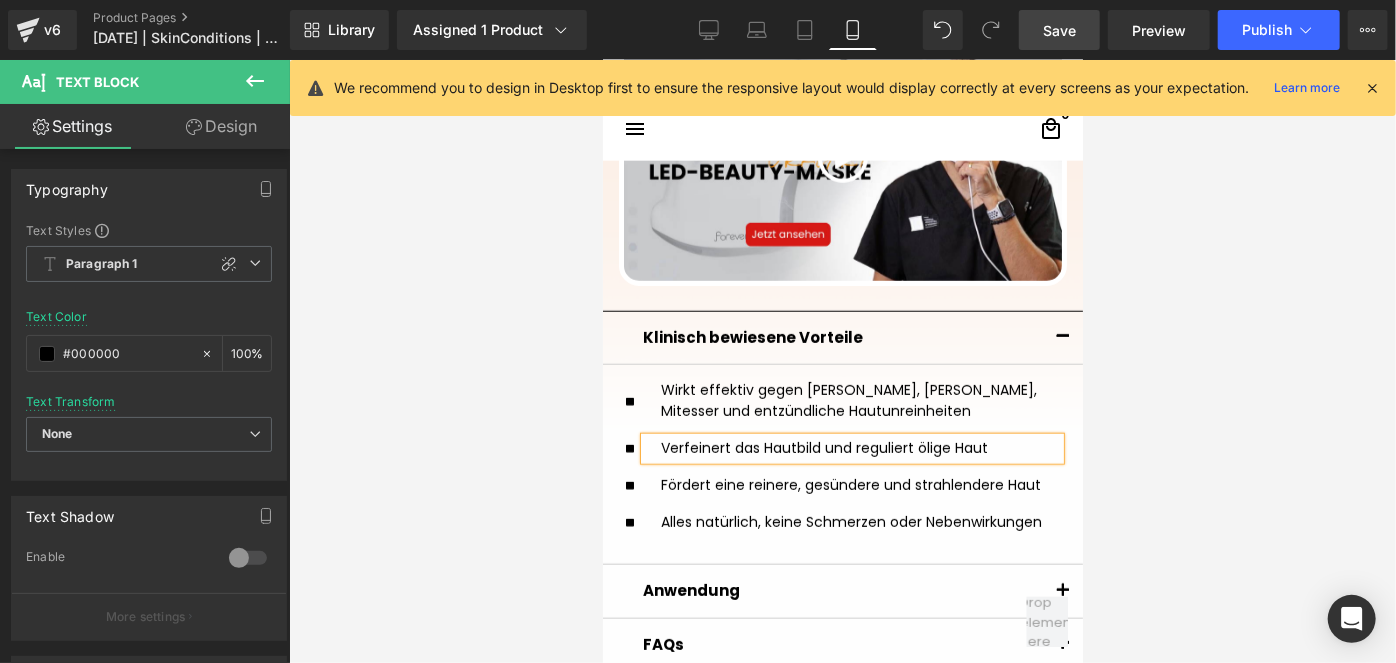 click on "Verfeinert das Hautbild und reguliert ölige Haut" at bounding box center [851, 448] 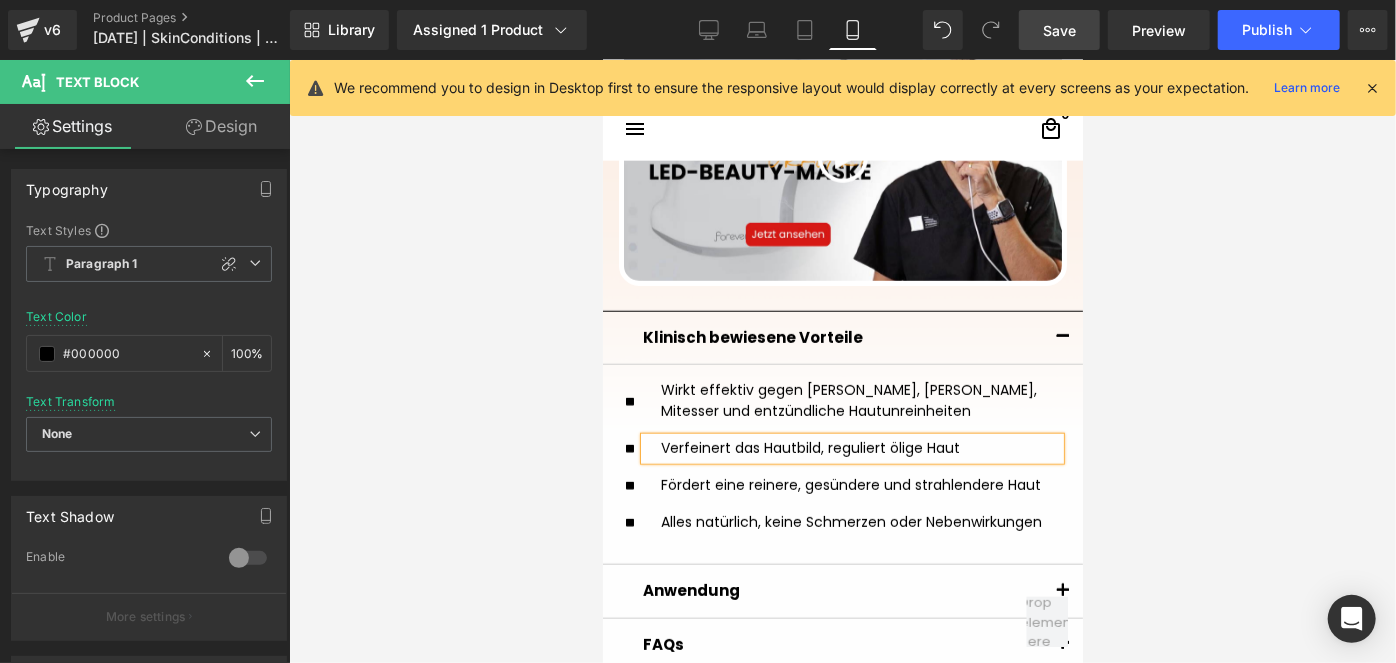 click on "Verfeinert das Hautbild, reguliert ölige Haut" at bounding box center (851, 448) 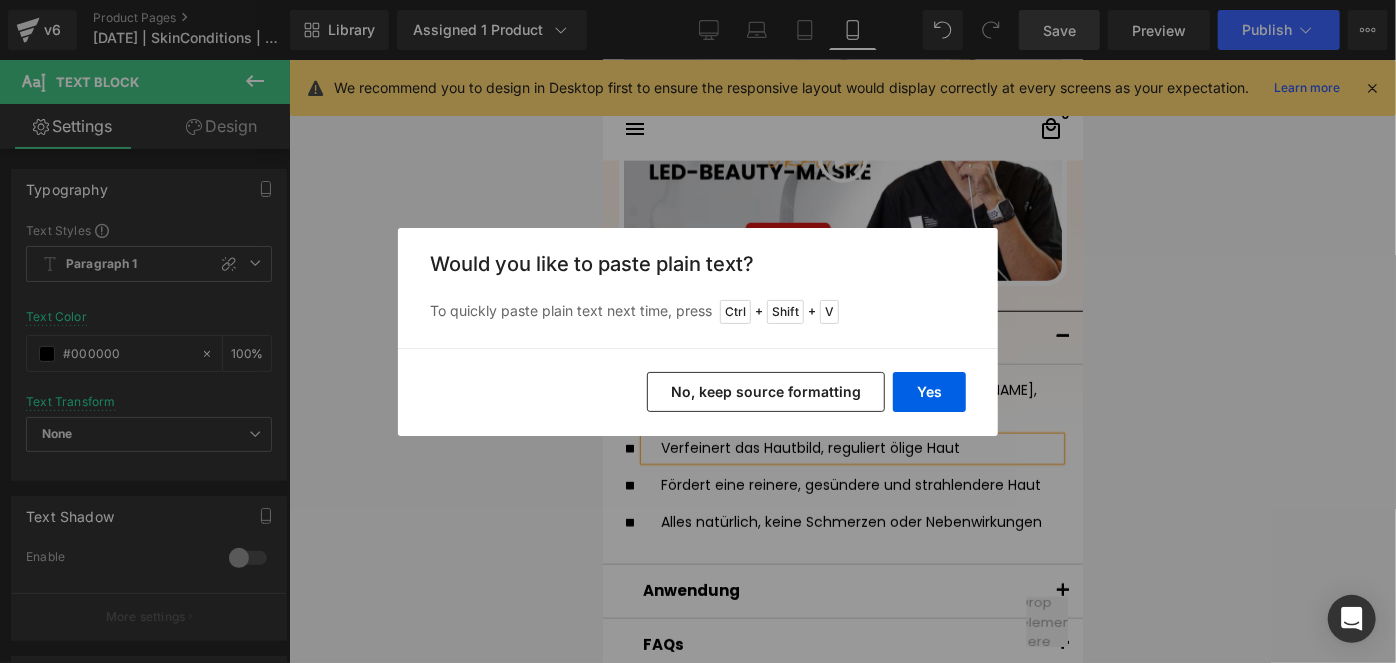 drag, startPoint x: 798, startPoint y: 399, endPoint x: 206, endPoint y: 347, distance: 594.2794 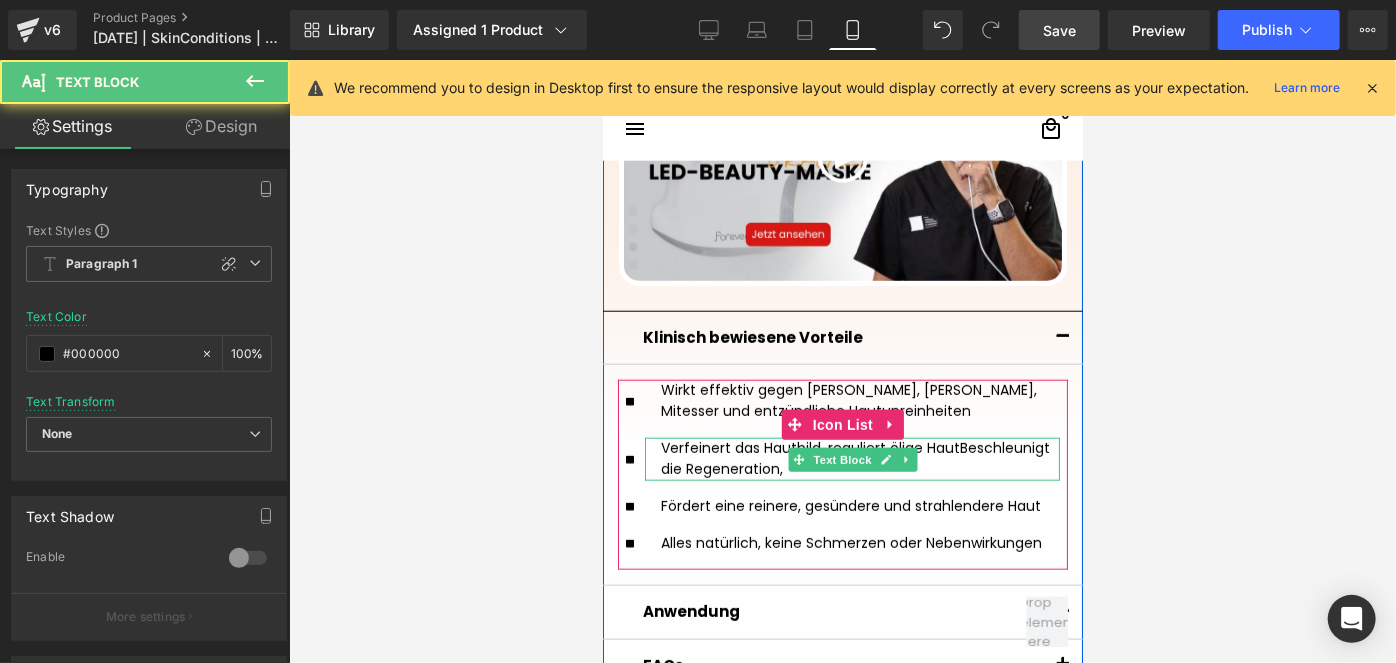 click on "Verfeinert das Hautbild, reguliert ölige Haut
Beschleunigt die Regeneration," at bounding box center (851, 458) 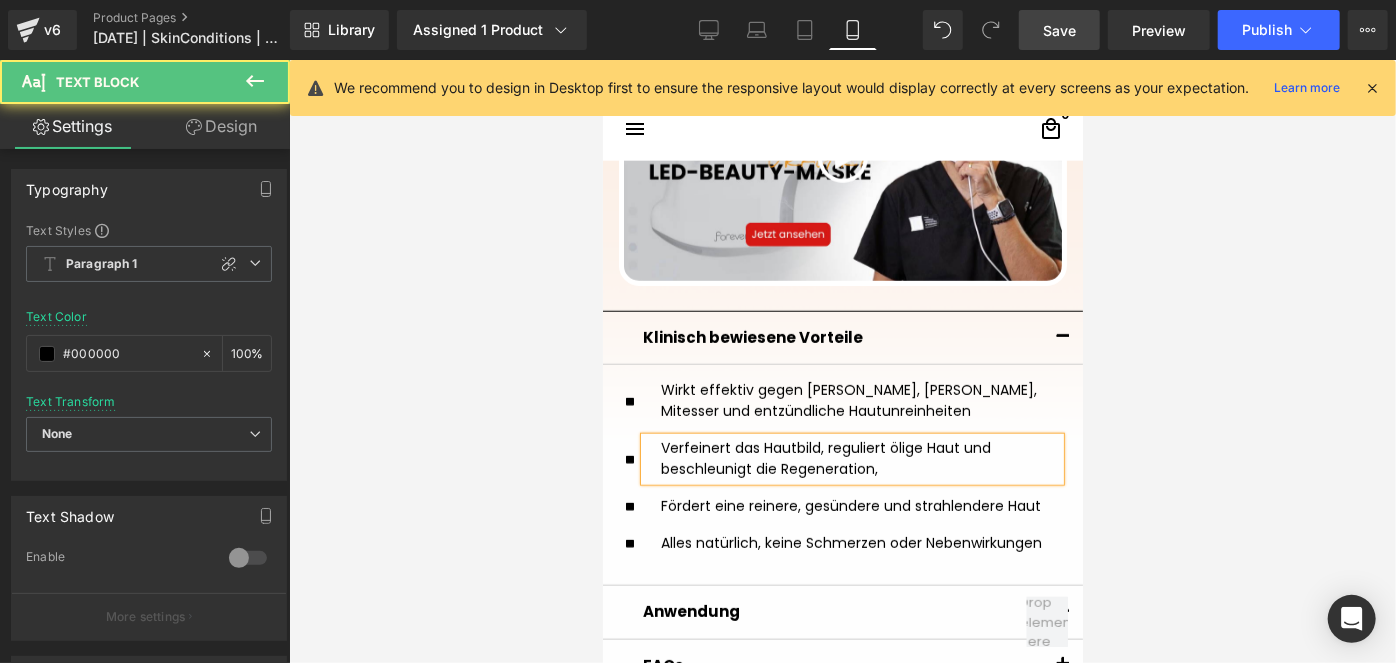 click on "Verfeinert das Hautbild, reguliert ölige Haut und b eschleunigt die Regeneration," at bounding box center (851, 458) 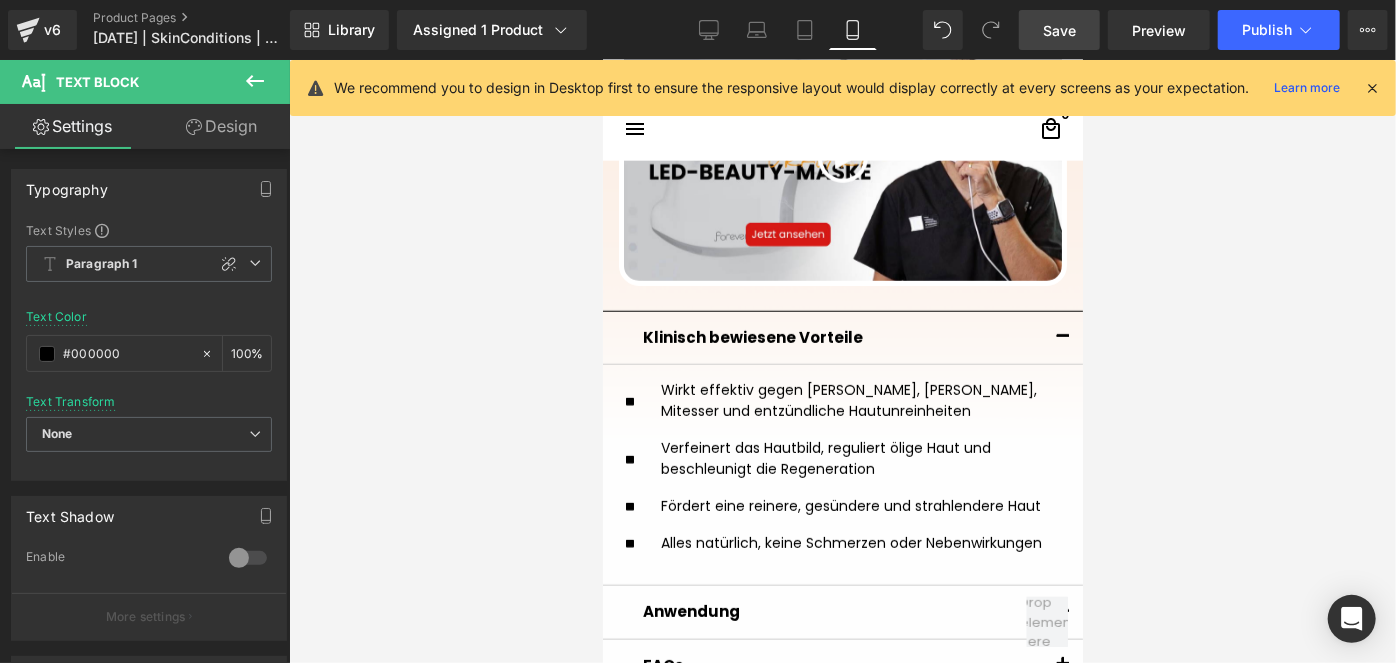click on "Save" at bounding box center (1059, 30) 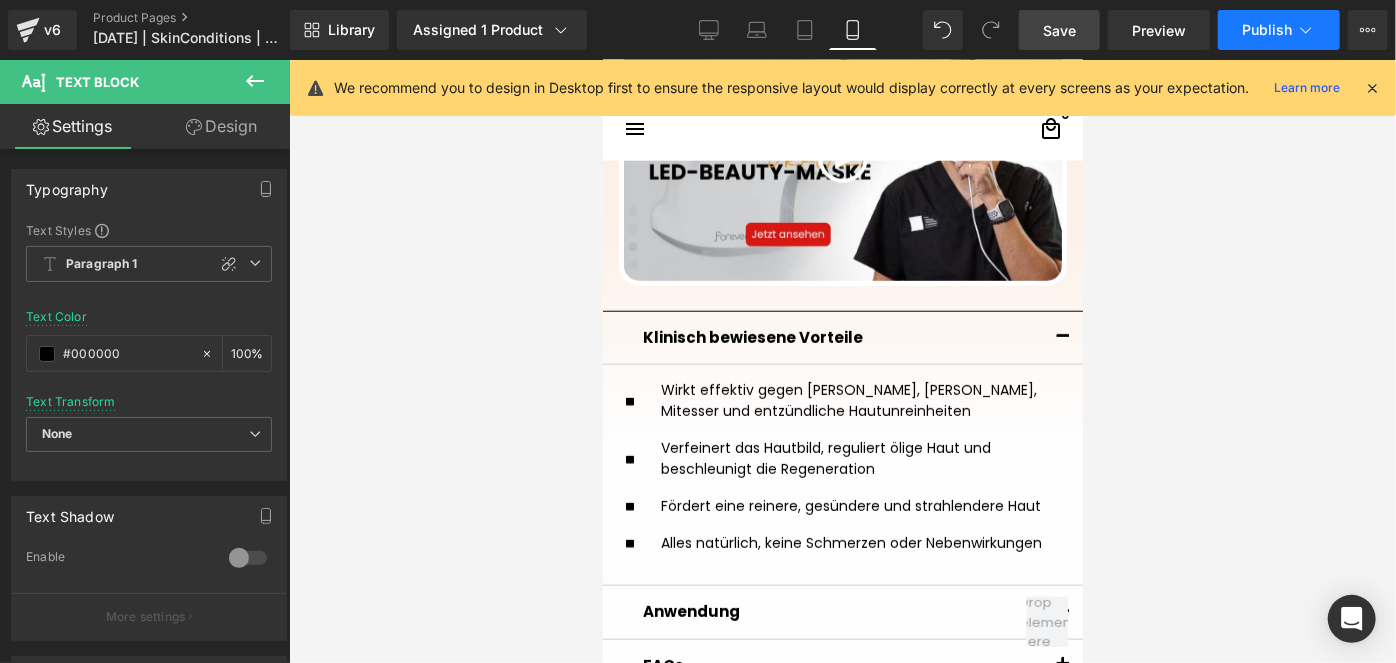 click on "Publish" at bounding box center (1267, 30) 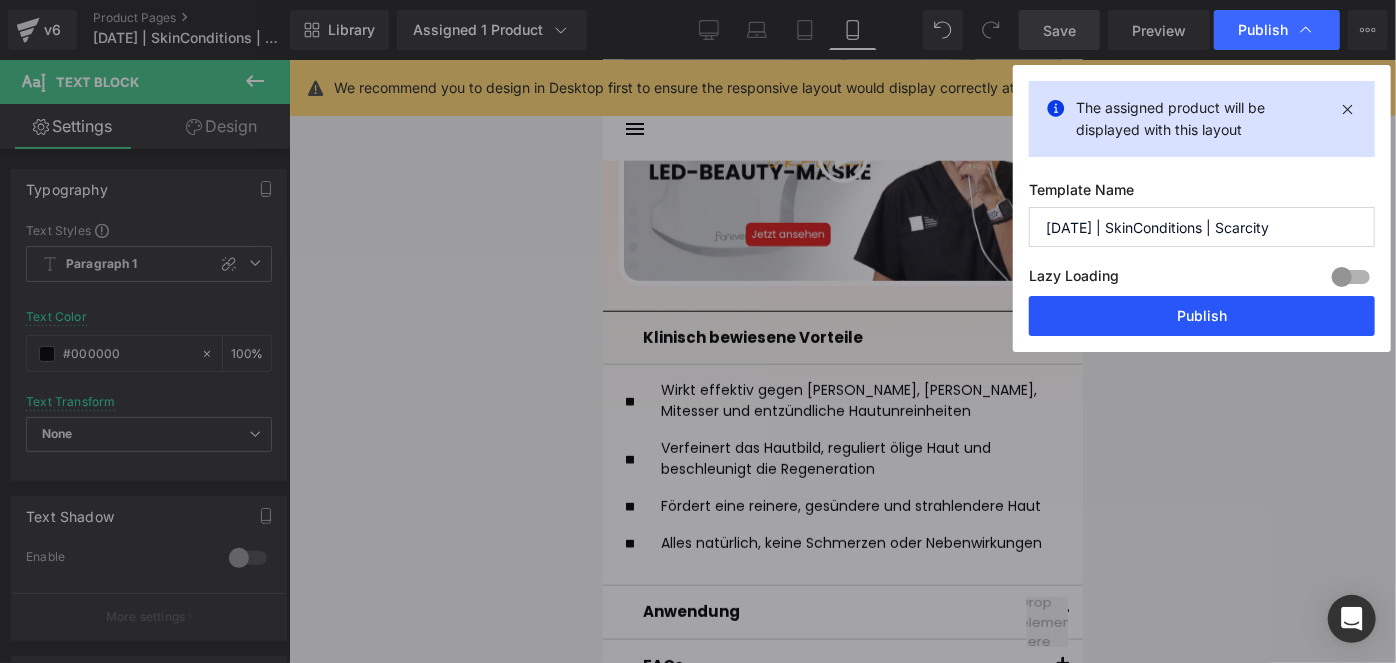 click on "Publish" at bounding box center [1202, 316] 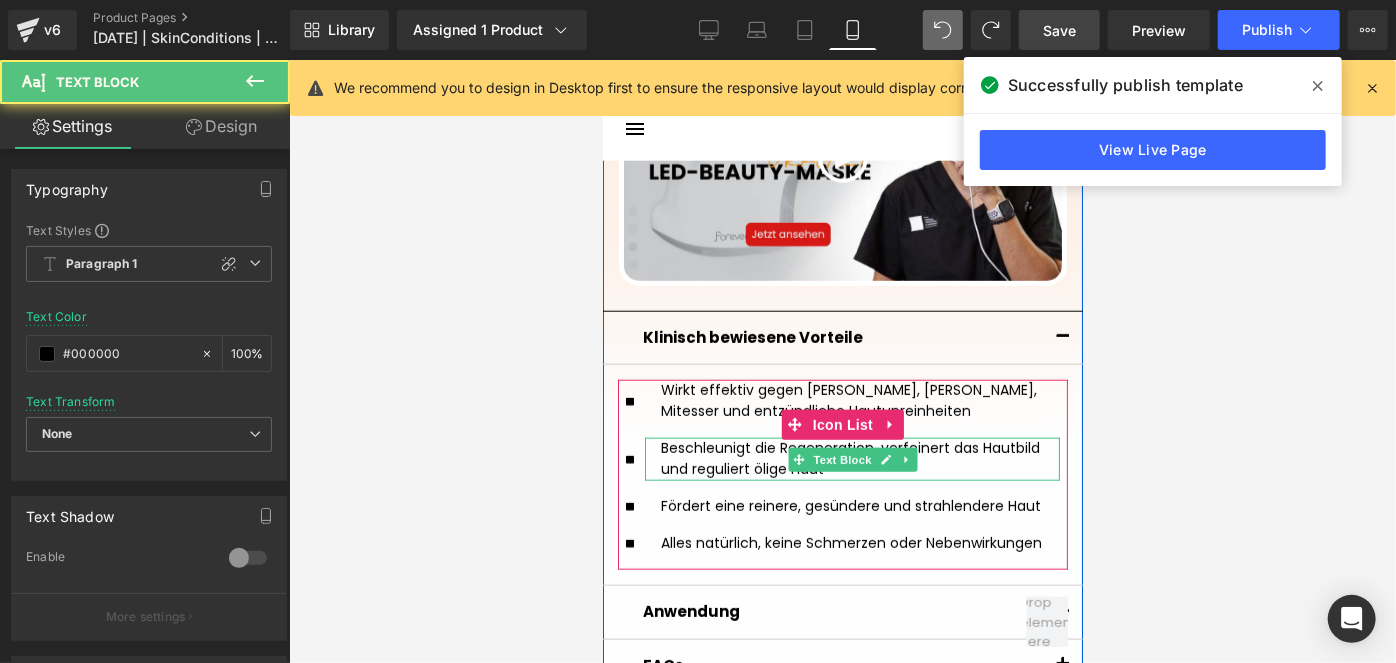 click on "Beschleunigt die Regeneration, verfeinert das Hautbild und reguliert ölige Haut" at bounding box center (851, 458) 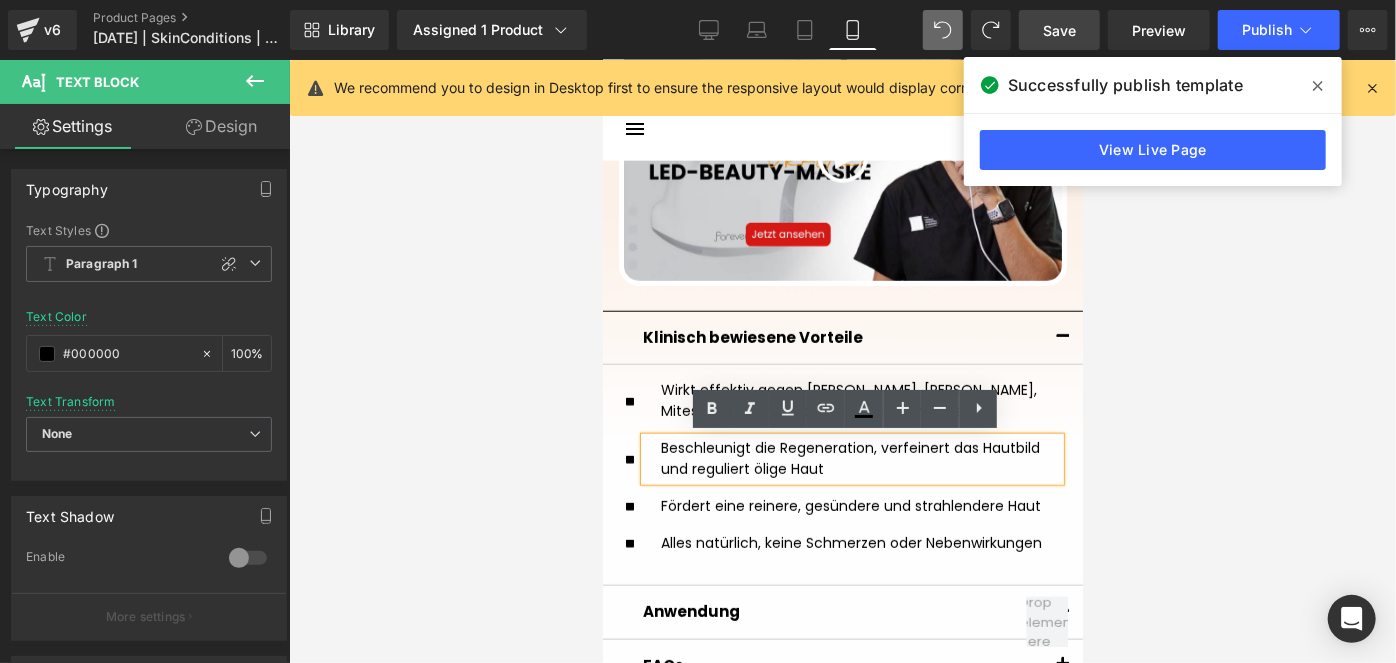 click on "Beschleunigt die Regeneration, verfeinert das Hautbild und reguliert ölige Haut" at bounding box center [851, 458] 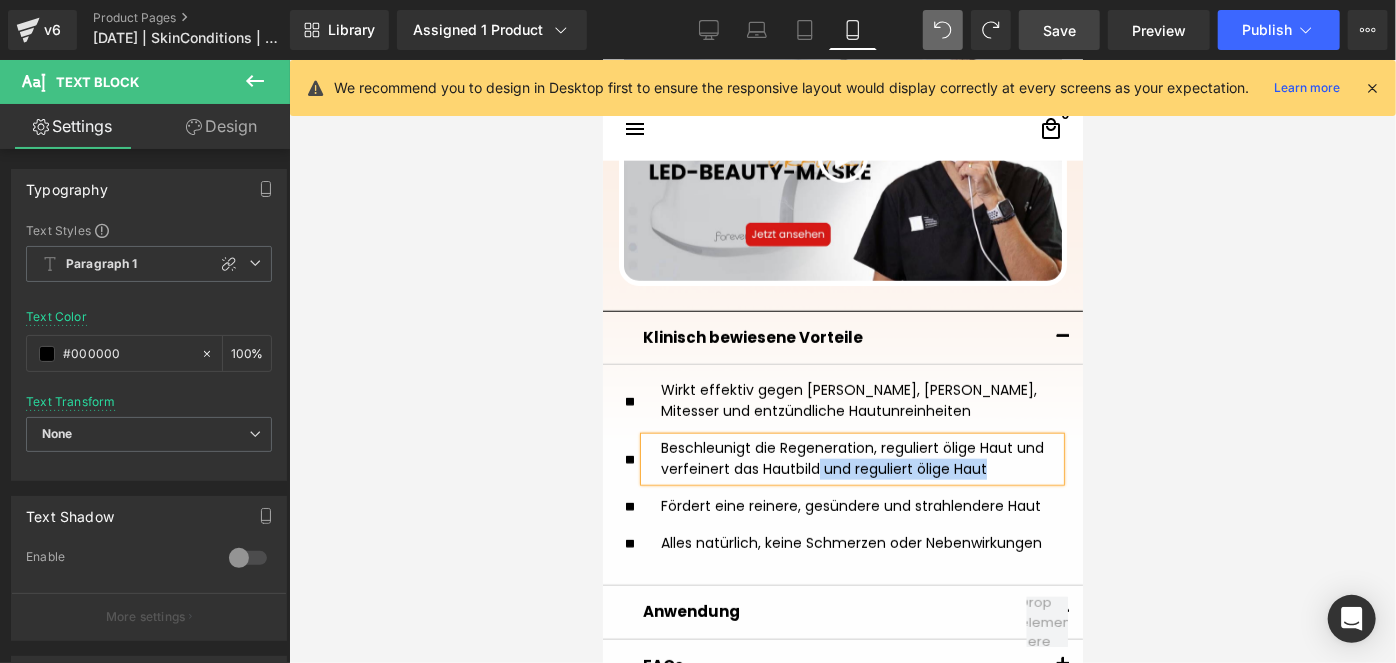 drag, startPoint x: 1010, startPoint y: 464, endPoint x: 810, endPoint y: 461, distance: 200.02249 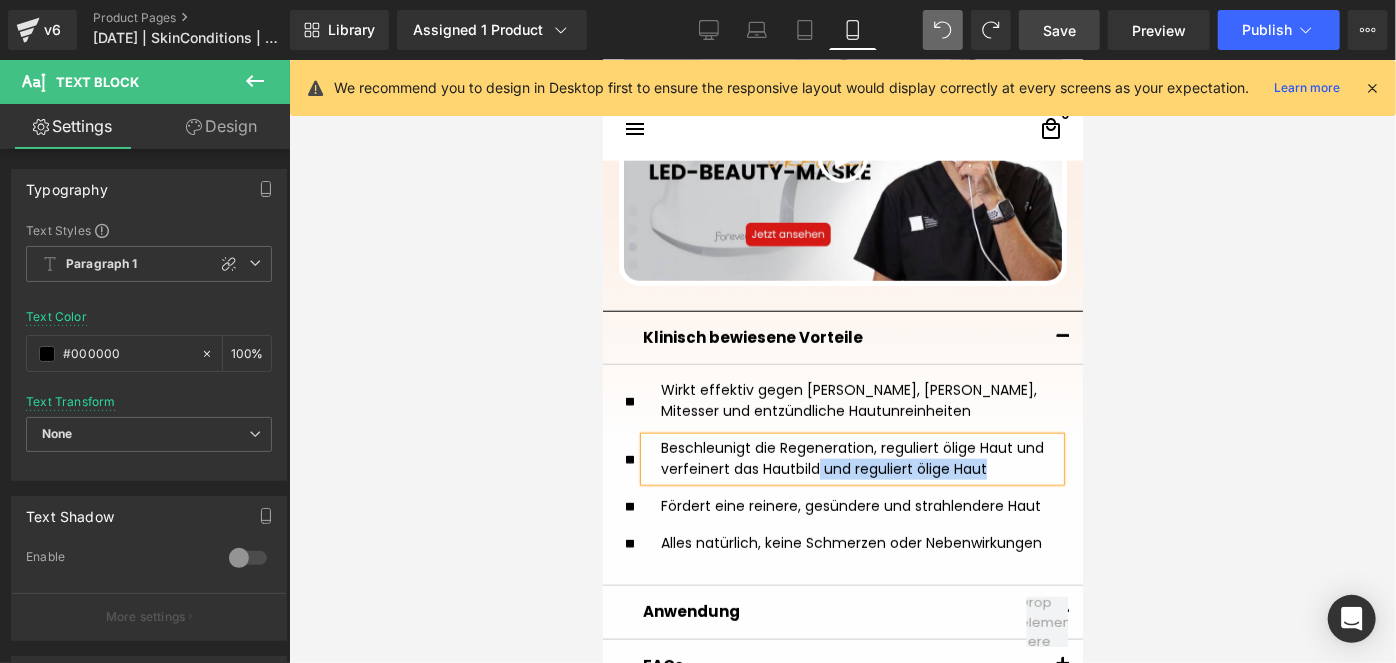 click on "Beschleunigt die Regeneration, reguliert ölige Haut und verfeinert das Hautbild und reguliert ölige Haut" at bounding box center [851, 458] 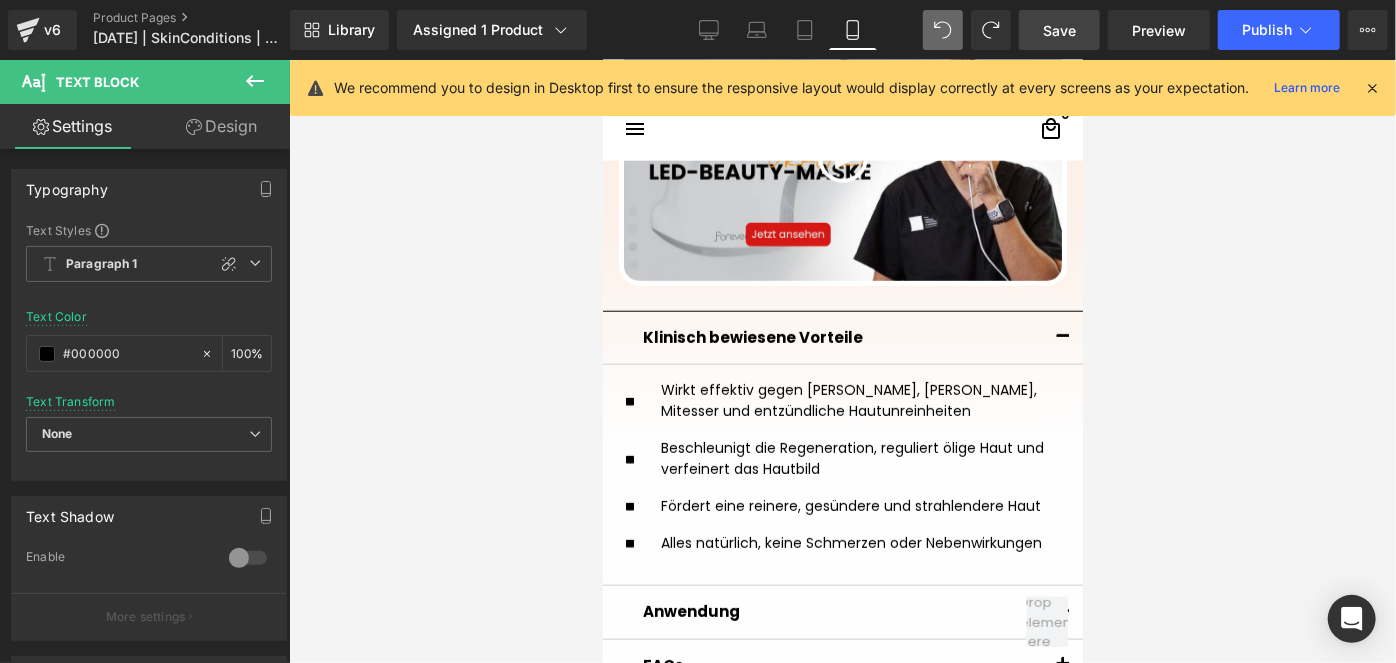 click on "Save" at bounding box center [1059, 30] 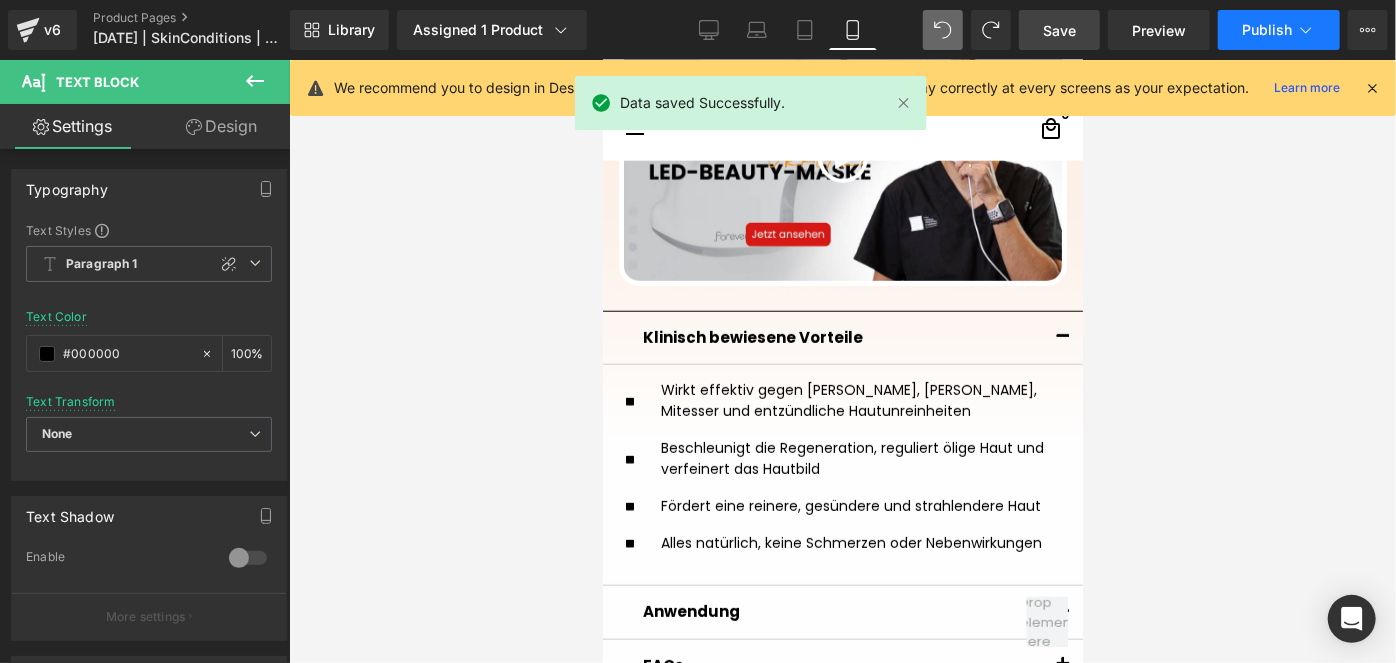 click on "Publish" at bounding box center [1279, 30] 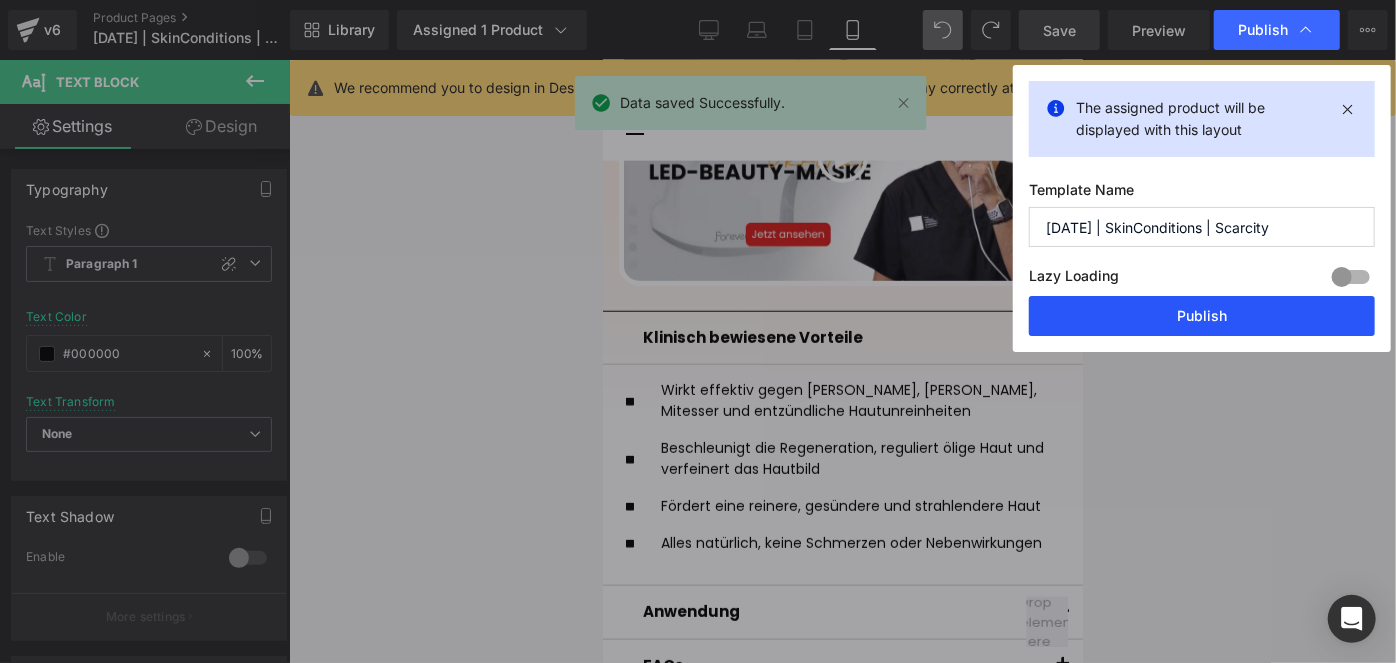 click on "Publish" at bounding box center (1202, 316) 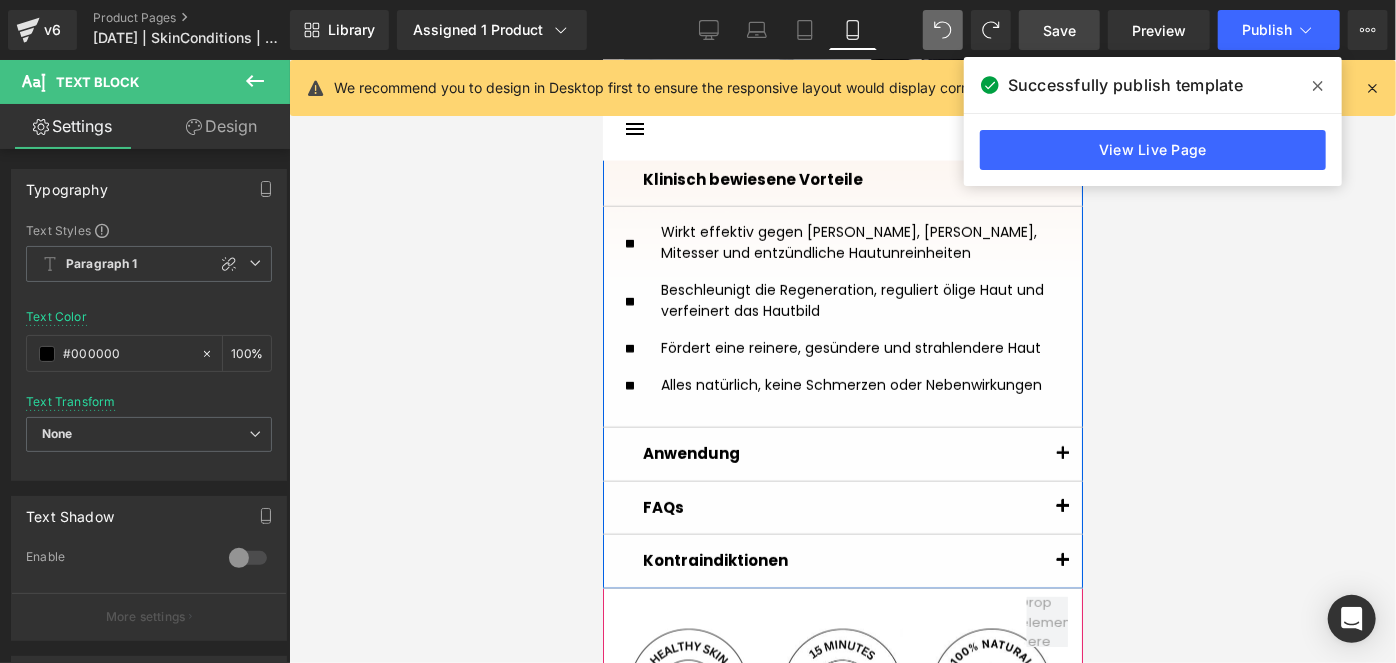 scroll, scrollTop: 1472, scrollLeft: 0, axis: vertical 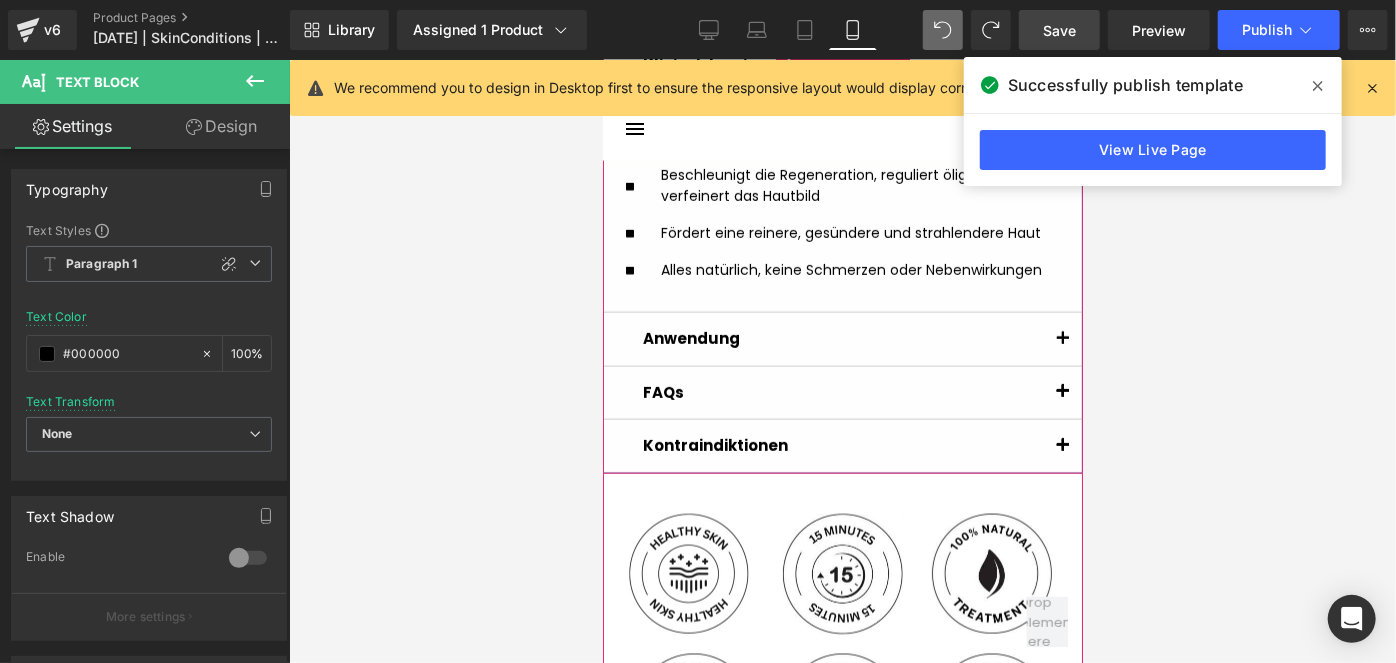 click at bounding box center [1062, 392] 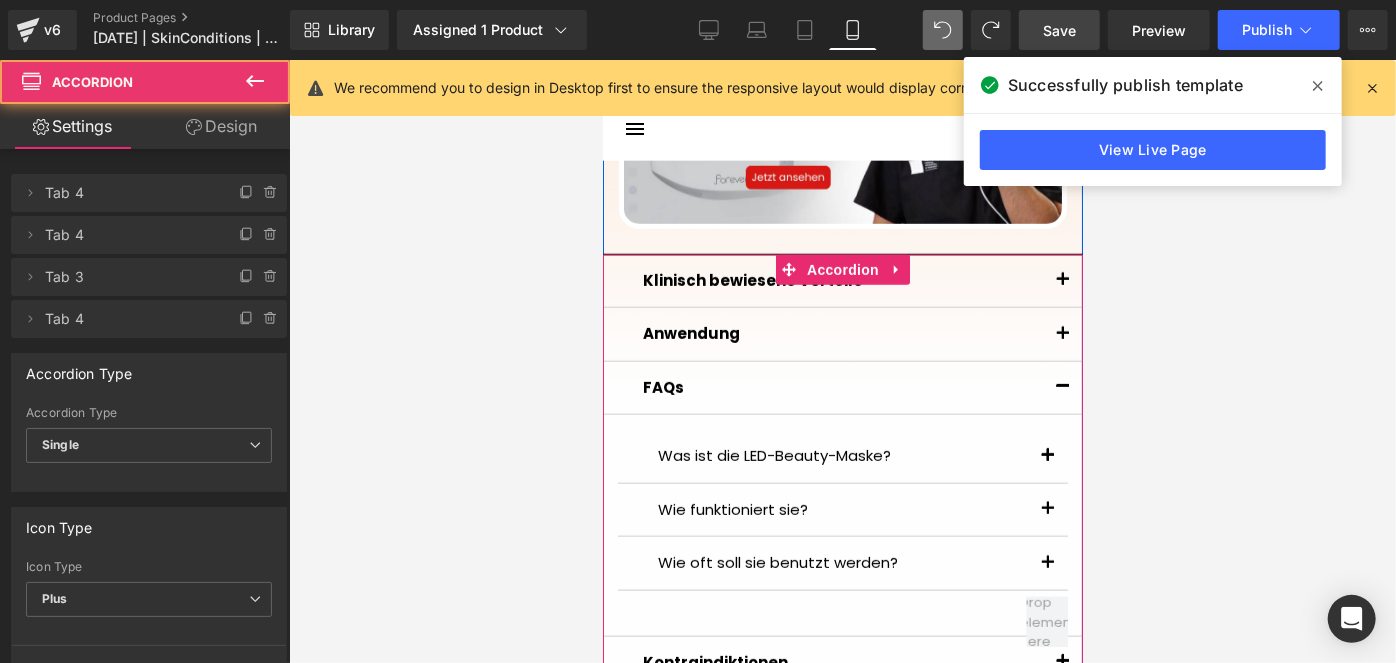 scroll, scrollTop: 1250, scrollLeft: 0, axis: vertical 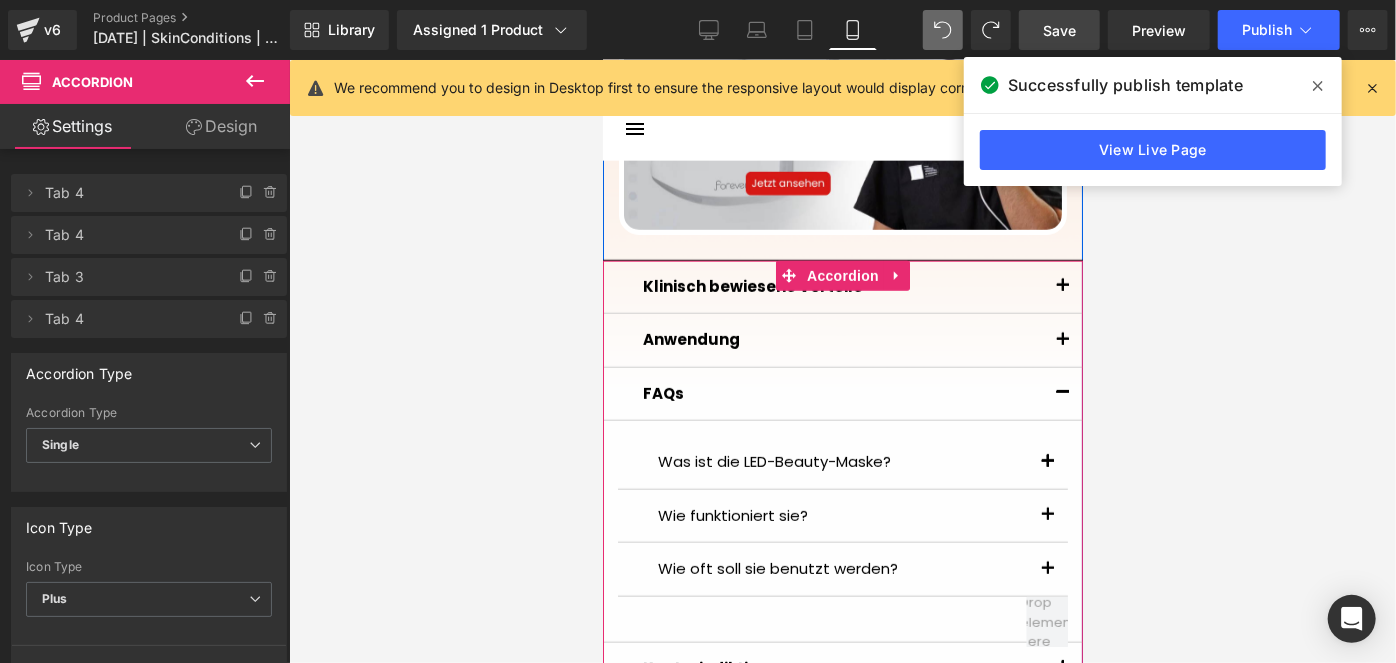 click at bounding box center [1047, 461] 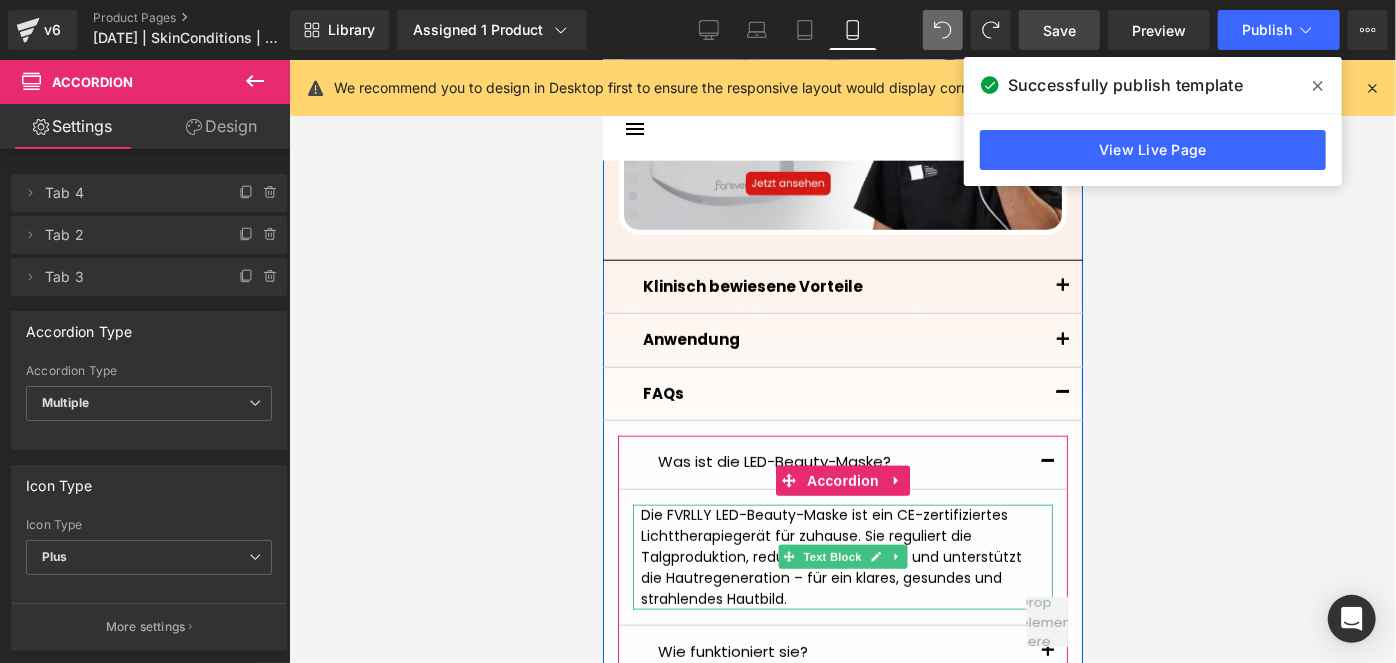 click on "Die FVRLLY LED-Beauty-Maske ist ein CE-zertifiziertes Lichttherapiegerät für zuhause. Sie reguliert die Talgproduktion, reduziert Unreinheiten und unterstützt die Hautregeneration – für ein klares, gesundes und strahlendes Hautbild." at bounding box center [842, 556] 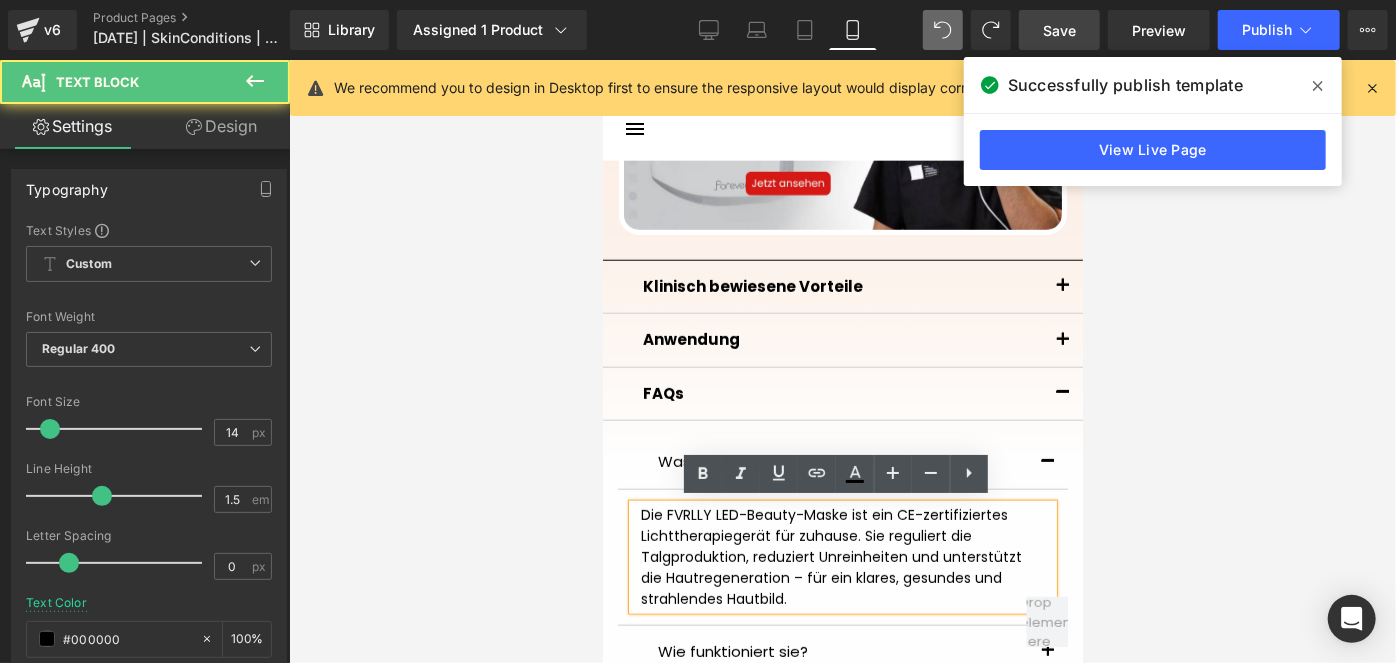 click on "Die FVRLLY LED-Beauty-Maske ist ein CE-zertifiziertes Lichttherapiegerät für zuhause. Sie reguliert die Talgproduktion, reduziert Unreinheiten und unterstützt die Hautregeneration – für ein klares, gesundes und strahlendes Hautbild." at bounding box center [842, 556] 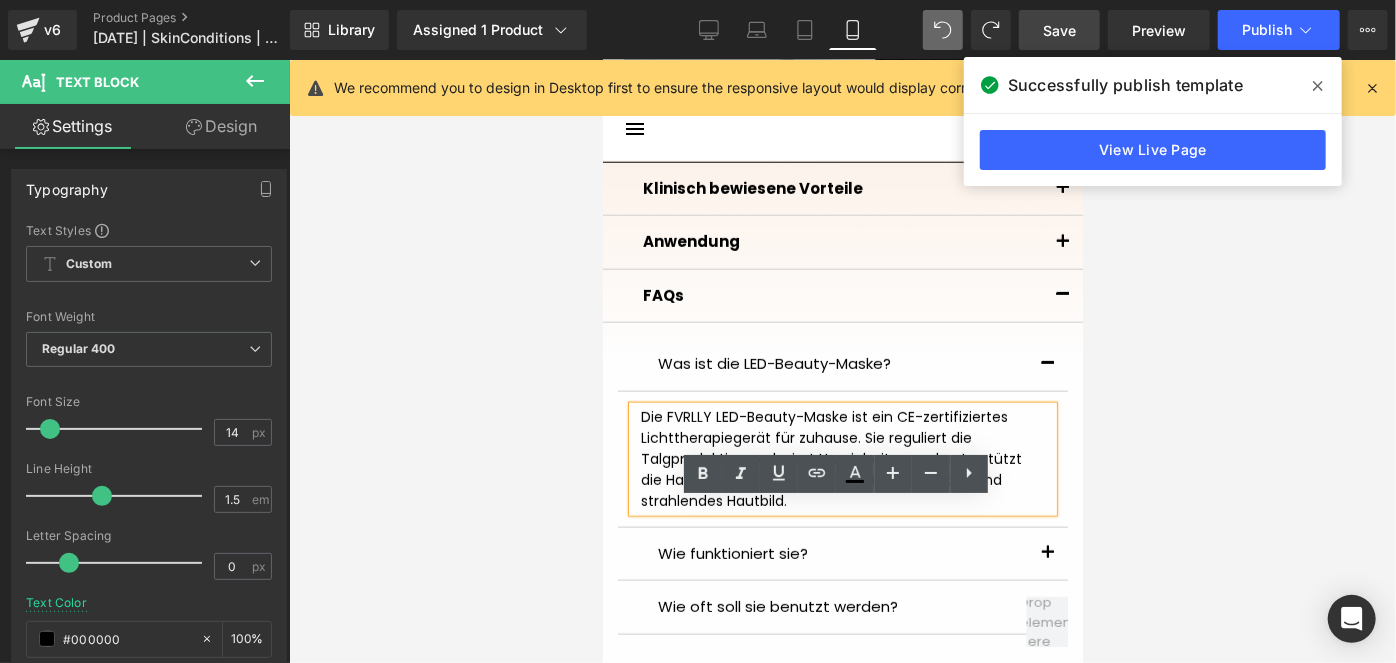scroll, scrollTop: 1523, scrollLeft: 0, axis: vertical 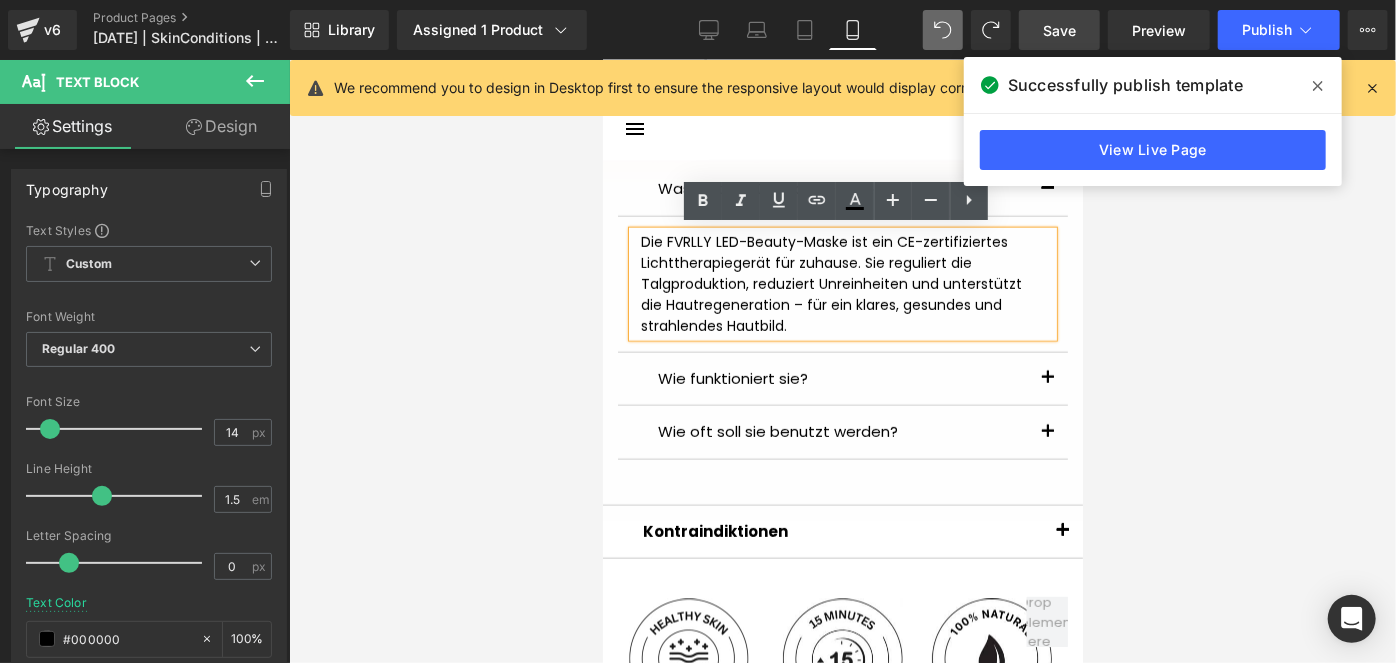 click at bounding box center (1047, 378) 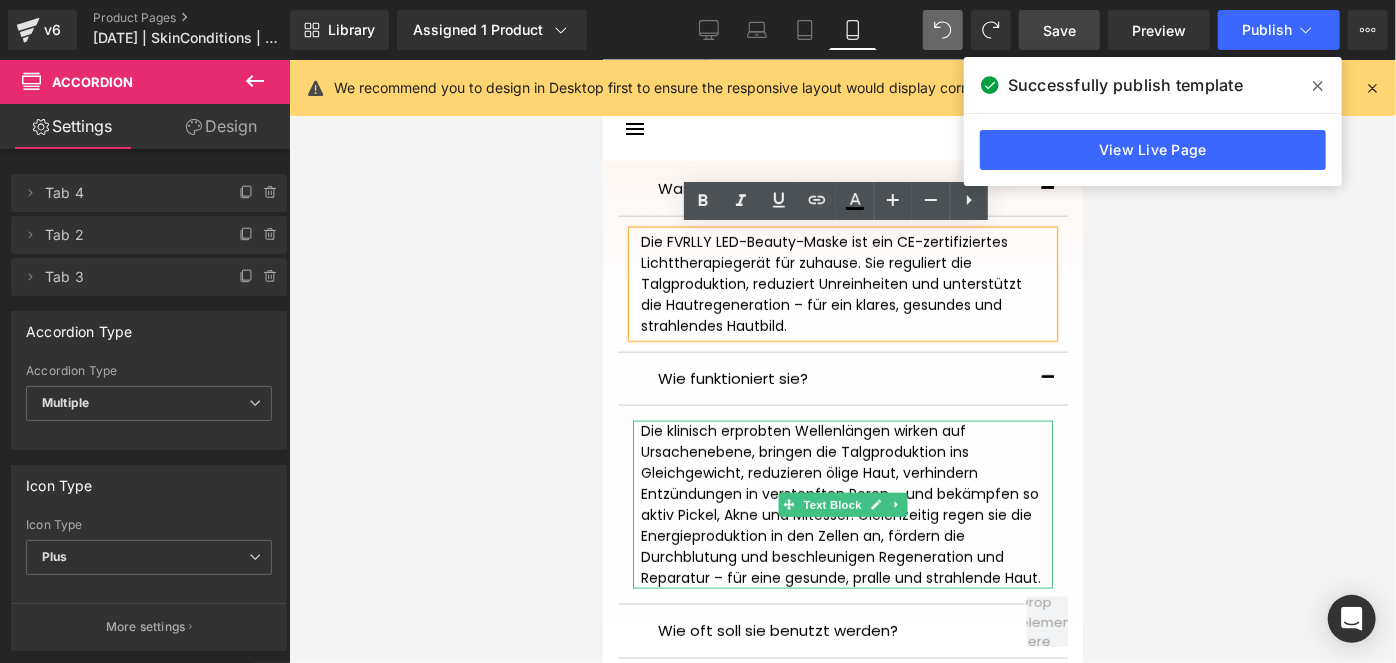 click on "Die klinisch erprobten Wellenlängen wirken auf Ursachenebene, bringen die Talgproduktion ins Gleichgewicht, reduzieren ölige Haut, verhindern Entzündungen in verstopften Poren – und bekämpfen so aktiv Pickel, Akne und Mitesser. Gleichzeitig regen sie die Energieproduktion in den Zellen an, fördern die Durchblutung und beschleunigen Regeneration und Reparatur – für eine gesunde, pralle und strahlende Haut." at bounding box center (842, 504) 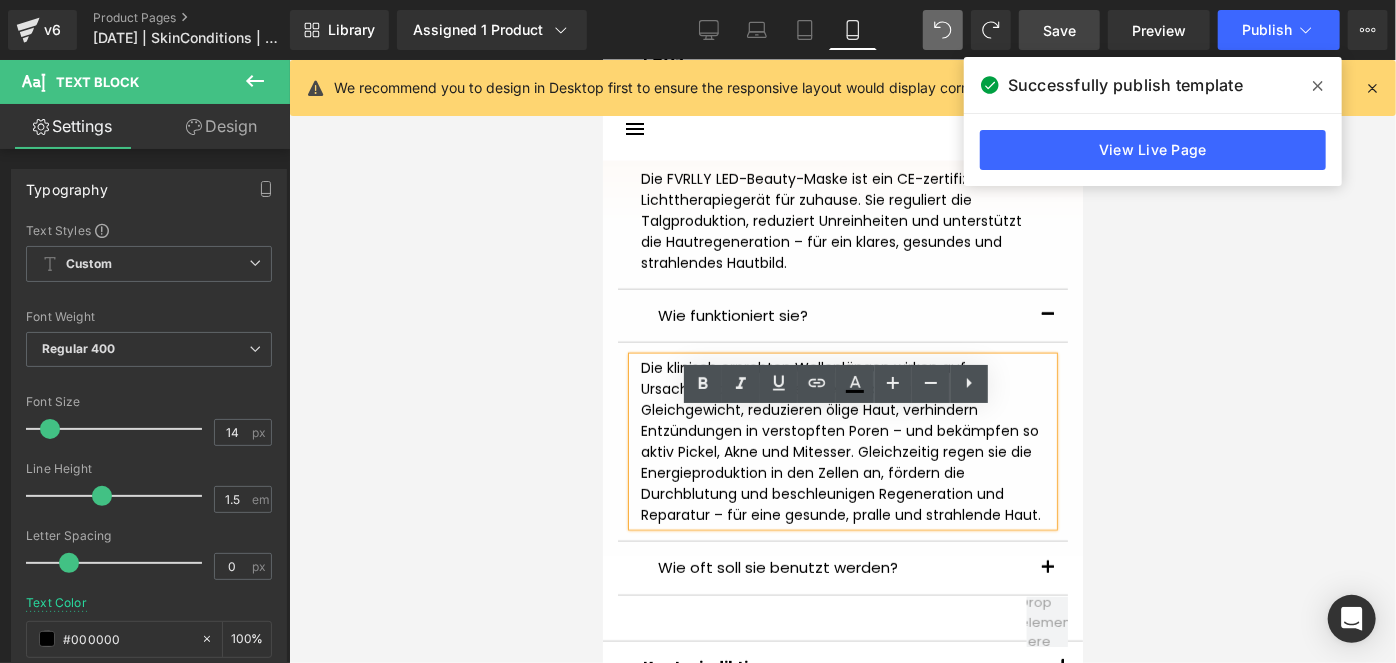 scroll, scrollTop: 1614, scrollLeft: 0, axis: vertical 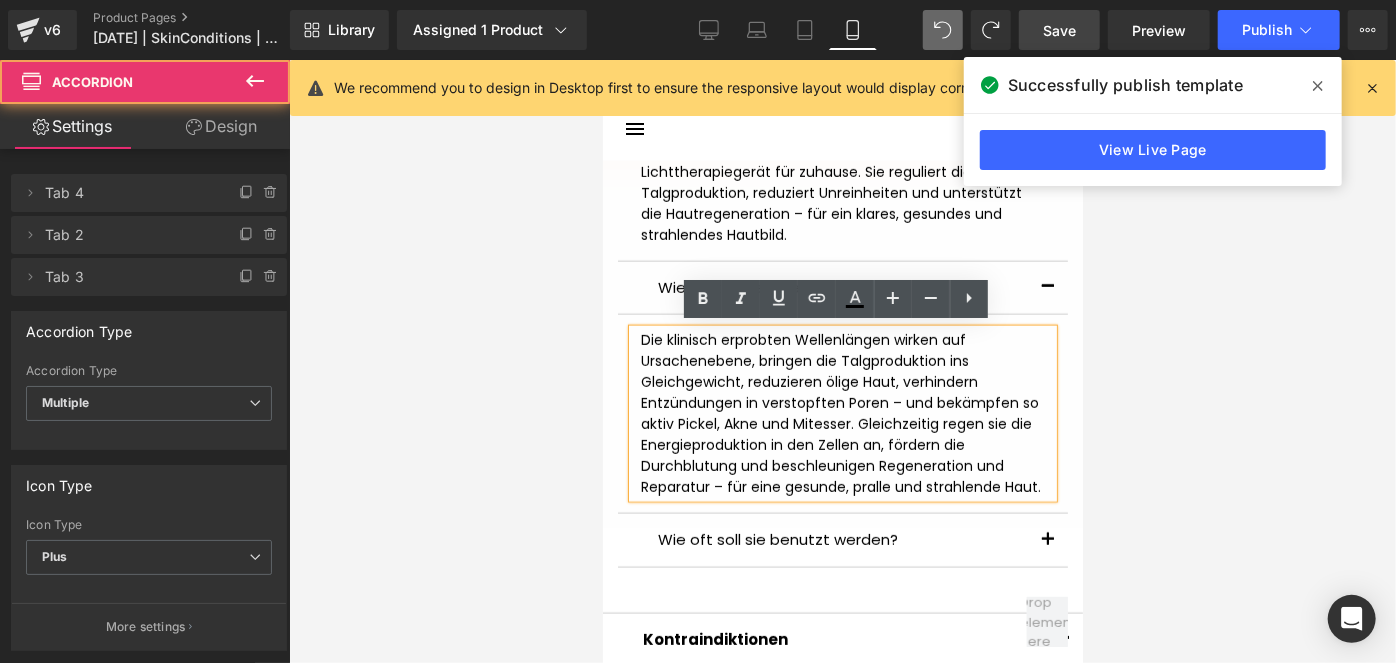 click at bounding box center [1047, 539] 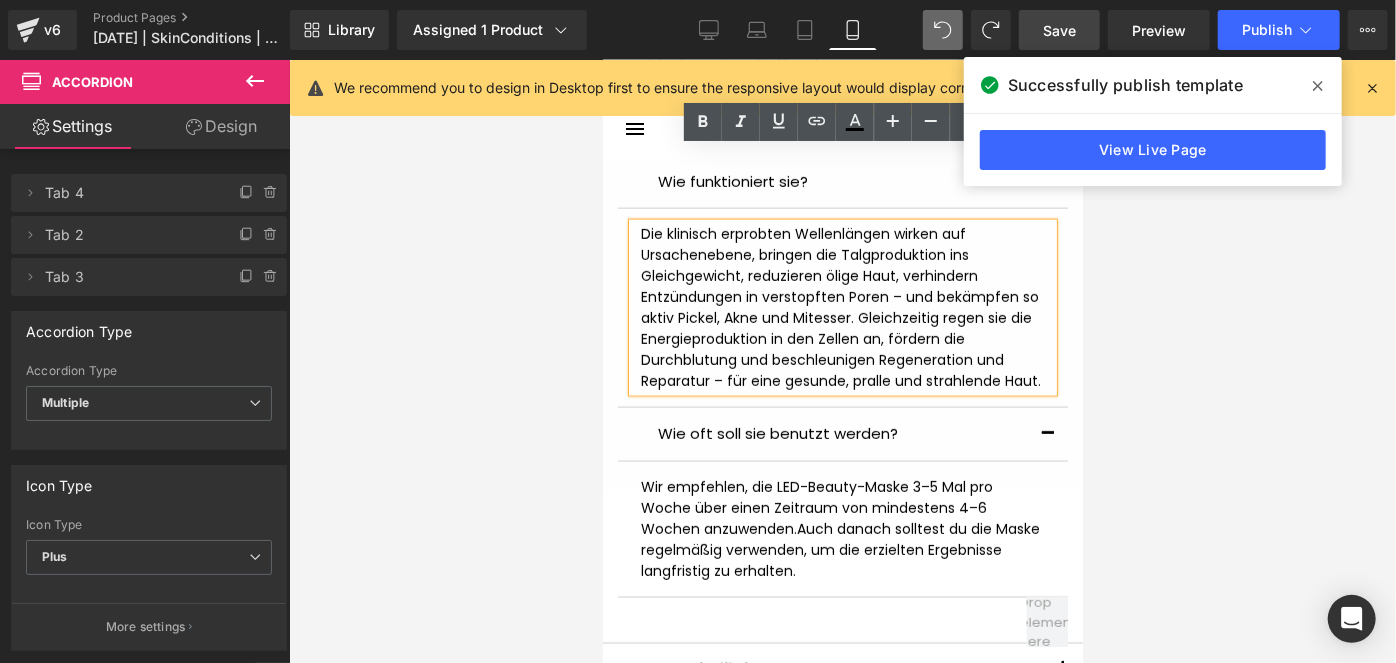 scroll, scrollTop: 1614, scrollLeft: 0, axis: vertical 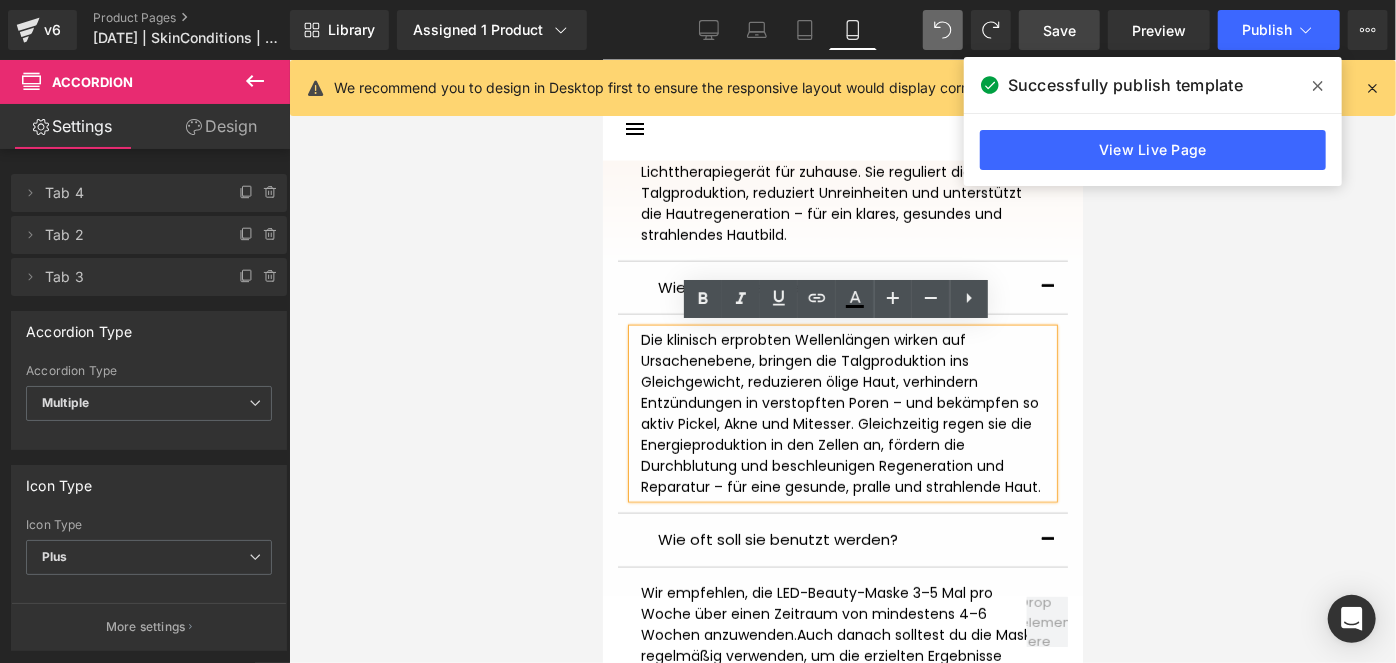 click on "Die klinisch erprobten Wellenlängen wirken auf Ursachenebene, bringen die Talgproduktion ins Gleichgewicht, reduzieren ölige Haut, verhindern Entzündungen in verstopften Poren – und bekämpfen so aktiv Pickel, Akne und Mitesser. Gleichzeitig regen sie die Energieproduktion in den Zellen an, fördern die Durchblutung und beschleunigen Regeneration und Reparatur – für eine gesunde, pralle und strahlende Haut." at bounding box center [842, 413] 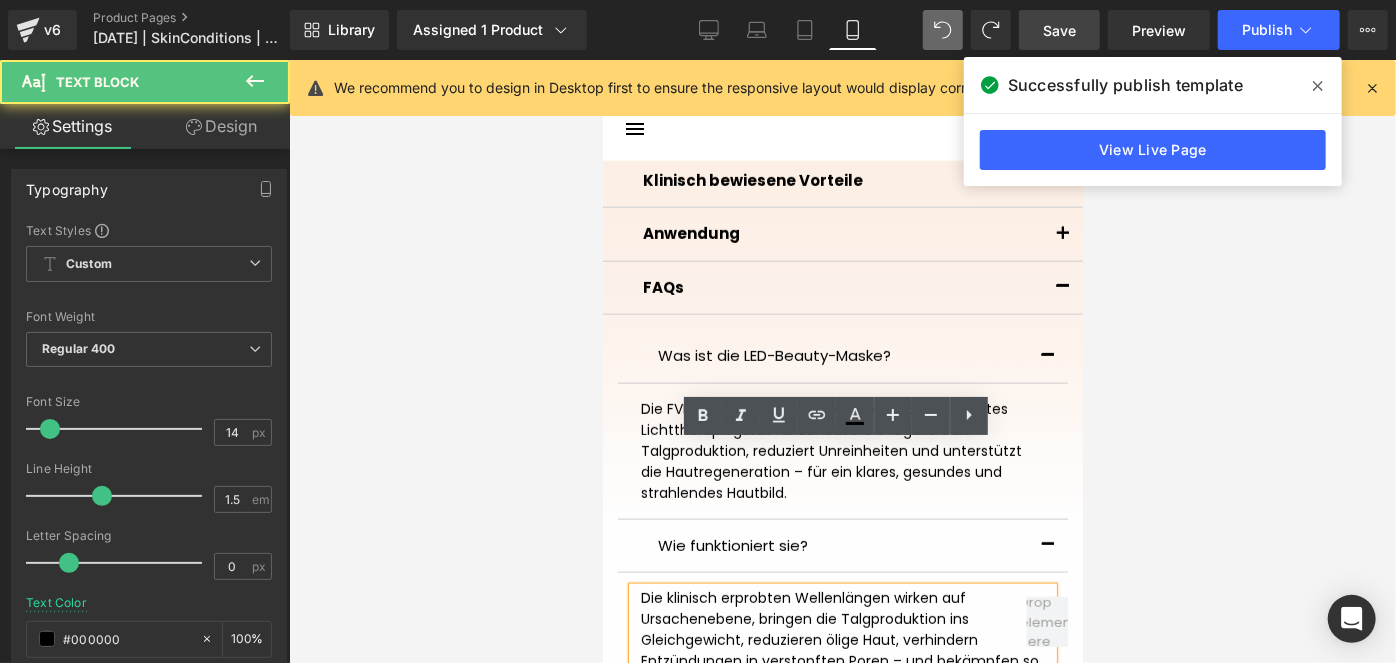 scroll, scrollTop: 1341, scrollLeft: 0, axis: vertical 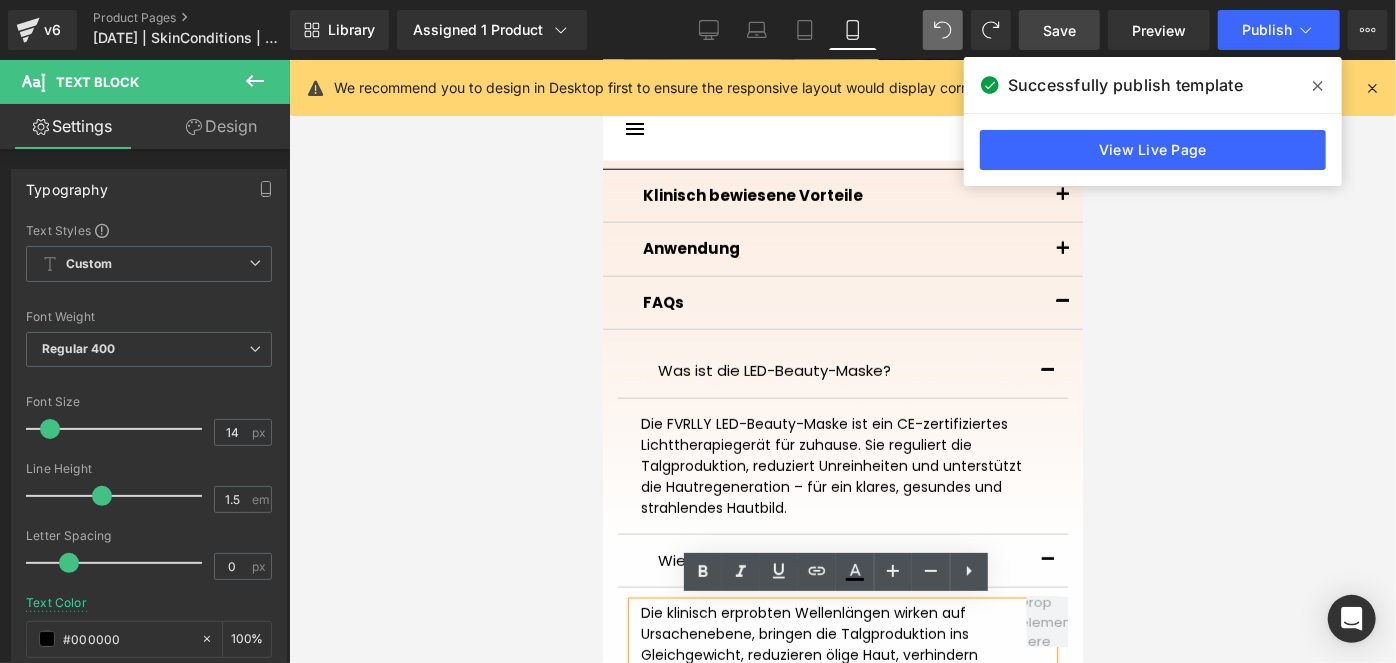 click on "Die FVRLLY LED-Beauty-Maske ist ein CE-zertifiziertes Lichttherapiegerät für zuhause. Sie reguliert die Talgproduktion, reduziert Unreinheiten und unterstützt die Hautregeneration – für ein klares, gesundes und strahlendes Hautbild.
Text Block" at bounding box center (842, 465) 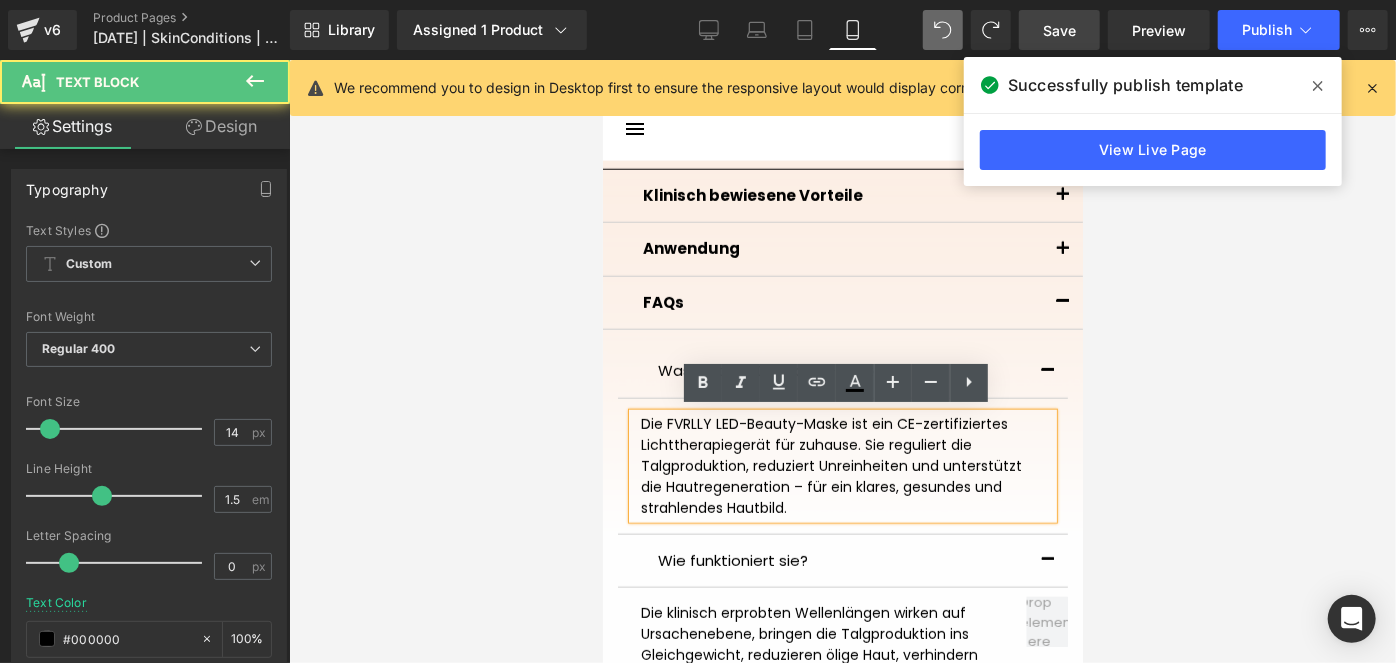 click on "Die FVRLLY LED-Beauty-Maske ist ein CE-zertifiziertes Lichttherapiegerät für zuhause. Sie reguliert die Talgproduktion, reduziert Unreinheiten und unterstützt die Hautregeneration – für ein klares, gesundes und strahlendes Hautbild." at bounding box center [842, 465] 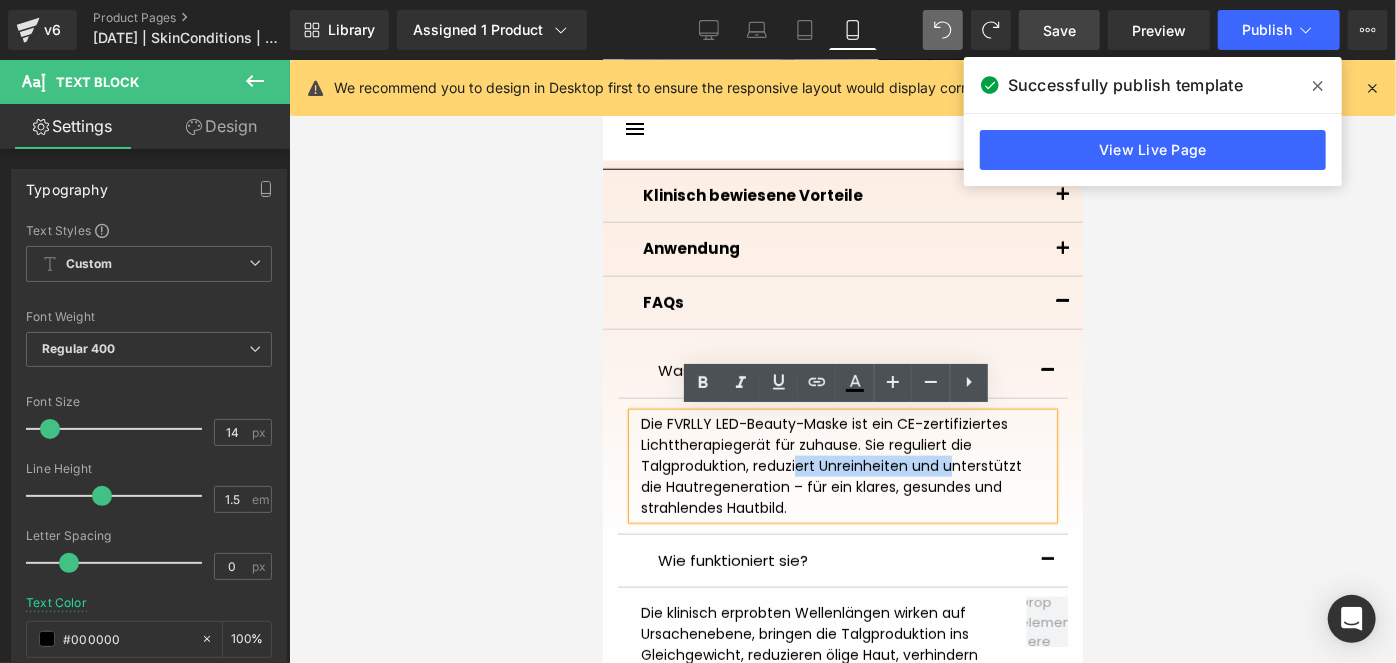 drag, startPoint x: 895, startPoint y: 461, endPoint x: 747, endPoint y: 456, distance: 148.08444 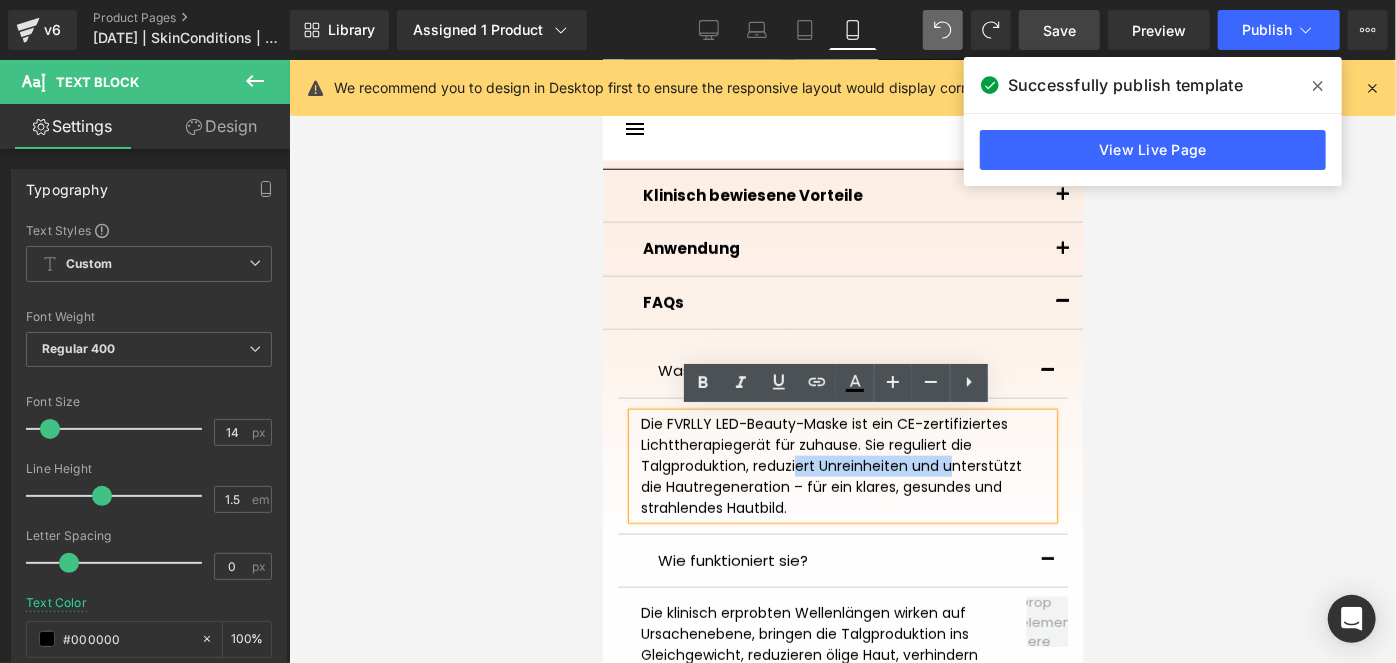 click on "Die FVRLLY LED-Beauty-Maske ist ein CE-zertifiziertes Lichttherapiegerät für zuhause. Sie reguliert die Talgproduktion, reduziert Unreinheiten und unterstützt die Hautregeneration – für ein klares, gesundes und strahlendes Hautbild." at bounding box center [842, 465] 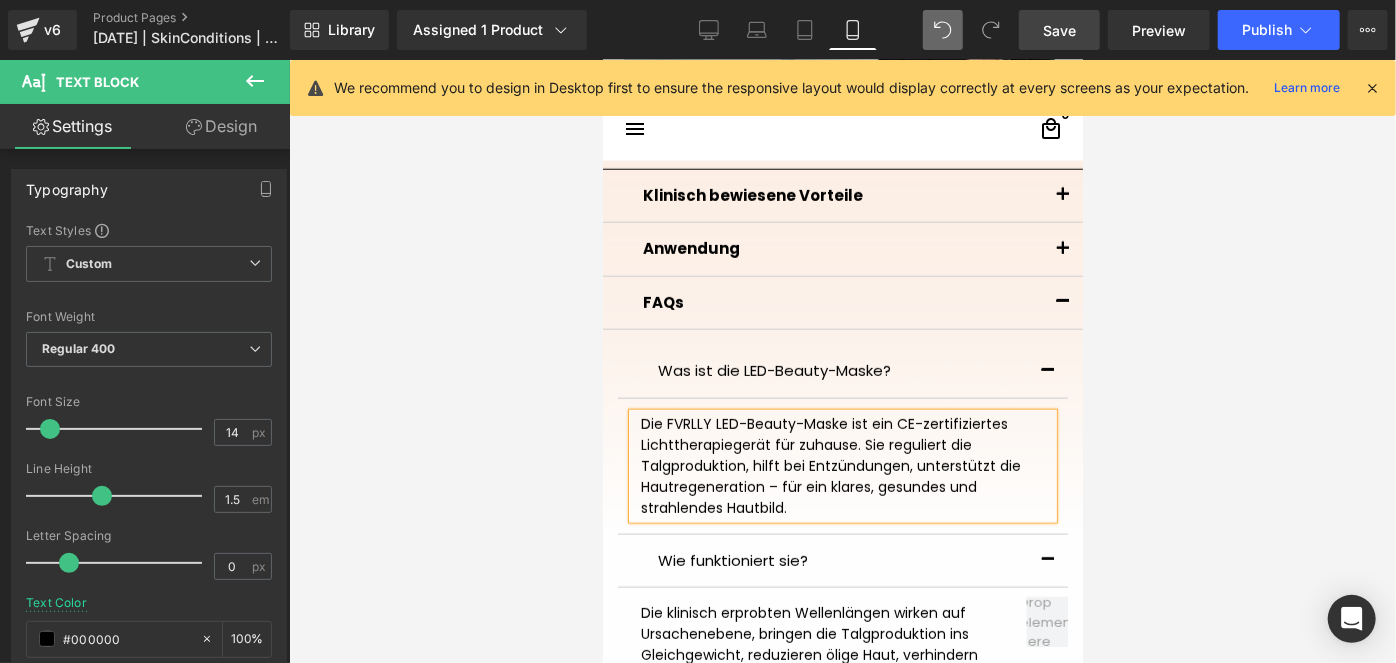 click on "Die FVRLLY LED-Beauty-Maske ist ein CE-zertifiziertes Lichttherapiegerät für zuhause. Sie reguliert die Talgproduktion, hilft bei Entzündungen, unterstützt die Hautregeneration – für ein klares, gesundes und strahlendes Hautbild." at bounding box center [842, 465] 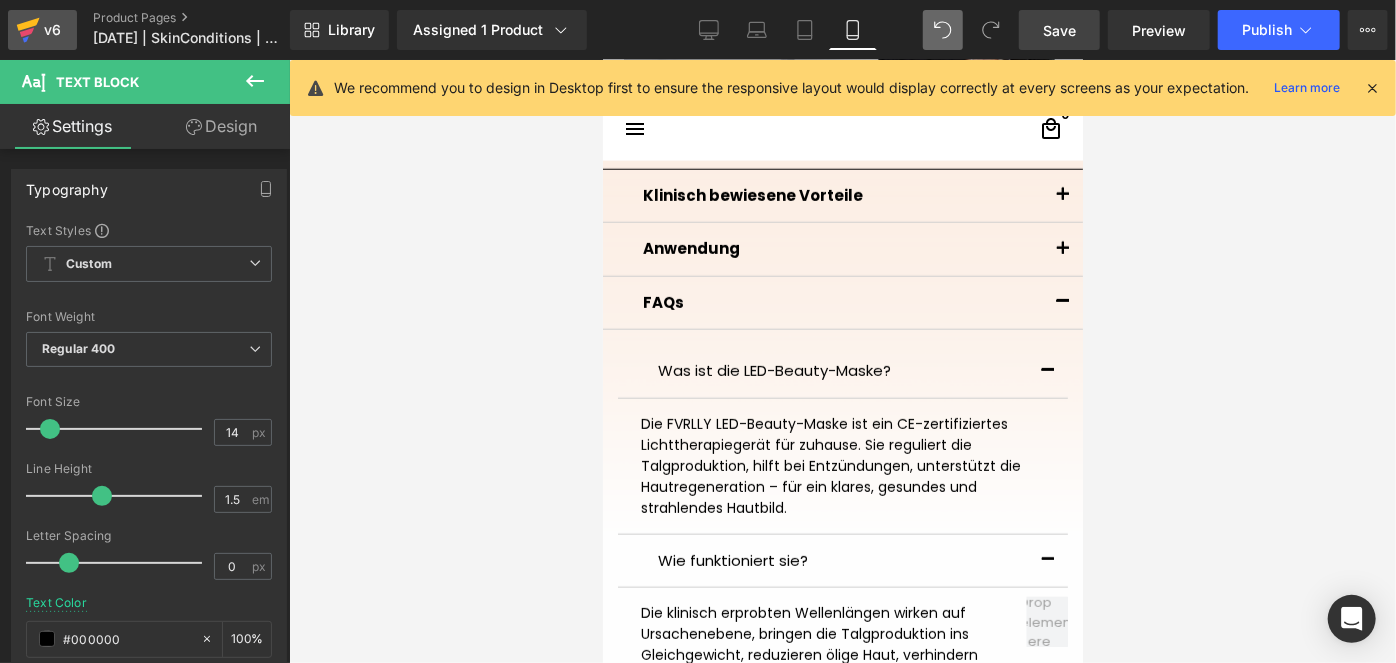 click on "v6" at bounding box center [52, 30] 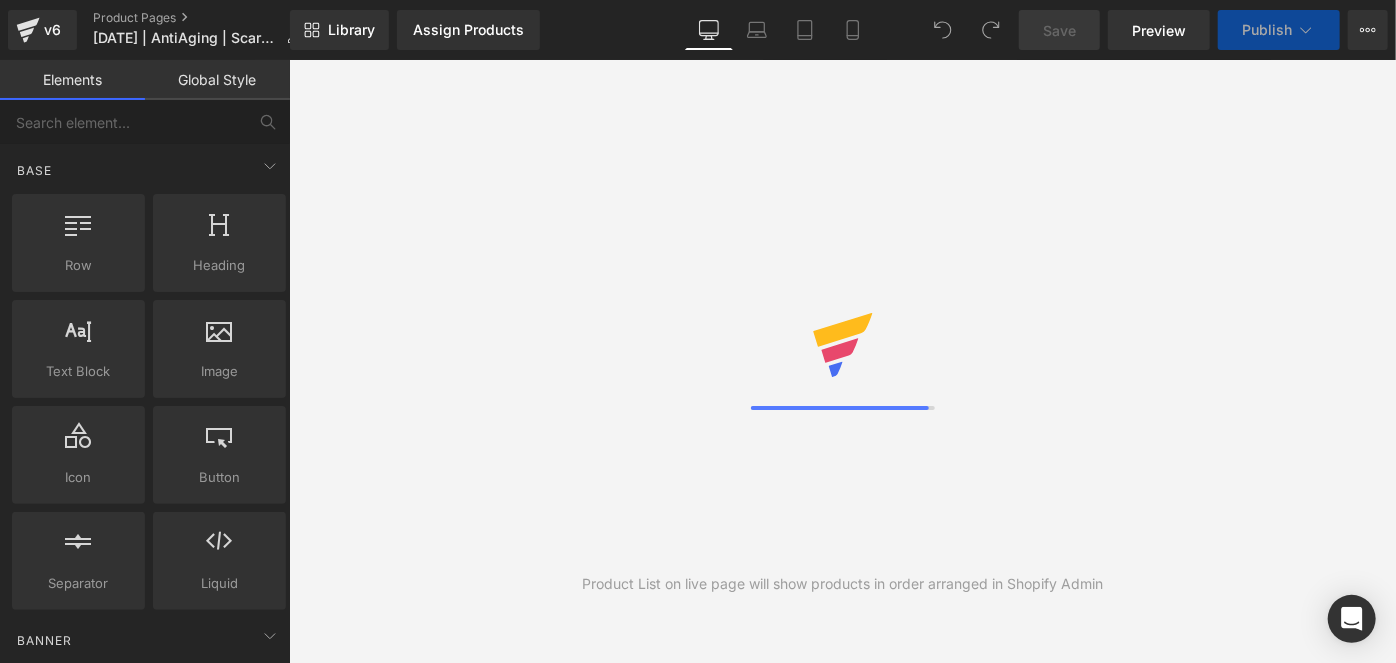 scroll, scrollTop: 0, scrollLeft: 0, axis: both 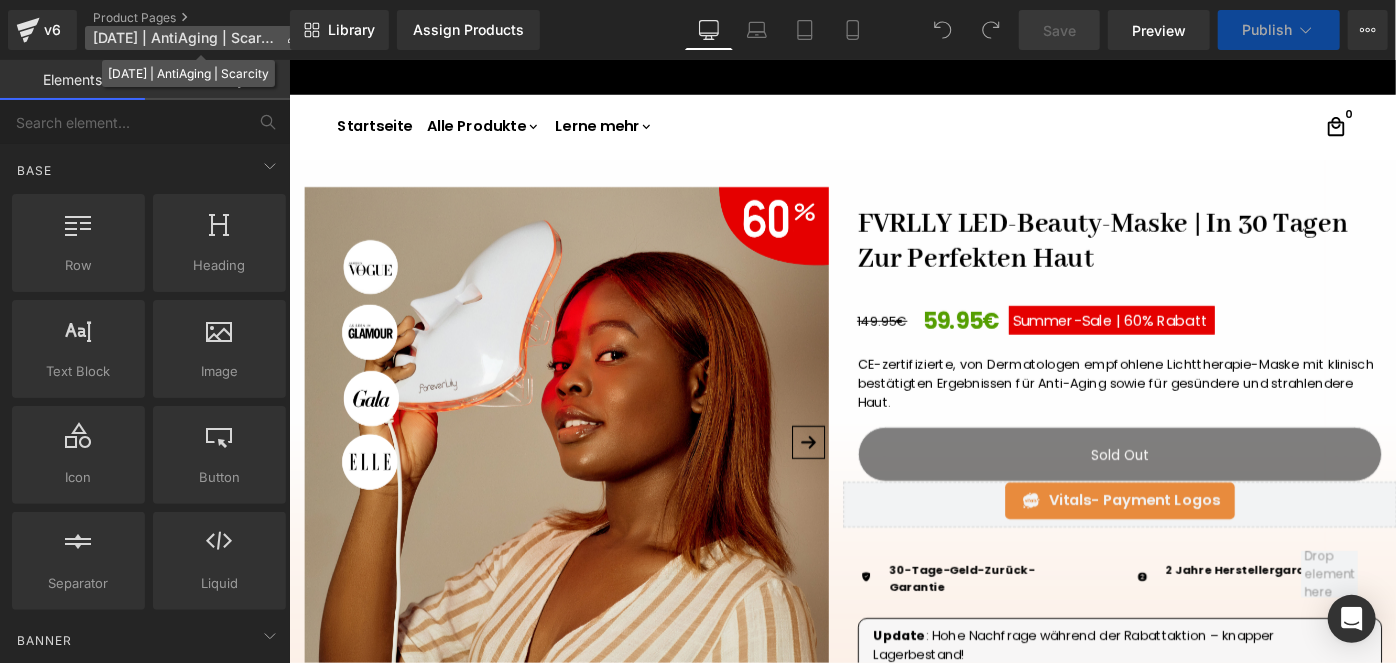 click on "[DATE] | AntiAging | Scarcity" at bounding box center [196, 38] 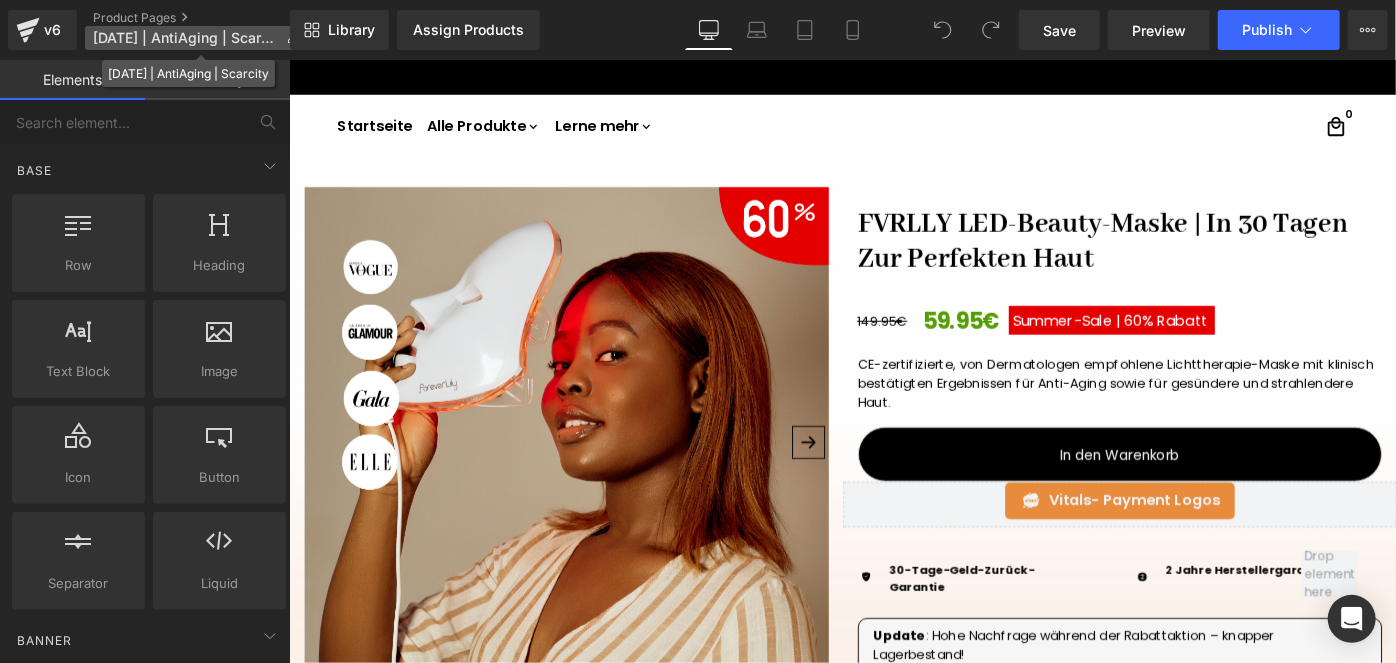 click on "[DATE] | AntiAging | Scarcity" at bounding box center [185, 38] 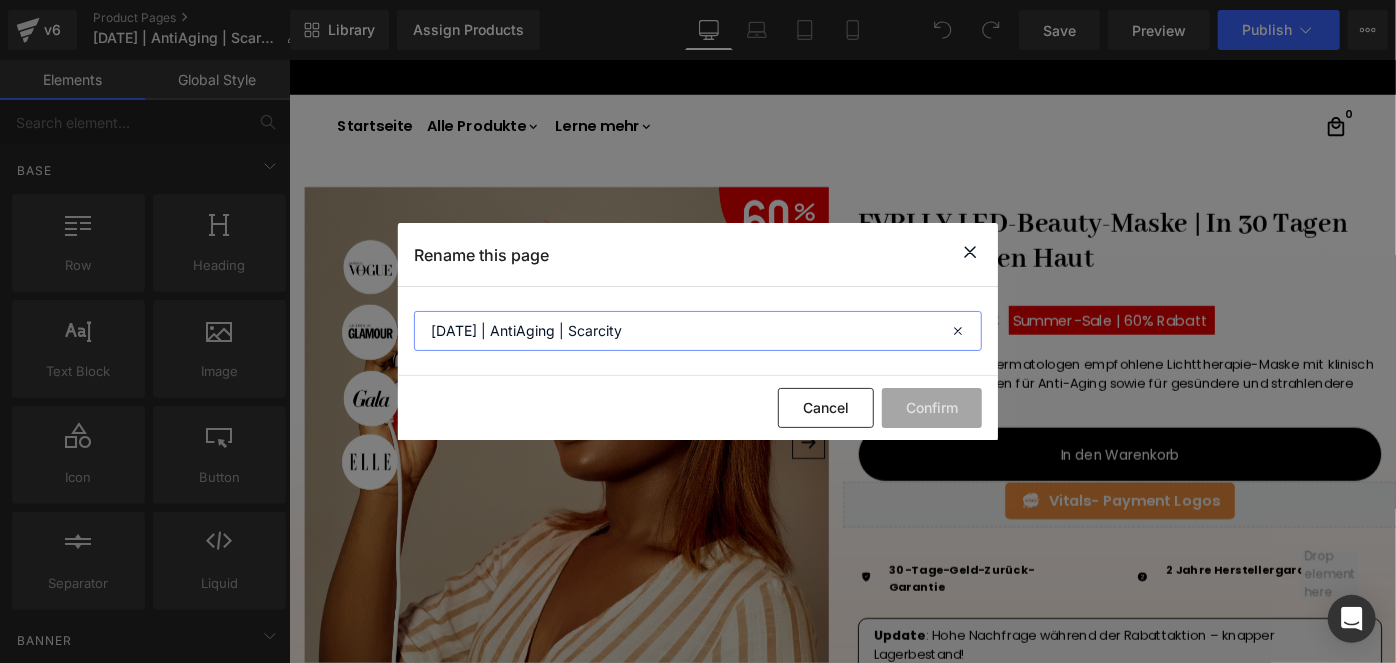 click on "[DATE] | AntiAging | Scarcity" at bounding box center (698, 331) 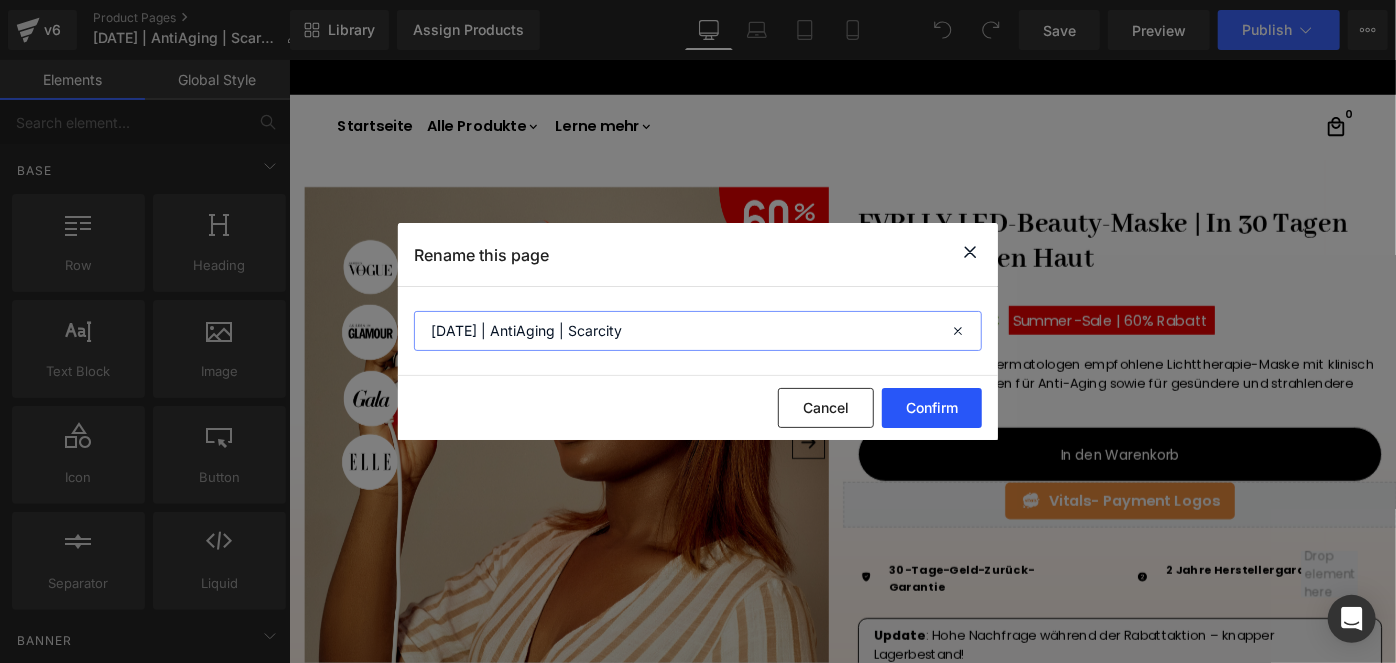 type on "[DATE] | AntiAging | Scarcity" 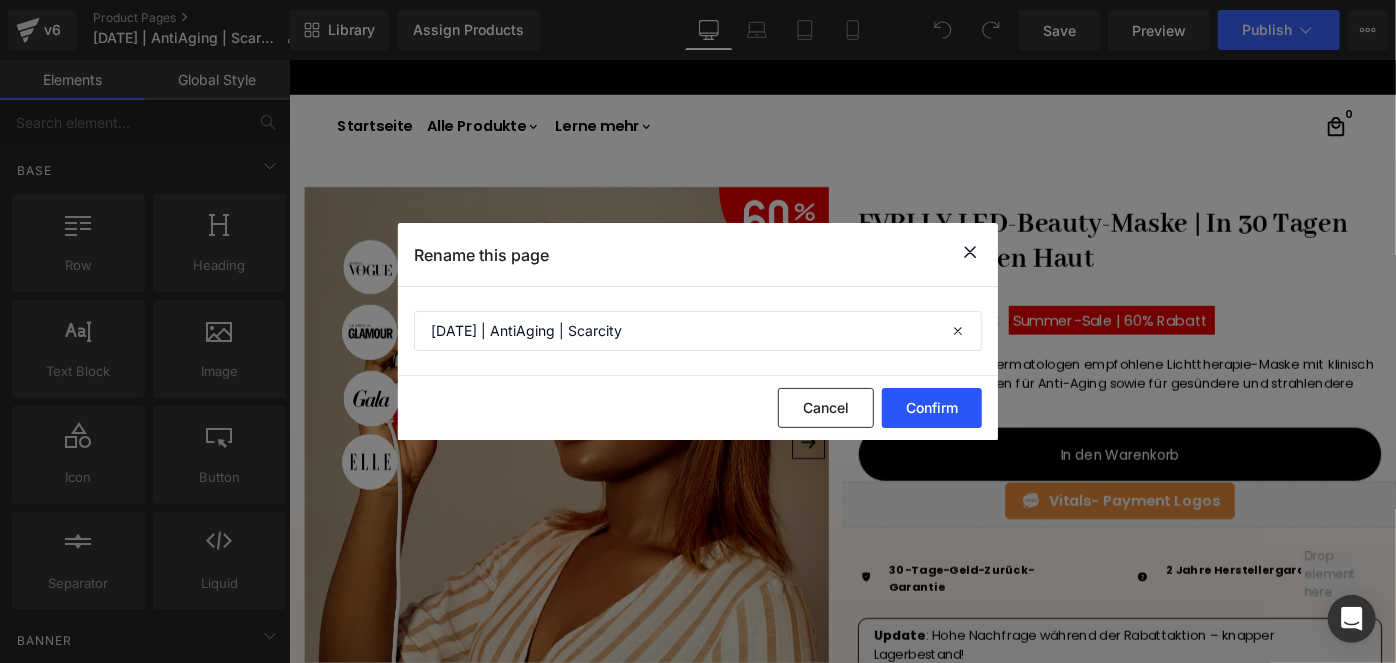 click on "Confirm" at bounding box center [932, 408] 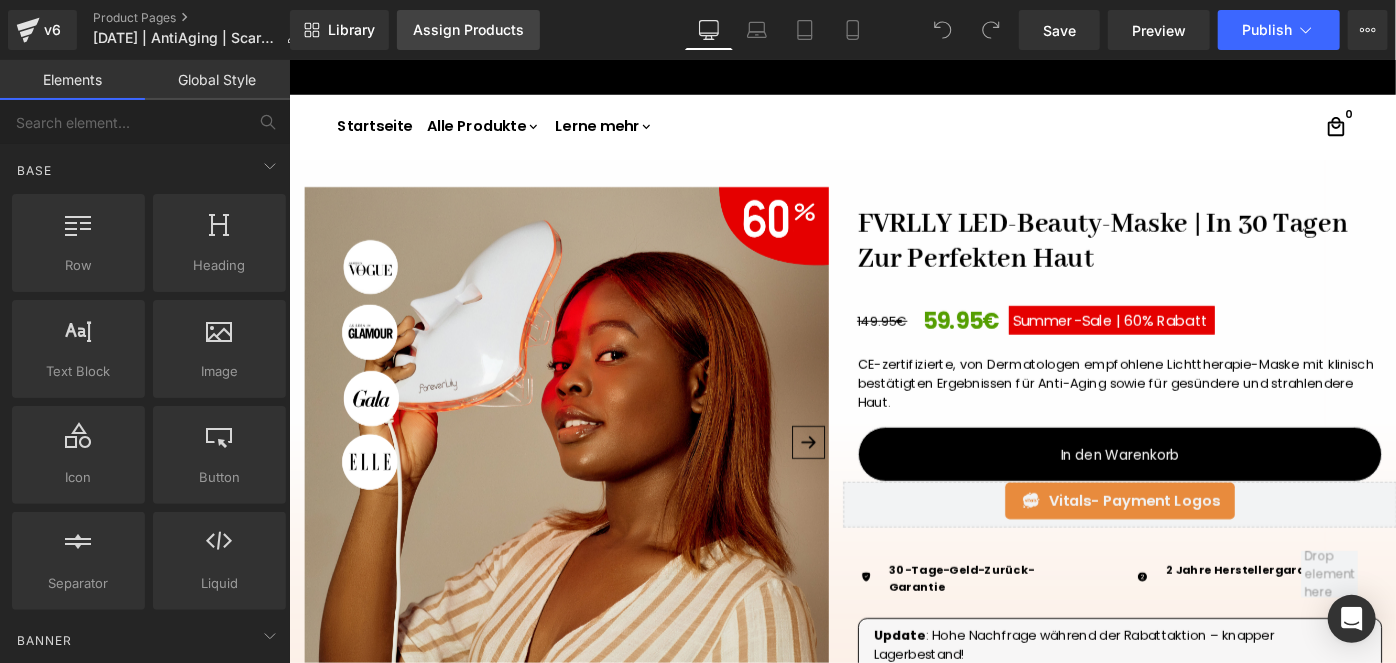 click on "Assign Products" at bounding box center (468, 30) 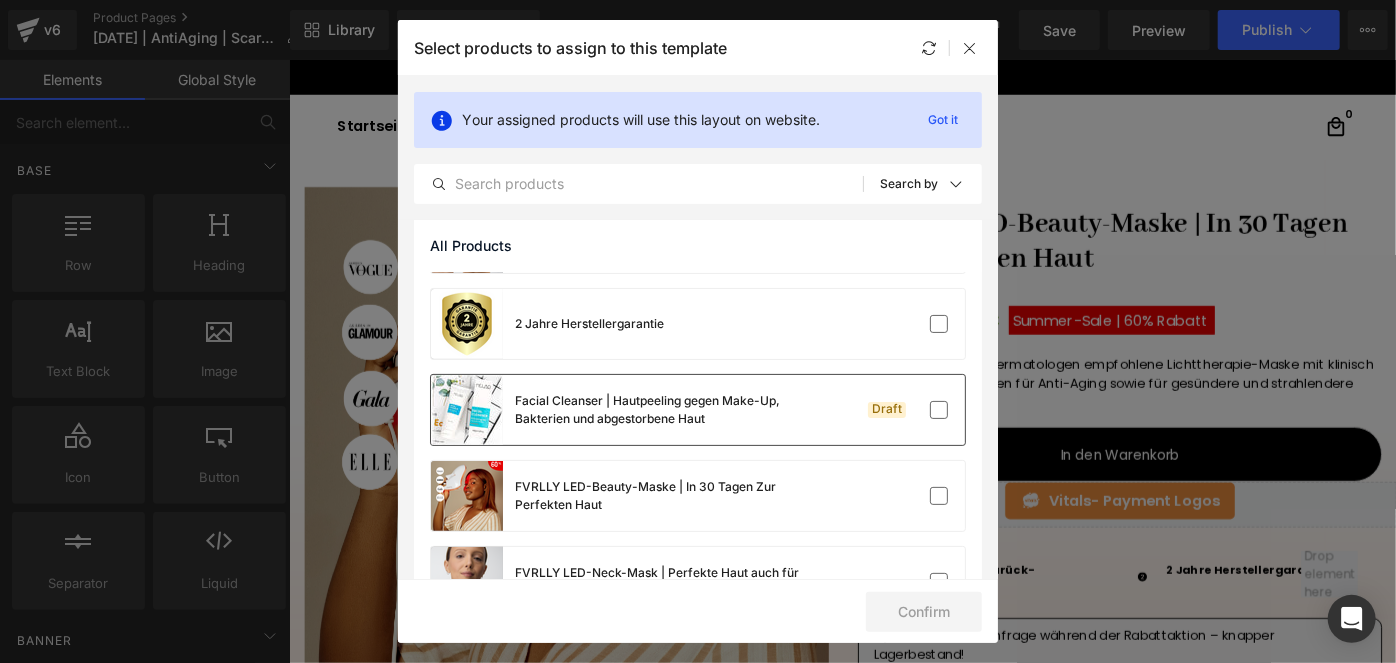 scroll, scrollTop: 90, scrollLeft: 0, axis: vertical 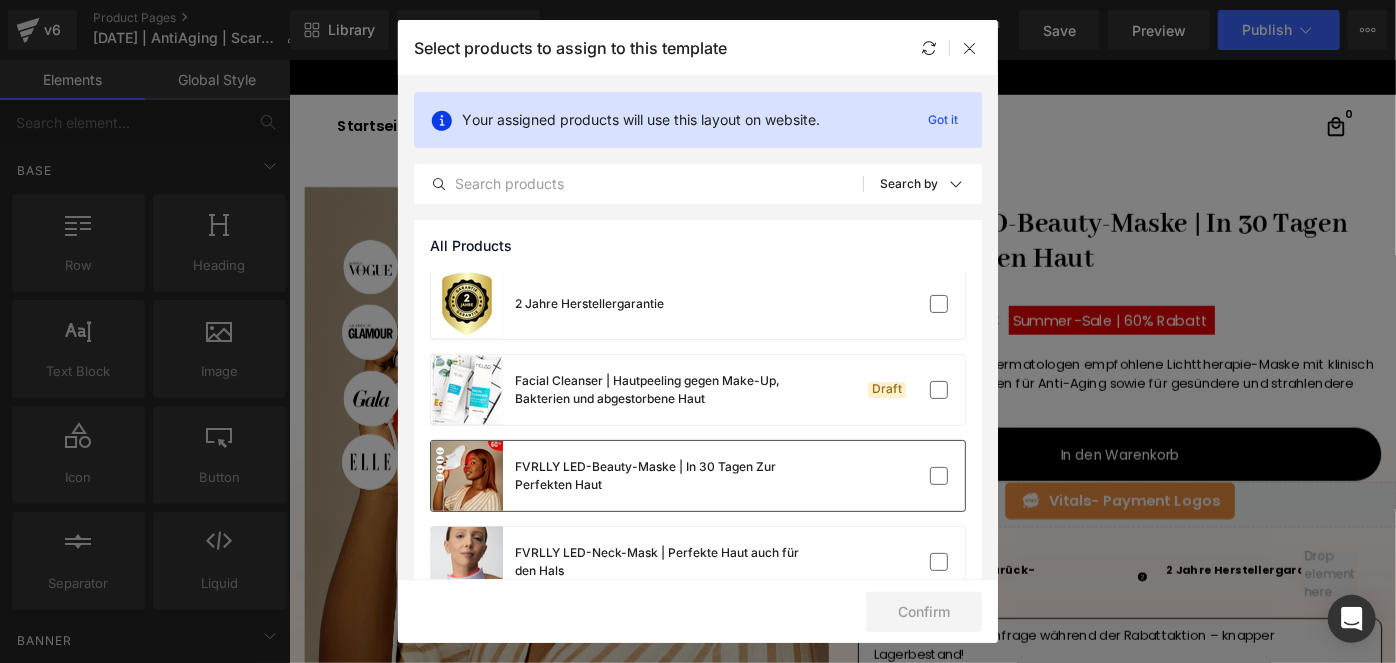 click on "FVRLLY LED-Beauty-Maske | In 30 Tagen Zur Perfekten Haut" at bounding box center [665, 476] 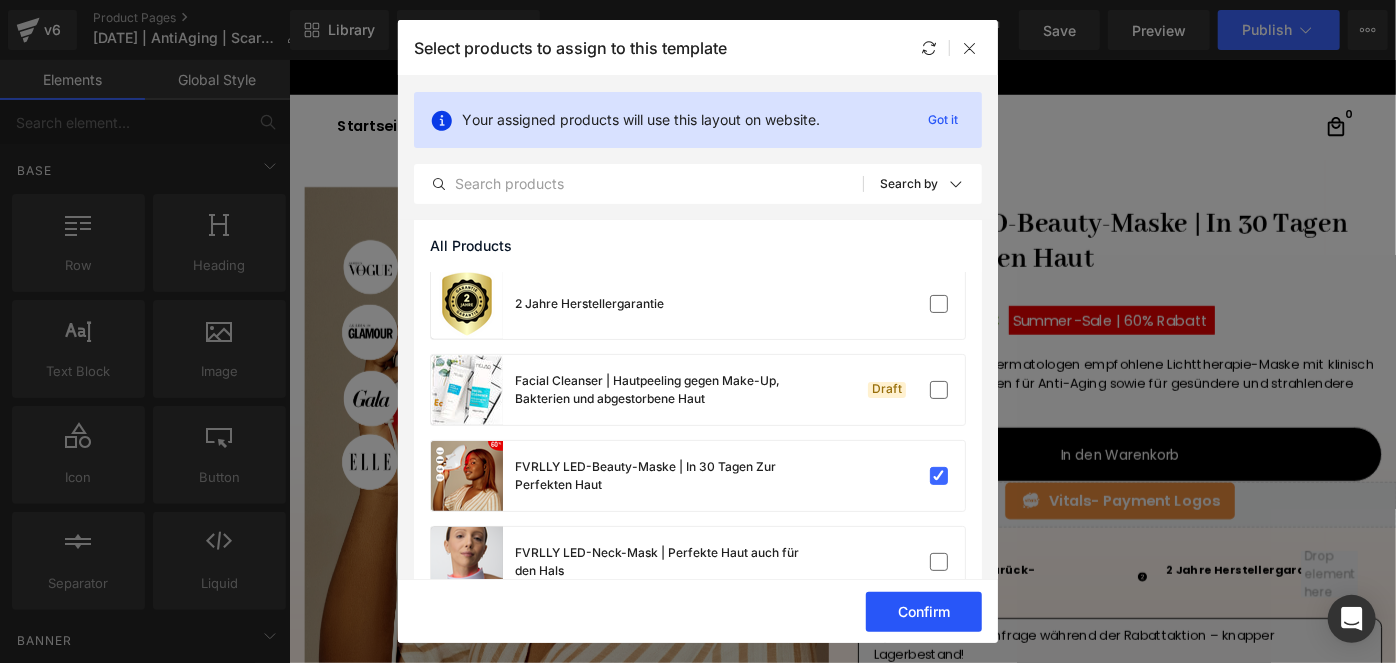 click on "Confirm" at bounding box center (924, 612) 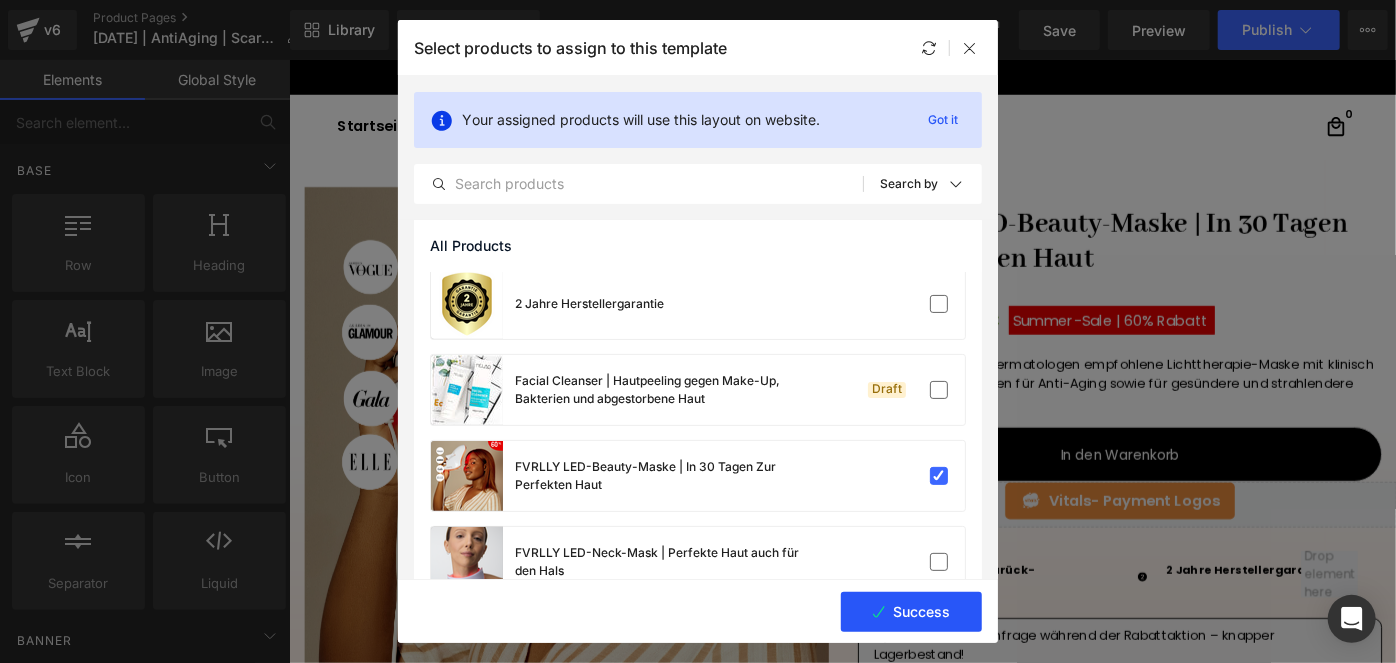 click on "Success" at bounding box center (911, 612) 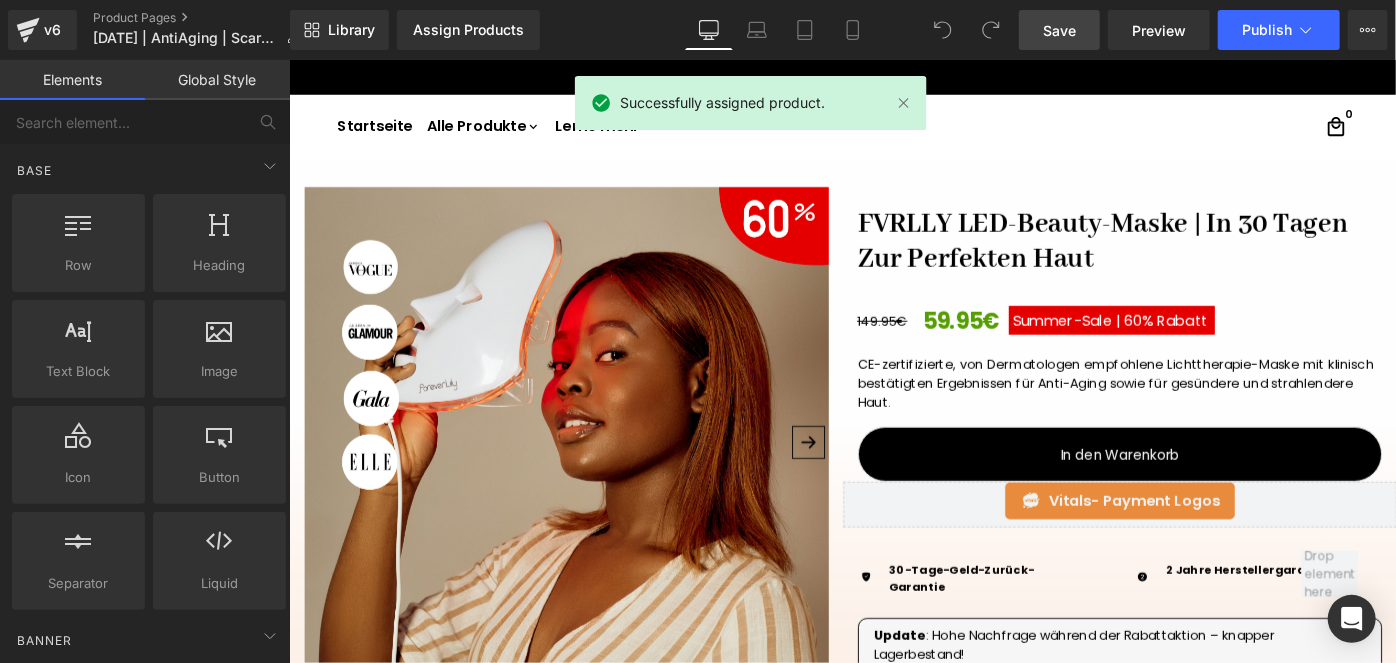 click on "Save" at bounding box center [1059, 30] 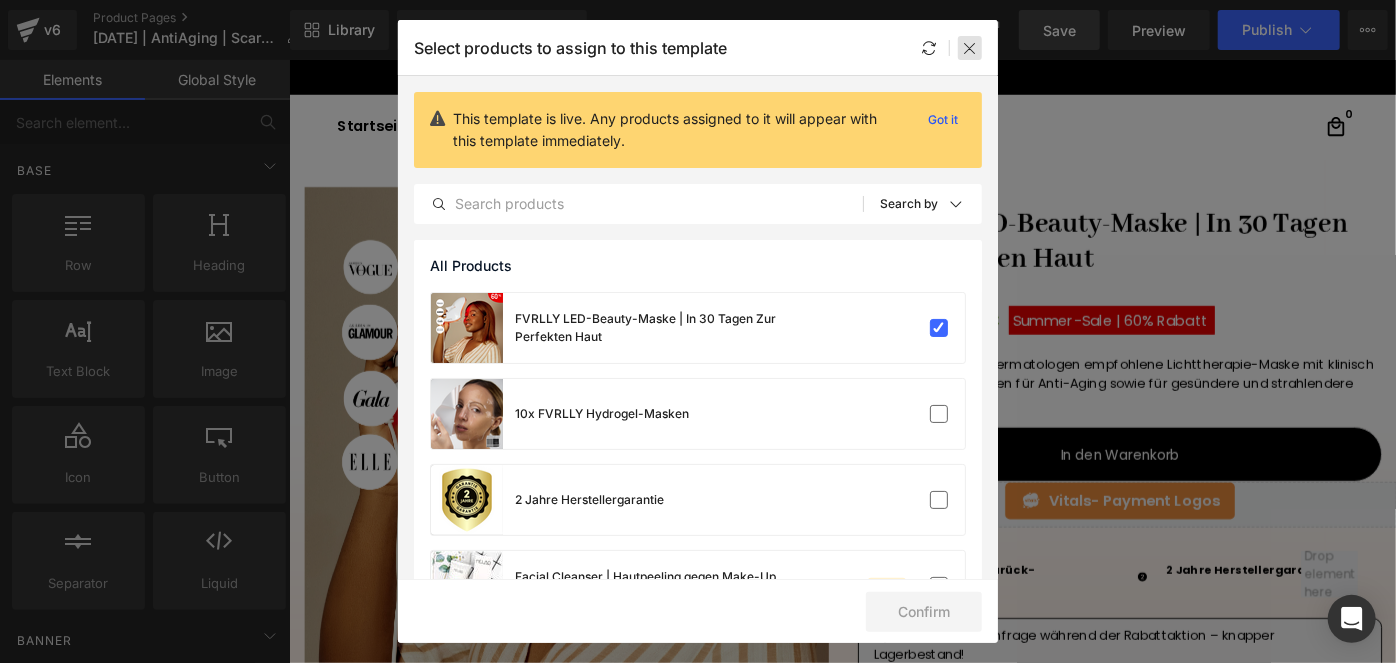 click at bounding box center [970, 48] 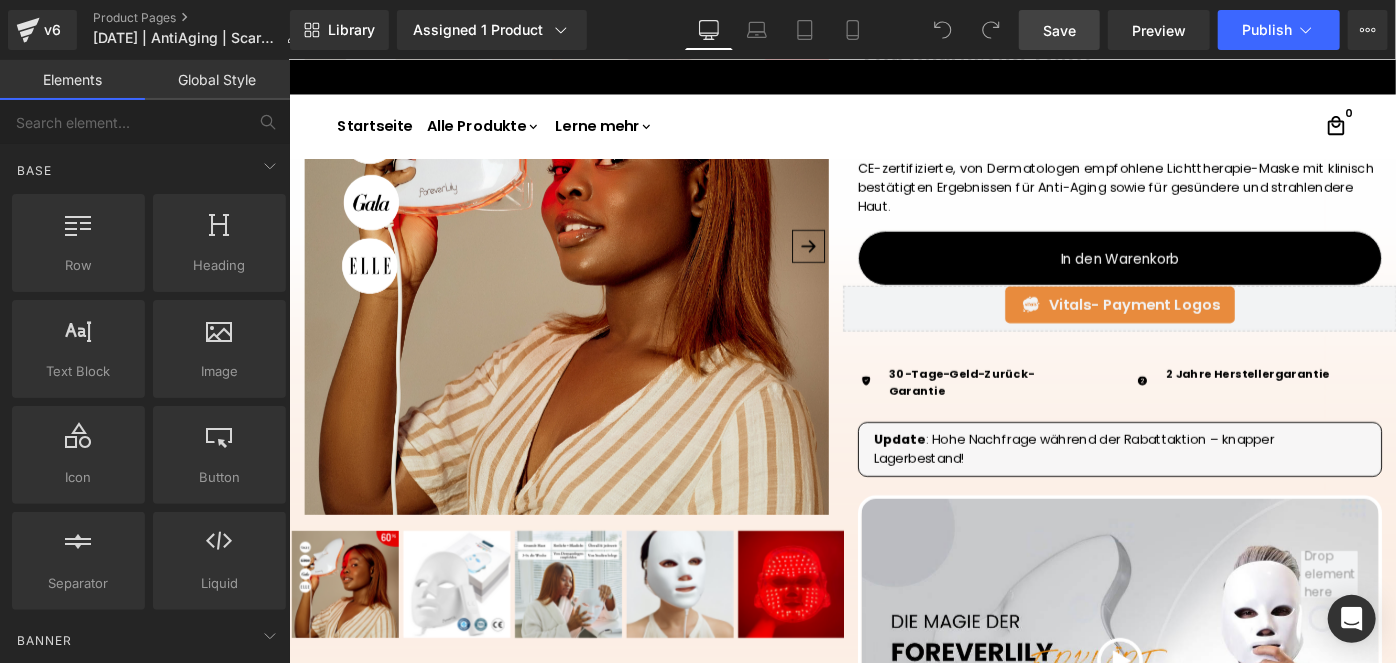 scroll, scrollTop: 363, scrollLeft: 0, axis: vertical 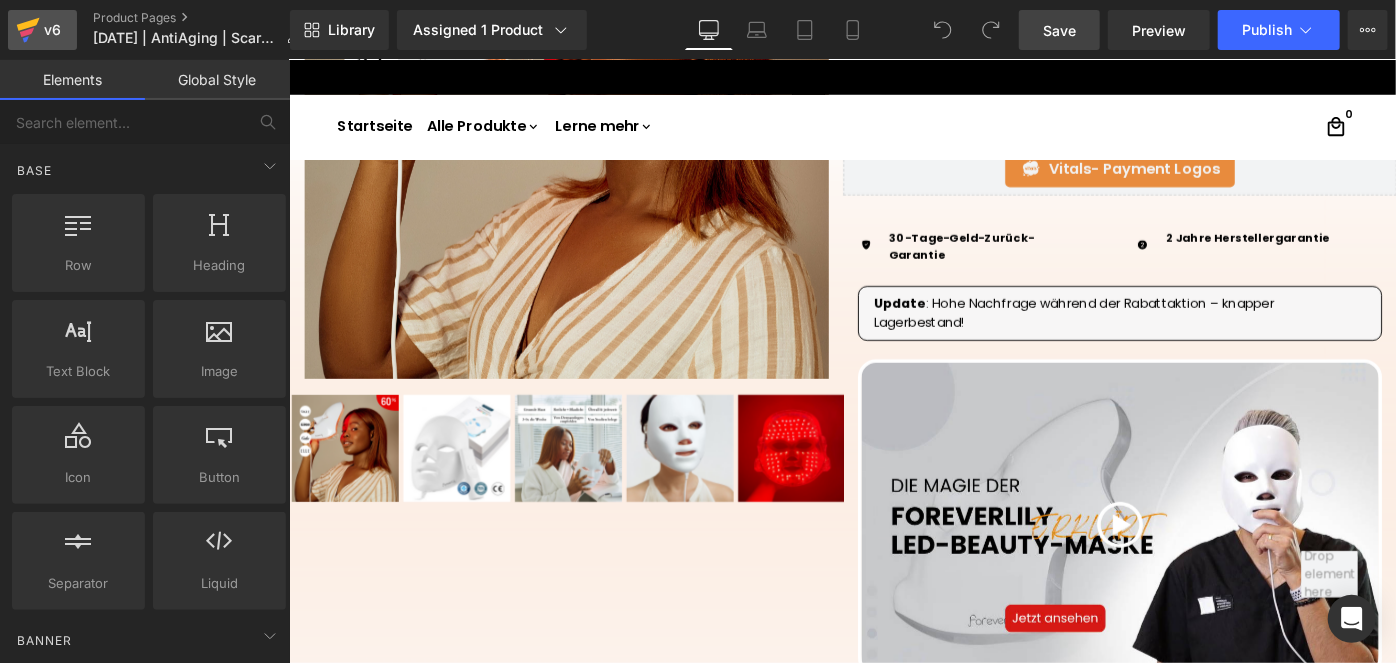 click 